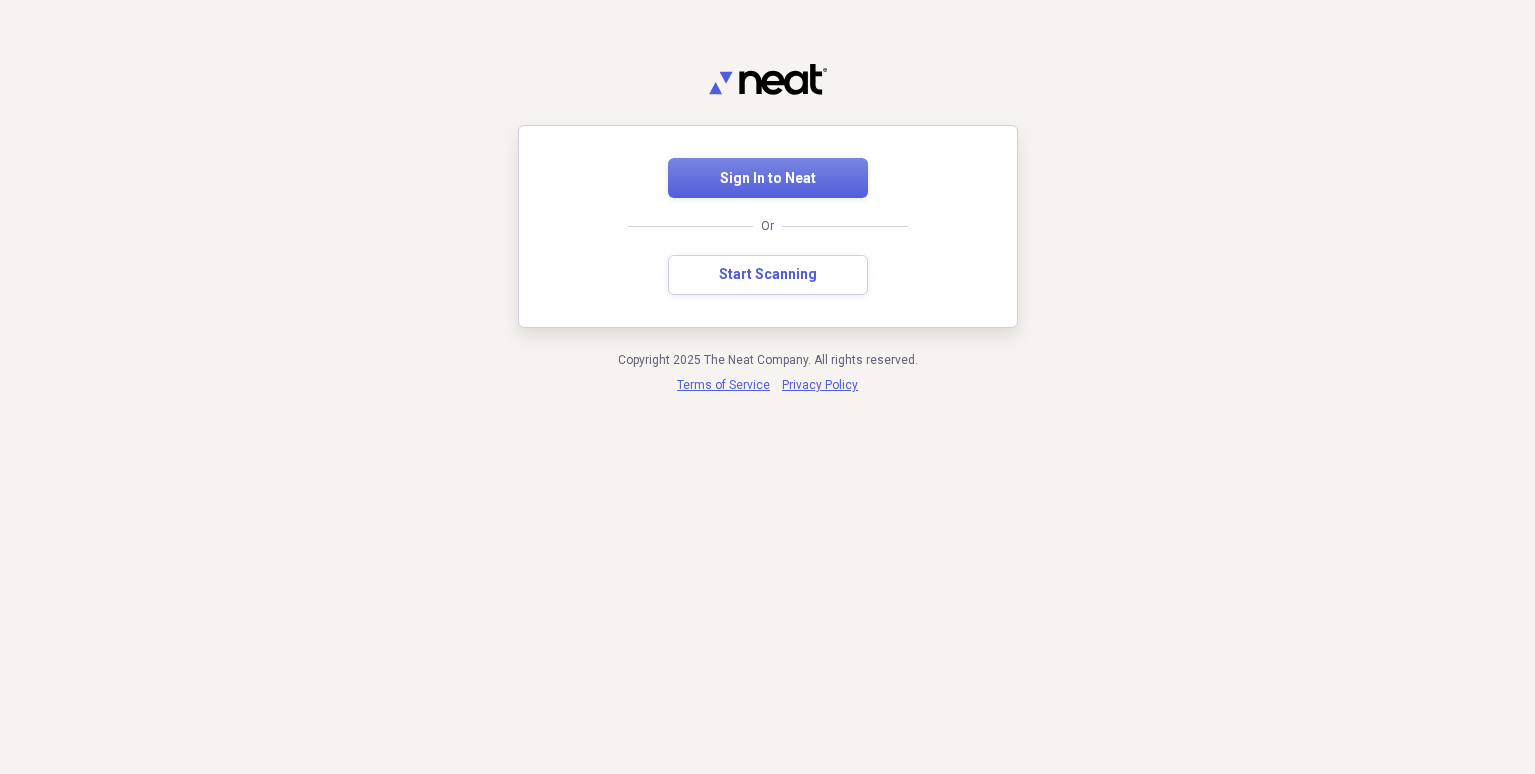 scroll, scrollTop: 0, scrollLeft: 0, axis: both 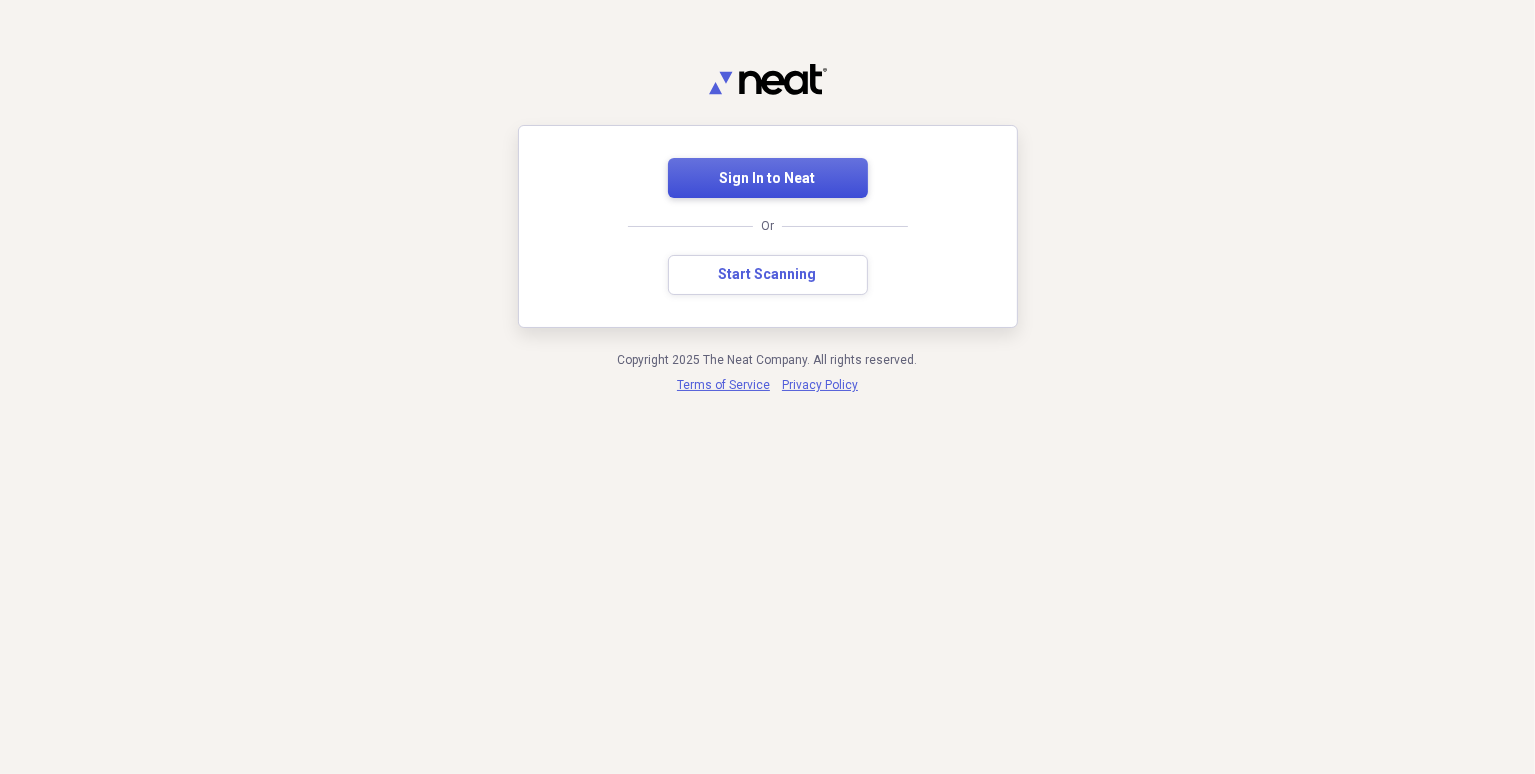 click on "Sign In to Neat" at bounding box center (768, 178) 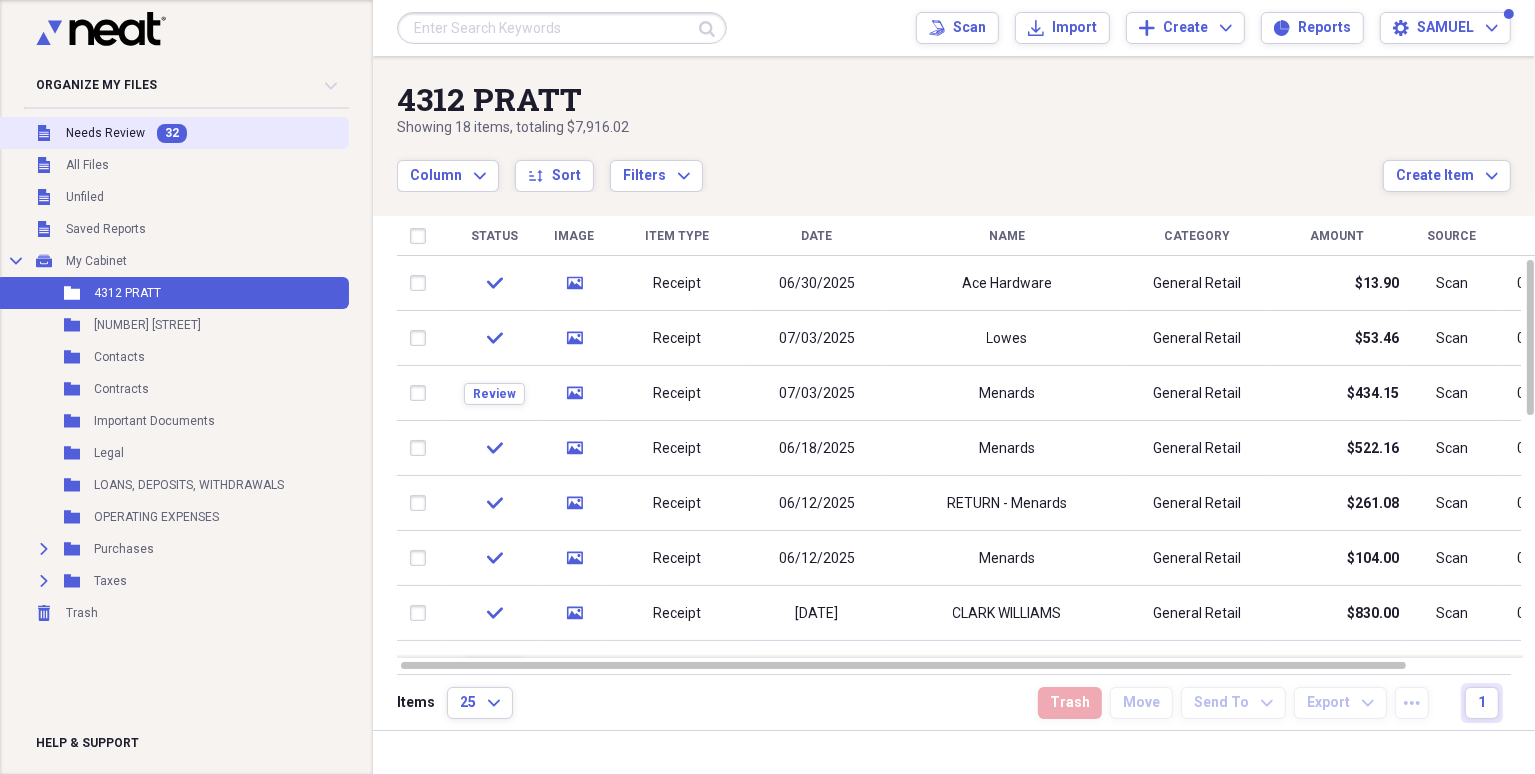 click on "Needs Review" at bounding box center (105, 133) 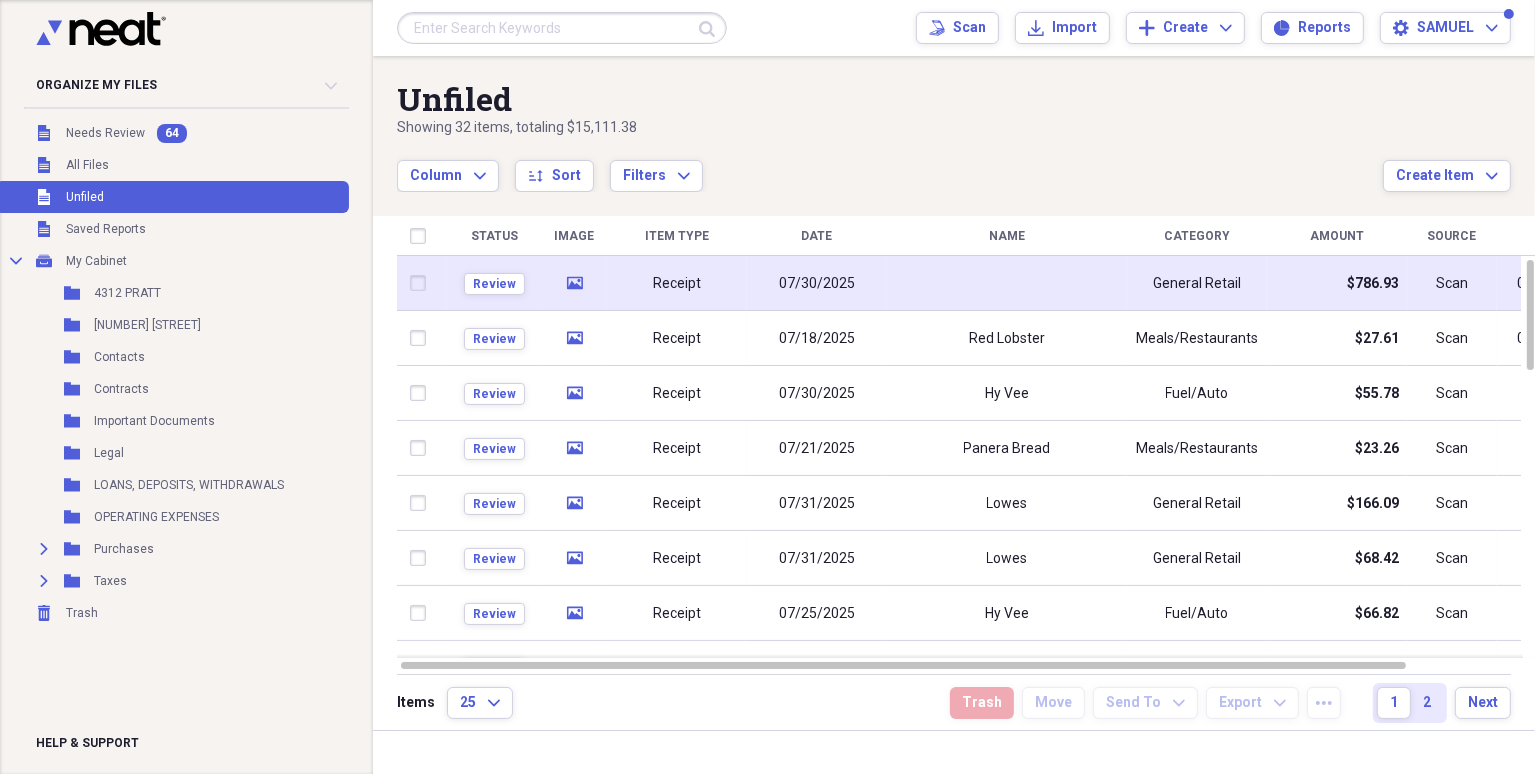 click at bounding box center (1007, 283) 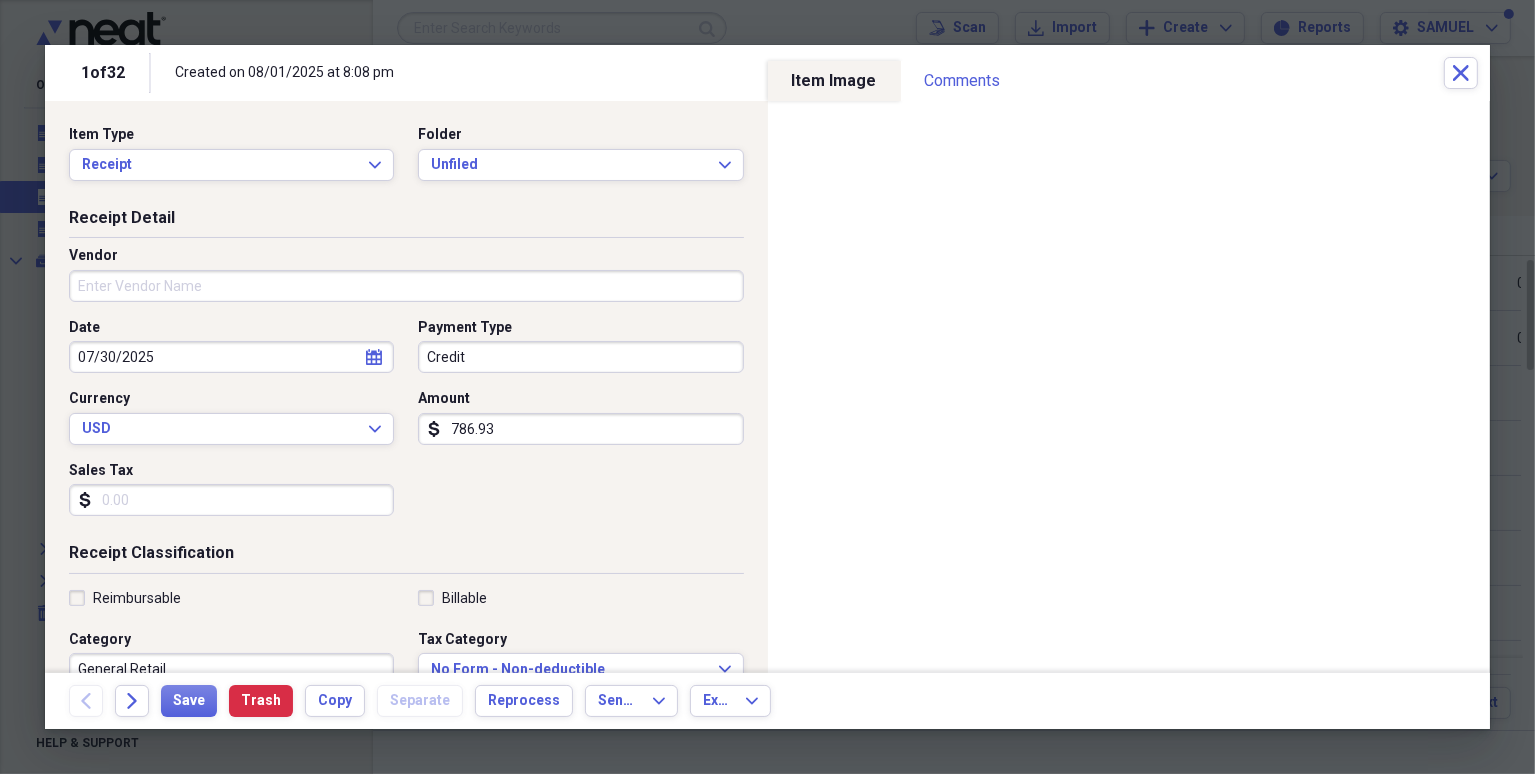 click on "Vendor" at bounding box center [406, 286] 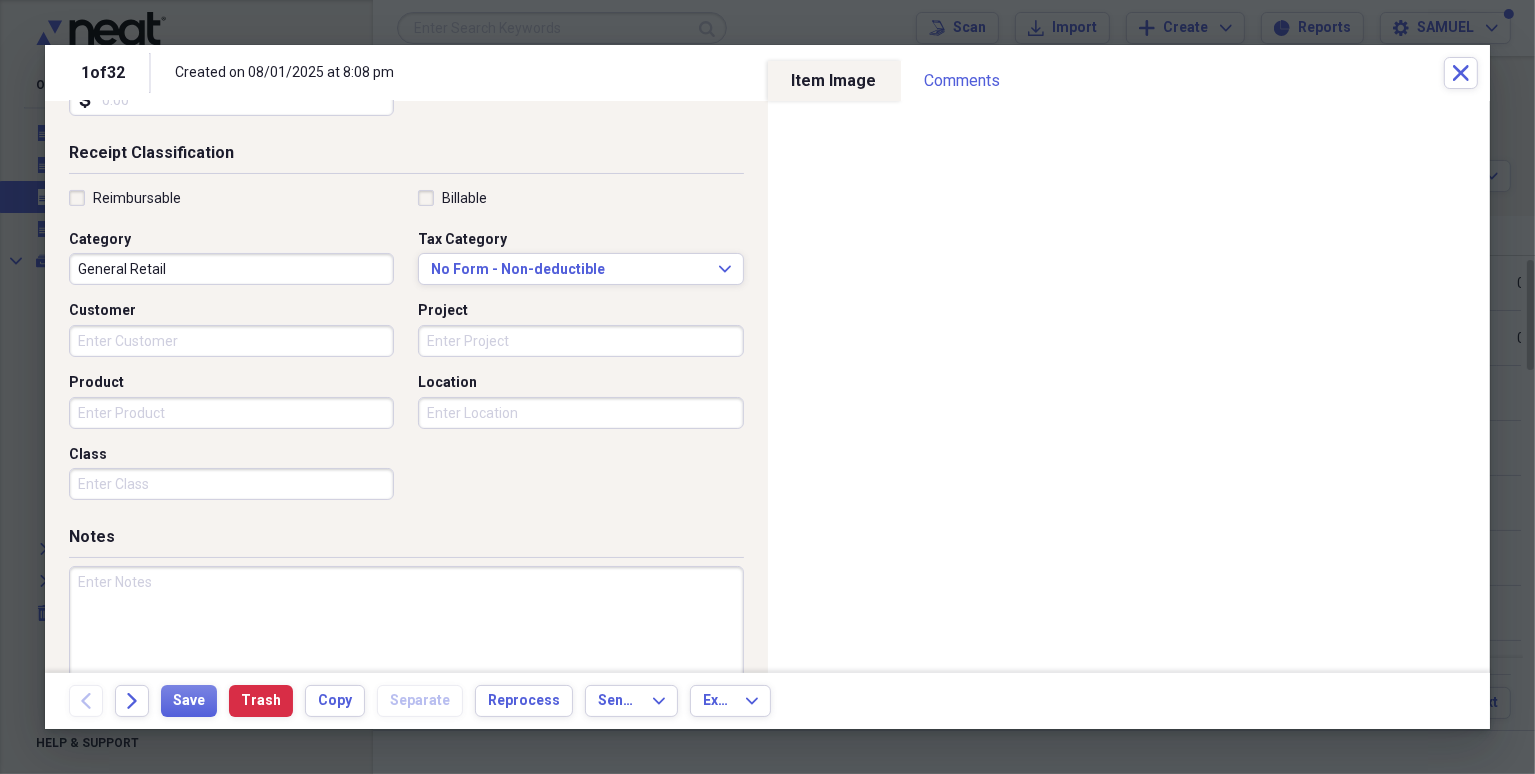 scroll, scrollTop: 440, scrollLeft: 0, axis: vertical 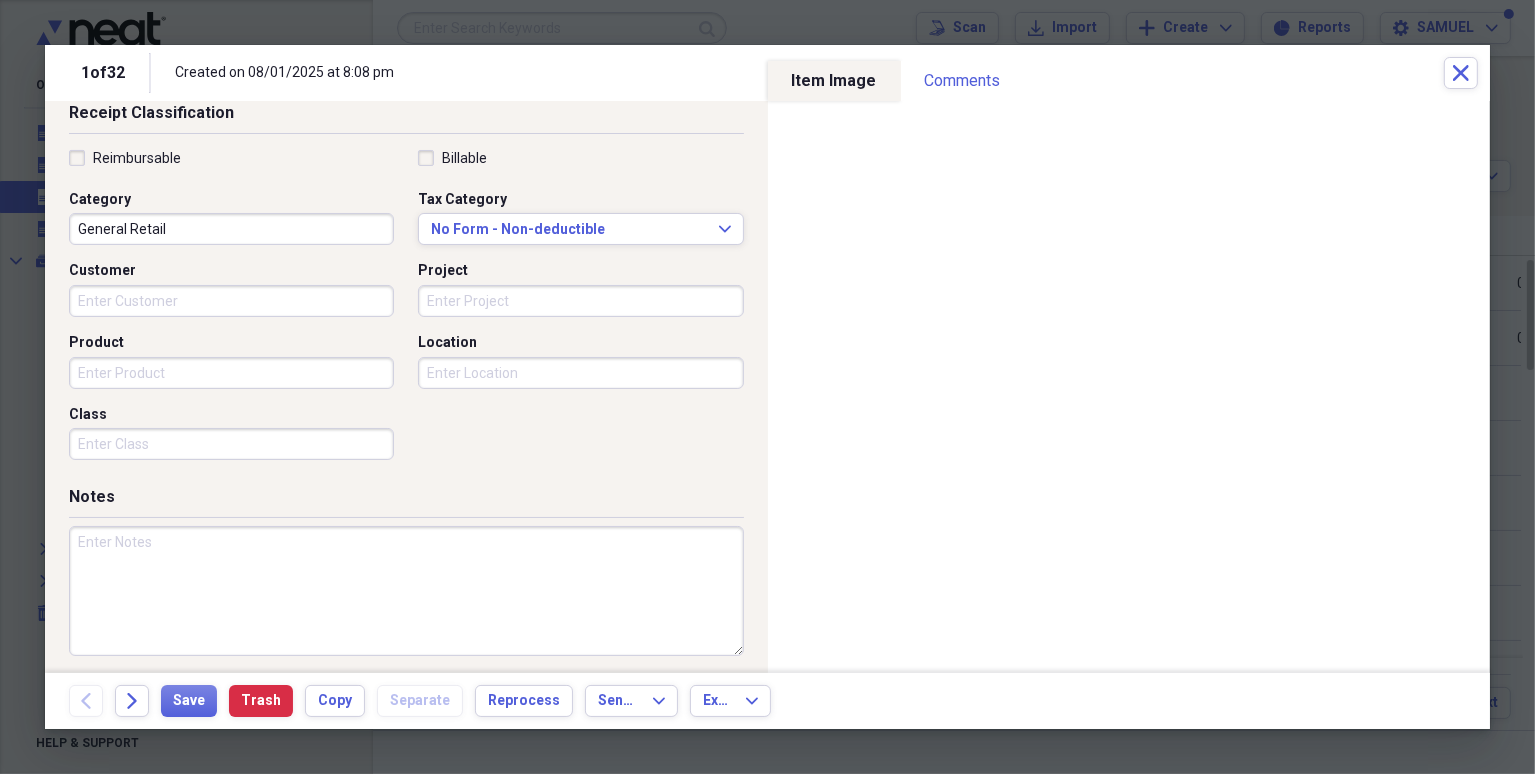 type on "i3 BANK" 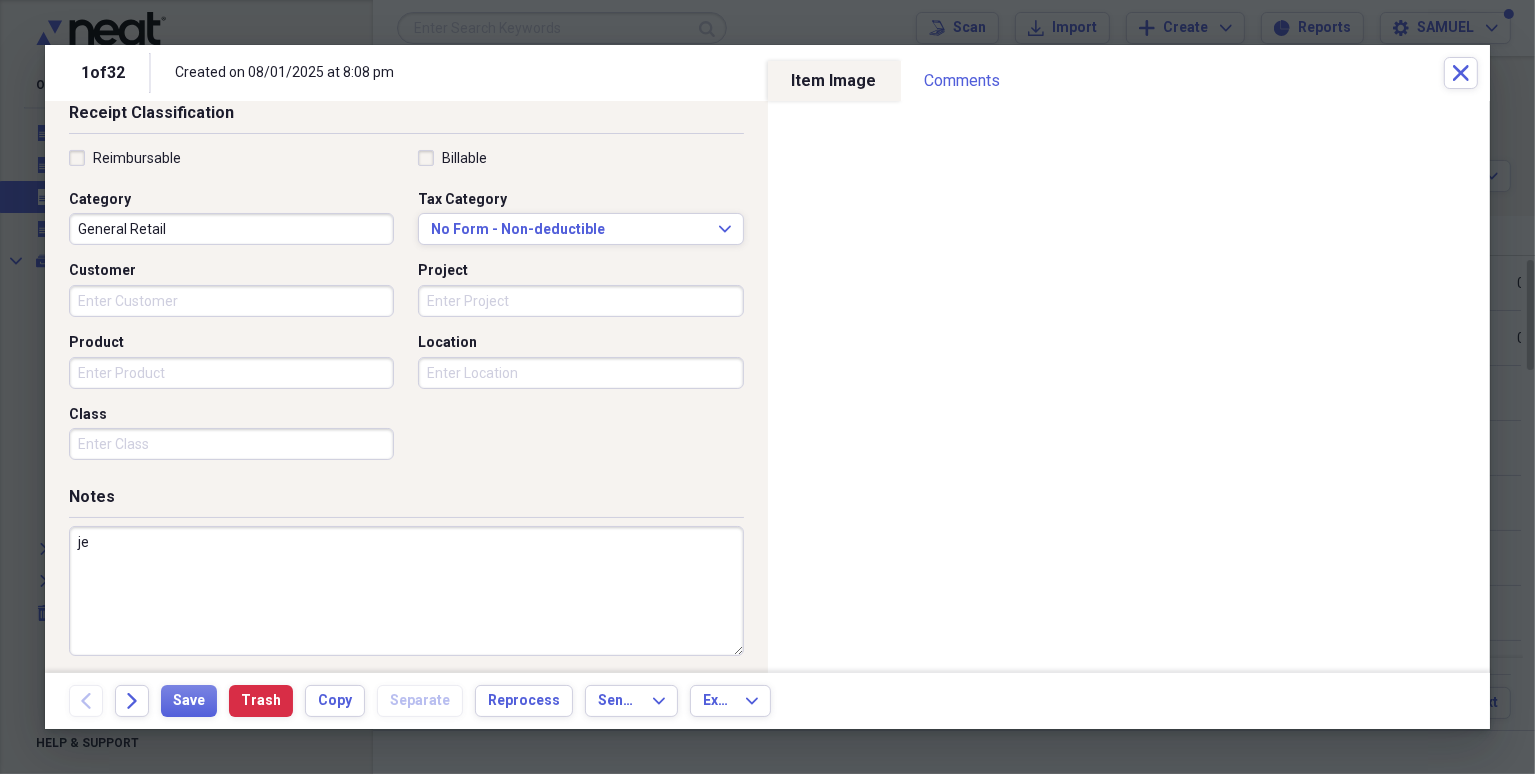 type on "j" 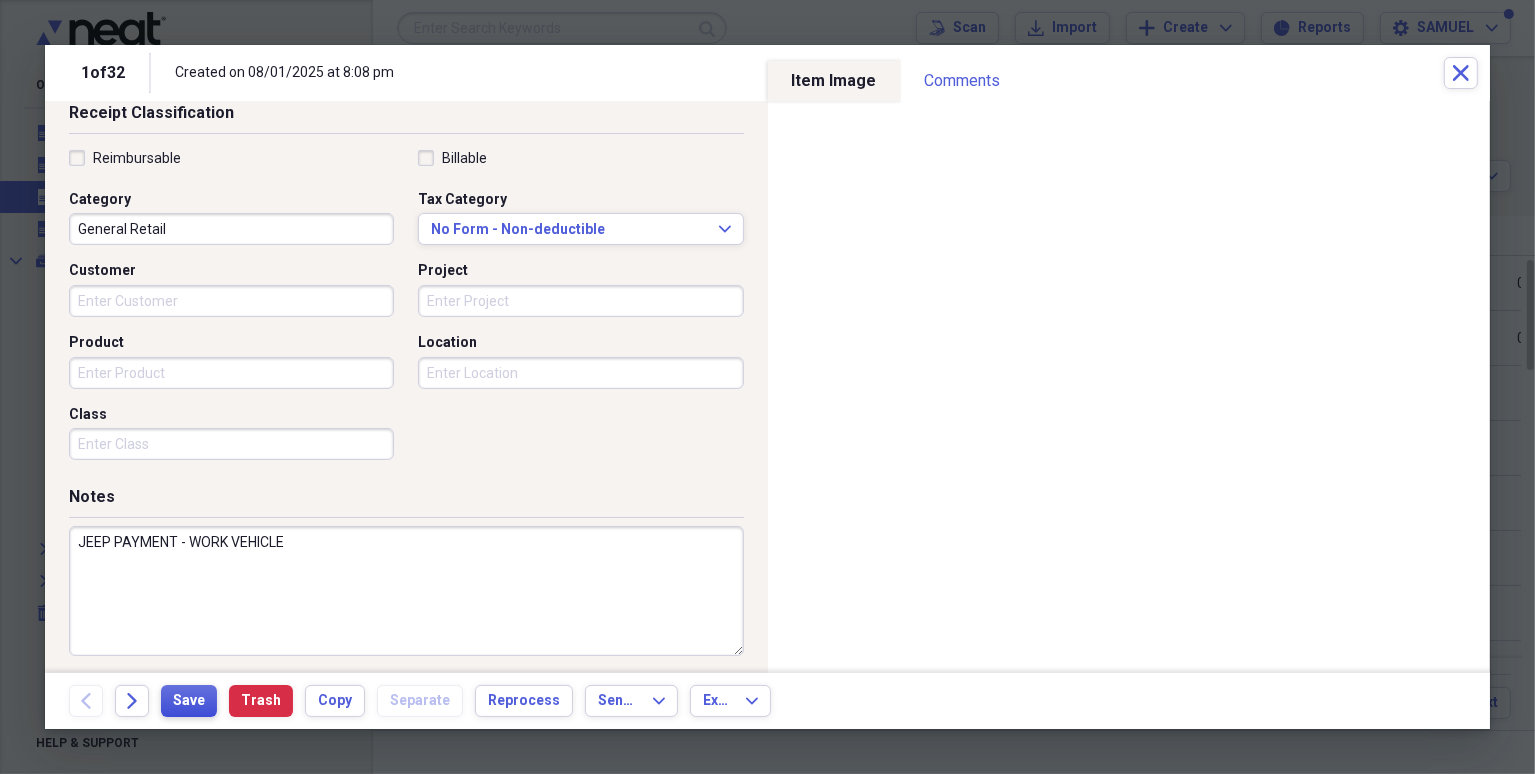 type on "JEEP PAYMENT - WORK VEHICLE" 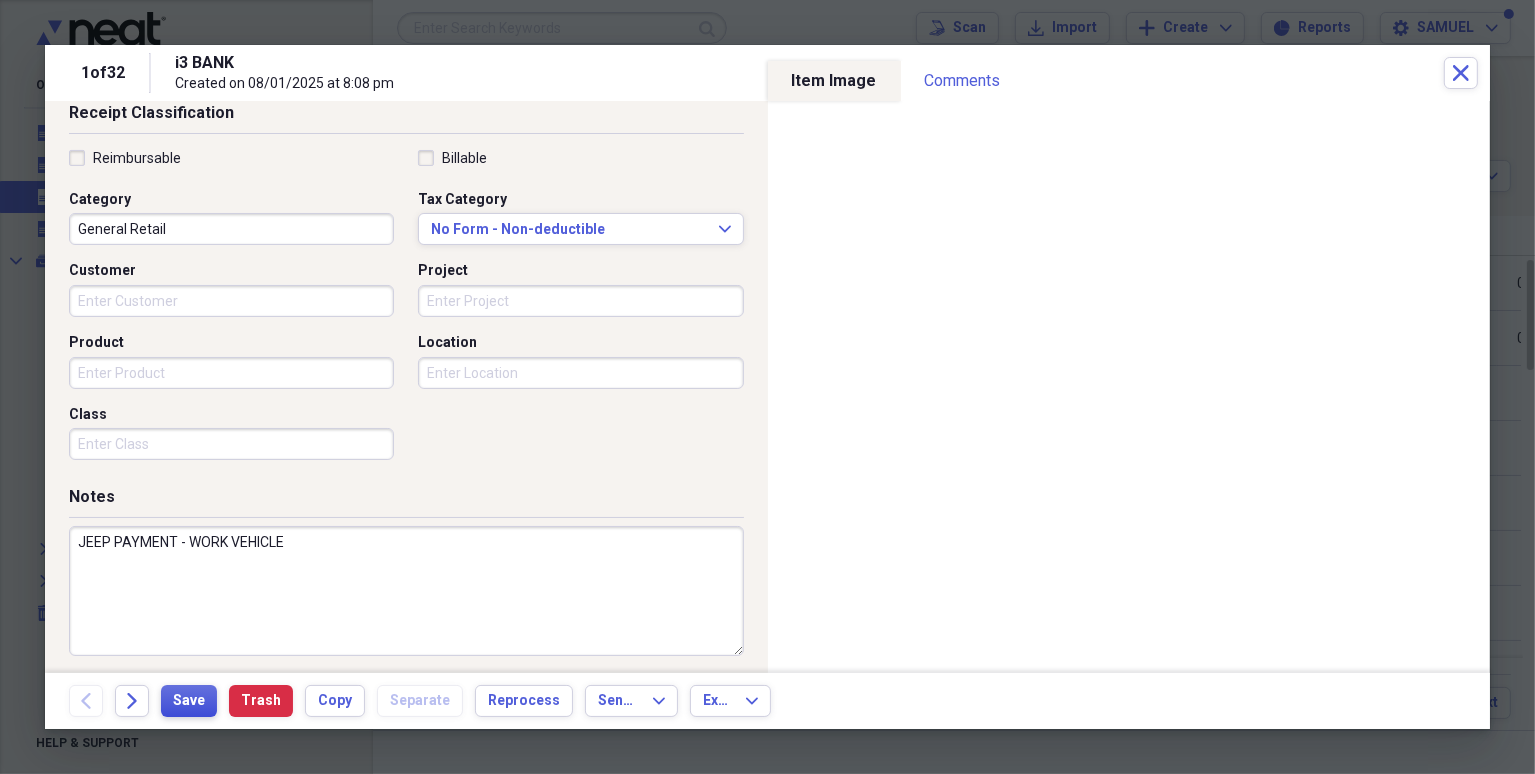 click on "Save" at bounding box center (189, 701) 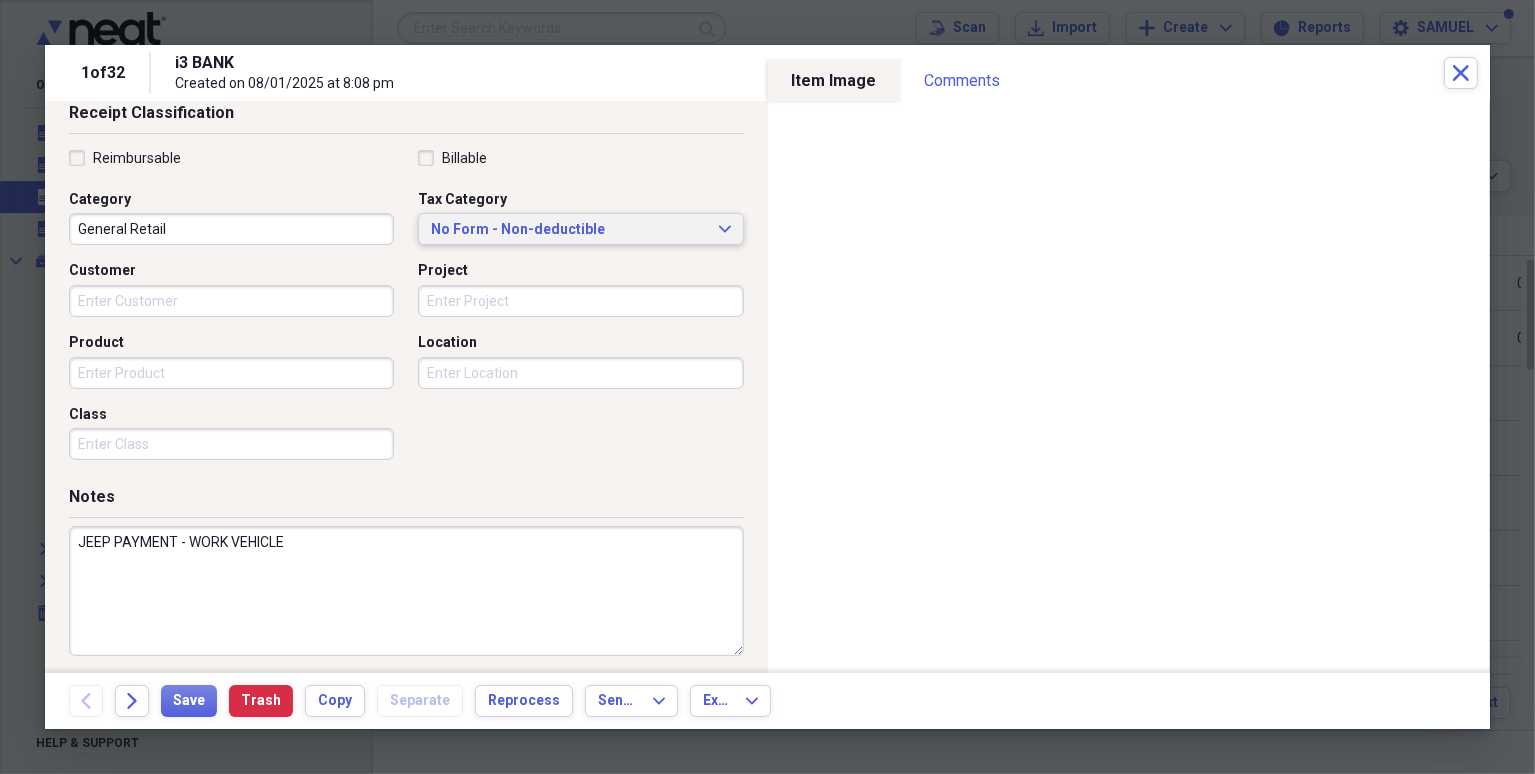 click on "No Form - Non-deductible Expand" at bounding box center [580, 230] 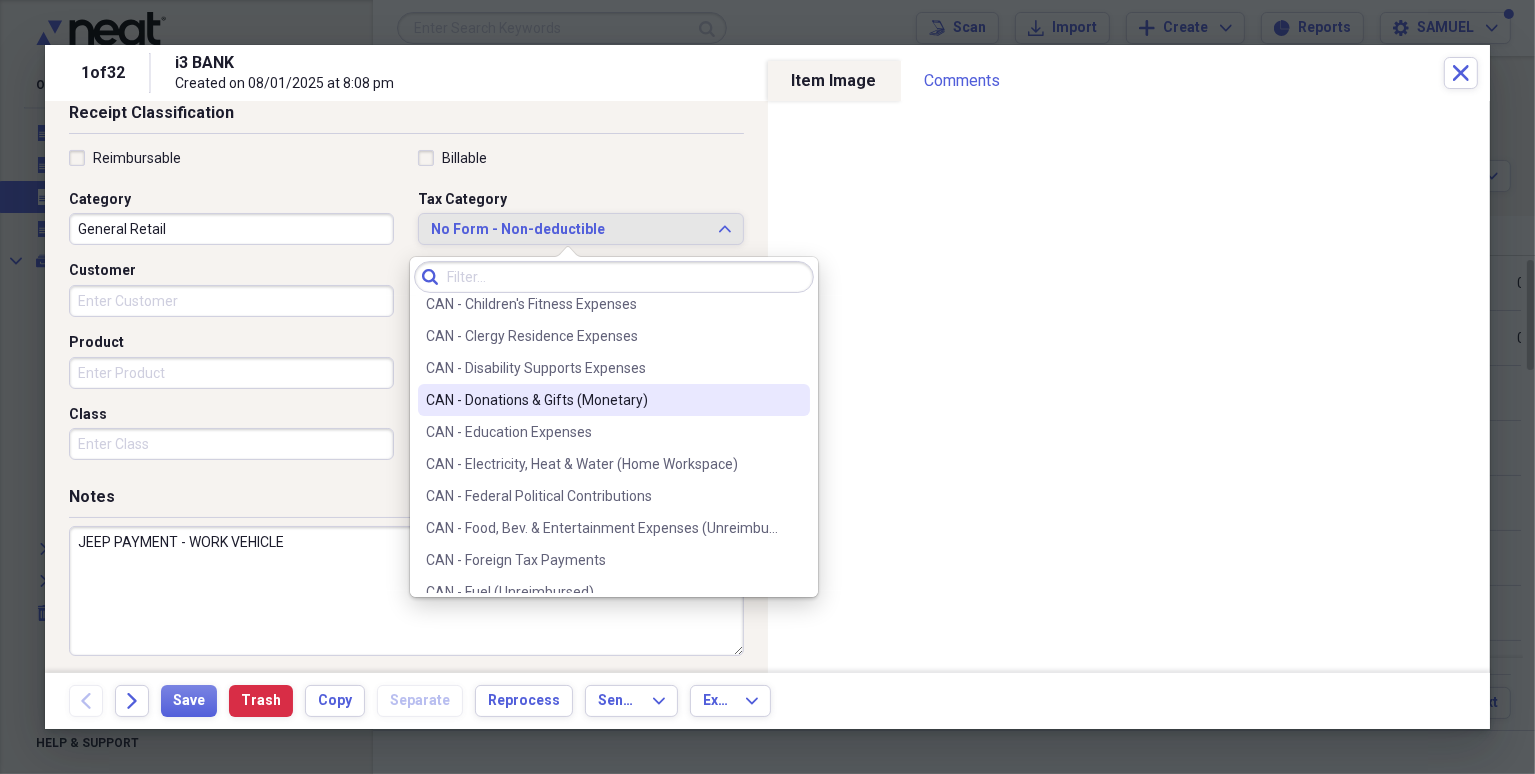 scroll, scrollTop: 400, scrollLeft: 0, axis: vertical 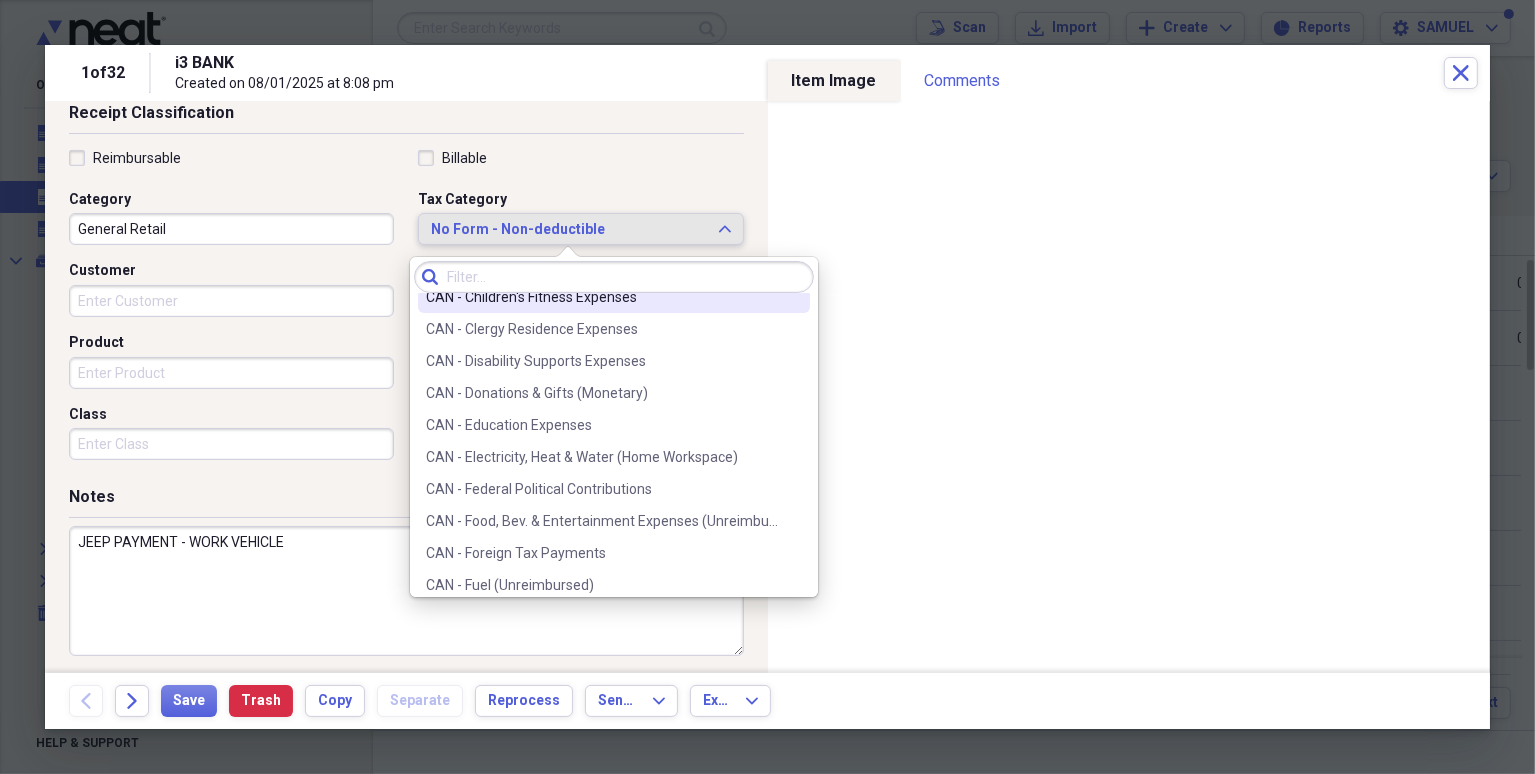 click on "Receipt Classification Reimbursable Billable Category General Retail Tax Category No Form - Non-deductible Expand Customer Project Product Location Class" at bounding box center (406, 294) 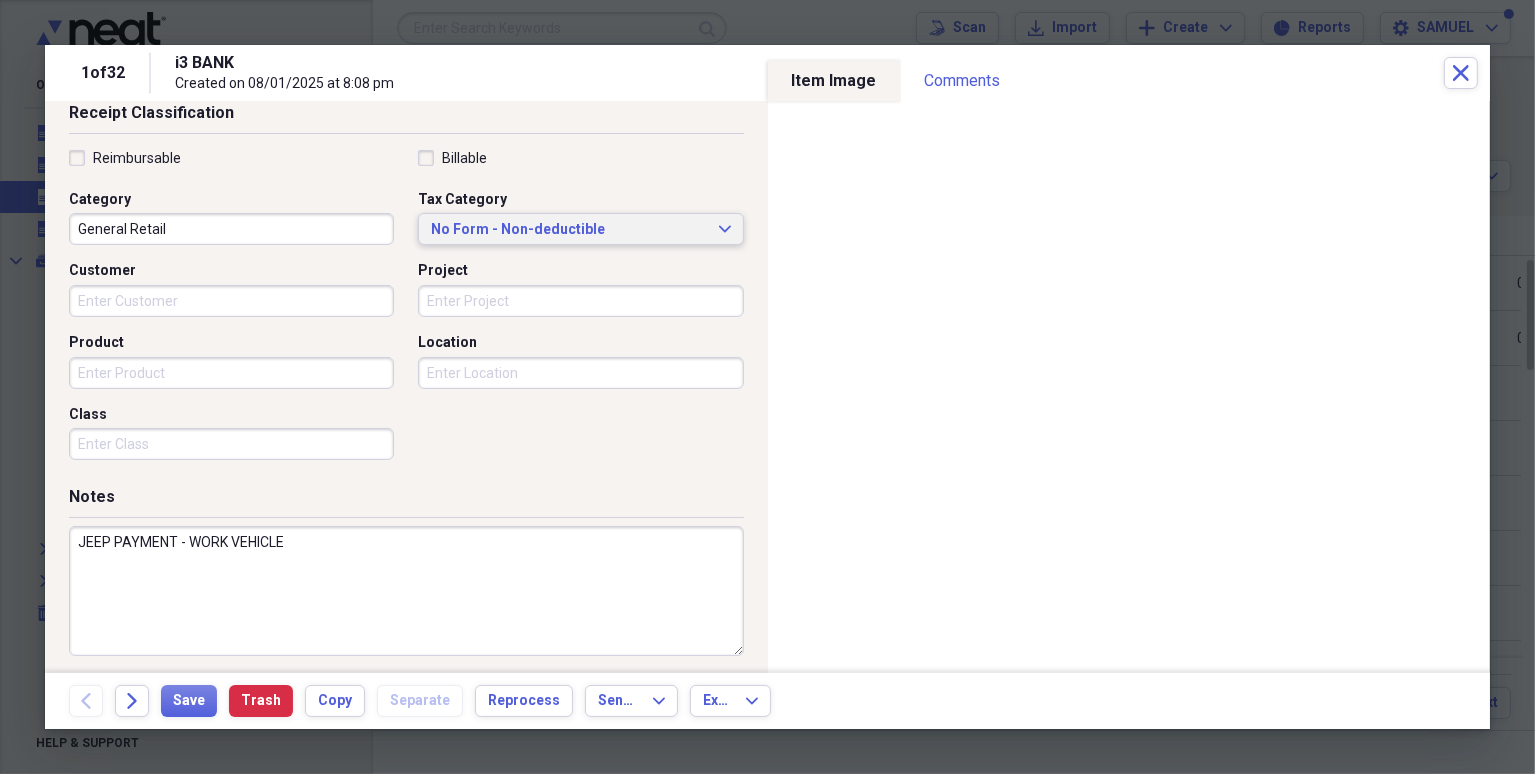 click on "No Form - Non-deductible Expand" at bounding box center [580, 229] 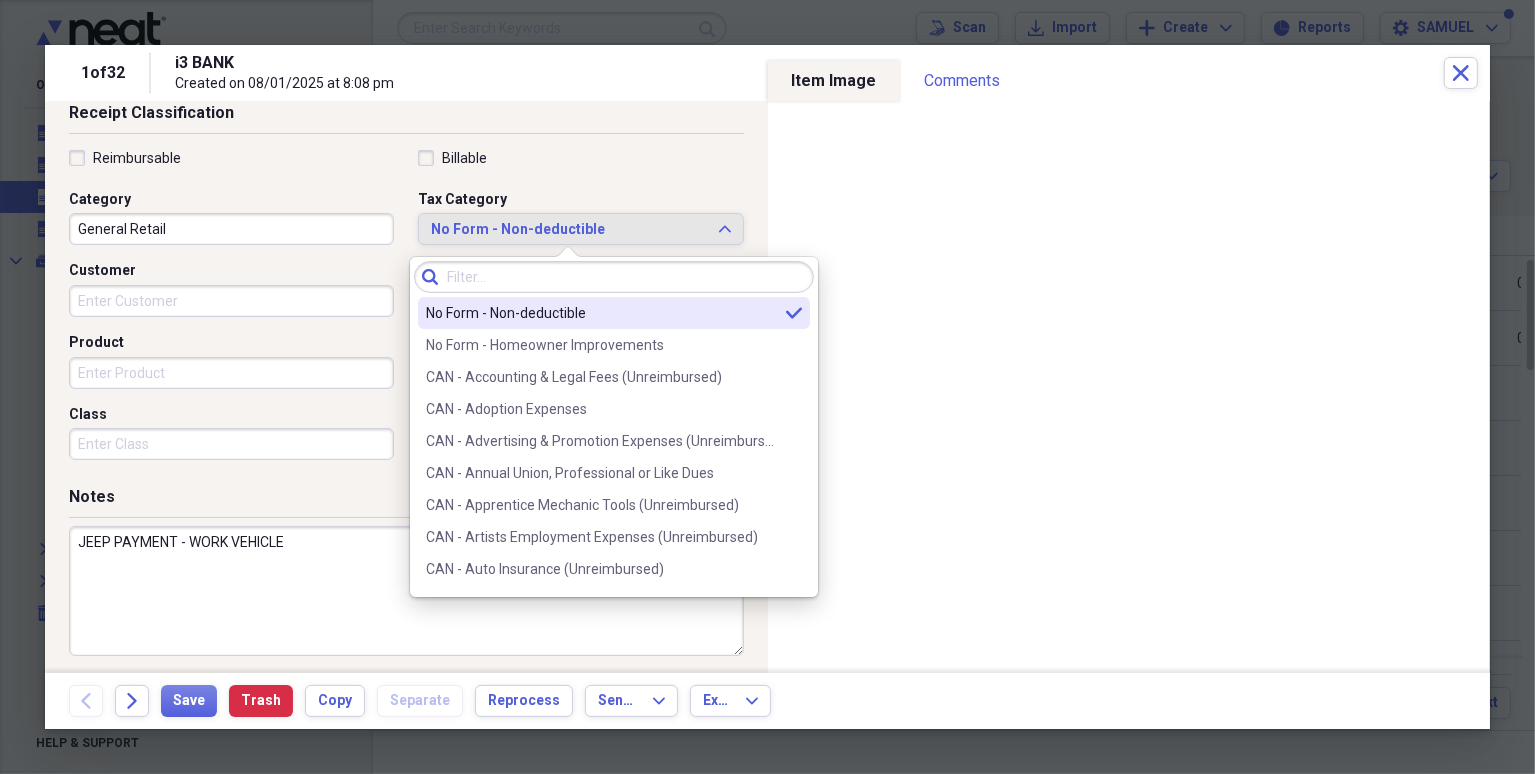 click on "search Clear No Form - Non-deductible selected No Form - Homeowner Improvements CAN - Accounting & Legal Fees (Unreimbursed) CAN - Adoption Expenses CAN - Advertising & Promotion Expenses (Unreimbursed) CAN - Annual Union, Professional or Like Dues CAN - Apprentice Mechanic Tools (Unreimbursed) CAN - Artists Employment Expenses (Unreimbursed) CAN - Auto Insurance (Unreimbursed) CAN - Auto Loan Interest (Unreimbursed) CAN - Carrying Charges (Investments) CAN - Child Care Expenses CAN - Children's Fitness Expenses CAN - Clergy Residence Expenses CAN - Disability Supports Expenses CAN - Donations & Gifts (Monetary) CAN - Education Expenses CAN - Electricity, Heat & Water (Home Workspace) CAN - Federal Political Contributions CAN - Food, Bev. & Entertainment Expenses (Unreimbursed) CAN - Foreign Tax Payments CAN - Fuel (Unreimbursed) CAN - Insurance (Home Workspace) CAN - Interest Expenses (Investments) CAN - Interest Paid on Student Loans CAN - License & Registration (Unreimbursed) CAN - Lodging (Unreimbursed)" at bounding box center (614, 427) 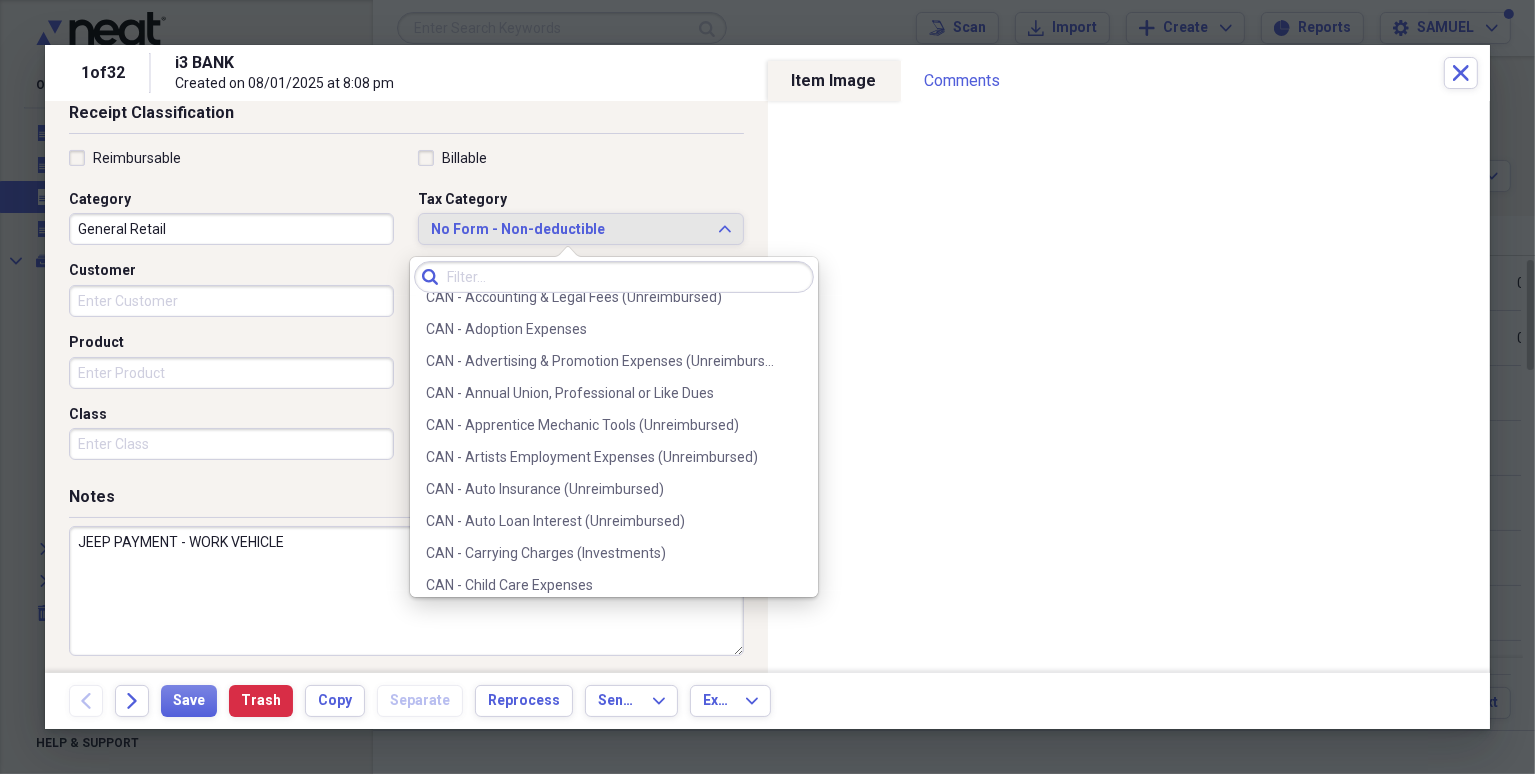 scroll, scrollTop: 226, scrollLeft: 0, axis: vertical 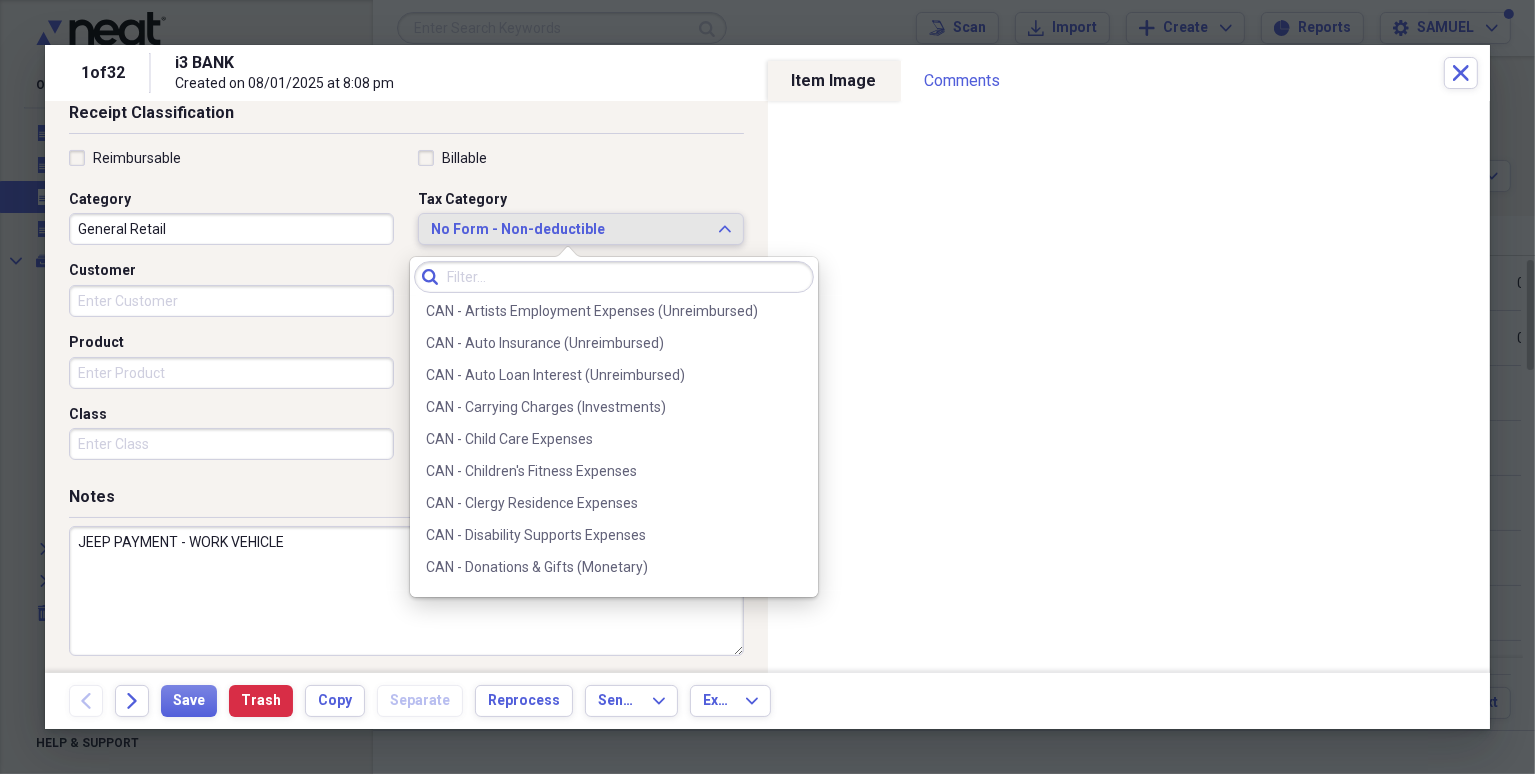 click on "Reimbursable Billable Category General Retail Tax Category No Form - Non-deductible Expand Customer Project Product Location Class" at bounding box center [406, 309] 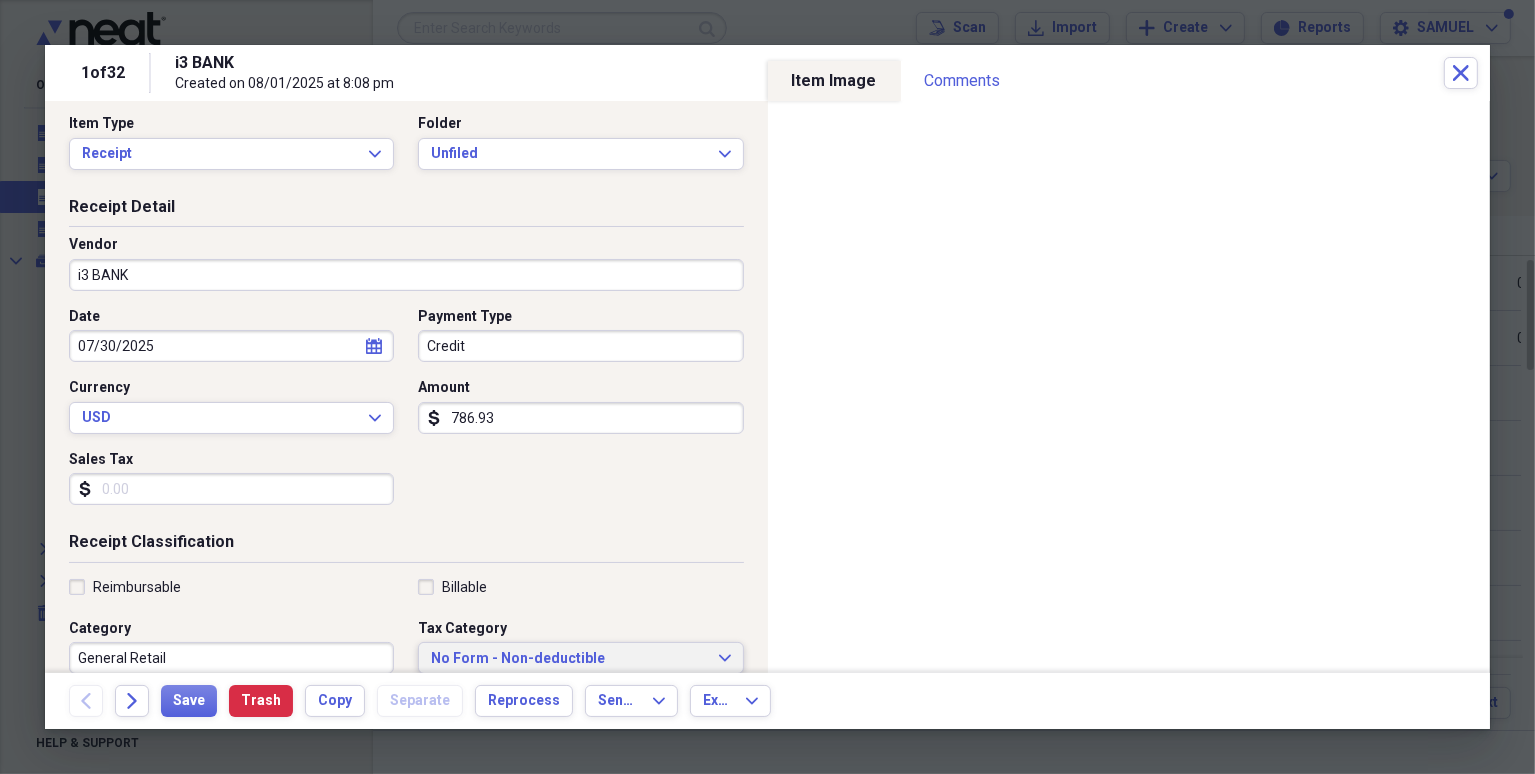 scroll, scrollTop: 0, scrollLeft: 0, axis: both 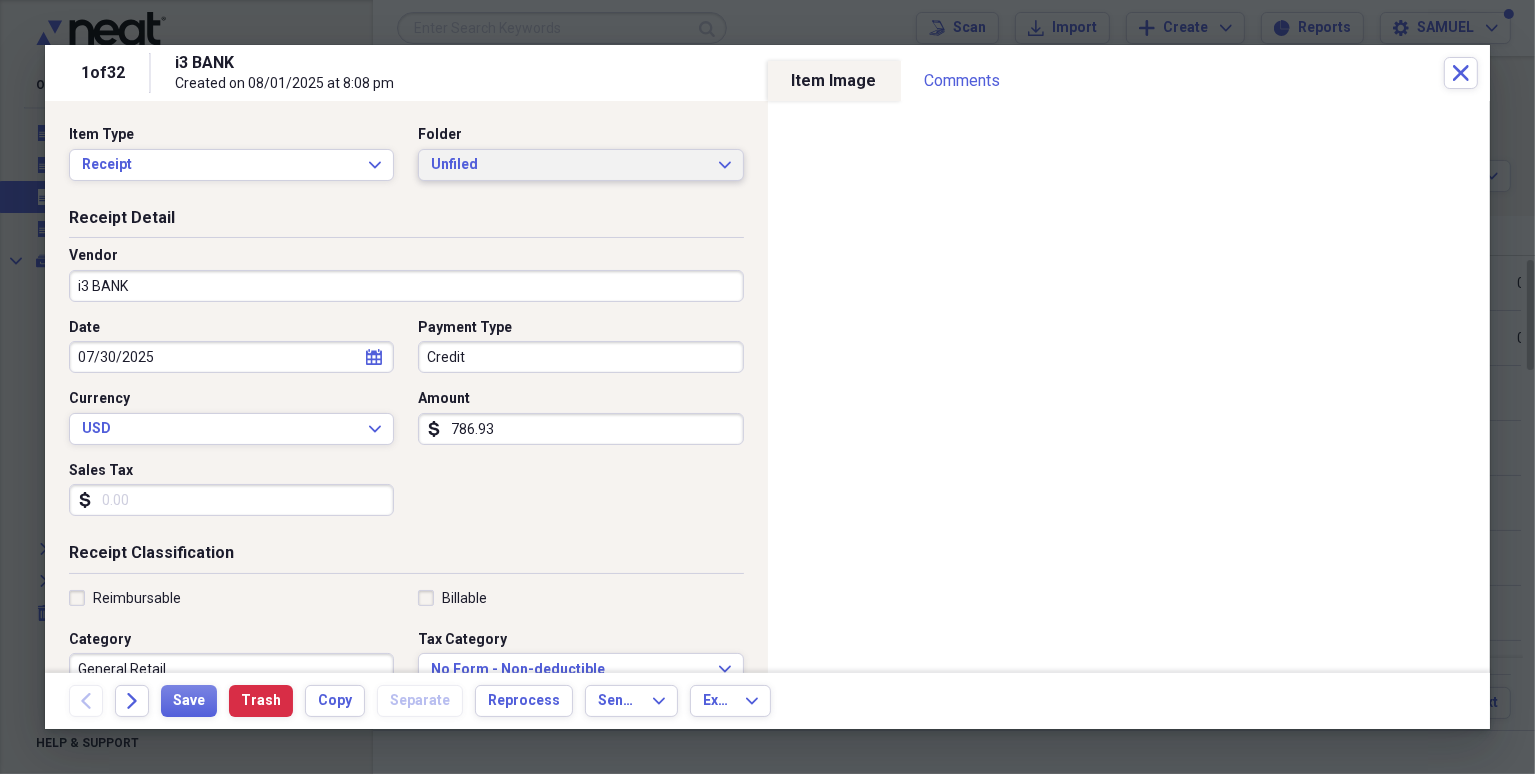 click on "Unfiled" at bounding box center (568, 165) 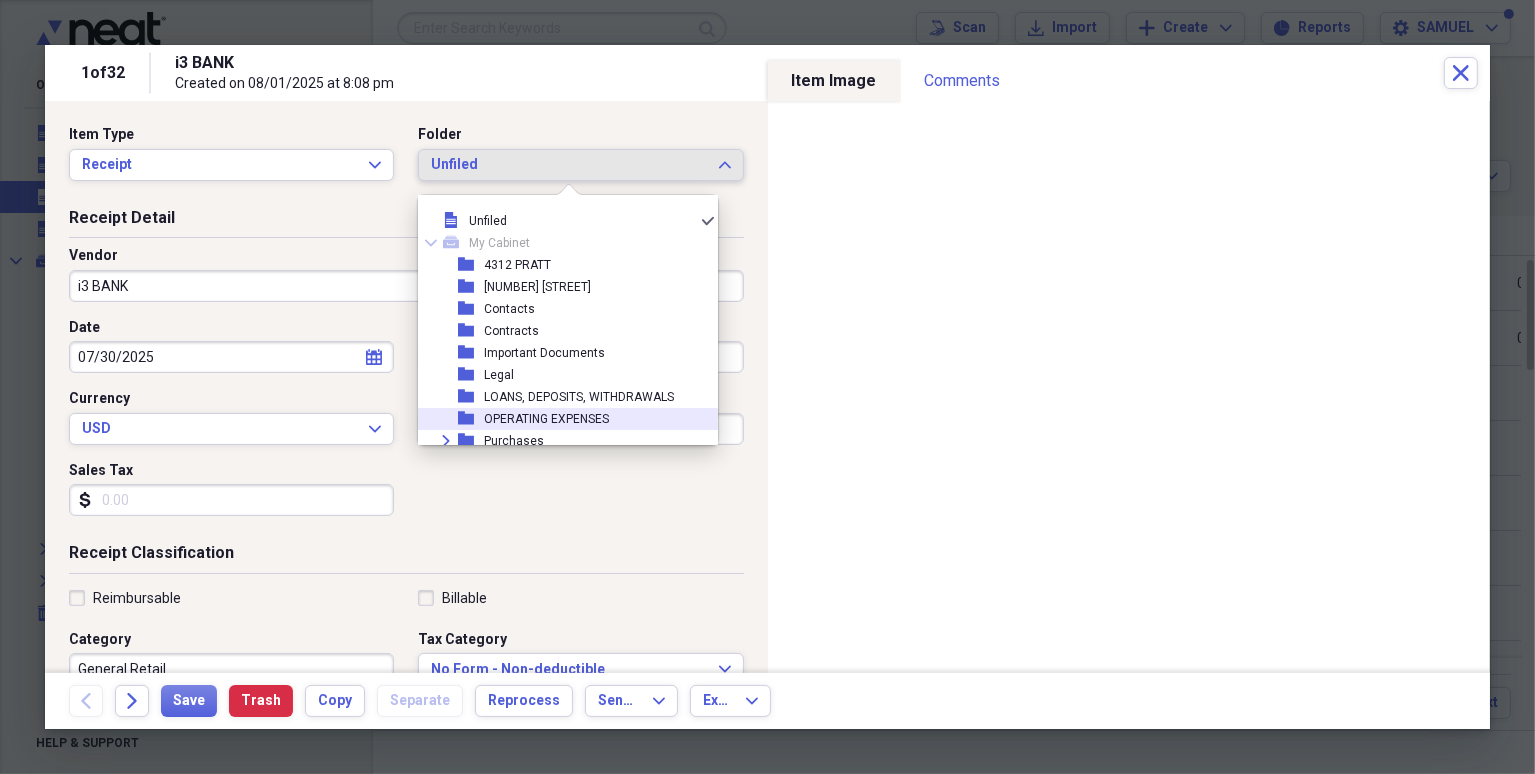 click on "folder OPERATING EXPENSES" at bounding box center [560, 419] 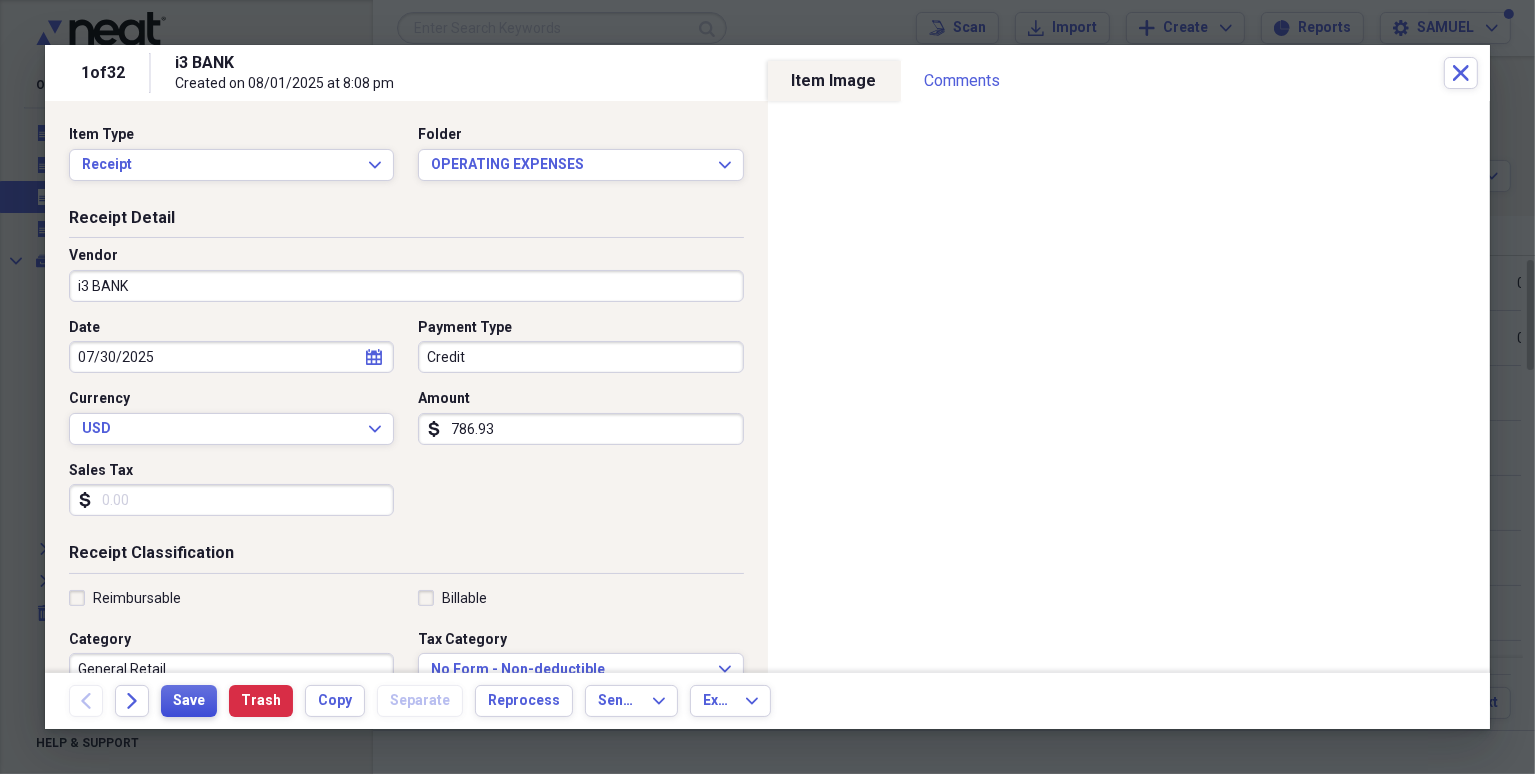 click on "Save" at bounding box center (189, 701) 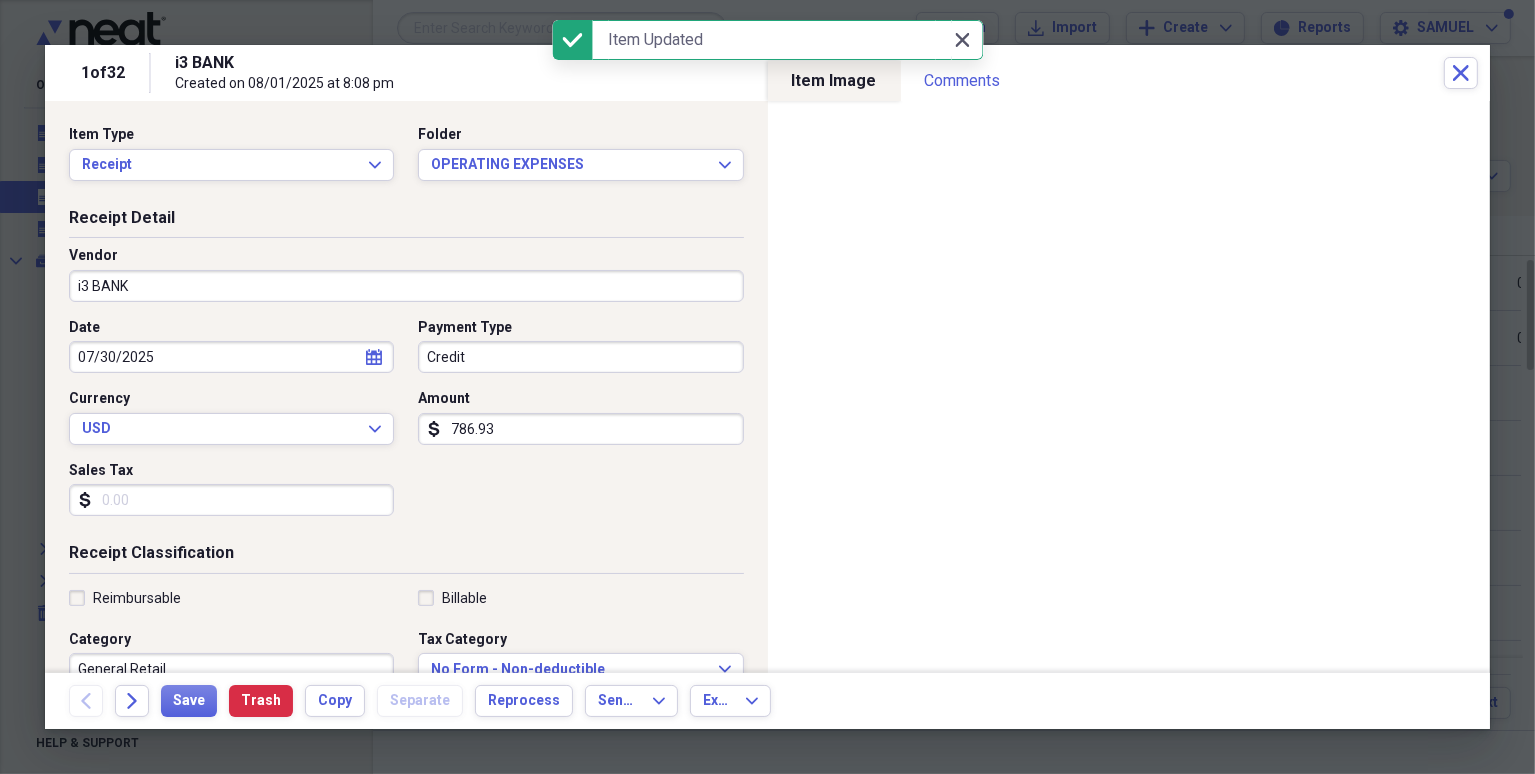 click 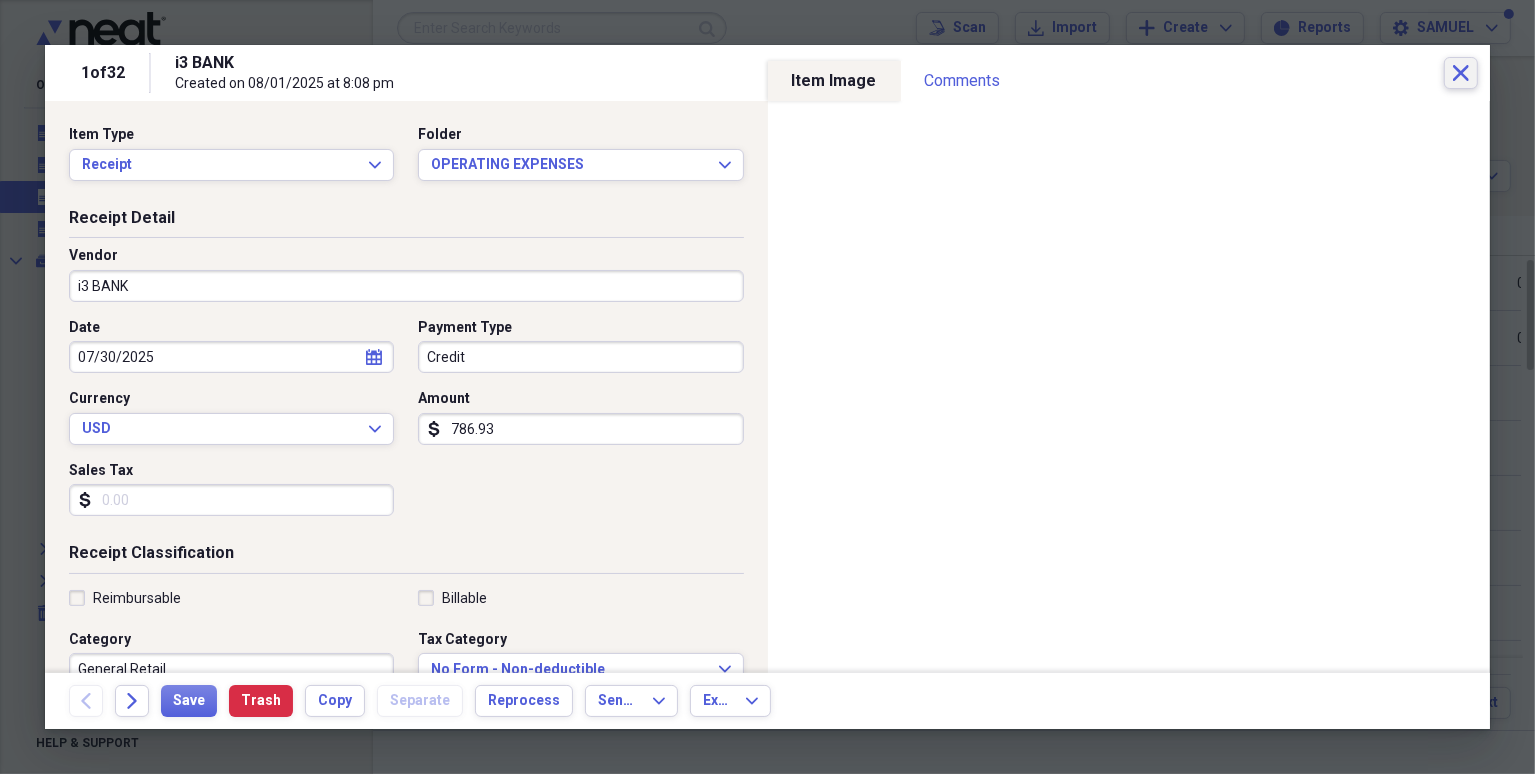 click on "Close" 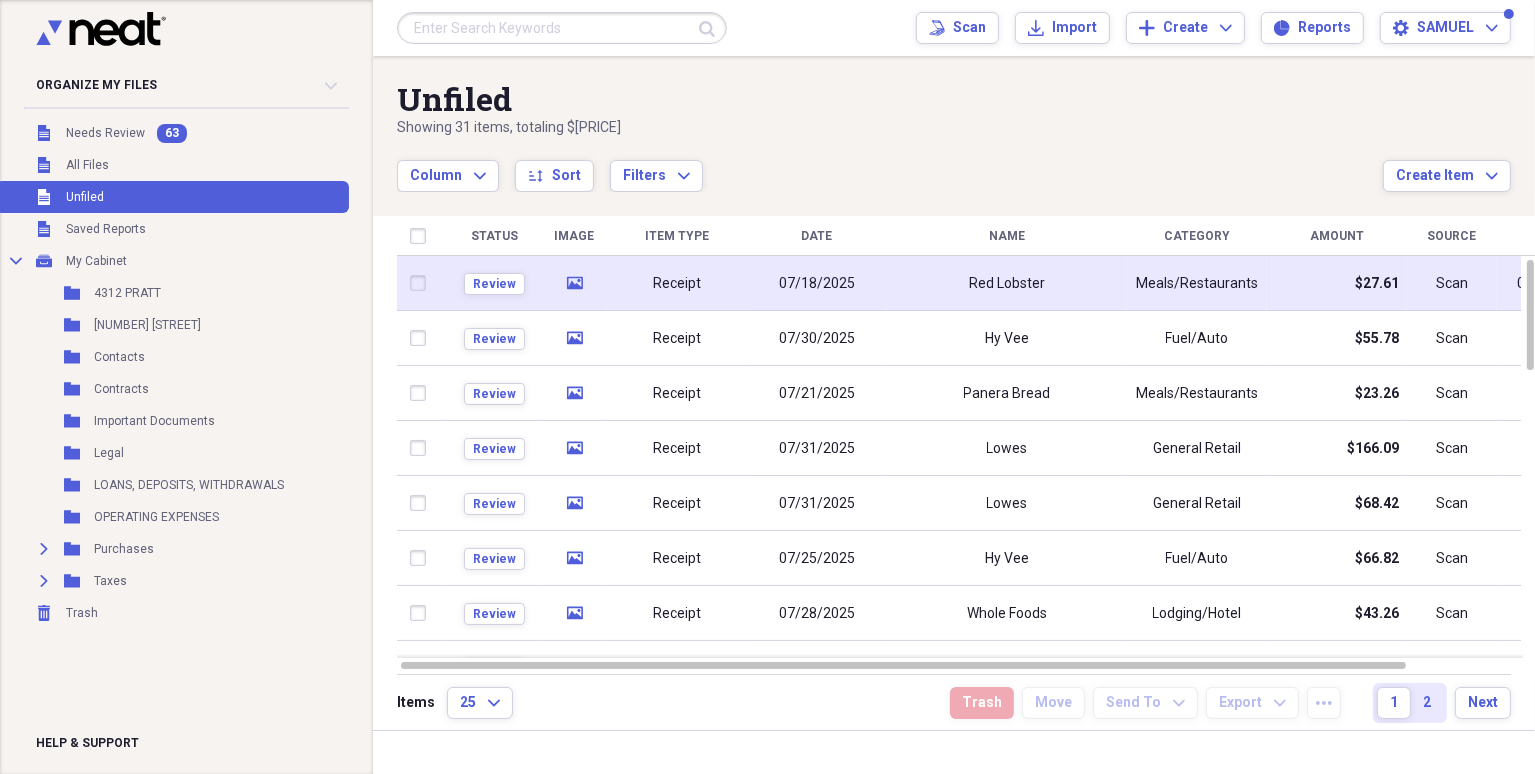 click on "07/18/2025" at bounding box center (817, 283) 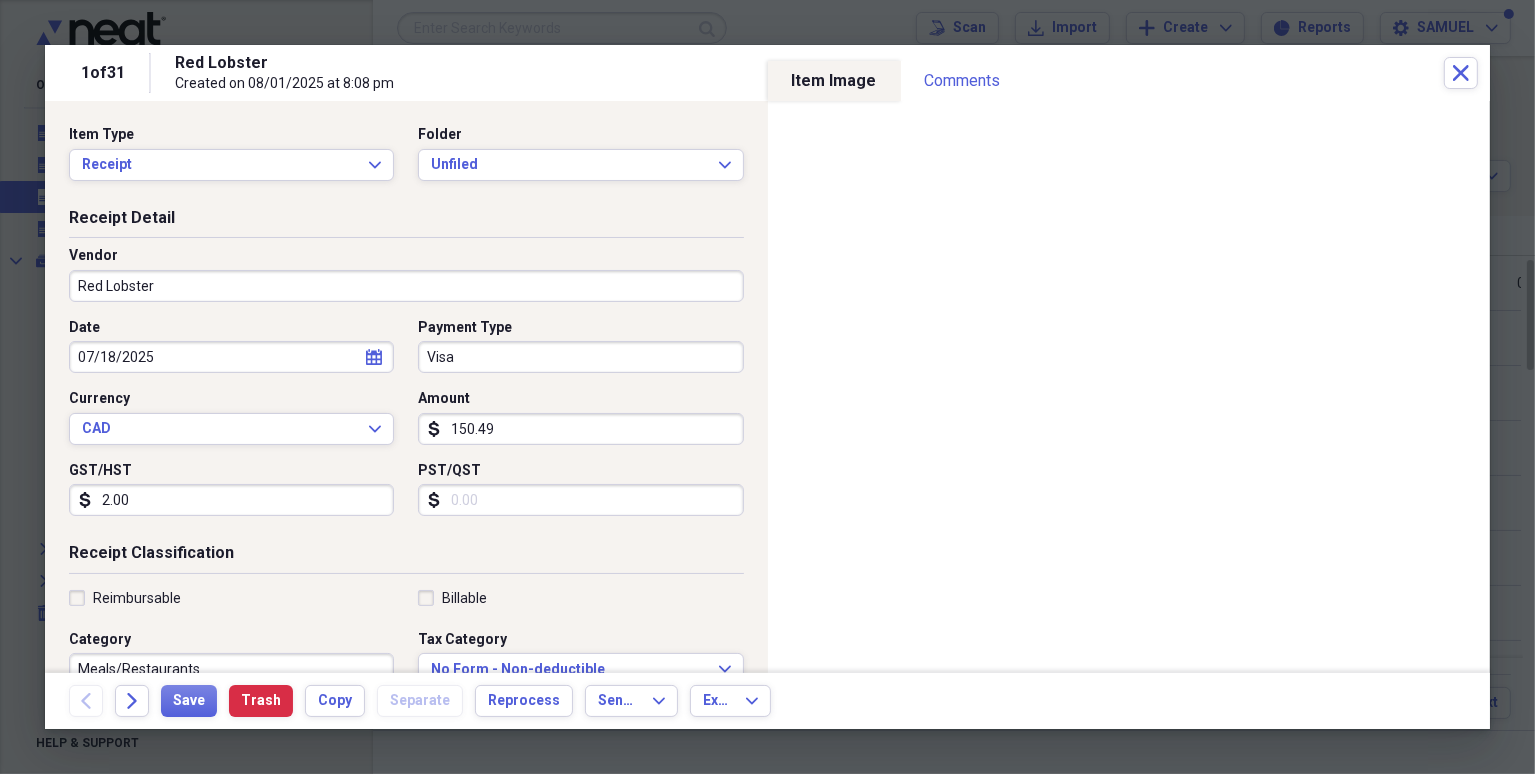 type on "150.49" 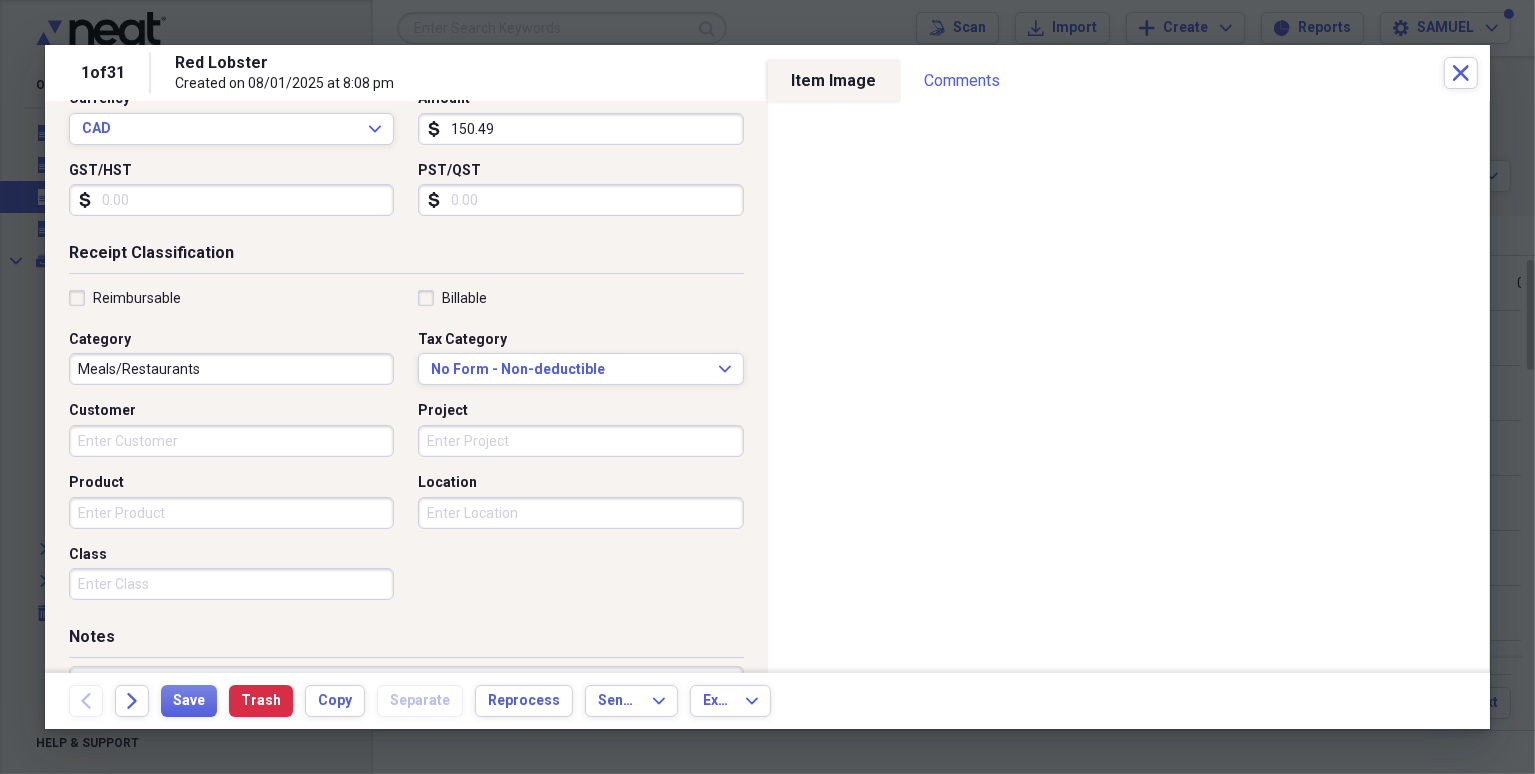 scroll, scrollTop: 440, scrollLeft: 0, axis: vertical 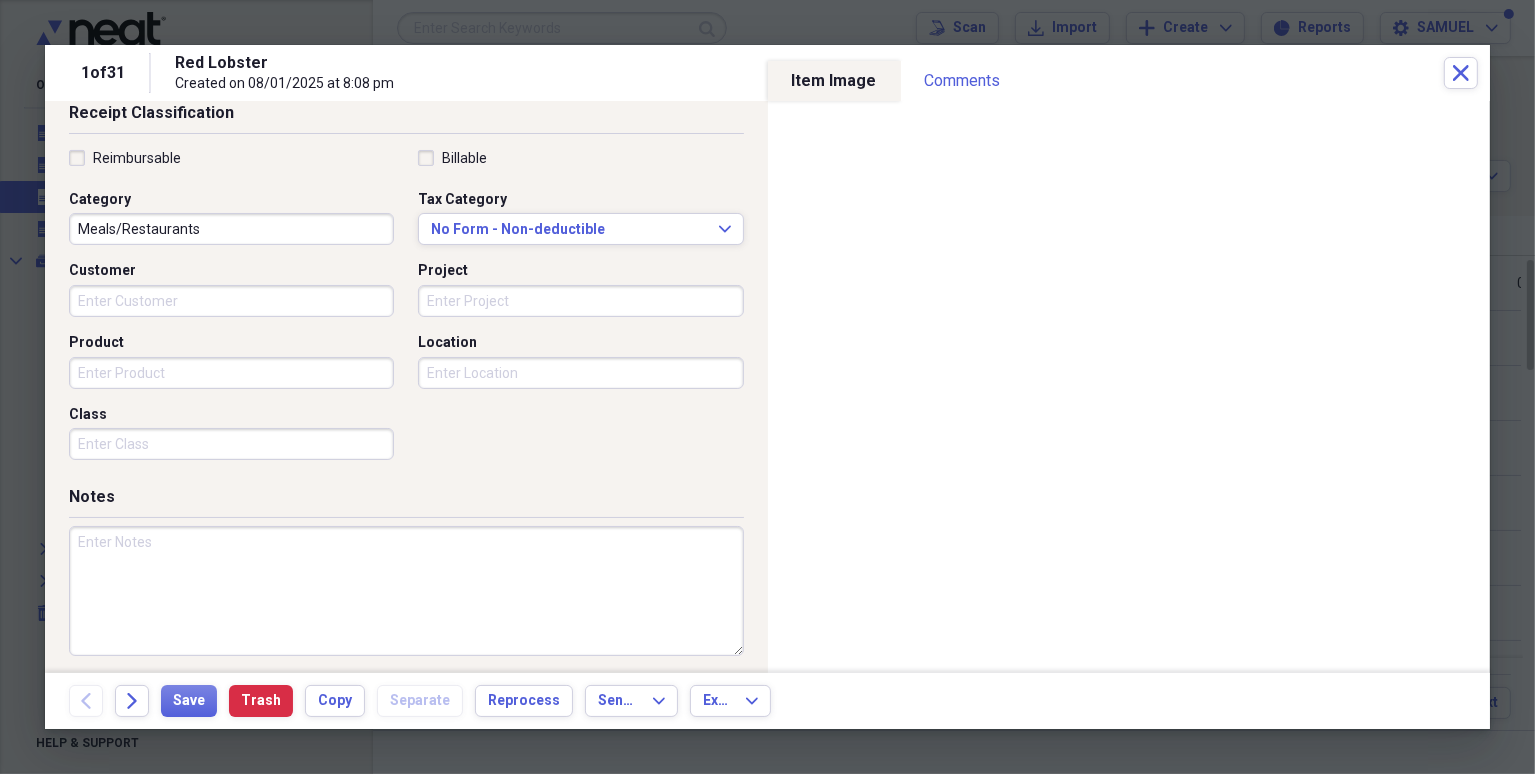 type 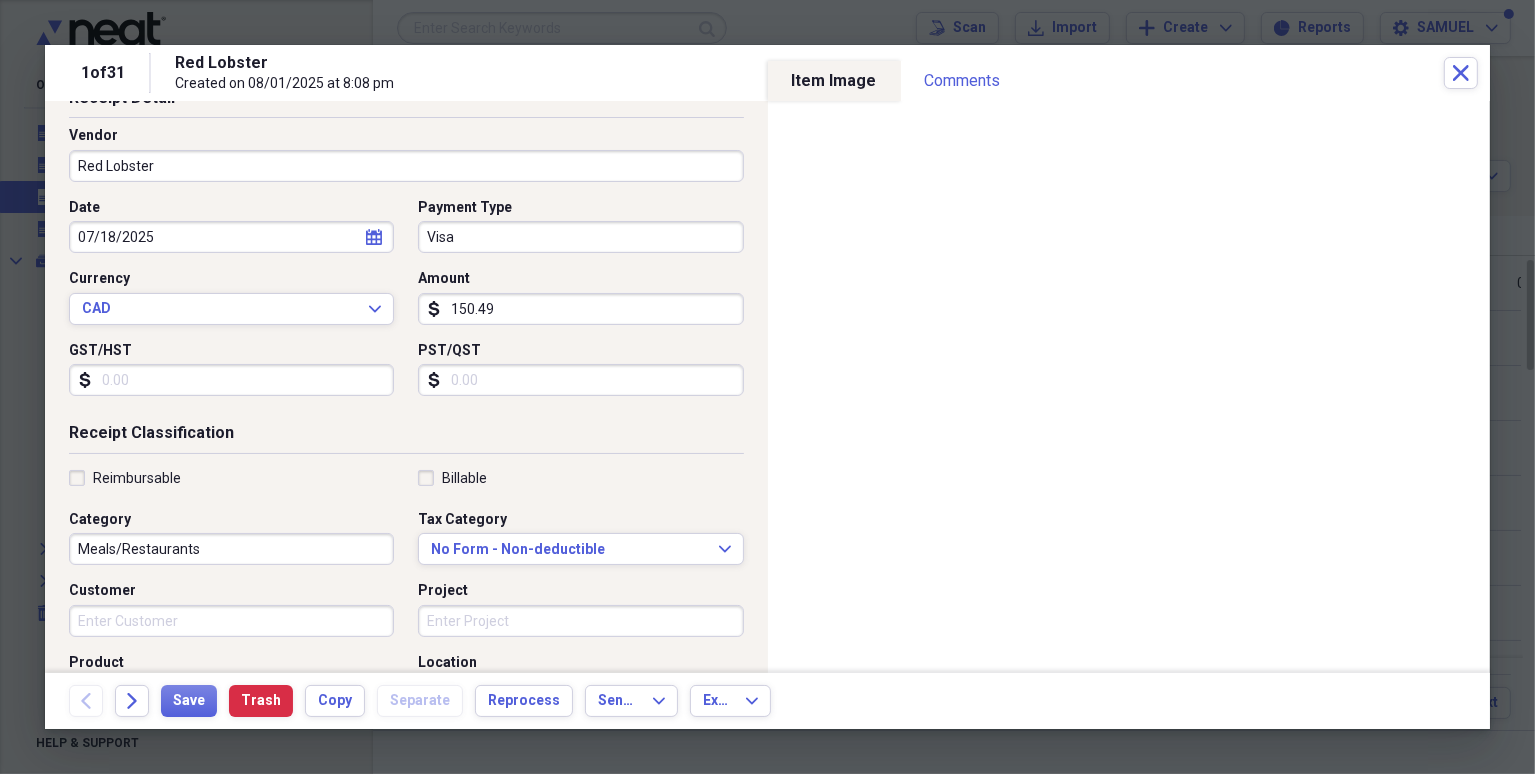 scroll, scrollTop: 0, scrollLeft: 0, axis: both 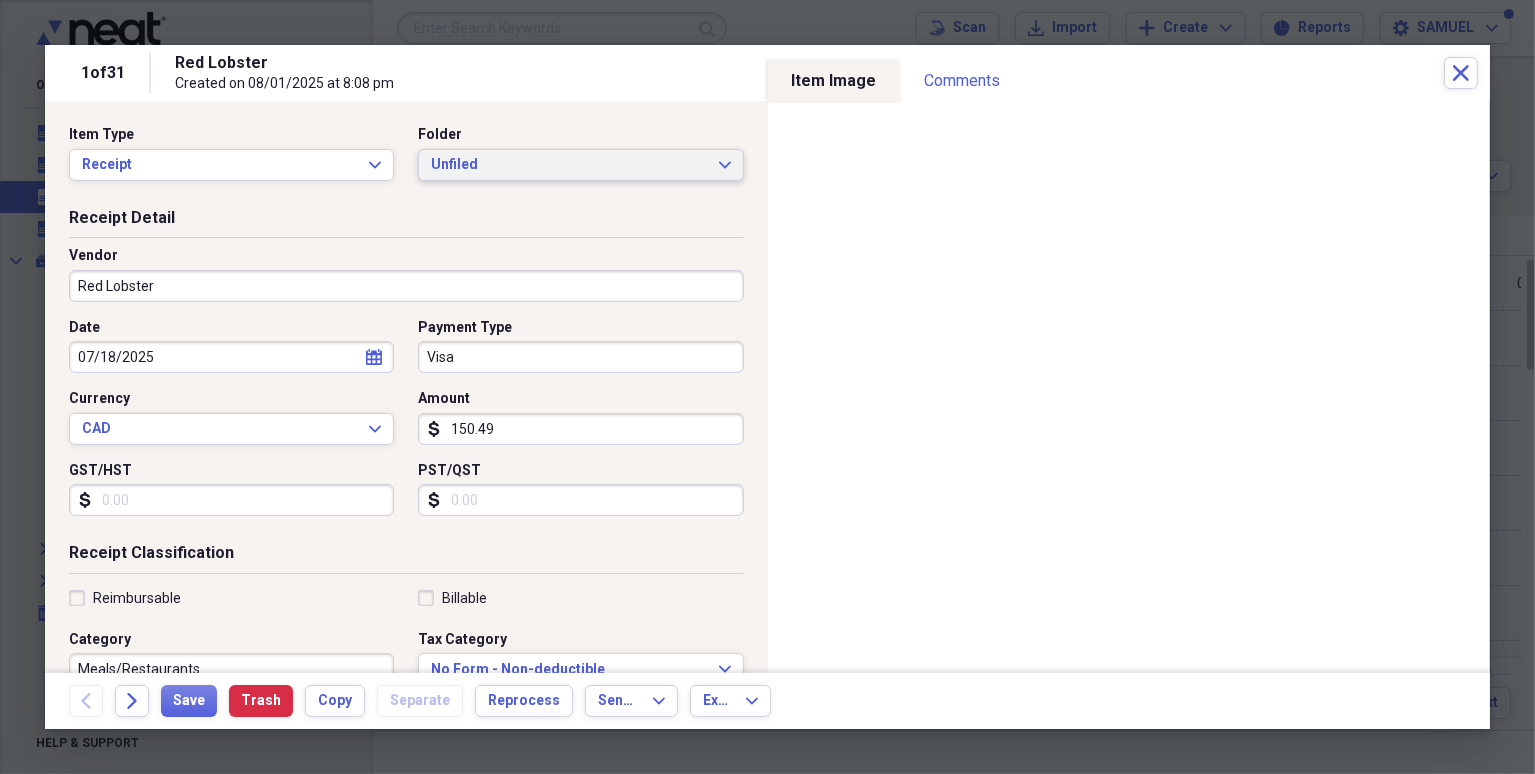 type on "WORK MEAL" 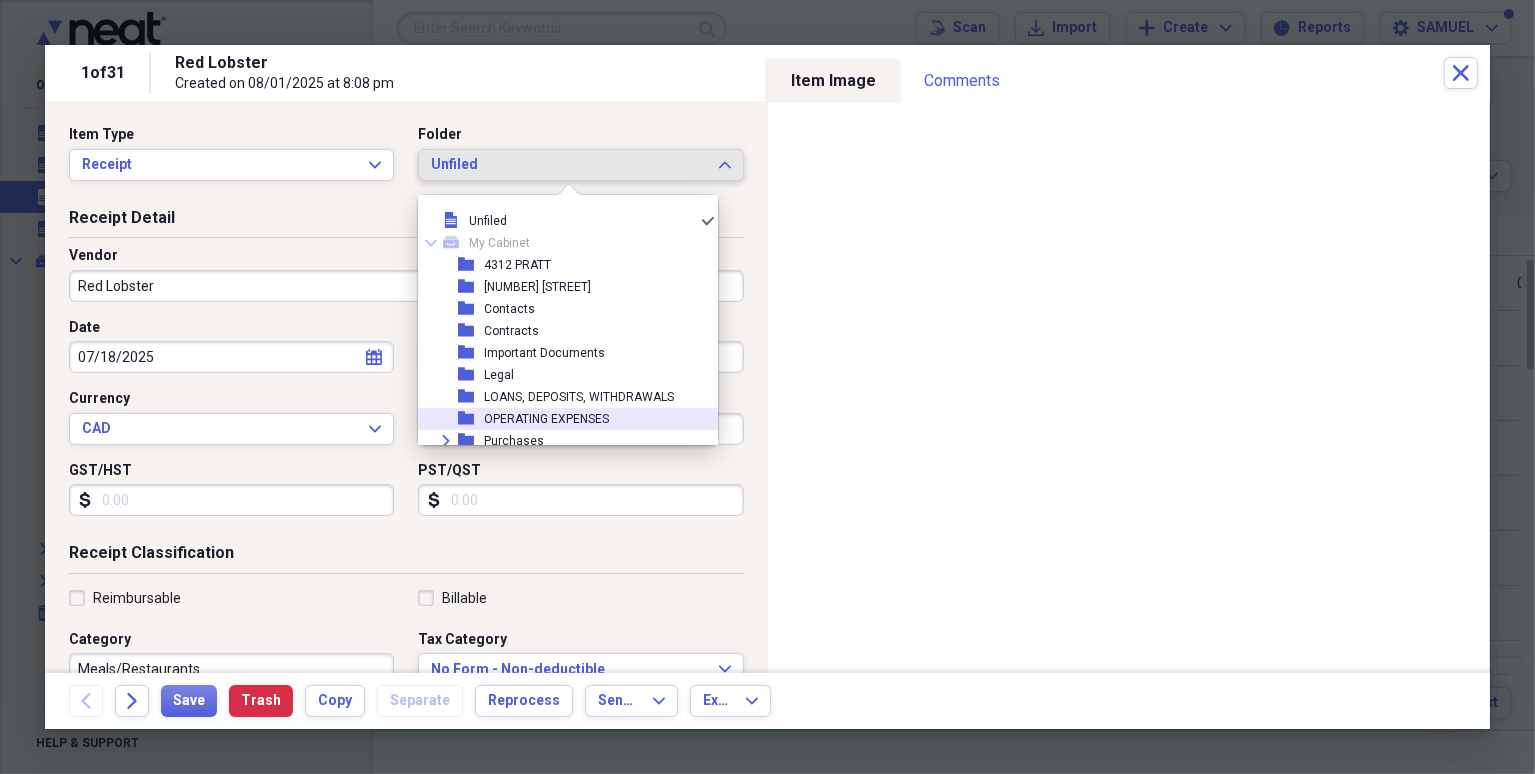 click on "folder OPERATING EXPENSES" at bounding box center (560, 419) 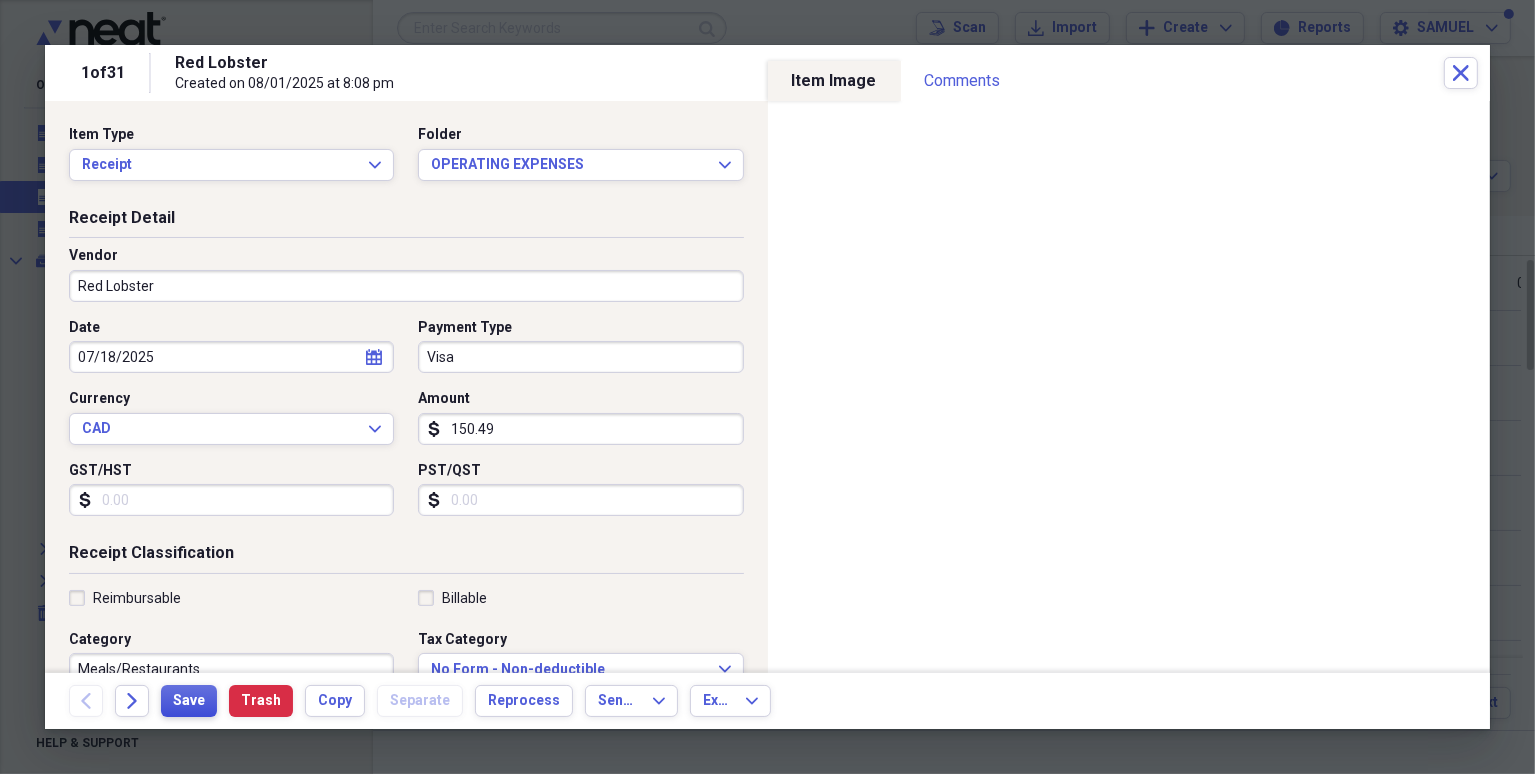 click on "Save" at bounding box center (189, 701) 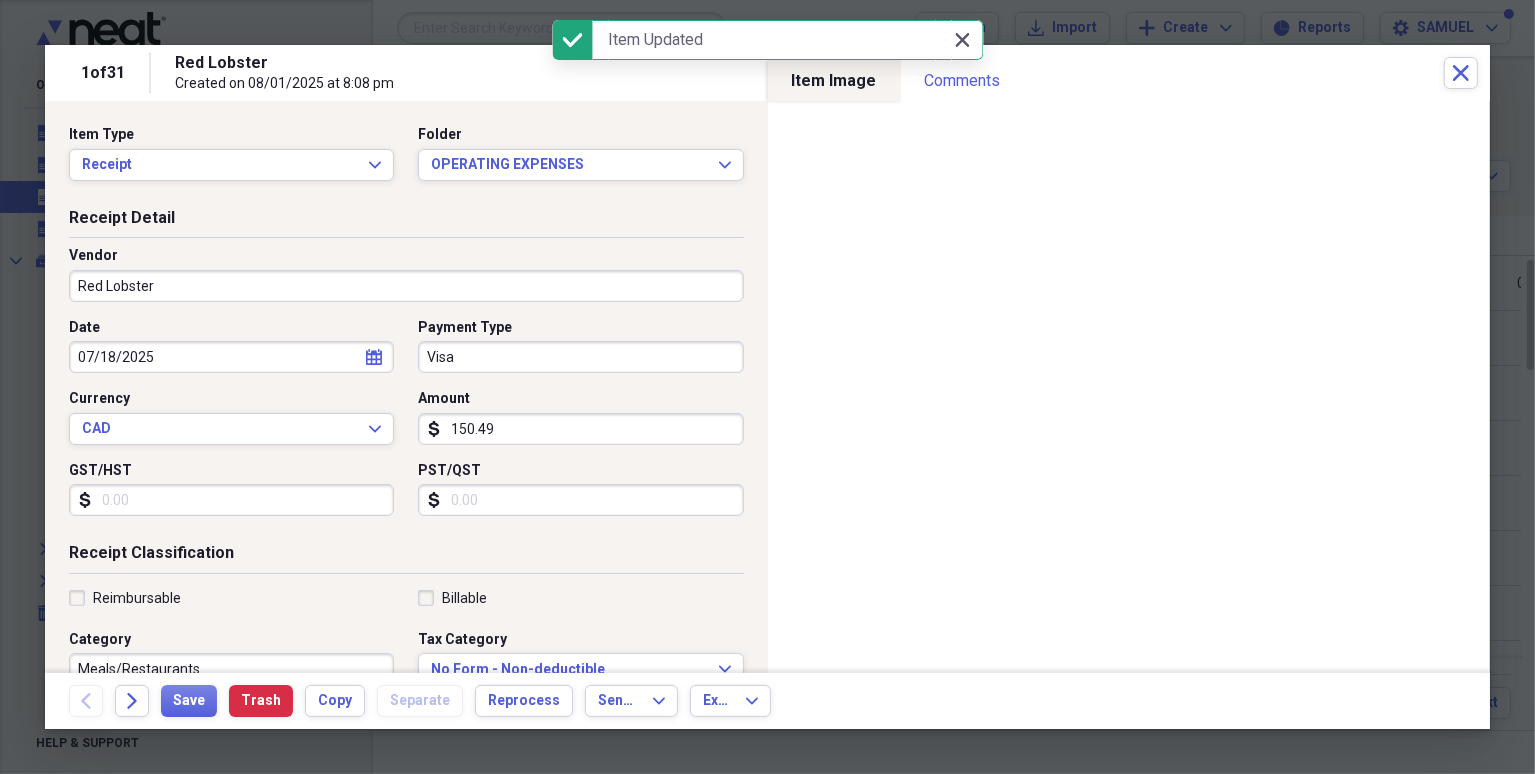 click on "Close" 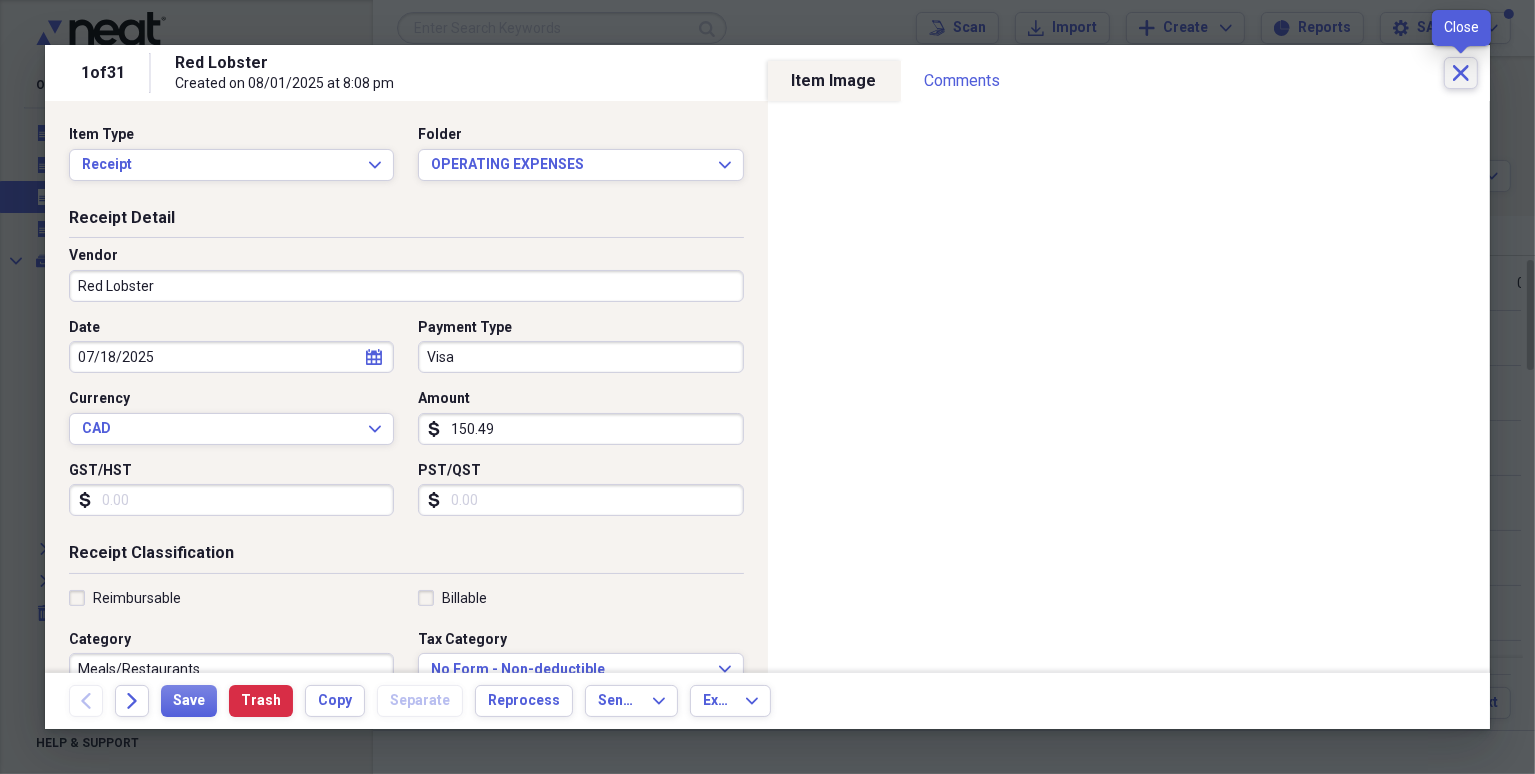 click 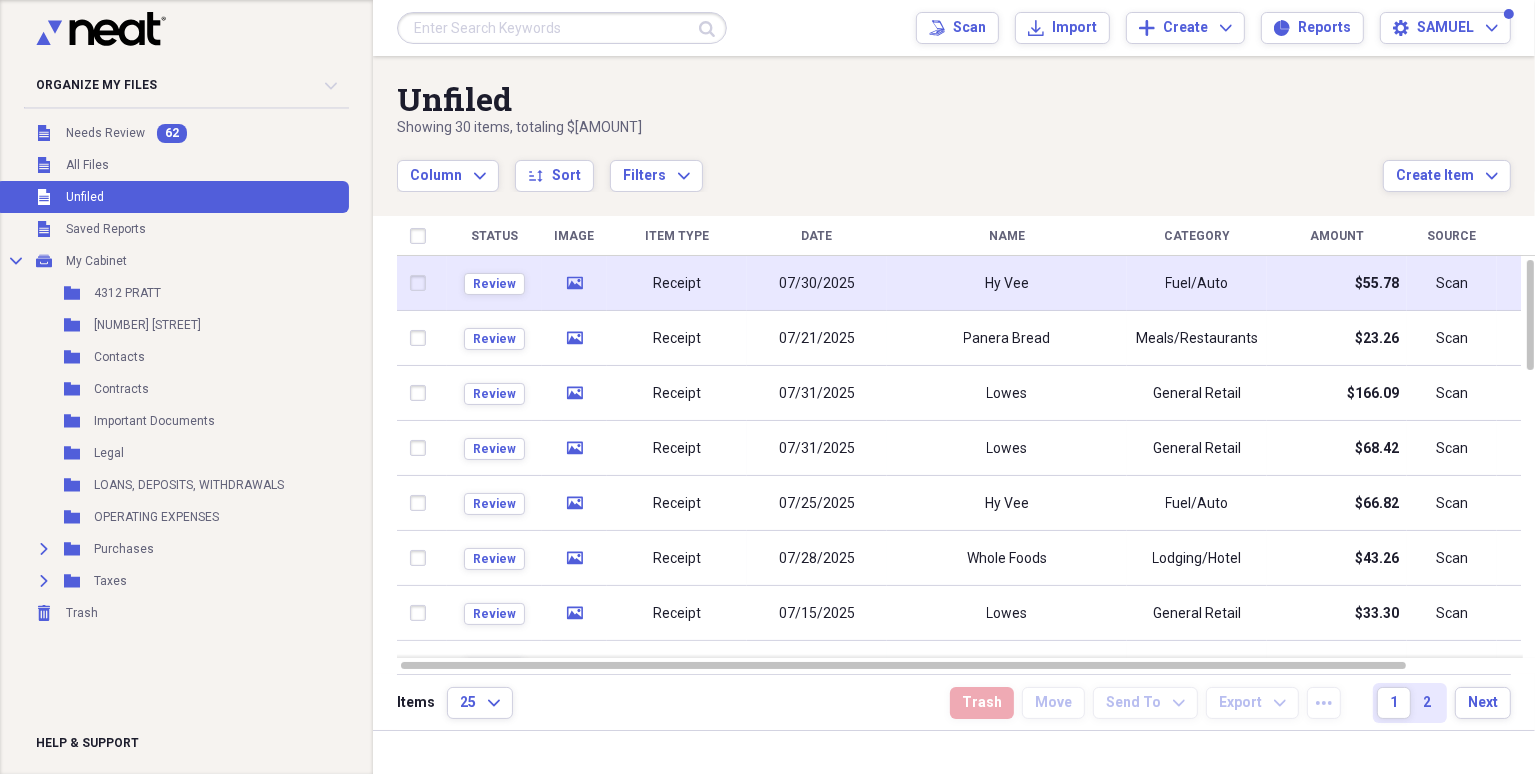 click on "07/30/2025" at bounding box center (817, 284) 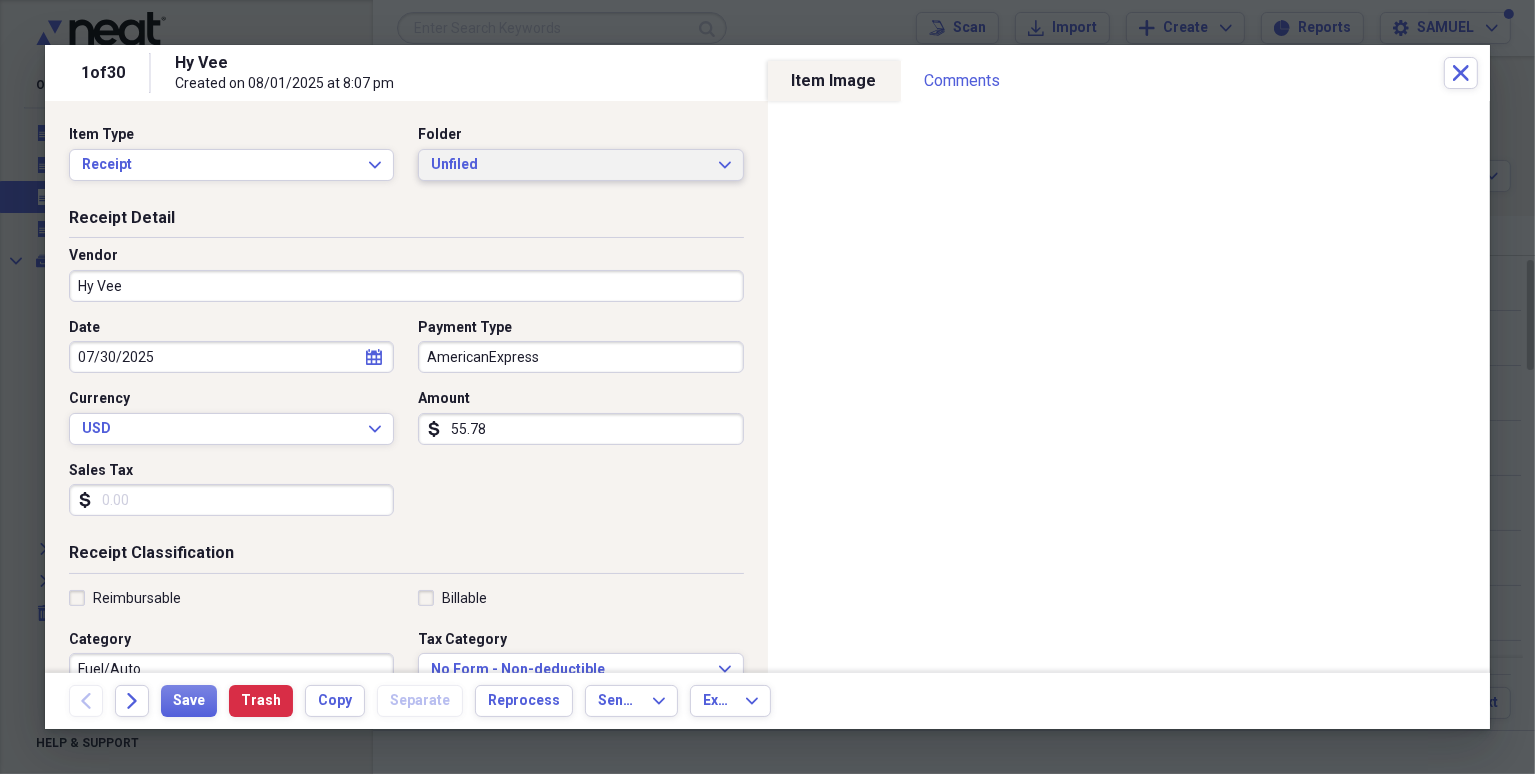 click on "Unfiled" at bounding box center (568, 165) 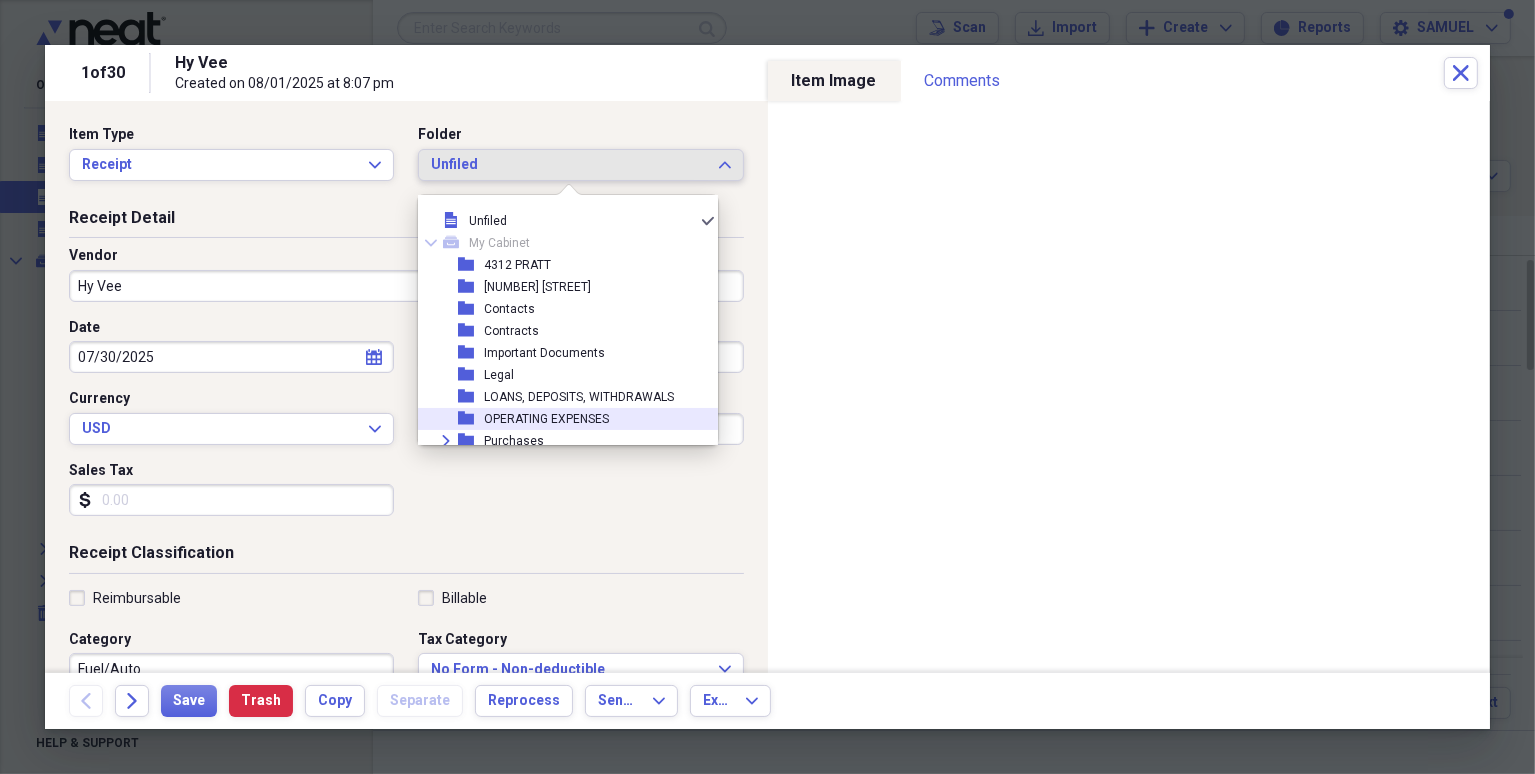 click on "OPERATING EXPENSES" at bounding box center [546, 419] 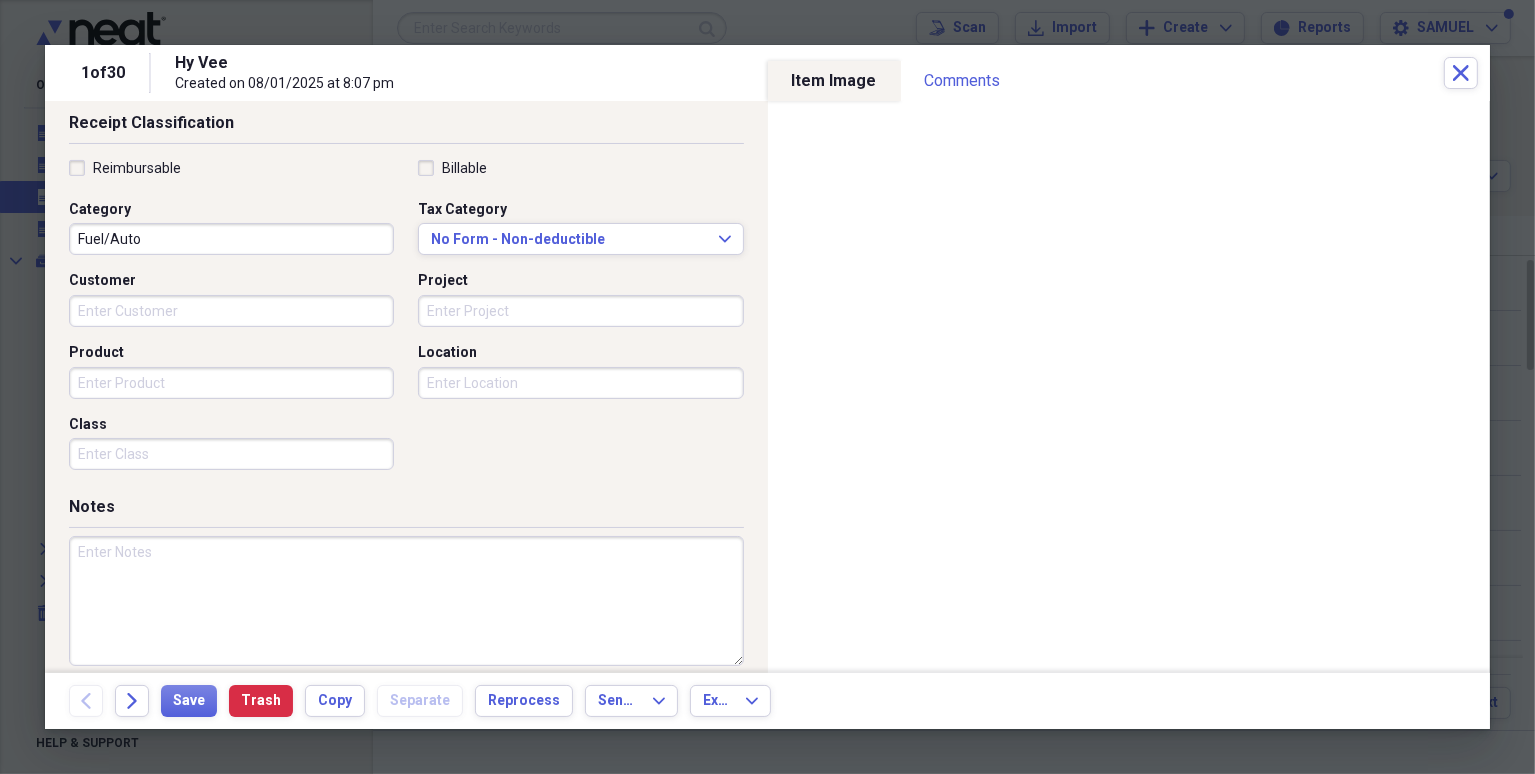 scroll, scrollTop: 440, scrollLeft: 0, axis: vertical 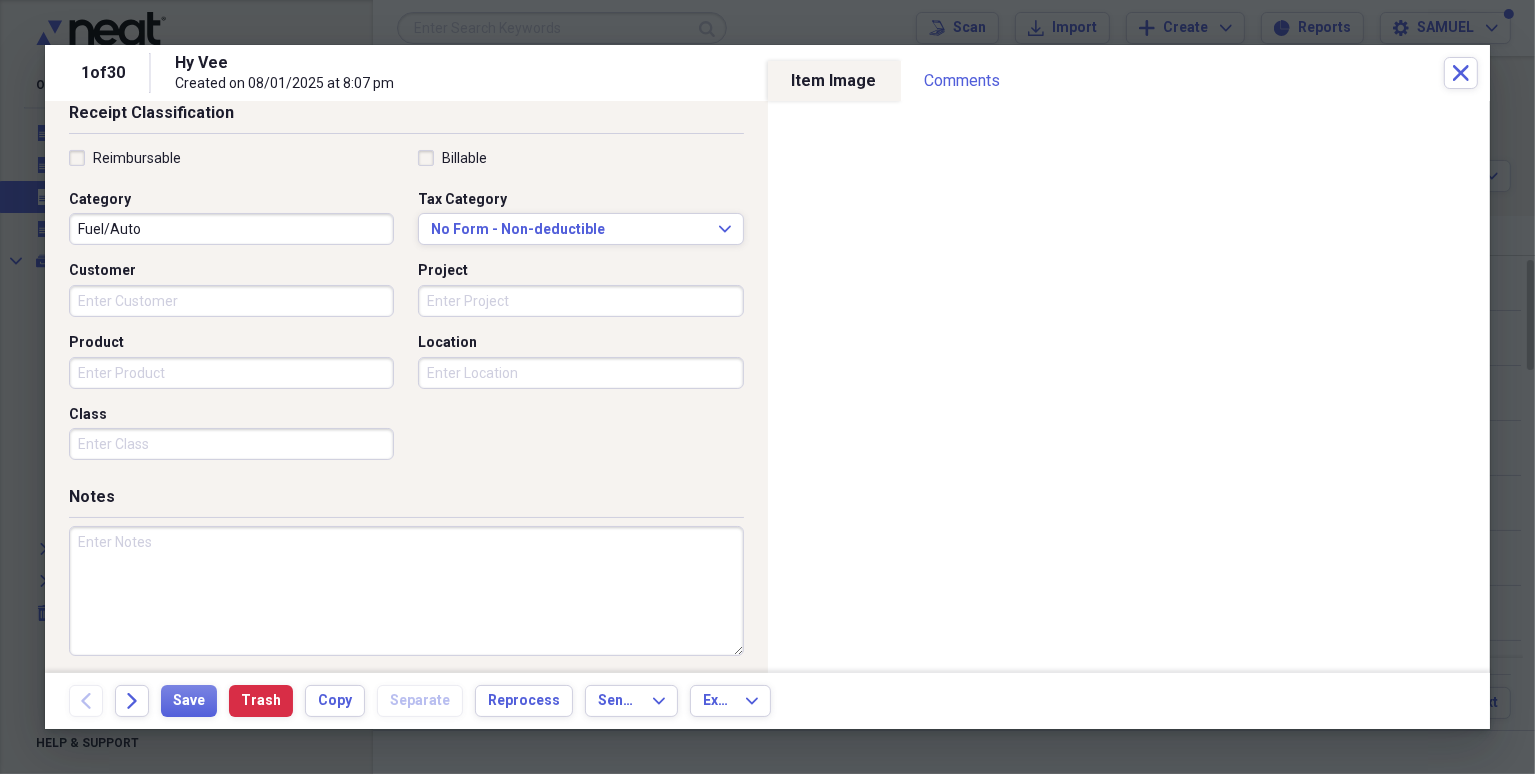 click at bounding box center [406, 591] 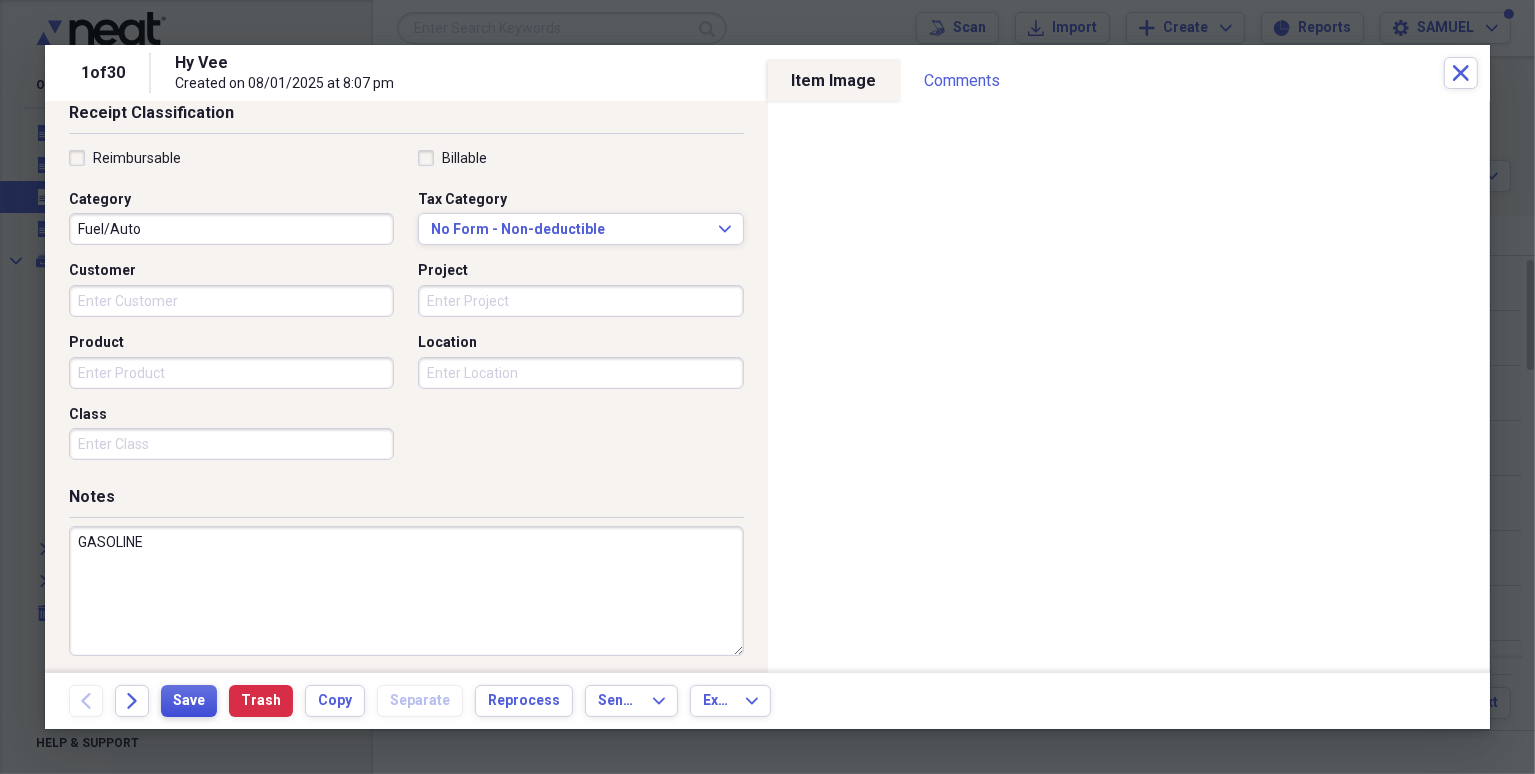 type on "GASOLINE" 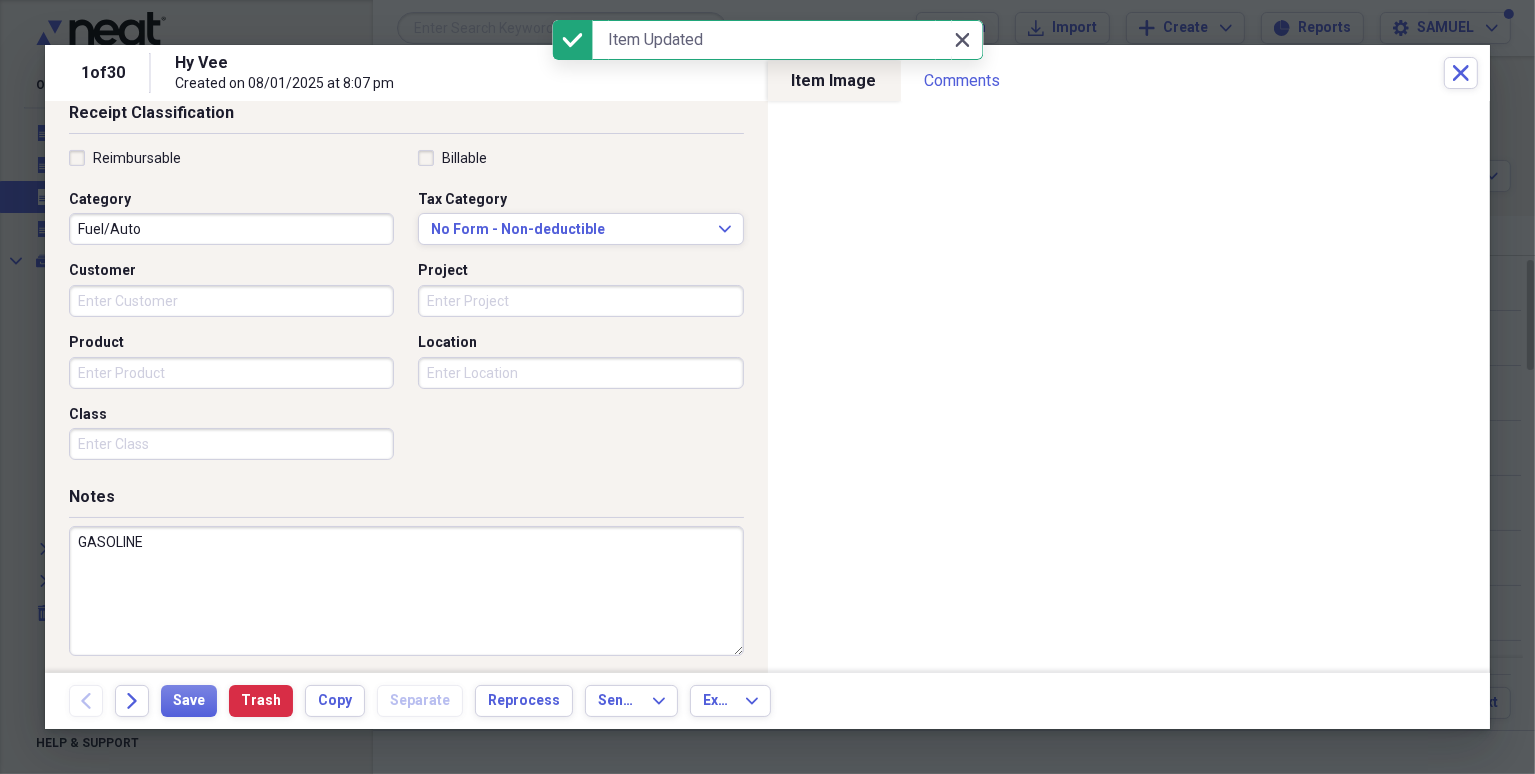 click on "Close Close" at bounding box center (963, 40) 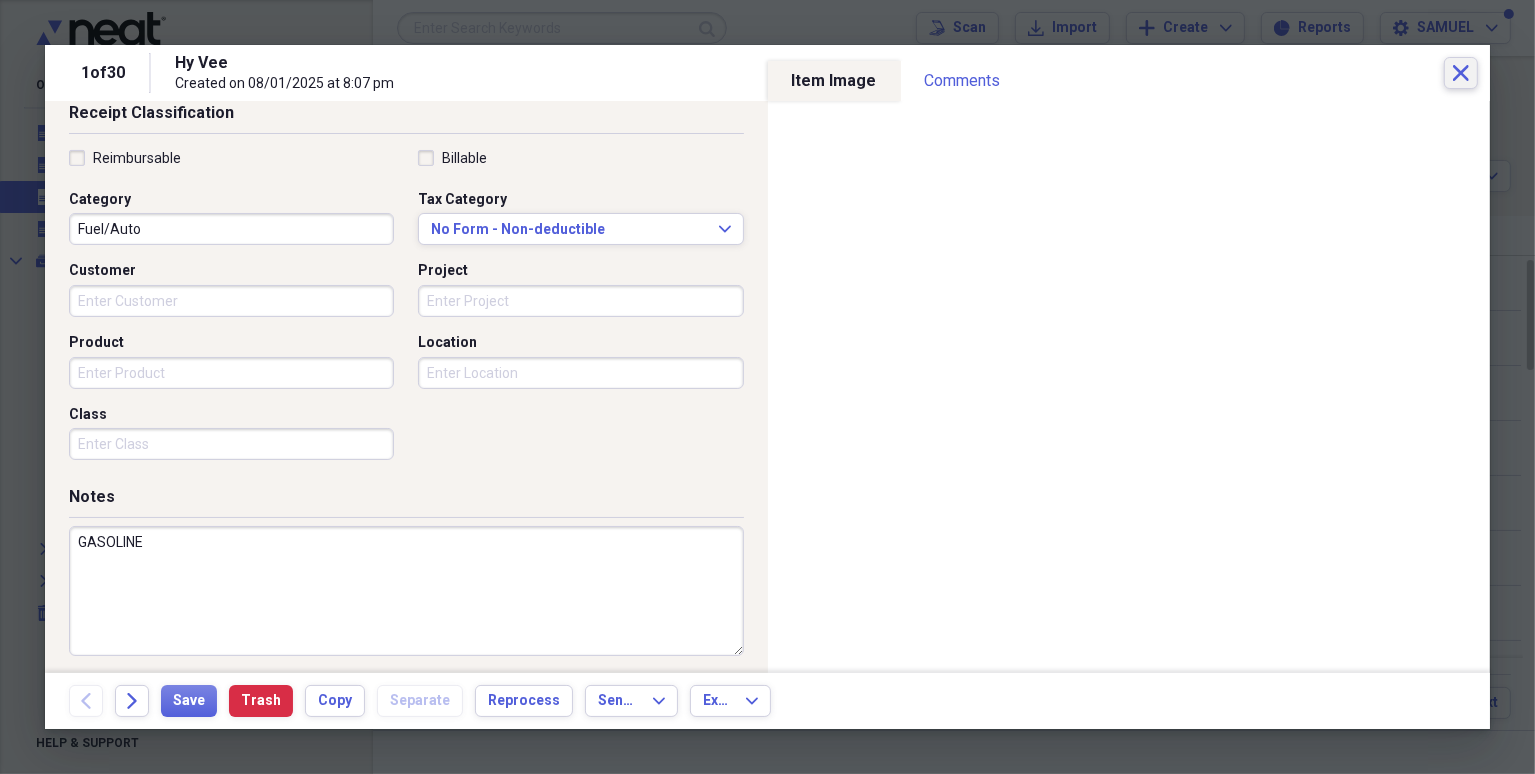 click 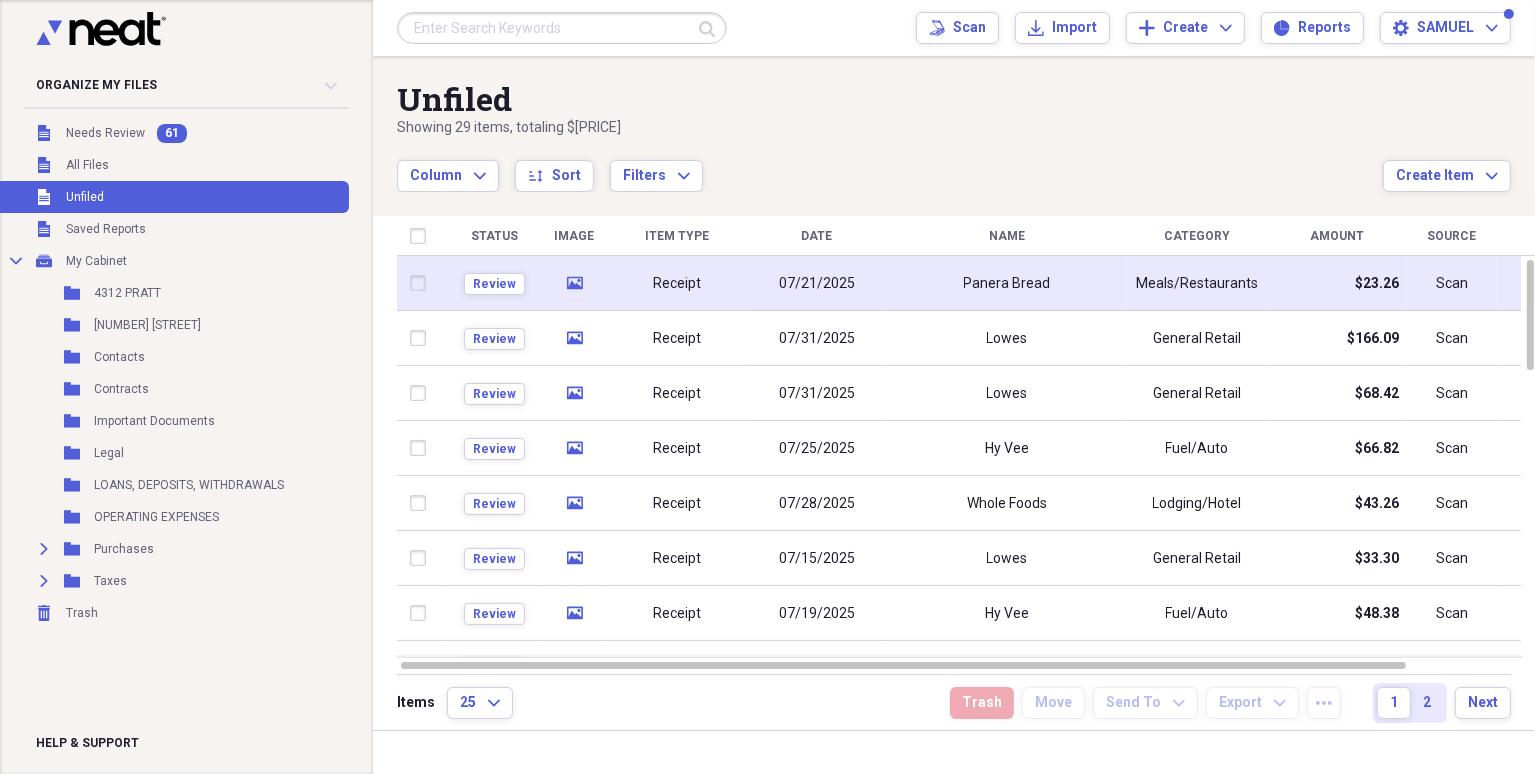 click on "Panera Bread" at bounding box center [1007, 283] 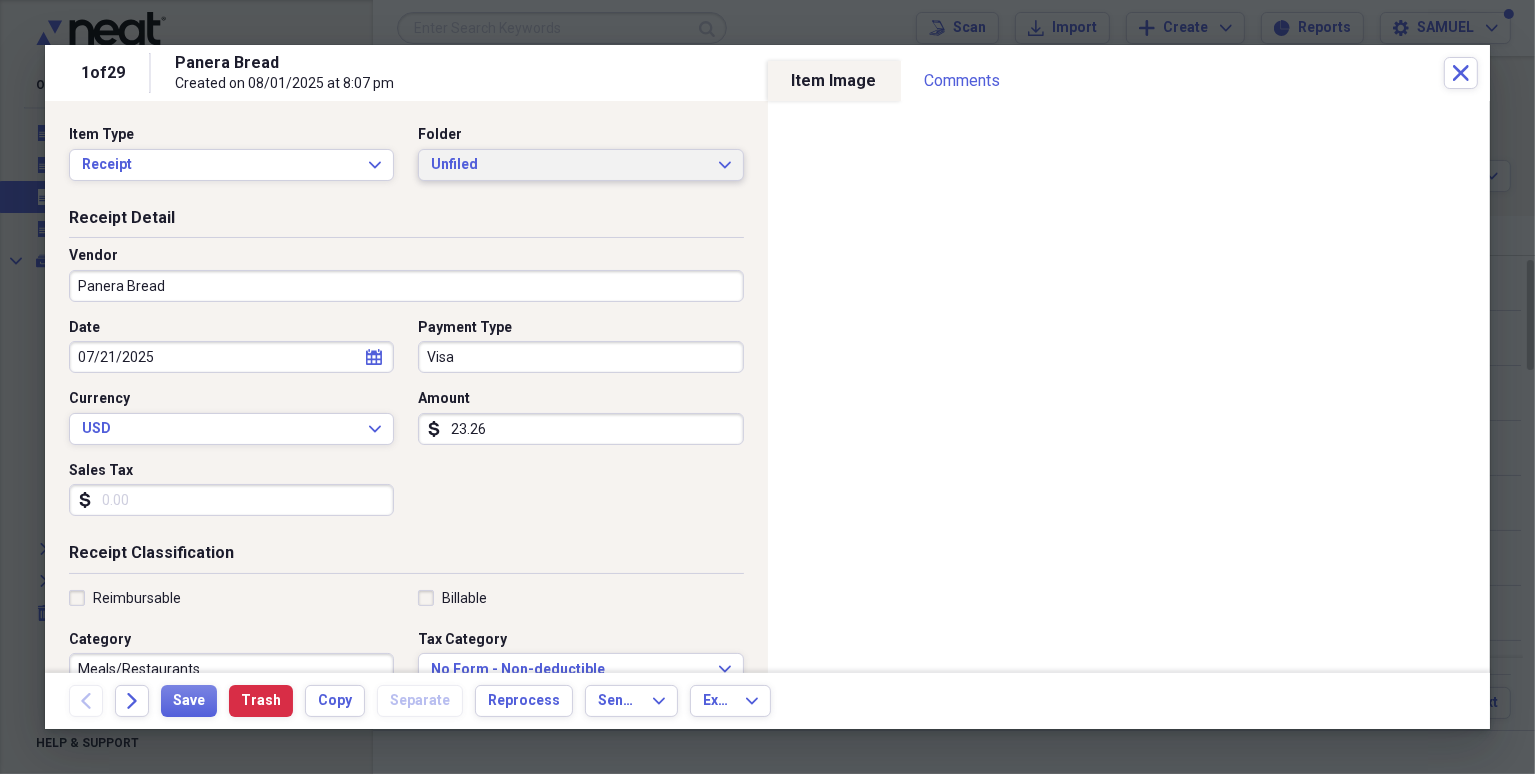 click on "Unfiled Expand" at bounding box center [580, 165] 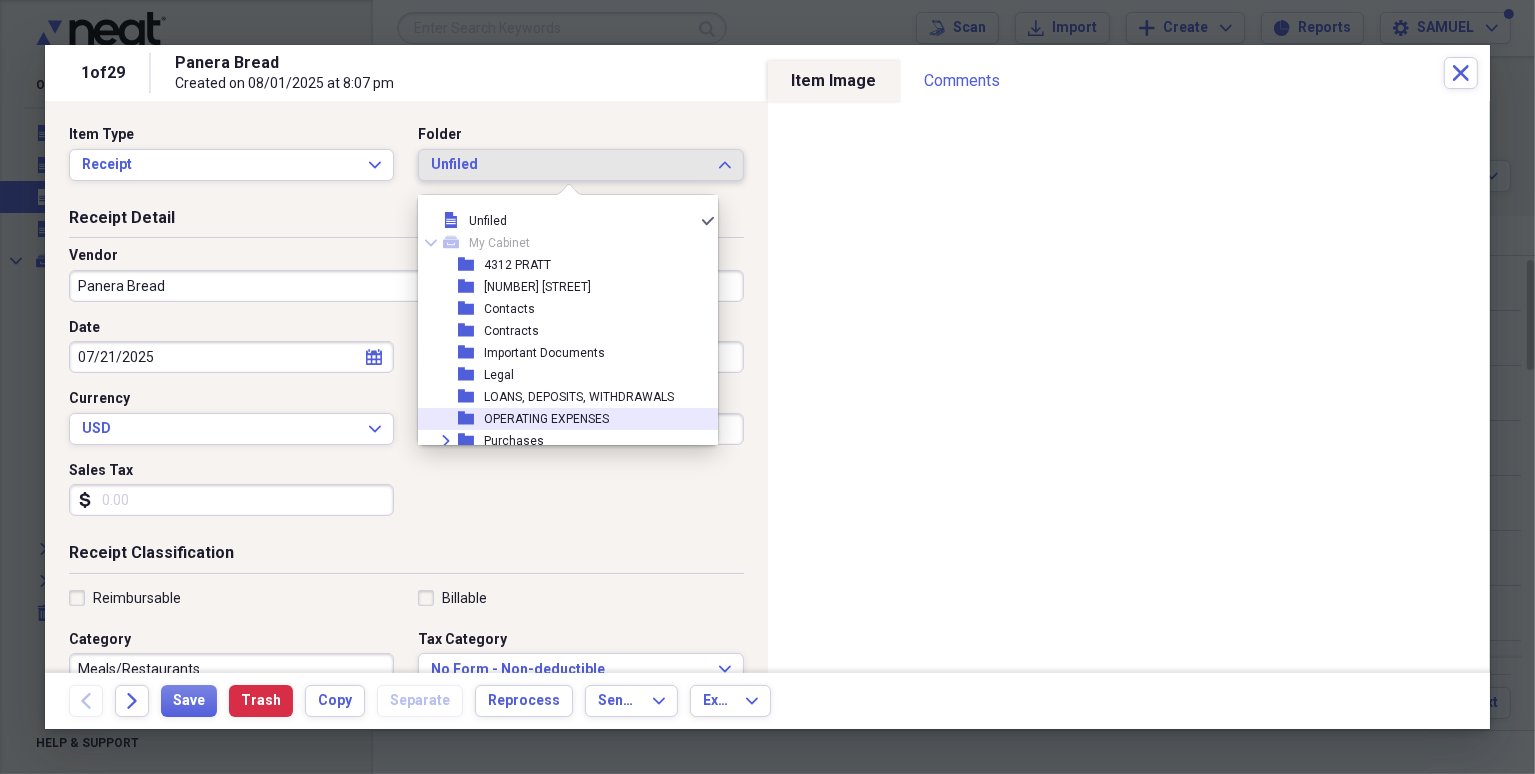 click on "OPERATING EXPENSES" at bounding box center (546, 419) 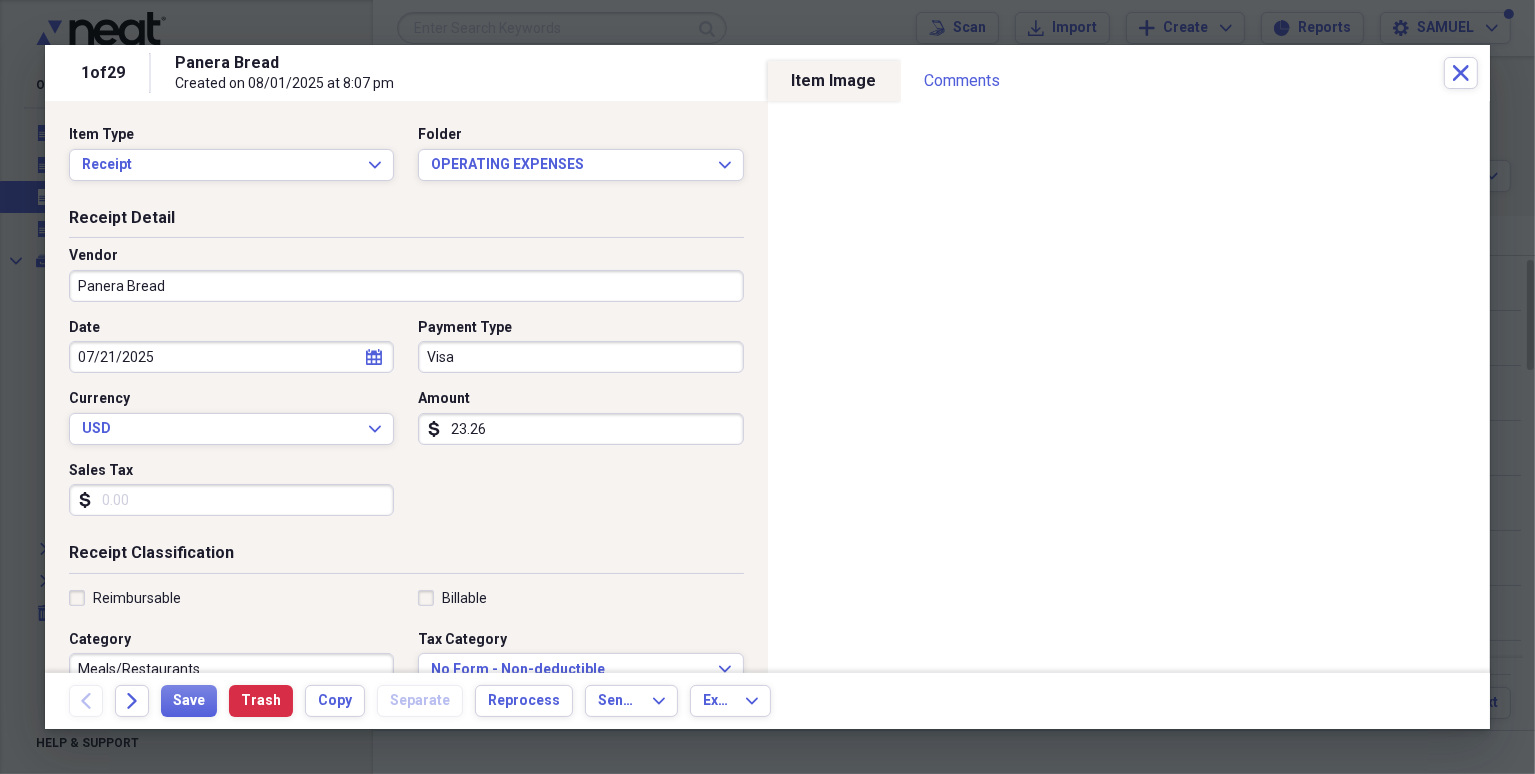 click on "23.26" at bounding box center (580, 429) 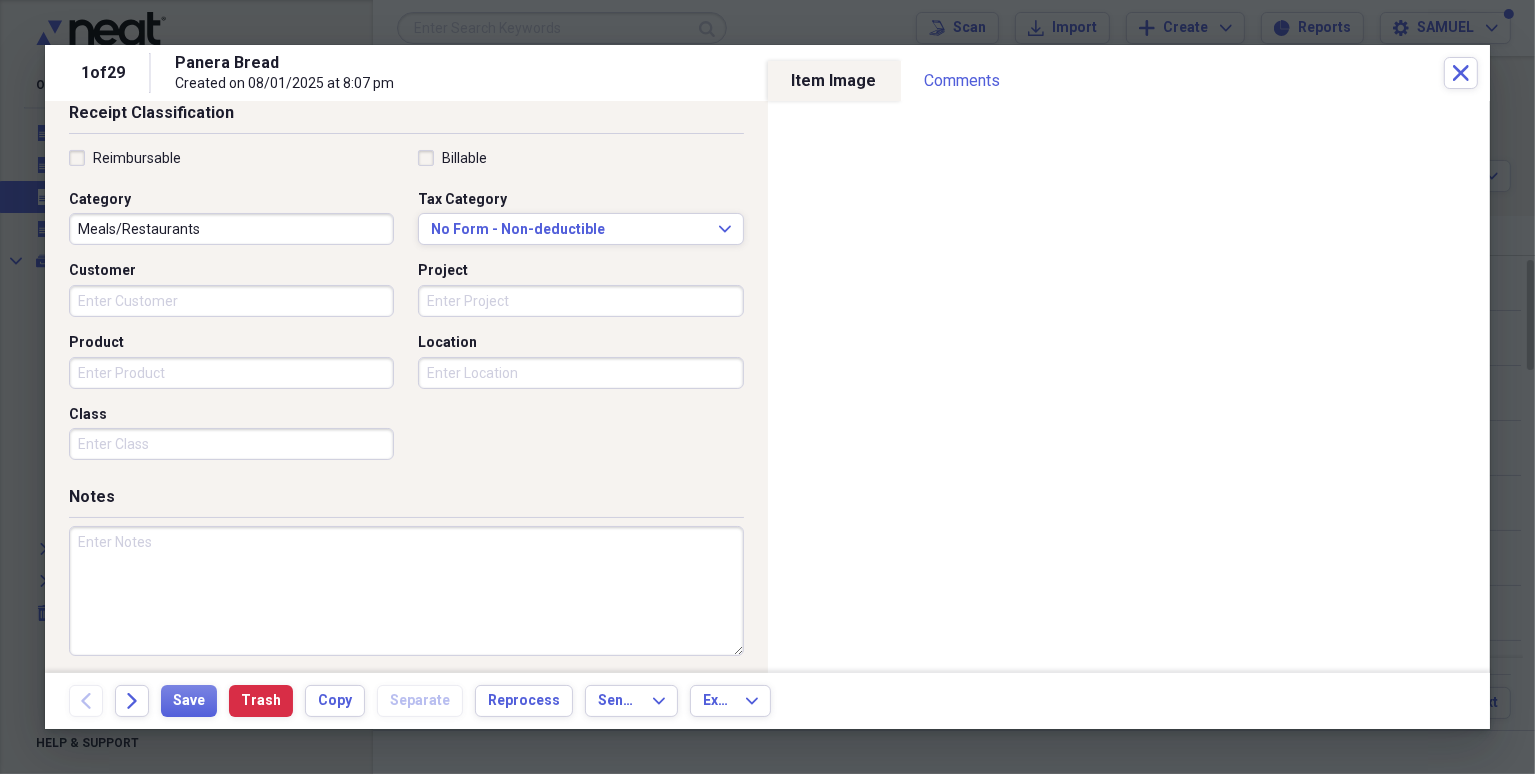 scroll, scrollTop: 440, scrollLeft: 0, axis: vertical 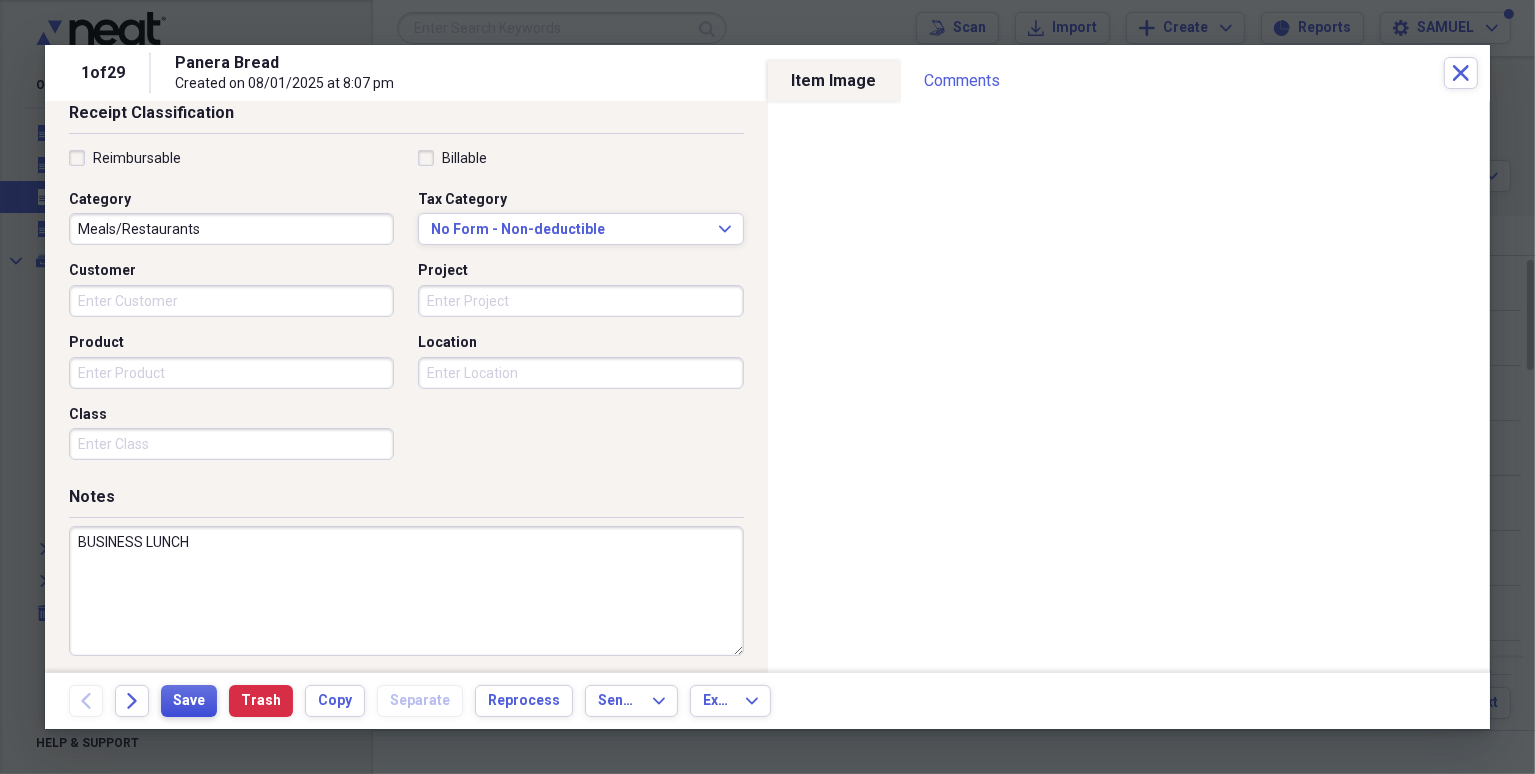 type on "BUSINESS LUNCH" 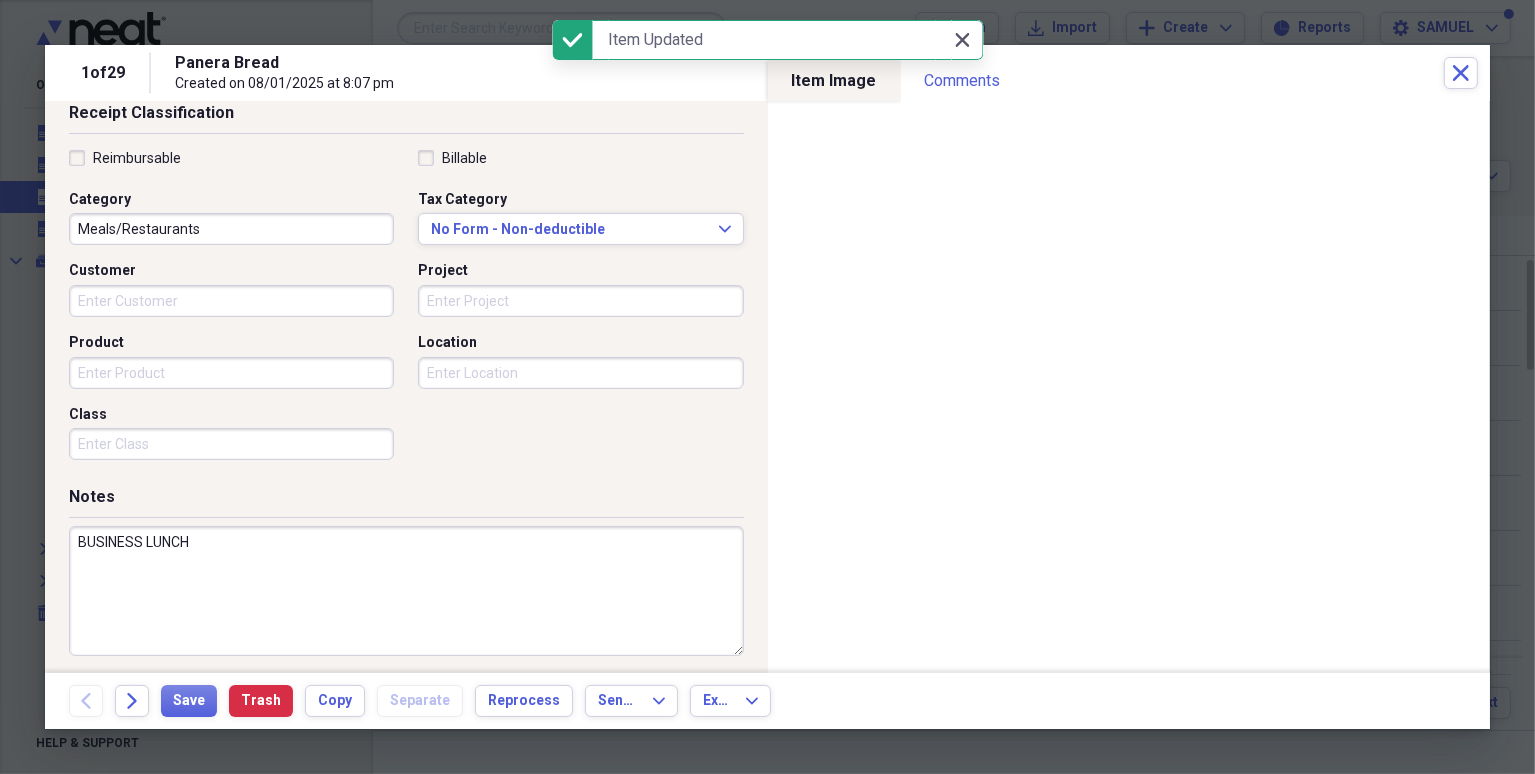 click on "Close" 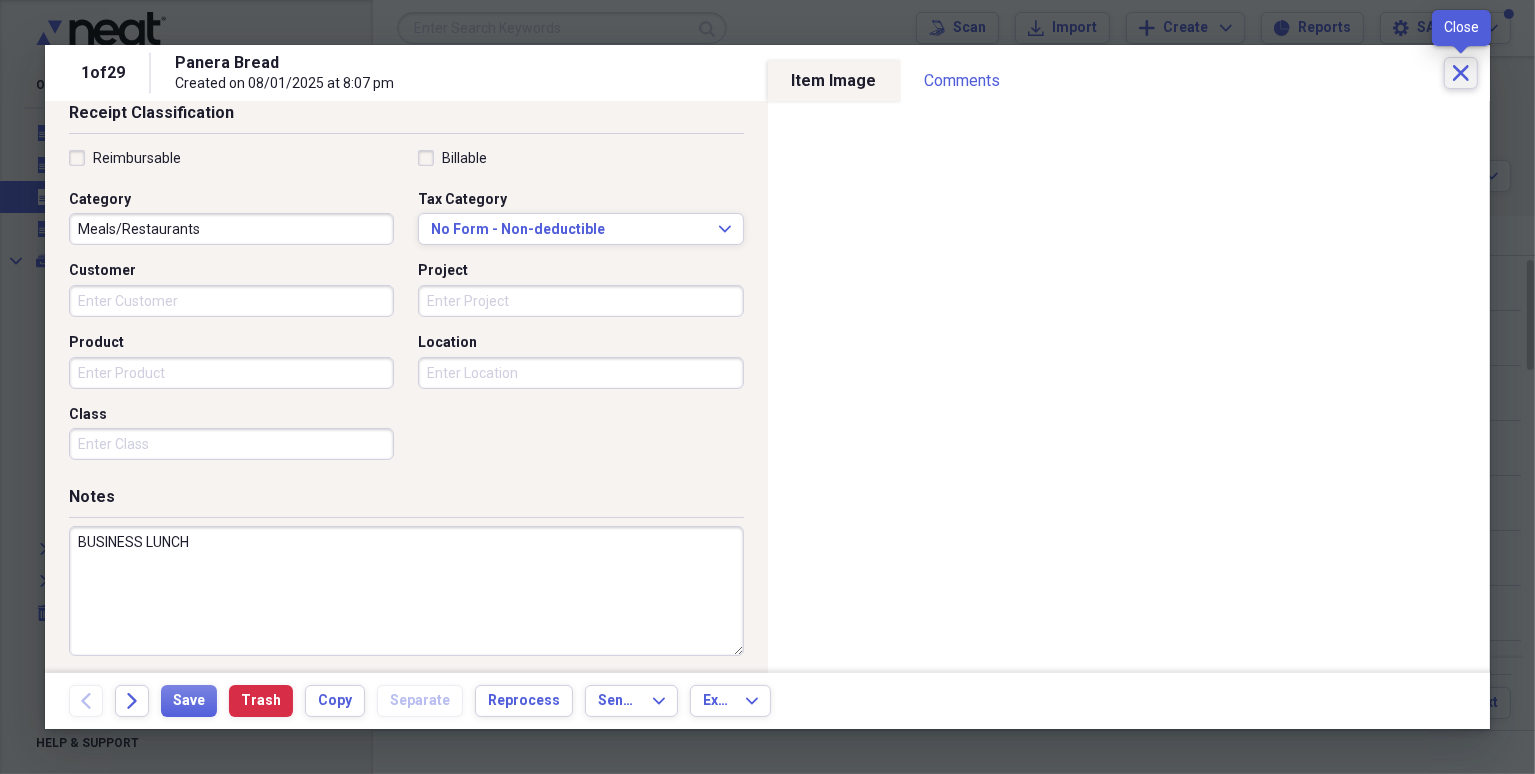 click on "Close" at bounding box center (1461, 73) 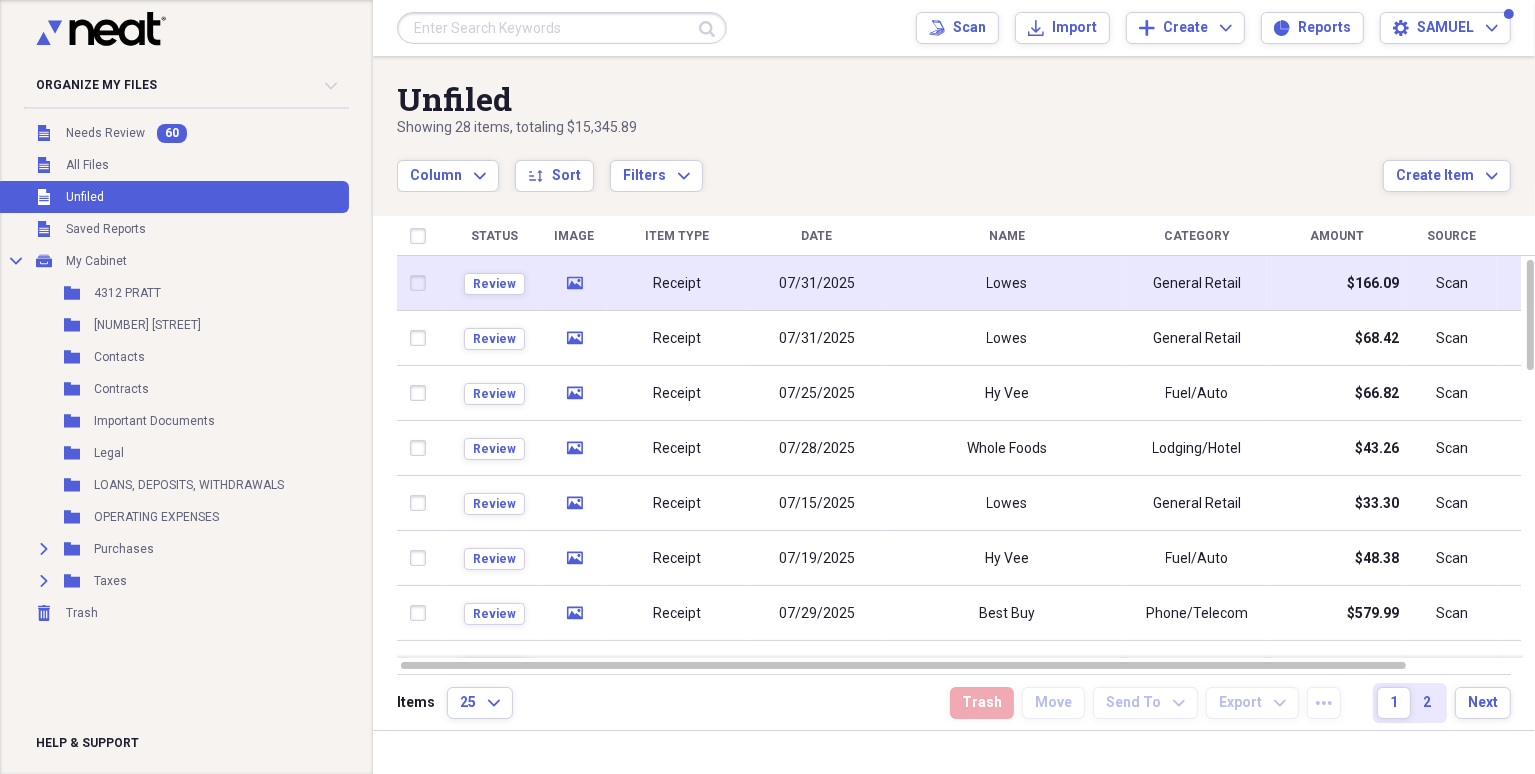 click on "Lowes" at bounding box center (1007, 283) 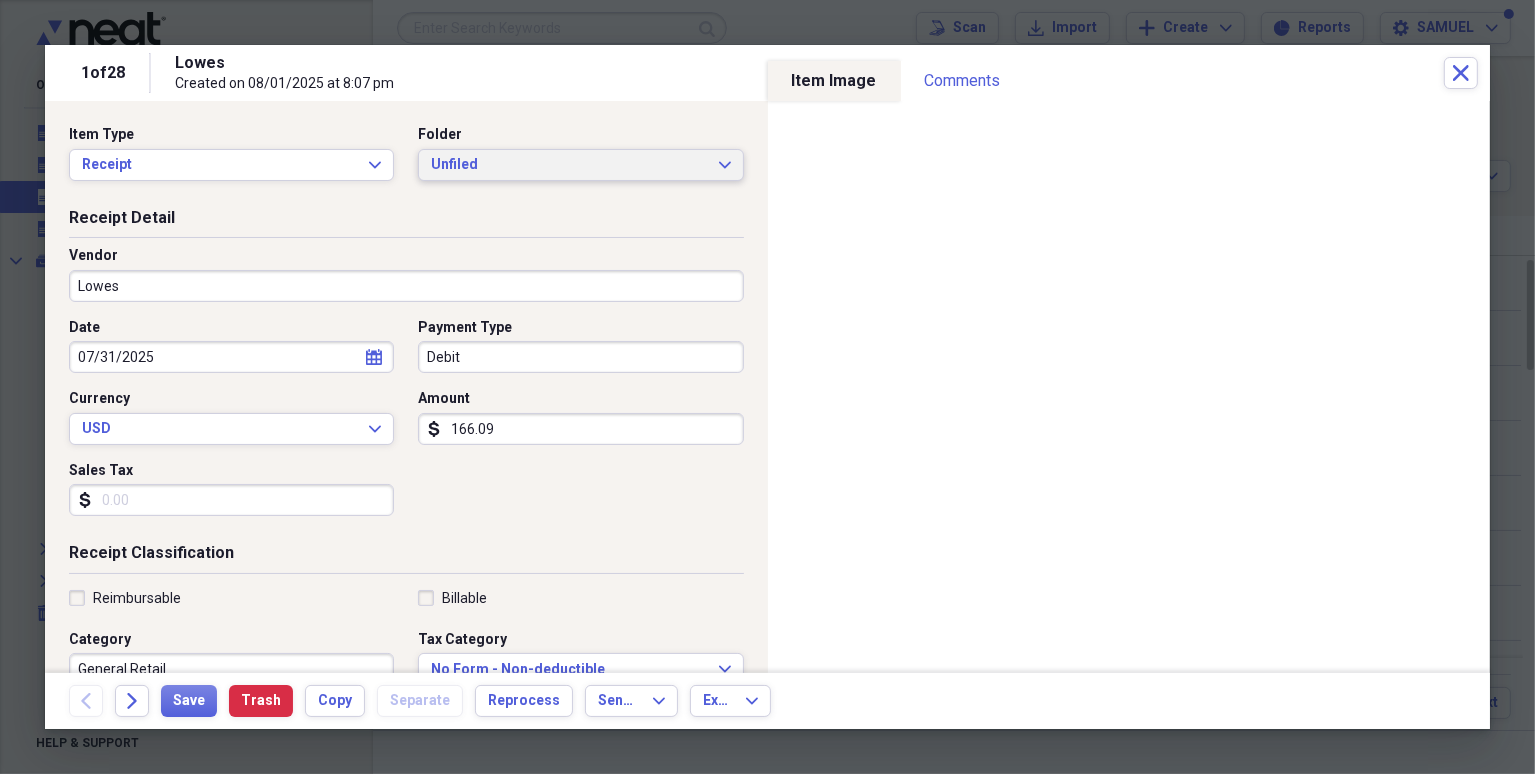 click on "Expand" 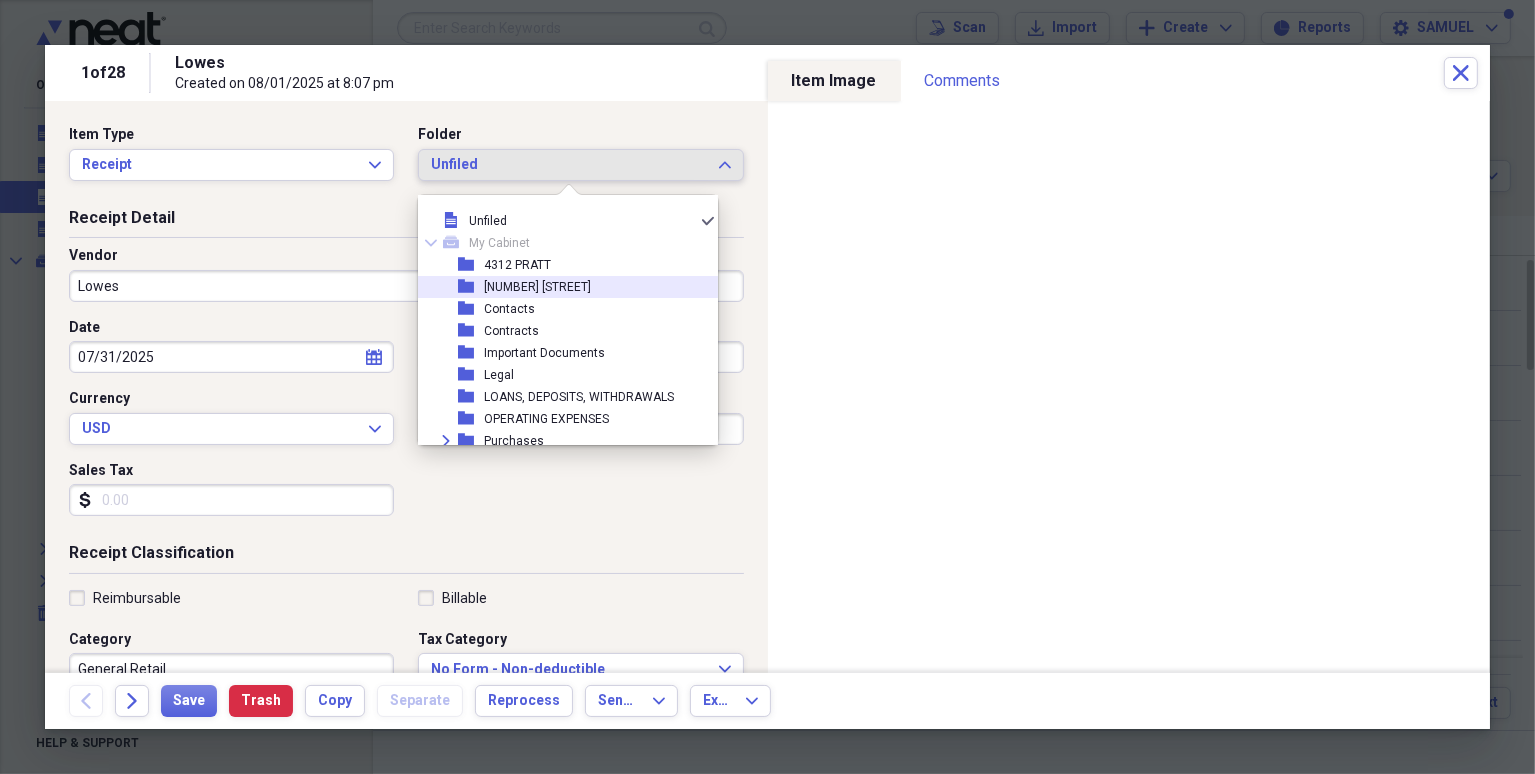 click on "folder 4709 CUMING" at bounding box center (560, 287) 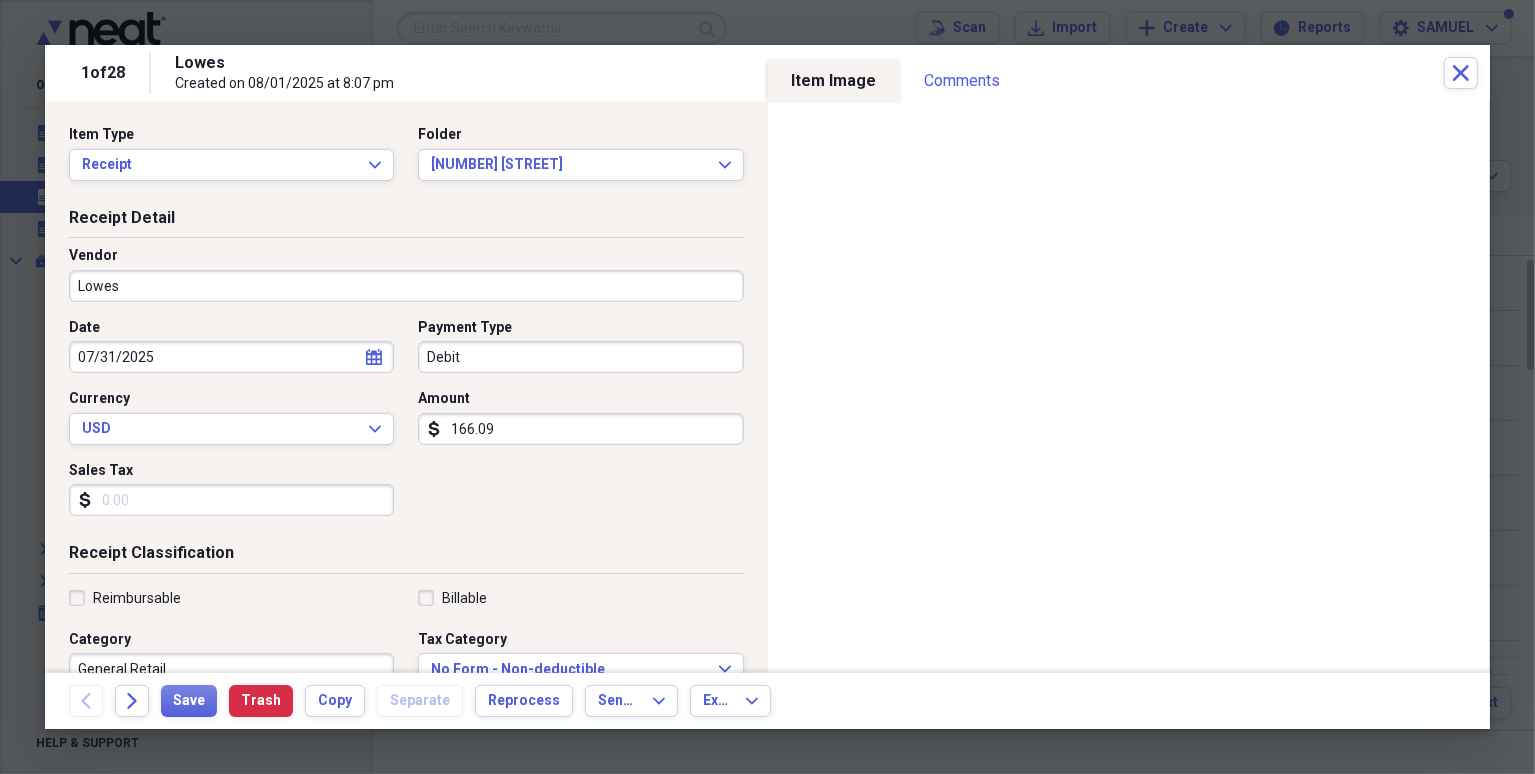 click on "Sales Tax" at bounding box center (231, 500) 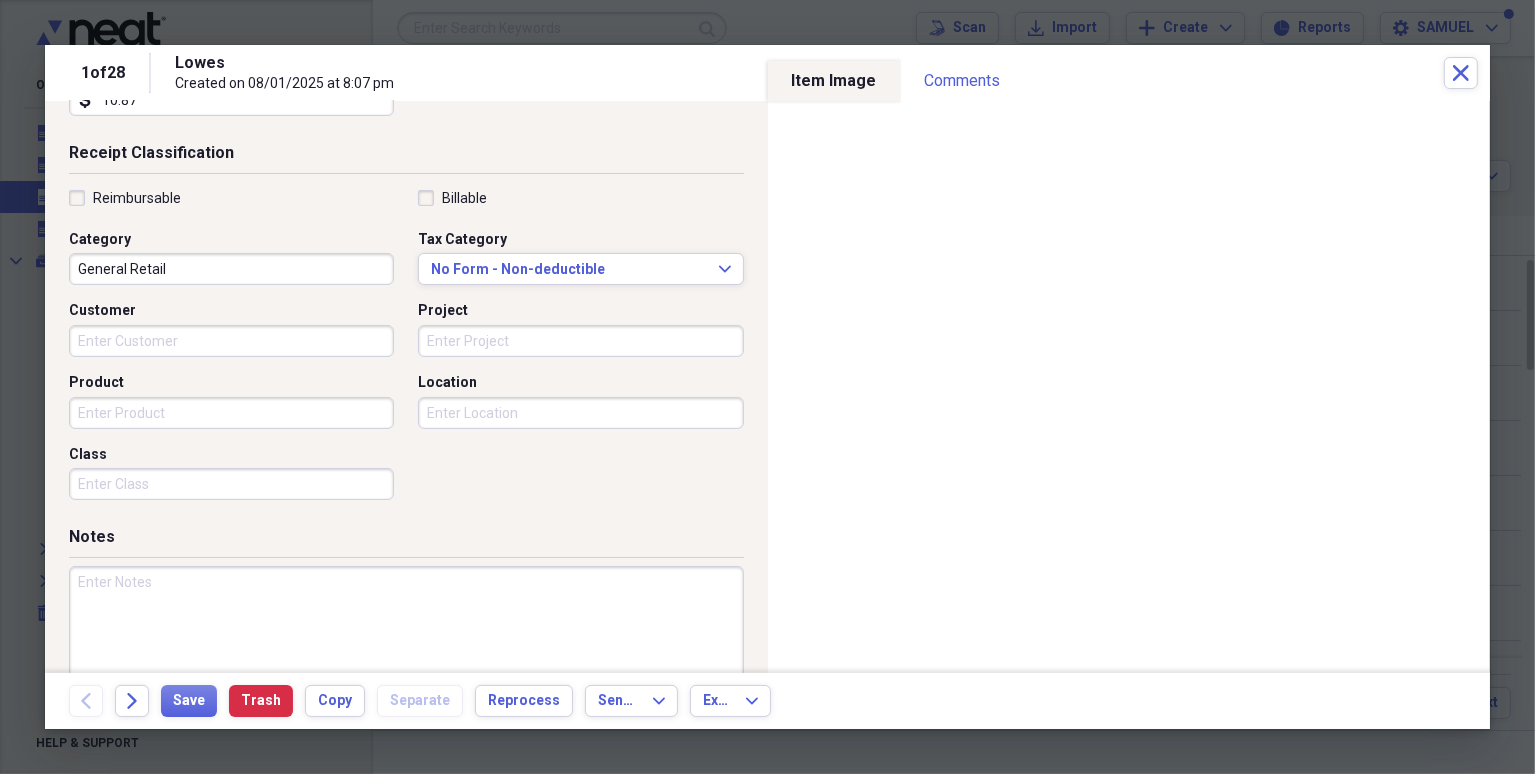 scroll, scrollTop: 440, scrollLeft: 0, axis: vertical 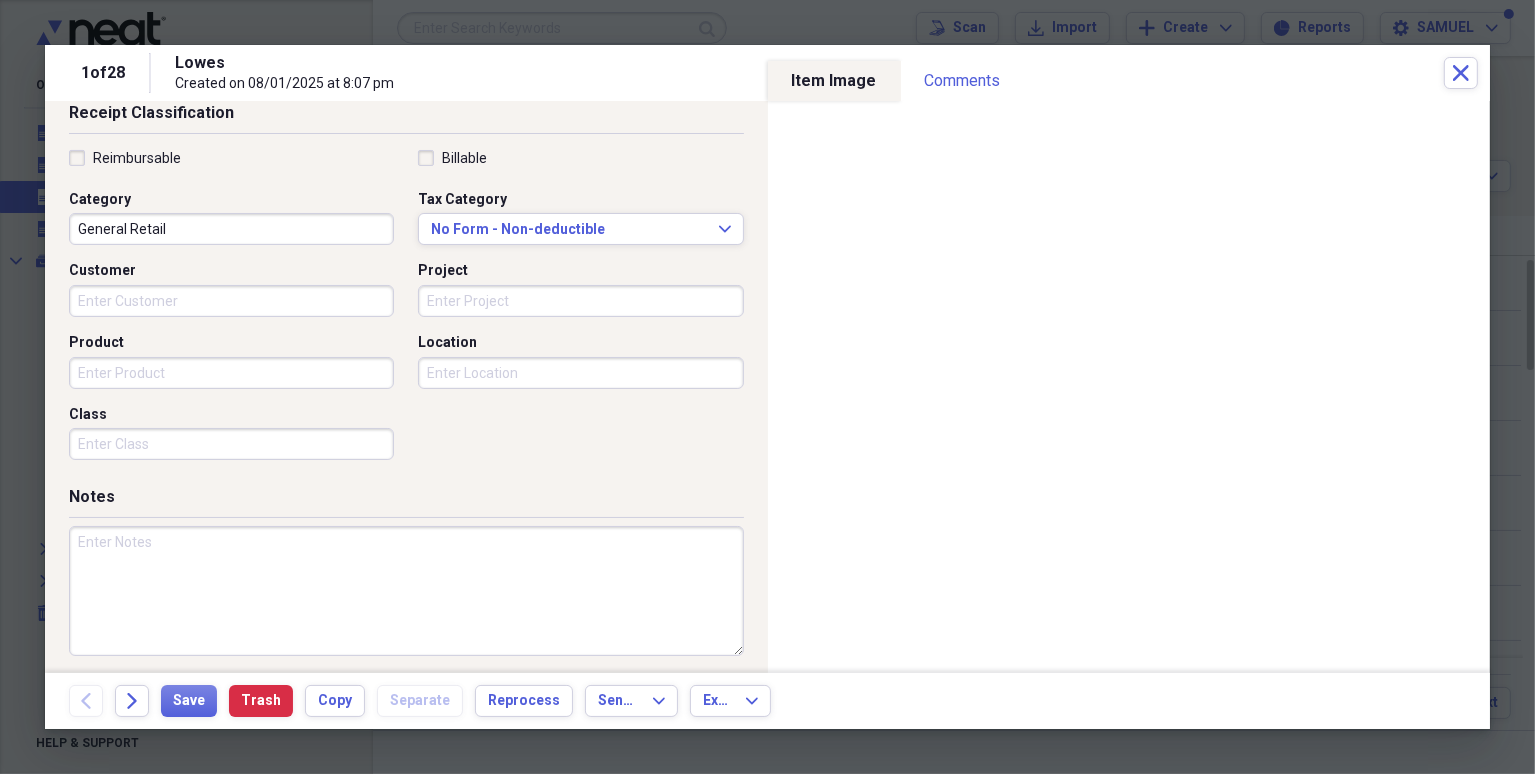 type on "10.87" 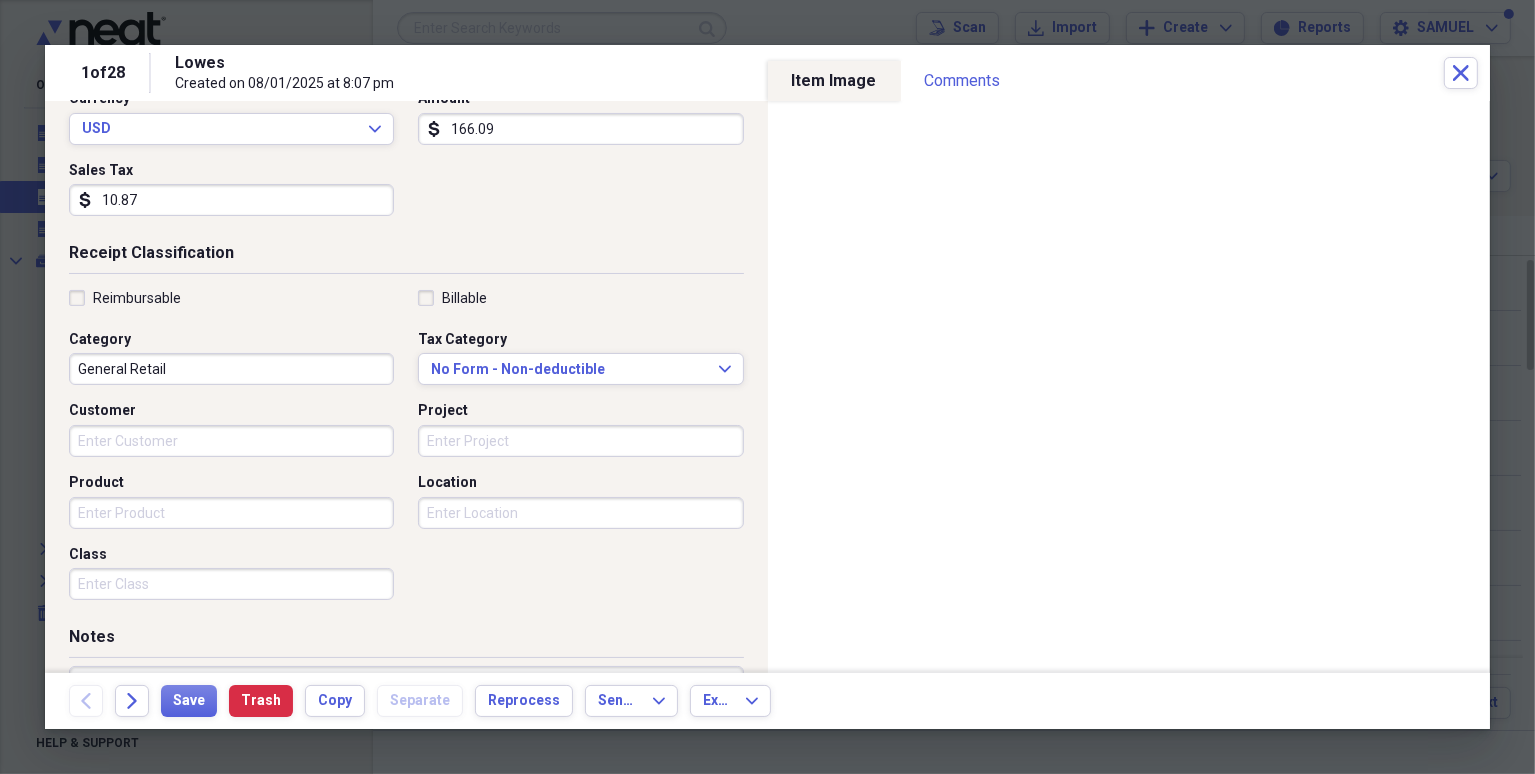 scroll, scrollTop: 440, scrollLeft: 0, axis: vertical 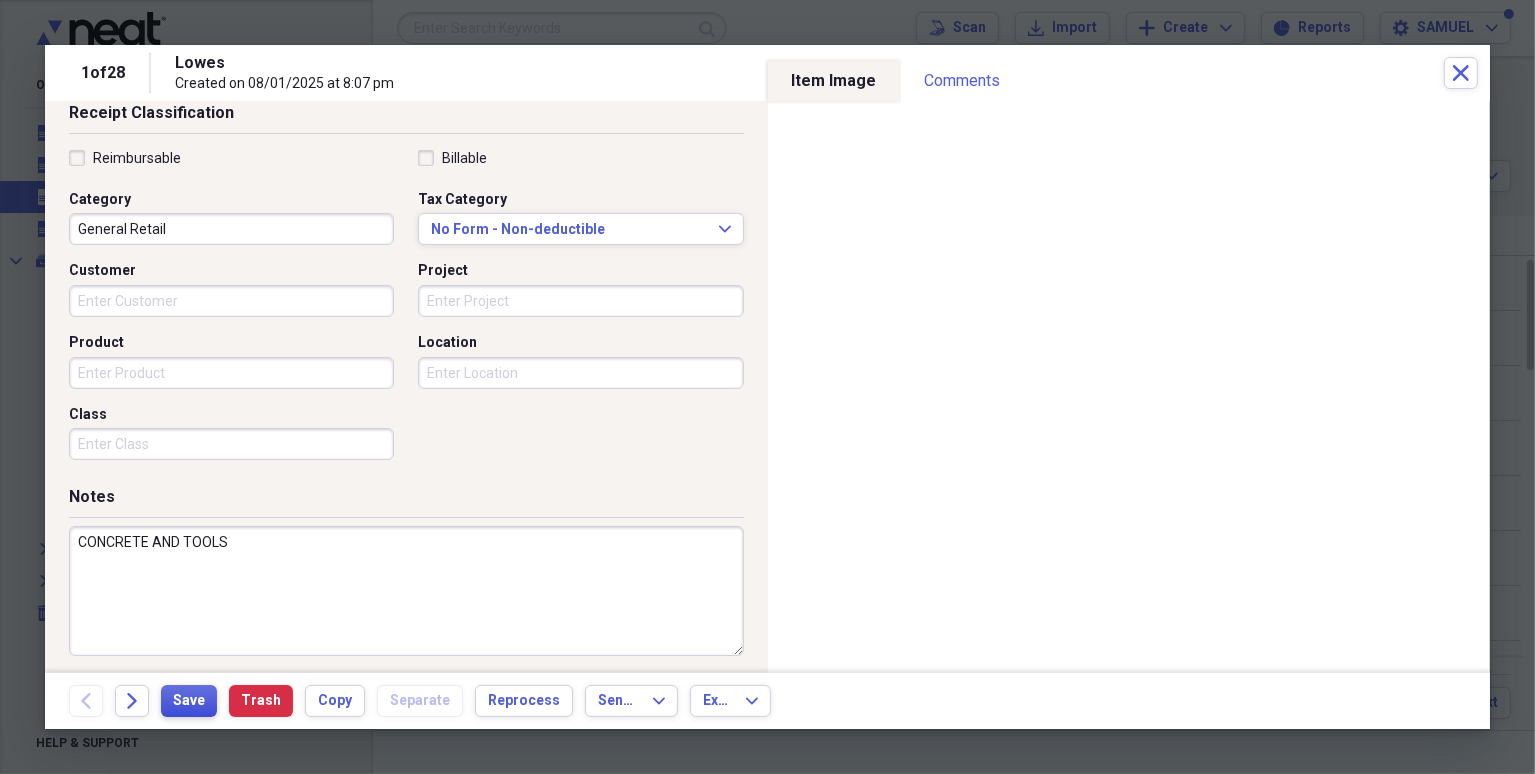 type on "CONCRETE AND TOOLS" 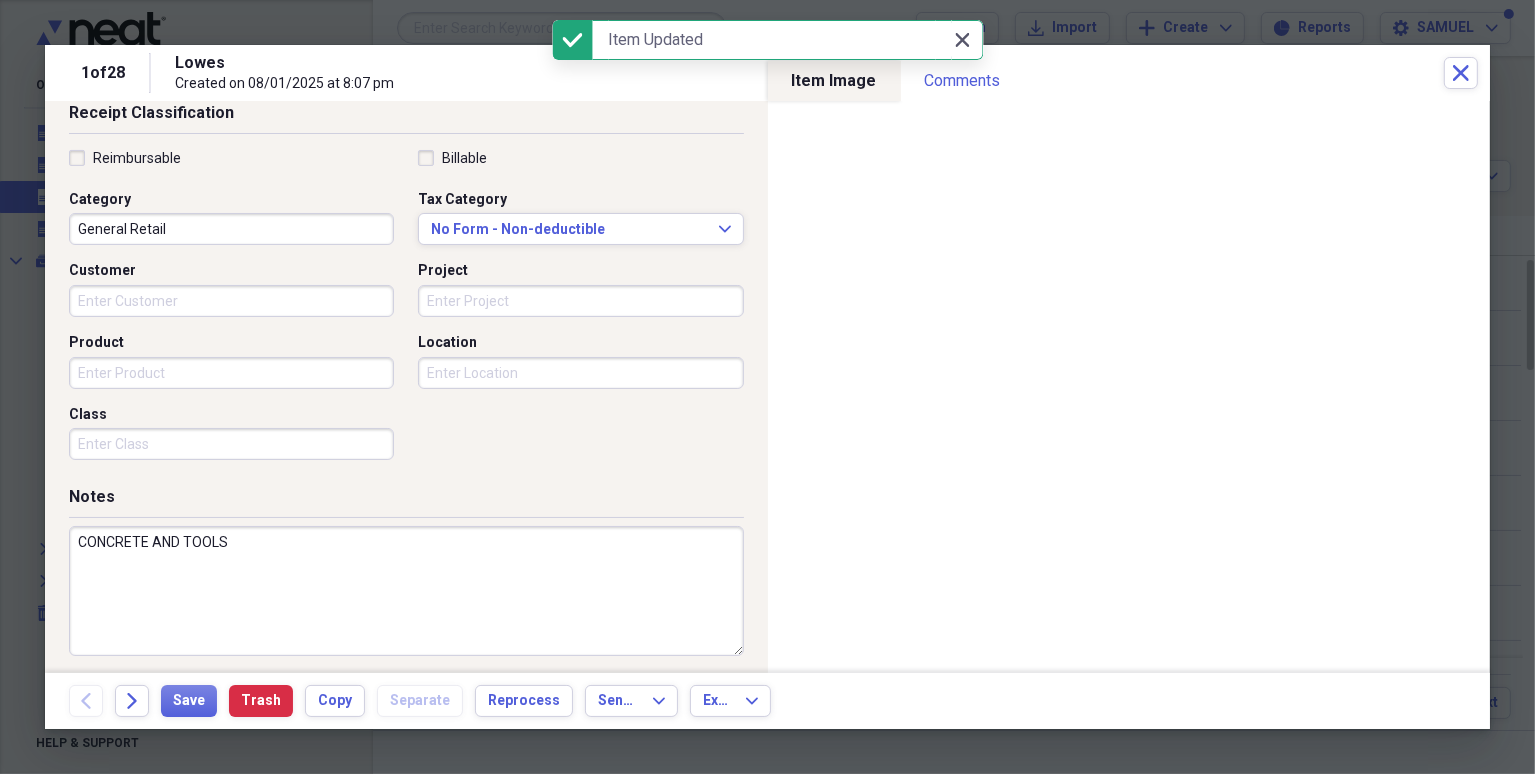 click 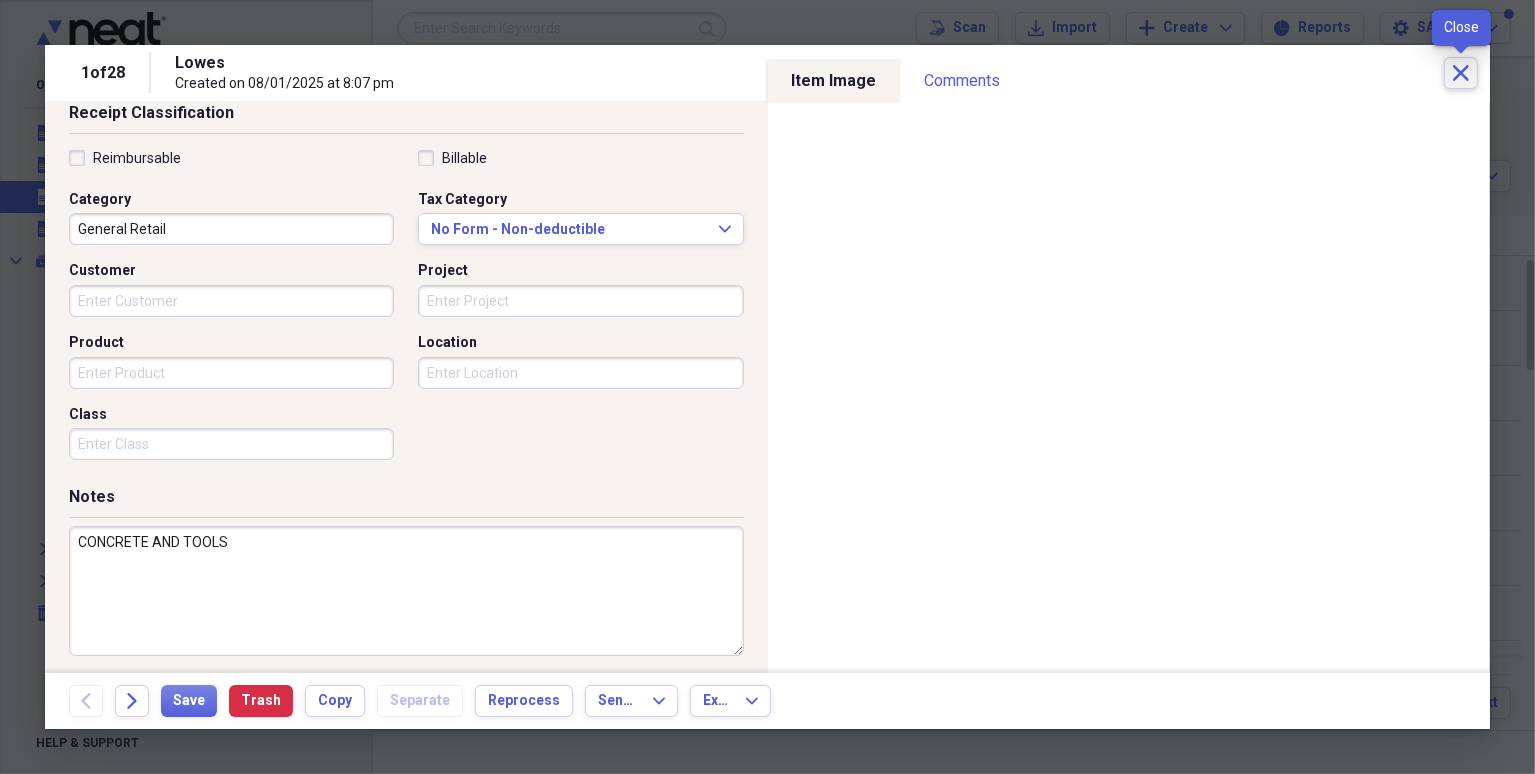 click on "Close" 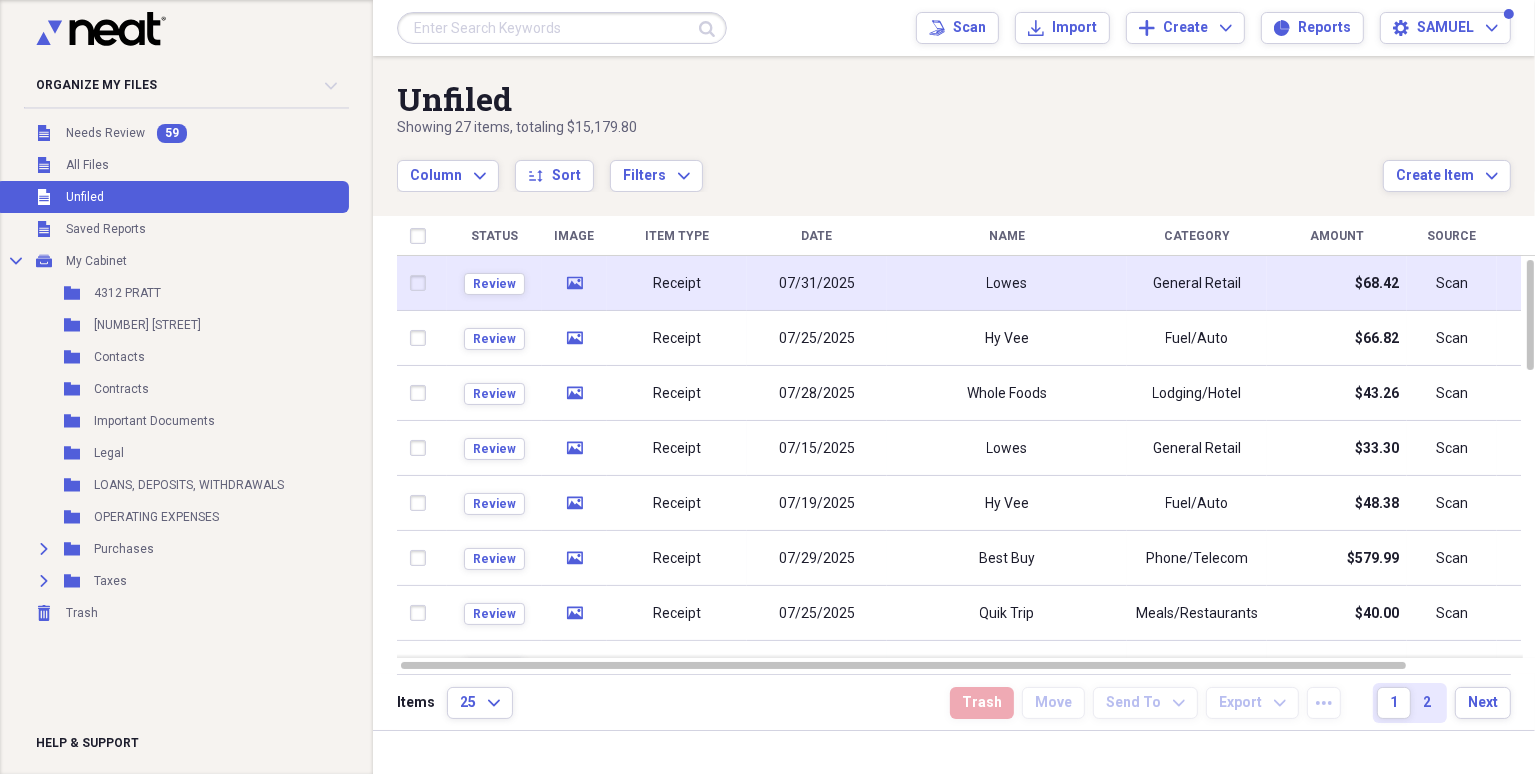 click on "07/31/2025" at bounding box center (817, 283) 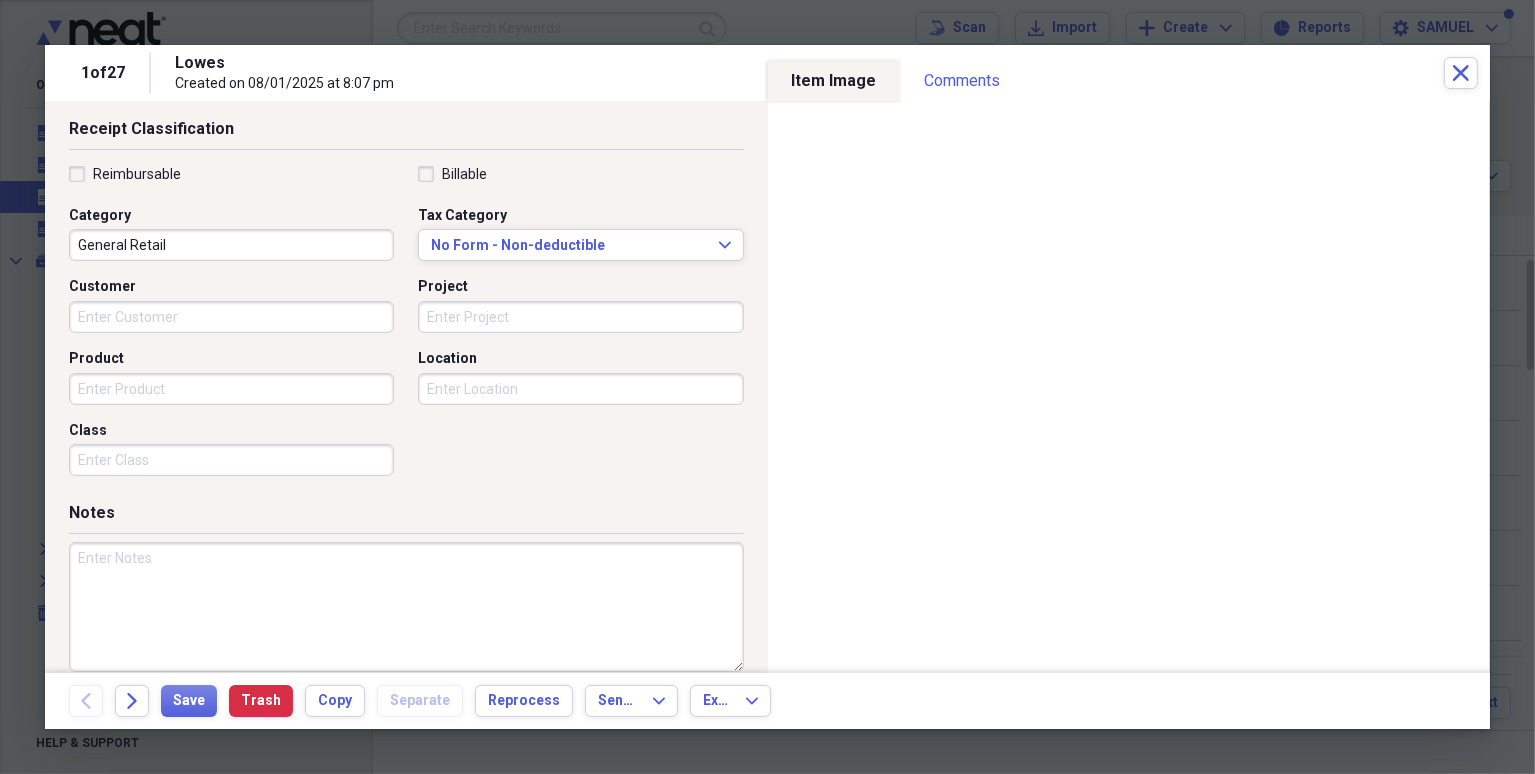 scroll, scrollTop: 440, scrollLeft: 0, axis: vertical 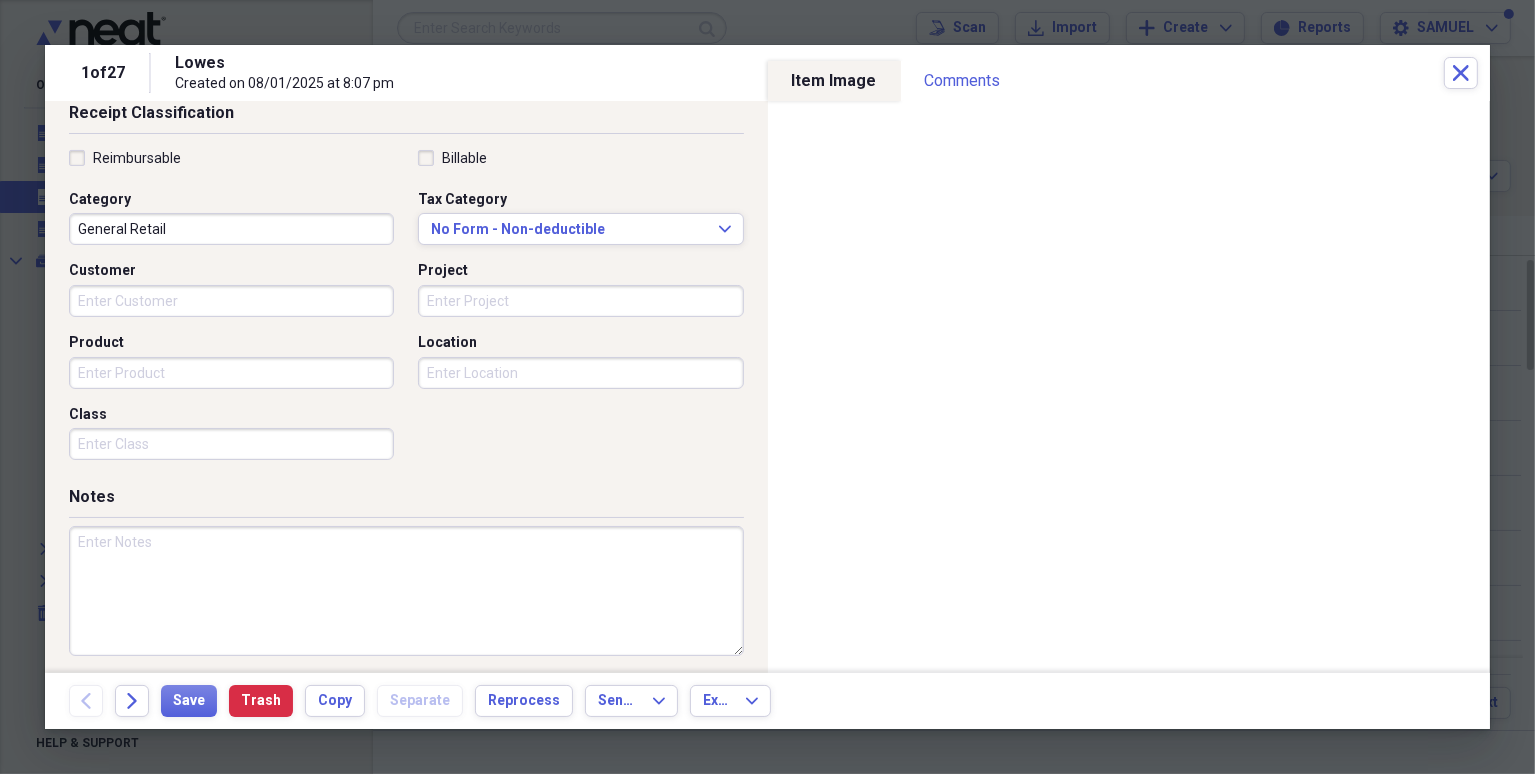 click at bounding box center [406, 591] 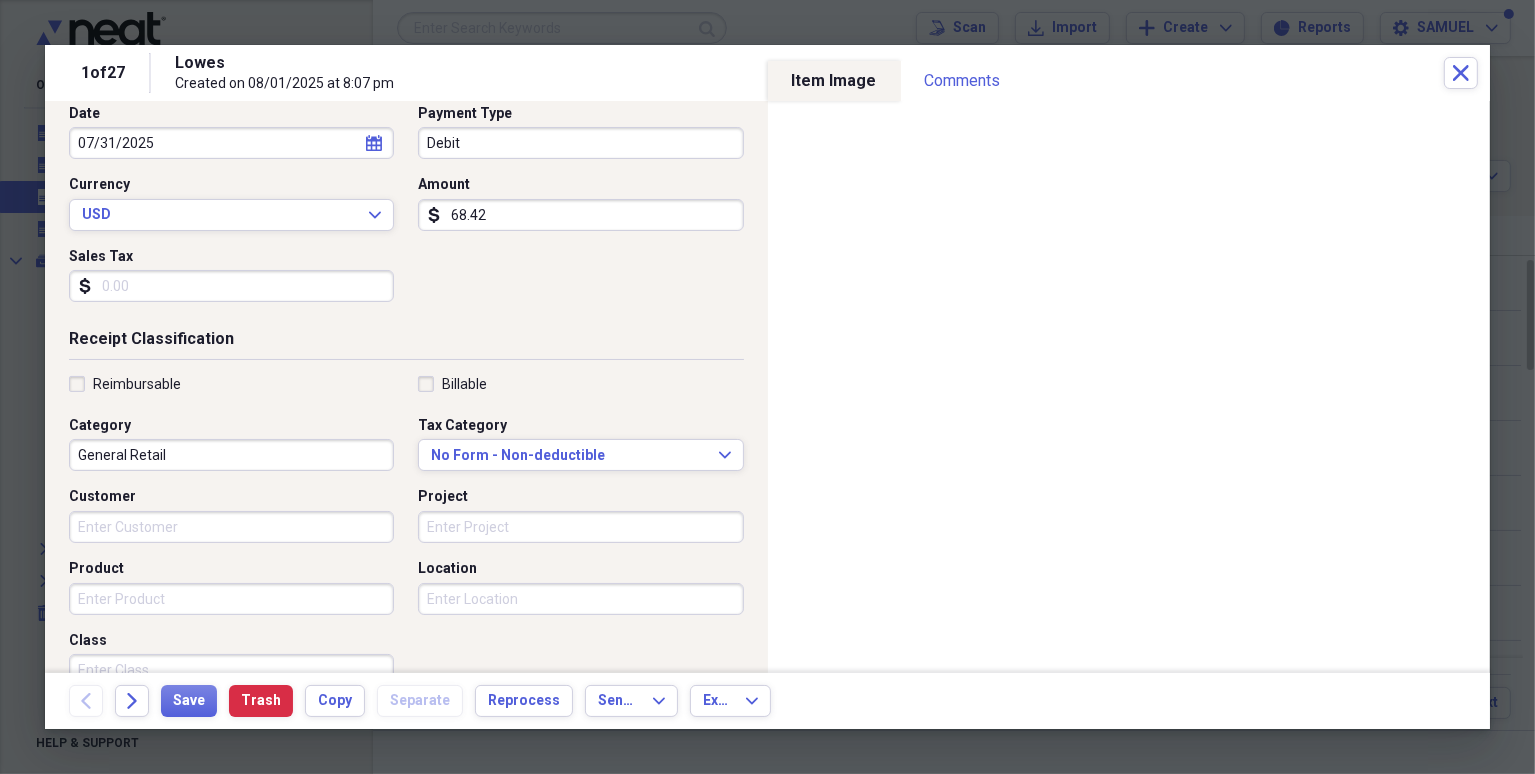 scroll, scrollTop: 140, scrollLeft: 0, axis: vertical 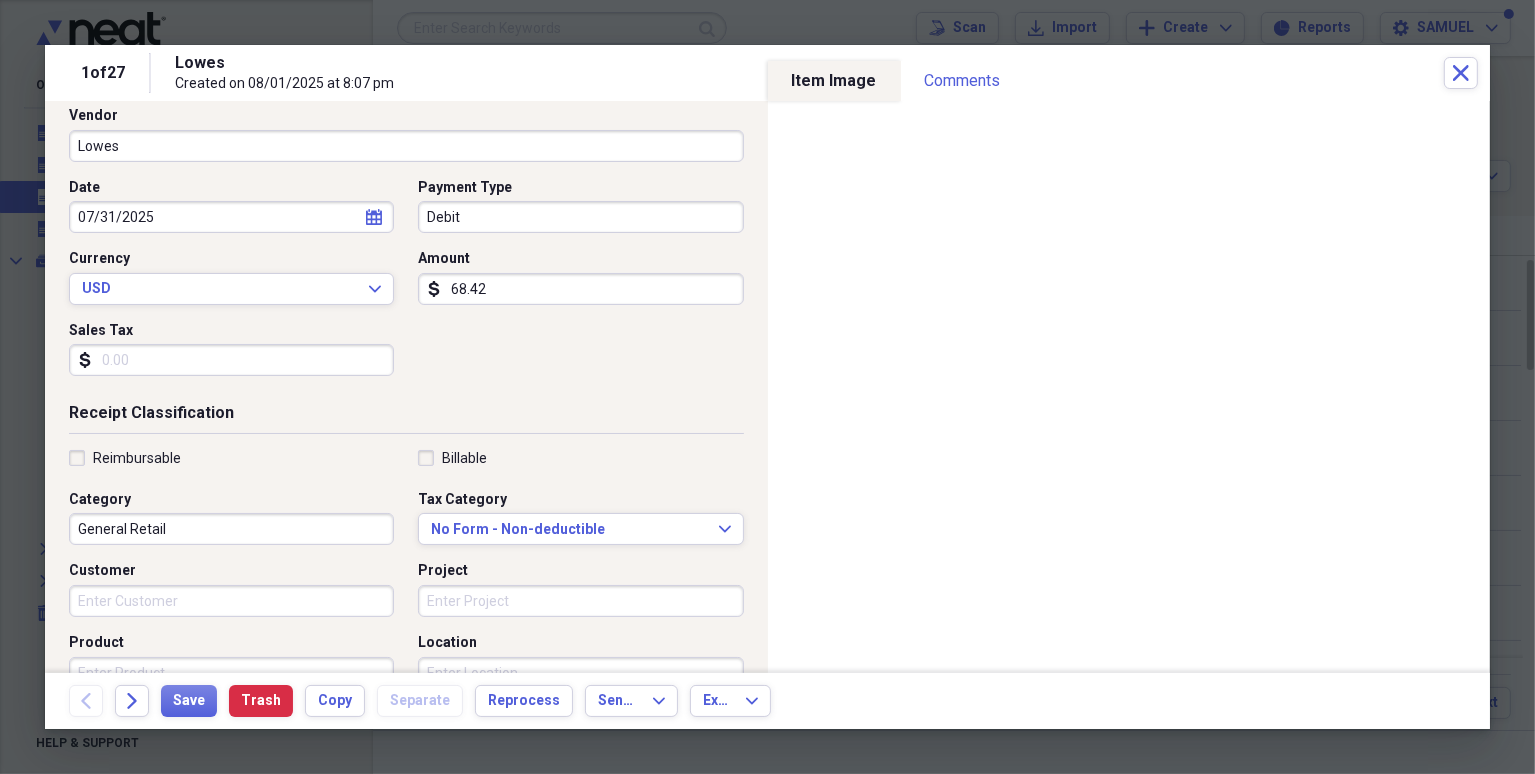 type on "CLEANING MATERIALS FOR CUMING ST" 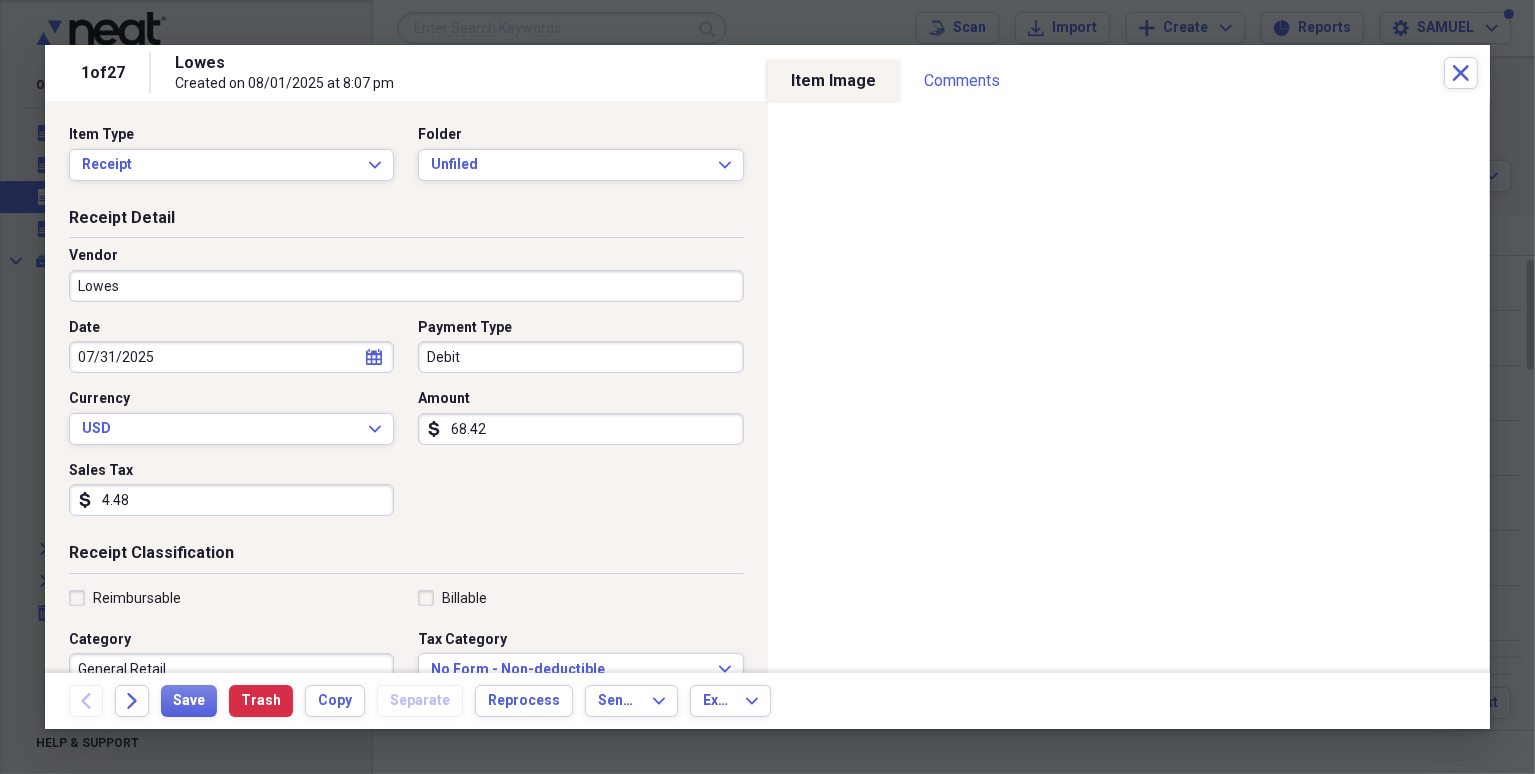 scroll, scrollTop: 0, scrollLeft: 0, axis: both 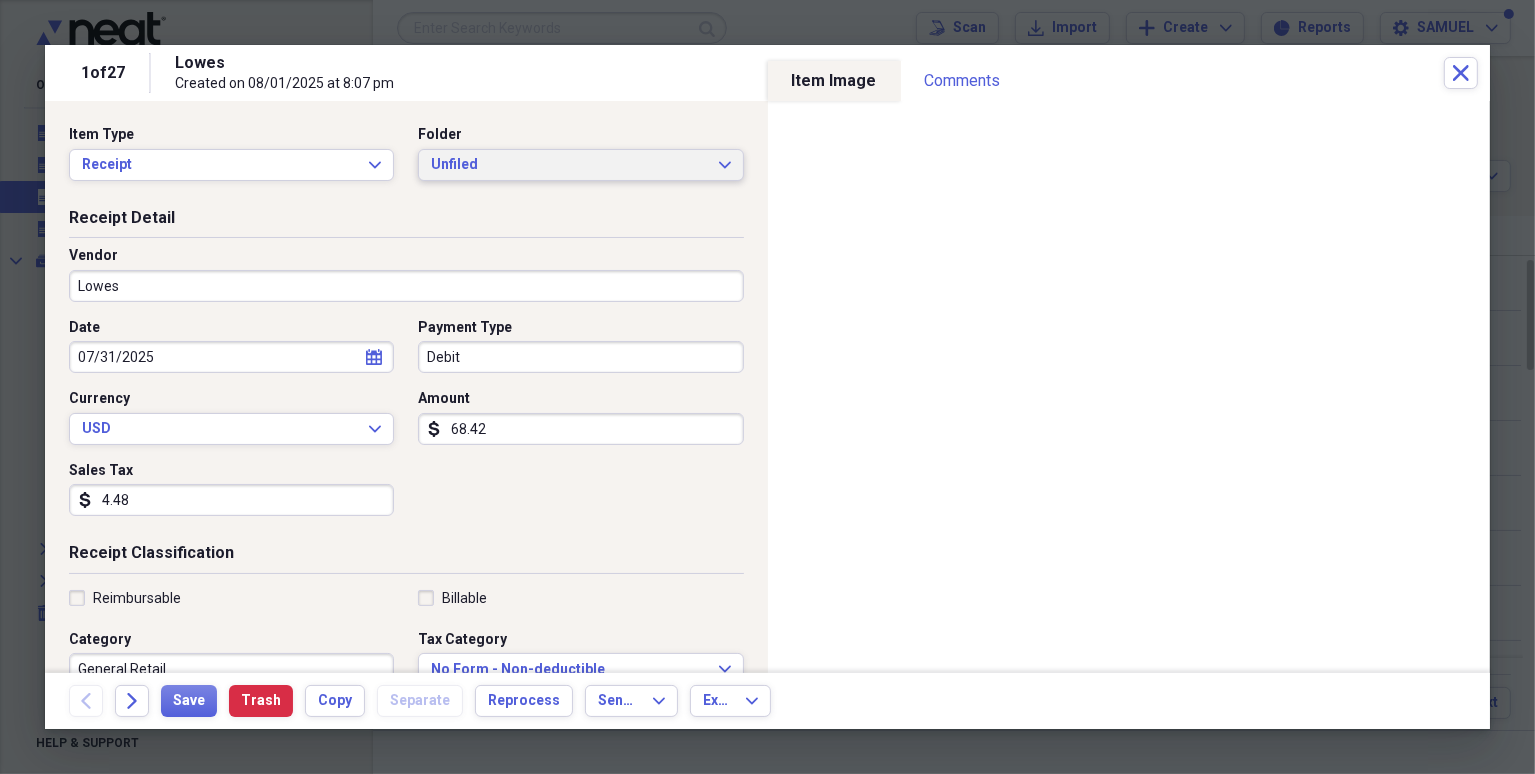 type on "4.48" 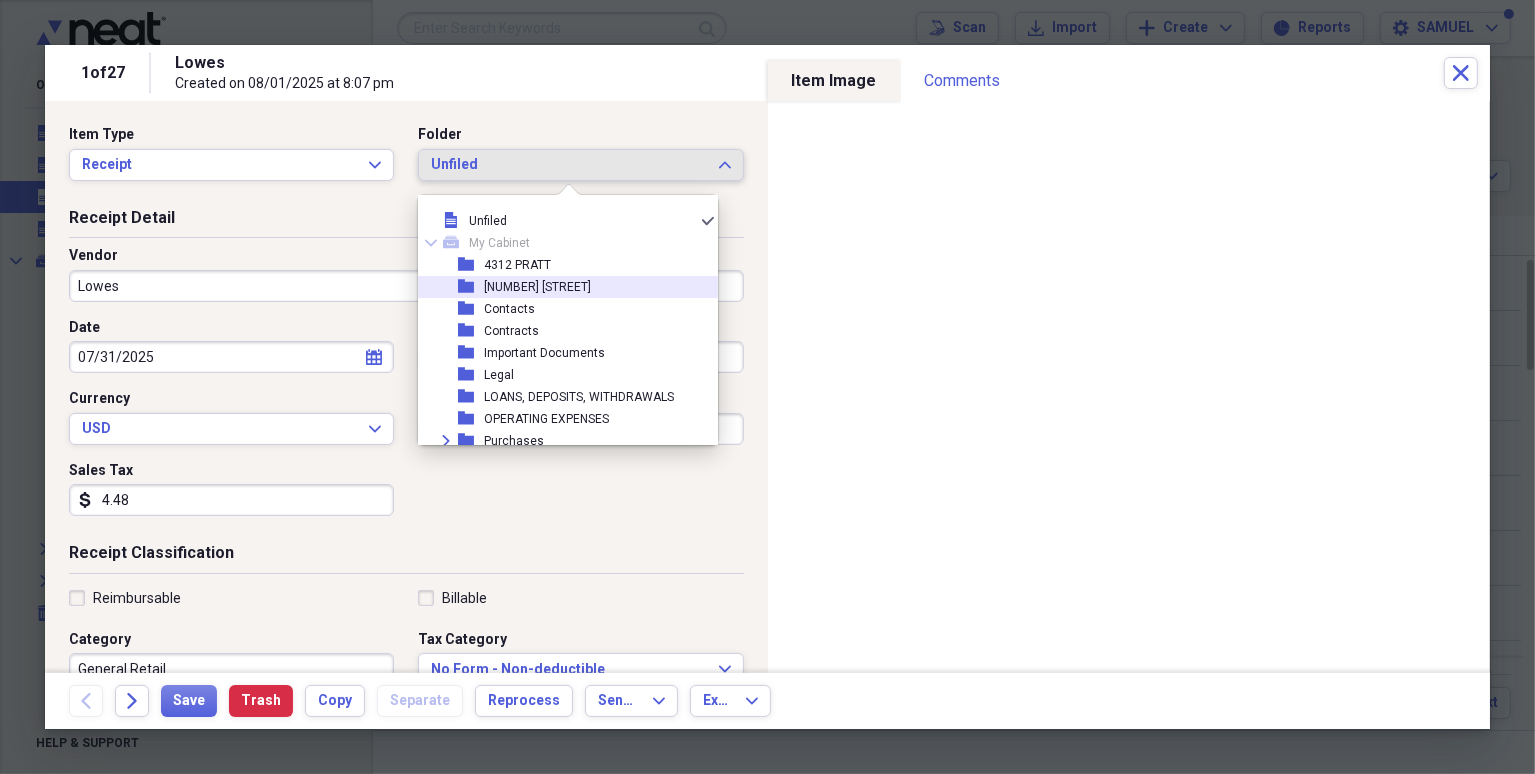 click on "folder 4709 CUMING" at bounding box center [560, 287] 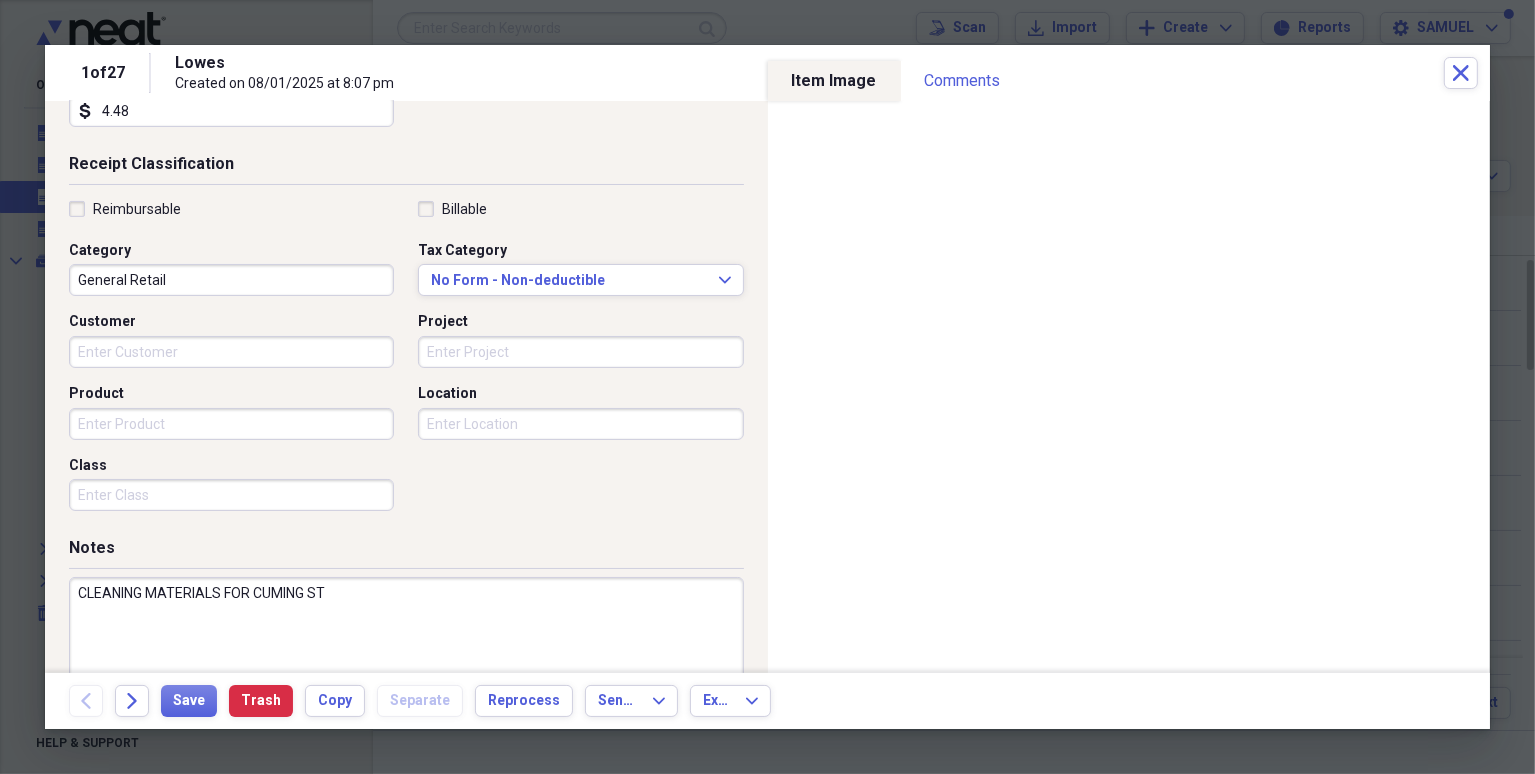 scroll, scrollTop: 440, scrollLeft: 0, axis: vertical 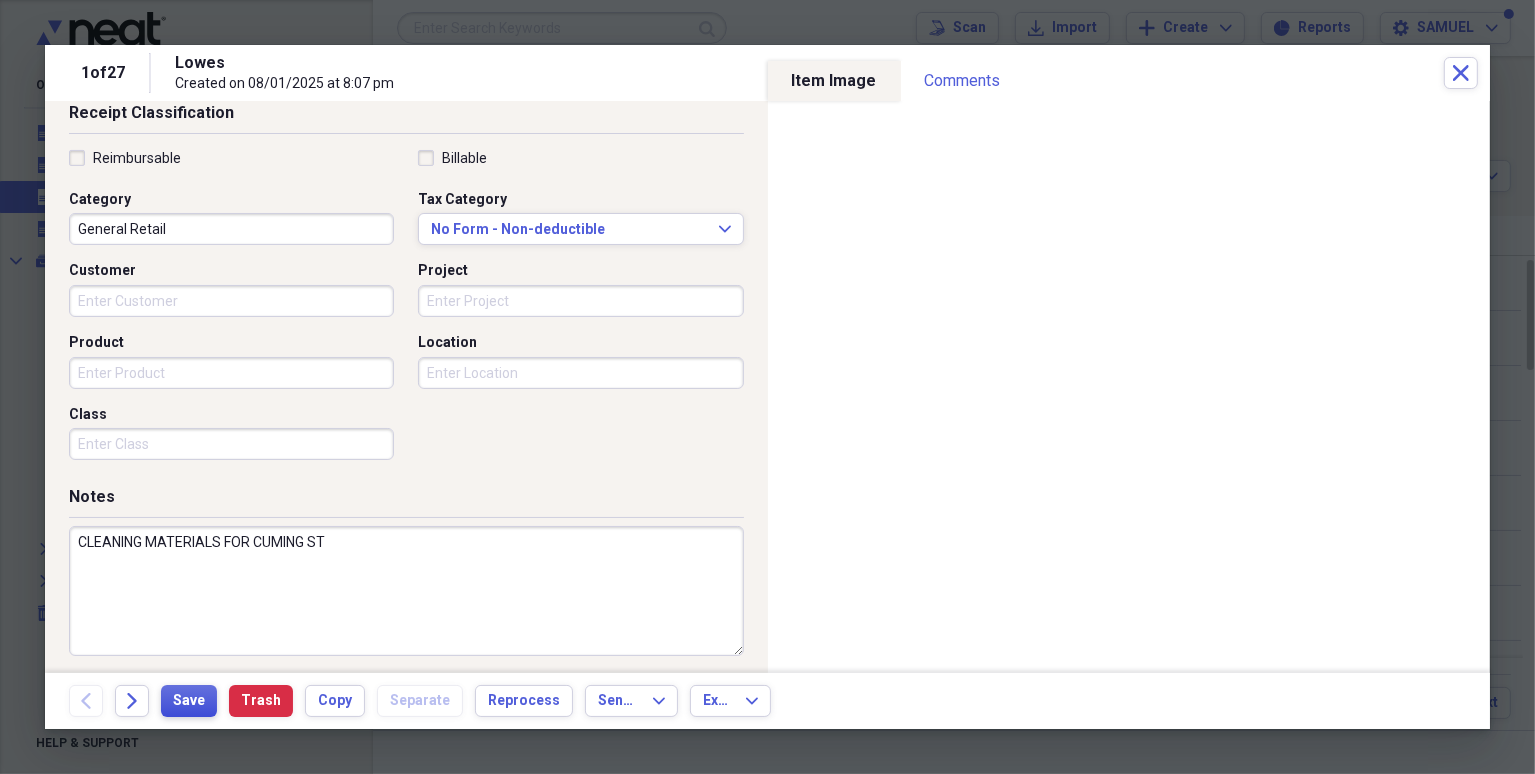 click on "Save" at bounding box center [189, 701] 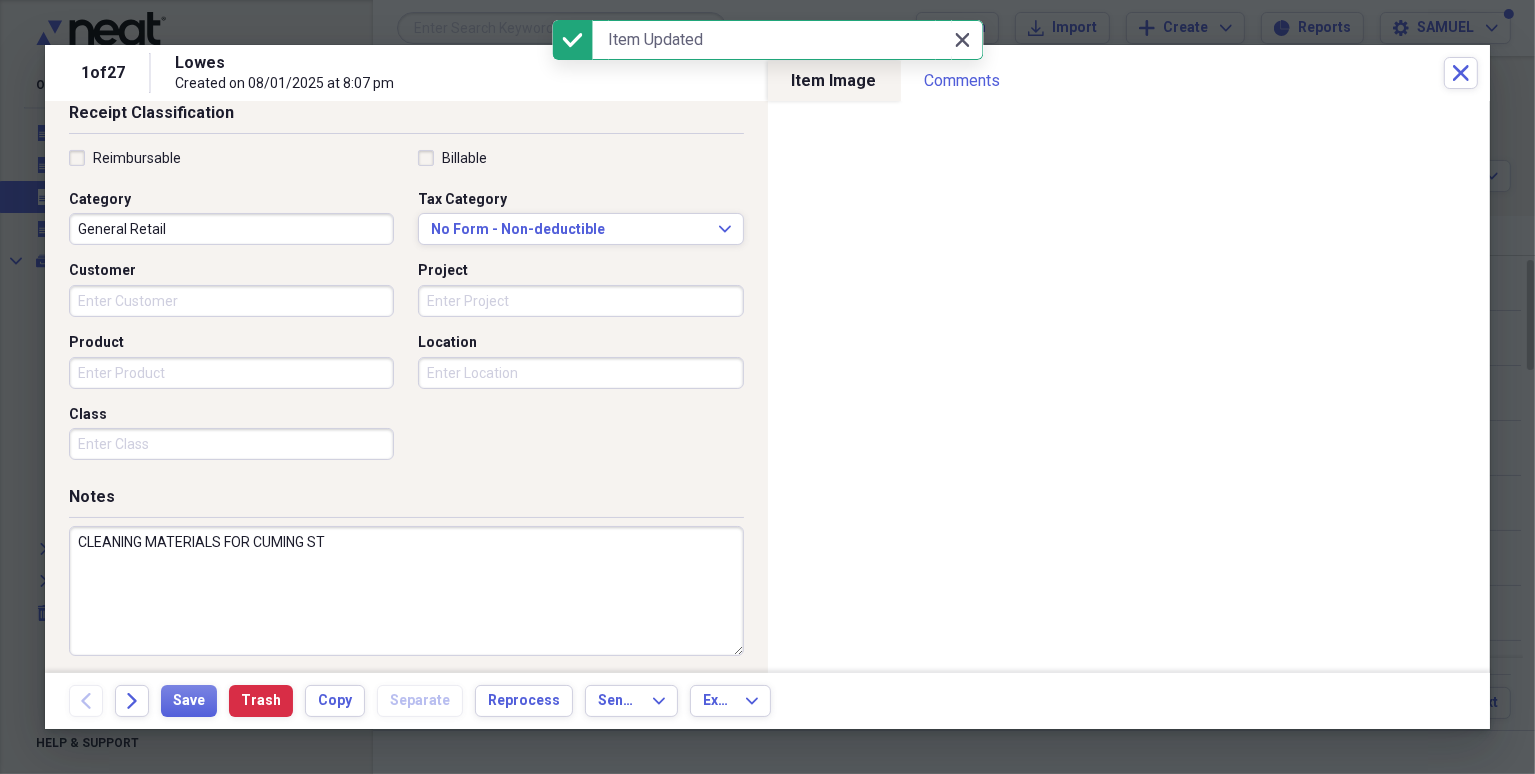 click on "Close Close" at bounding box center [963, 40] 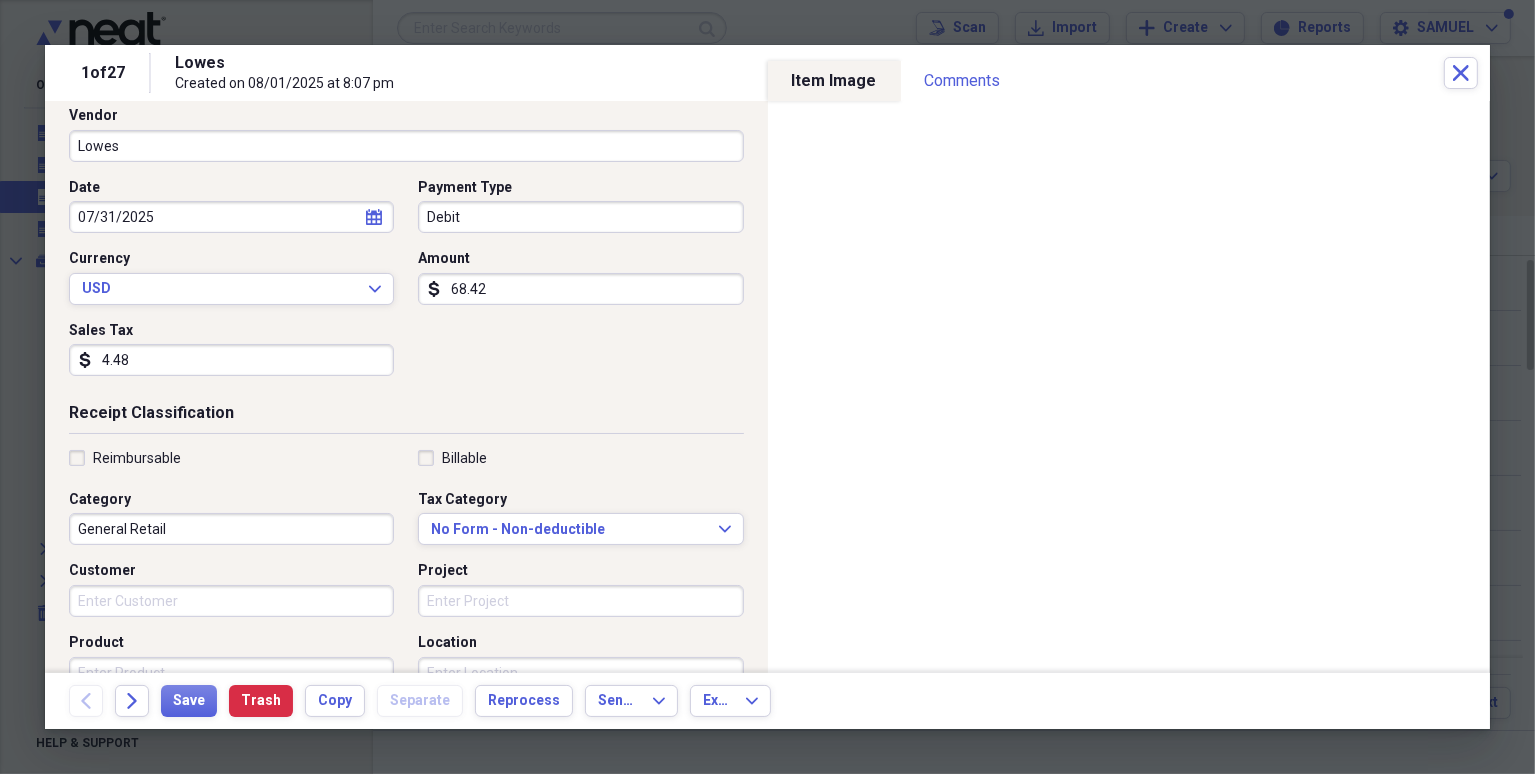 scroll, scrollTop: 0, scrollLeft: 0, axis: both 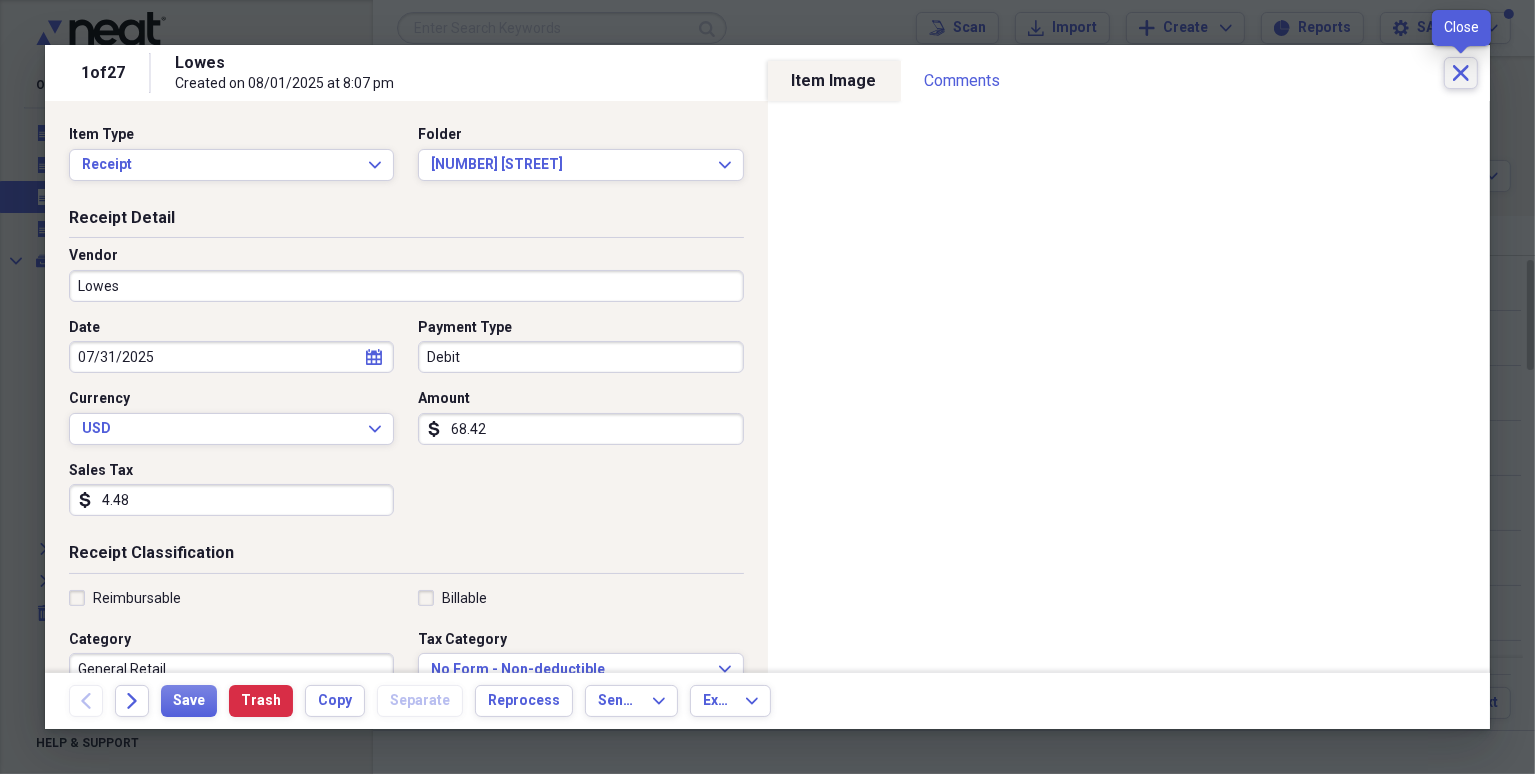click on "Close" at bounding box center (1461, 73) 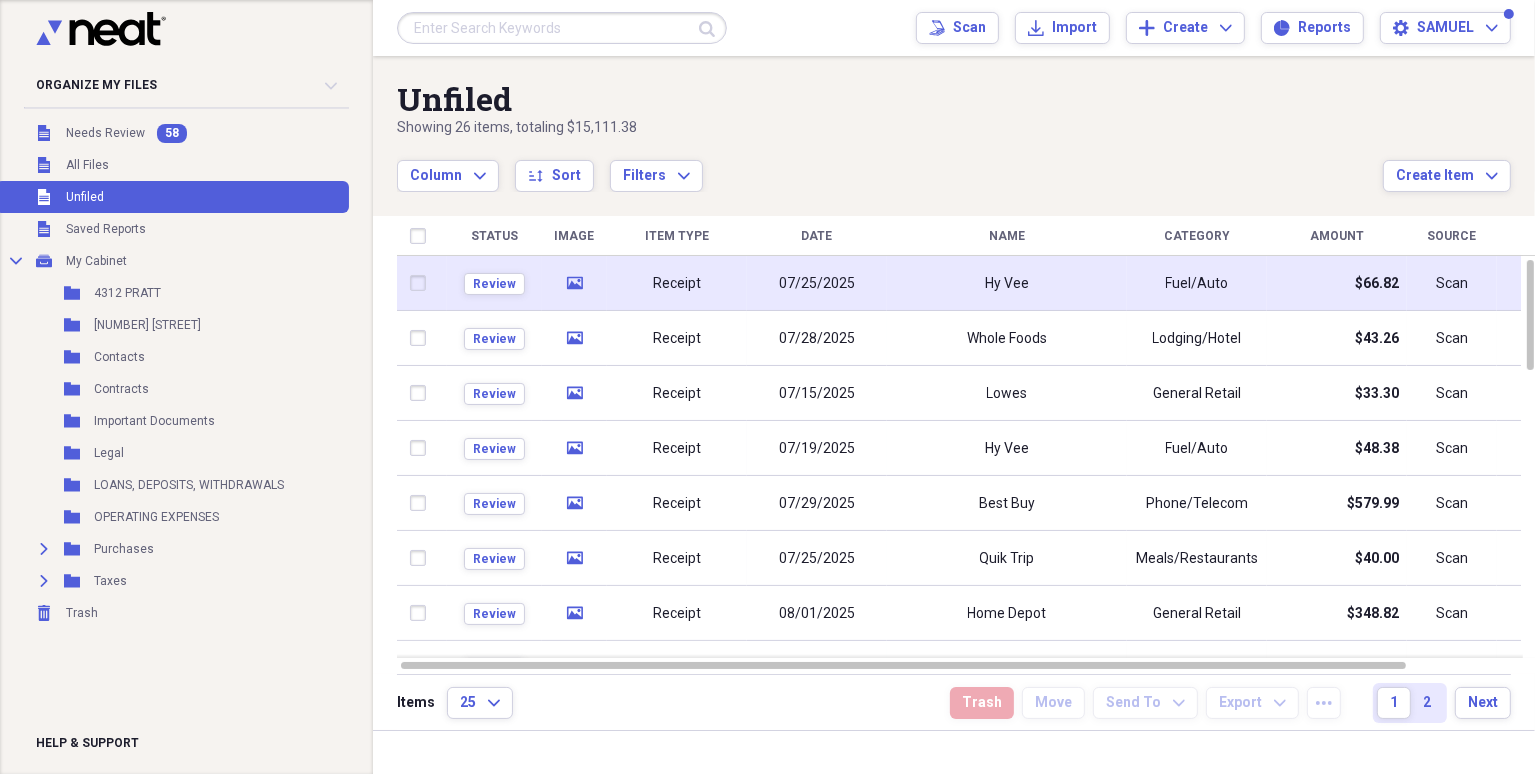 click on "Hy Vee" at bounding box center (1007, 284) 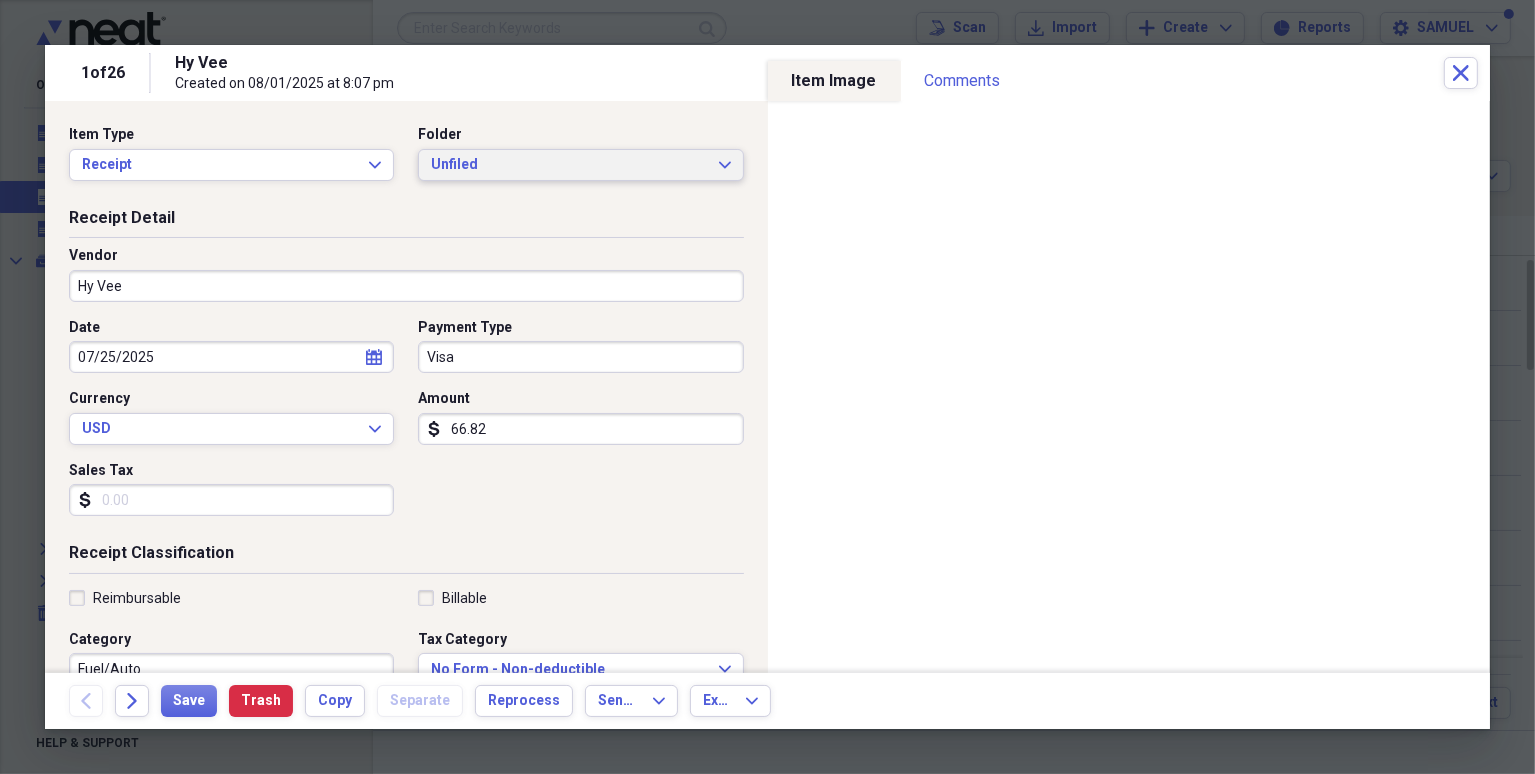 click on "Unfiled" at bounding box center (568, 165) 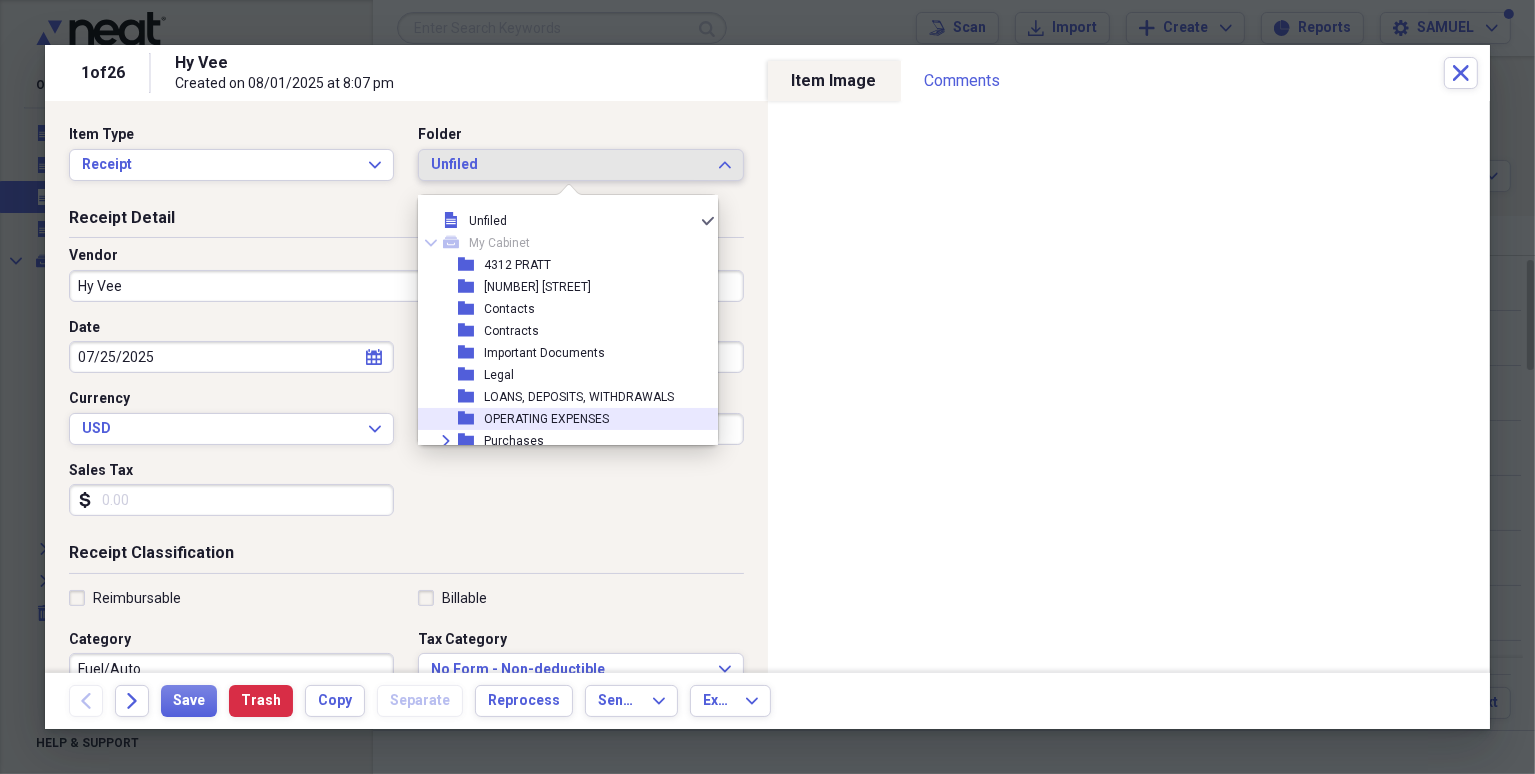 click on "OPERATING EXPENSES" at bounding box center [546, 419] 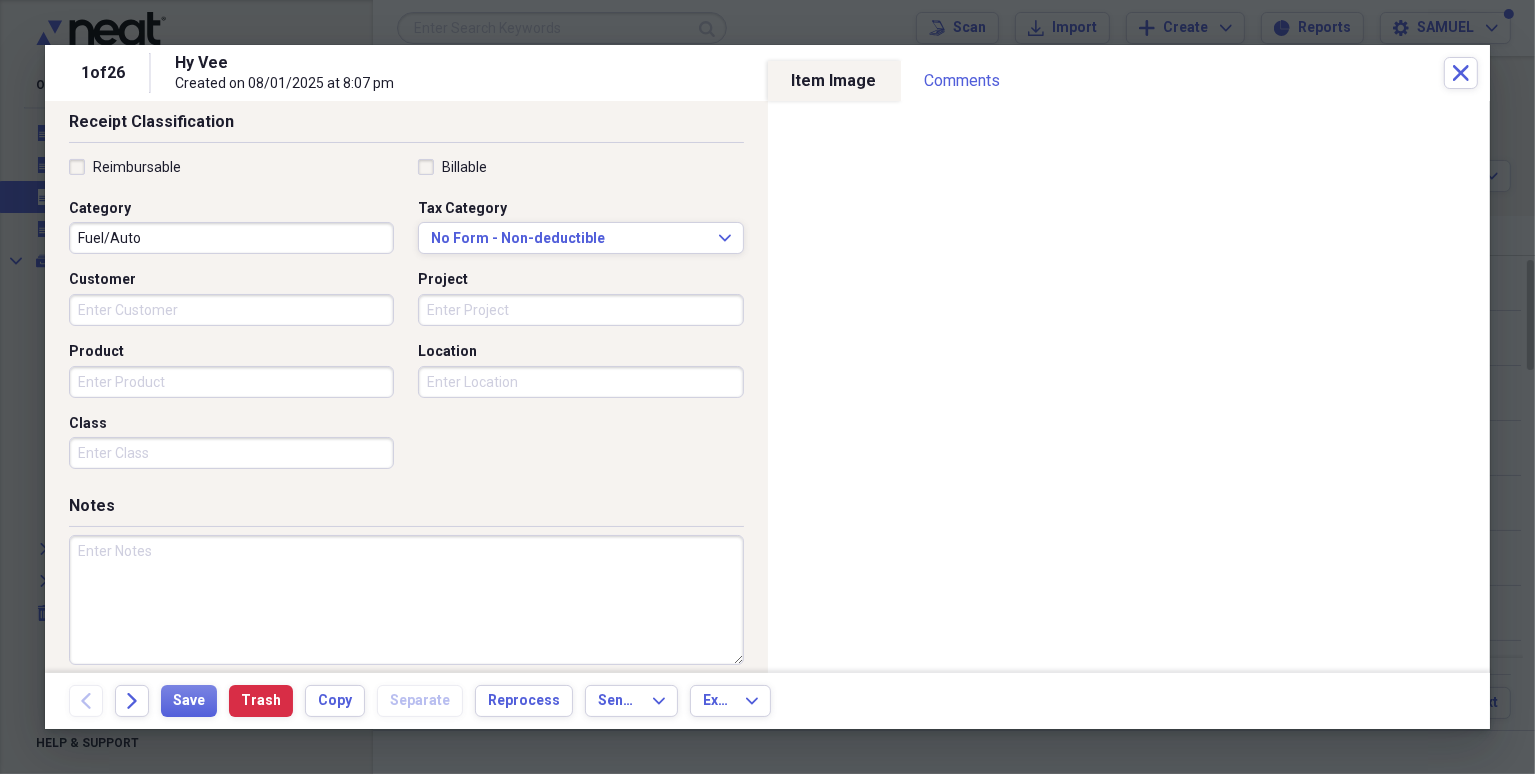 scroll, scrollTop: 440, scrollLeft: 0, axis: vertical 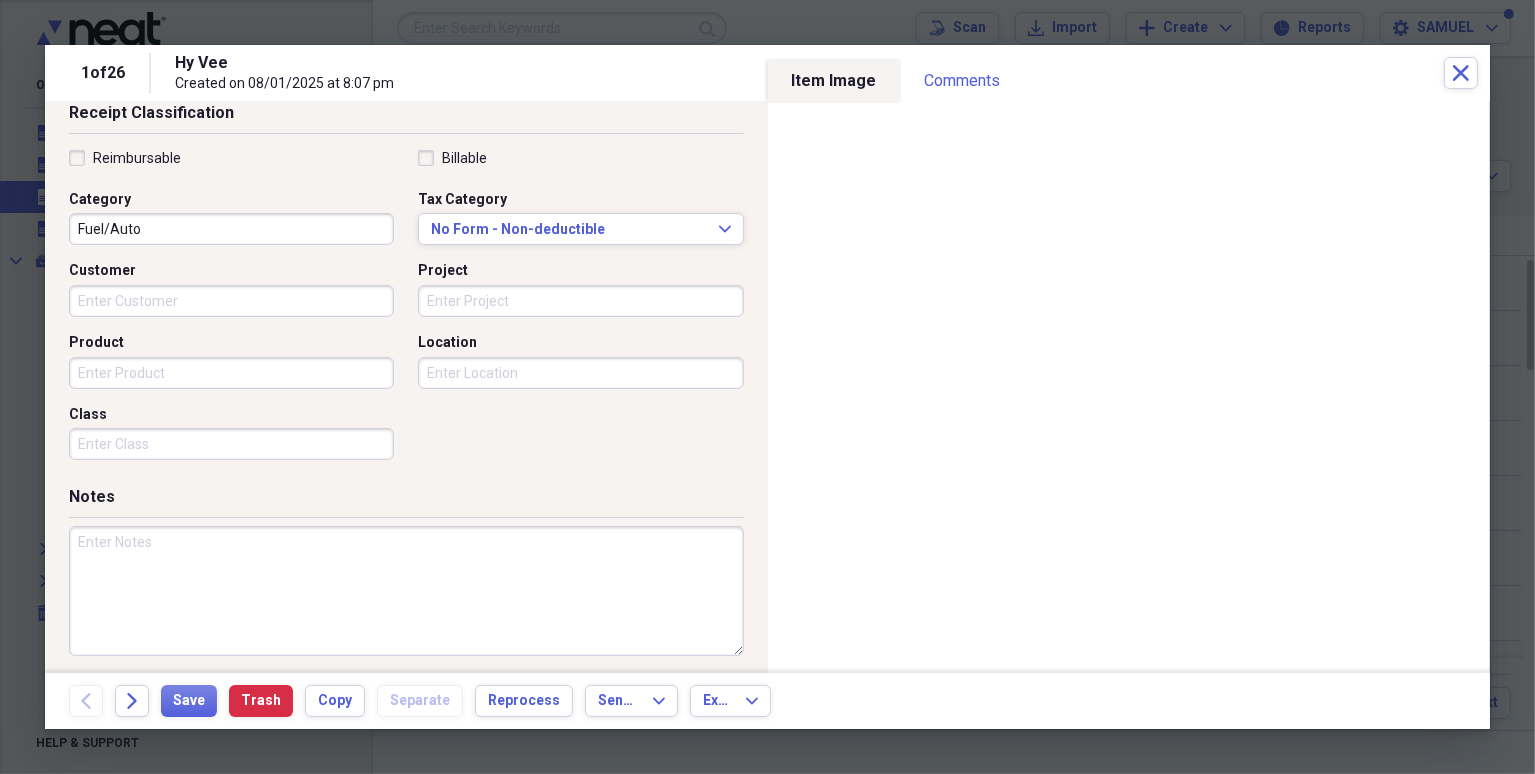 click at bounding box center [406, 591] 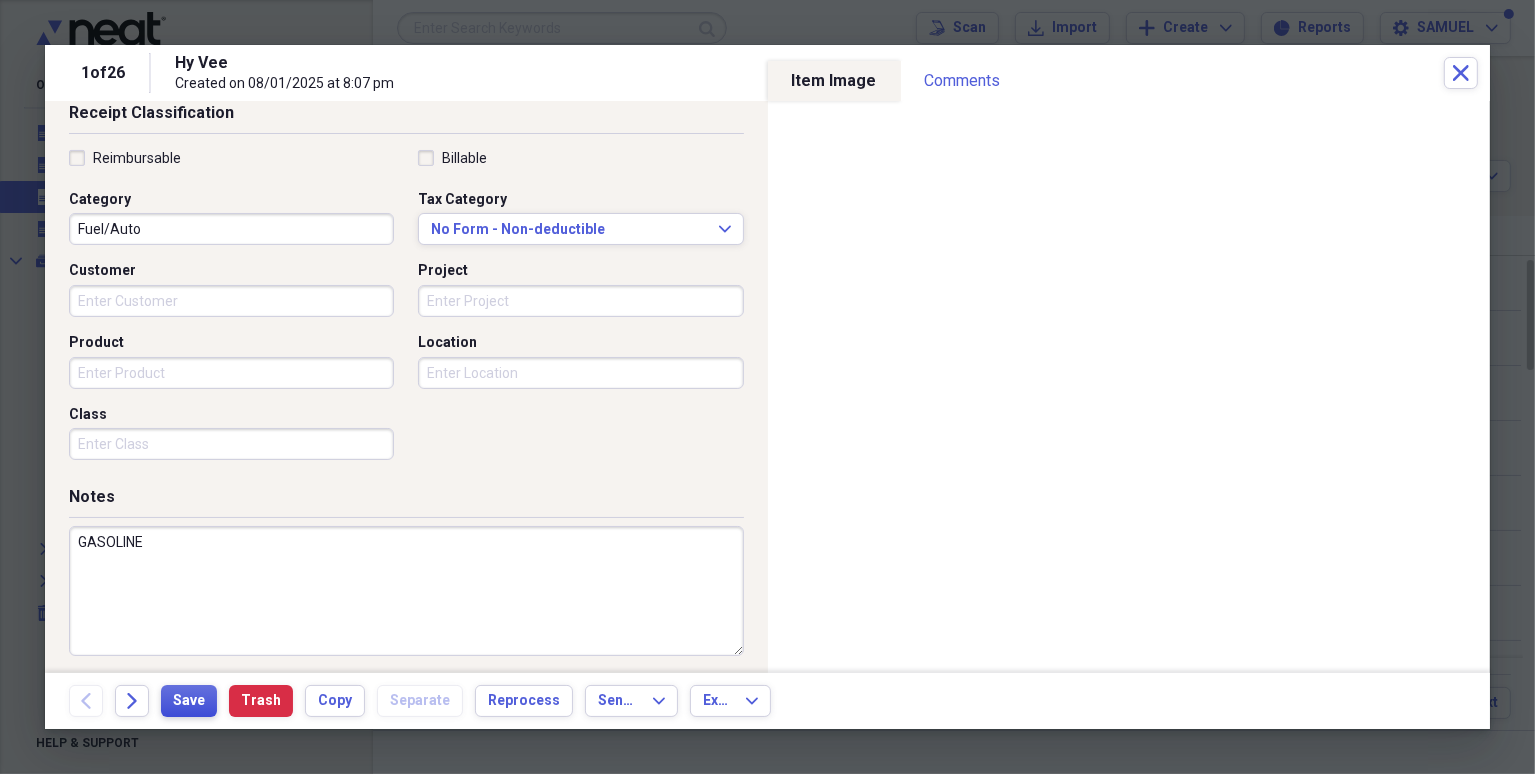 type on "GASOLINE" 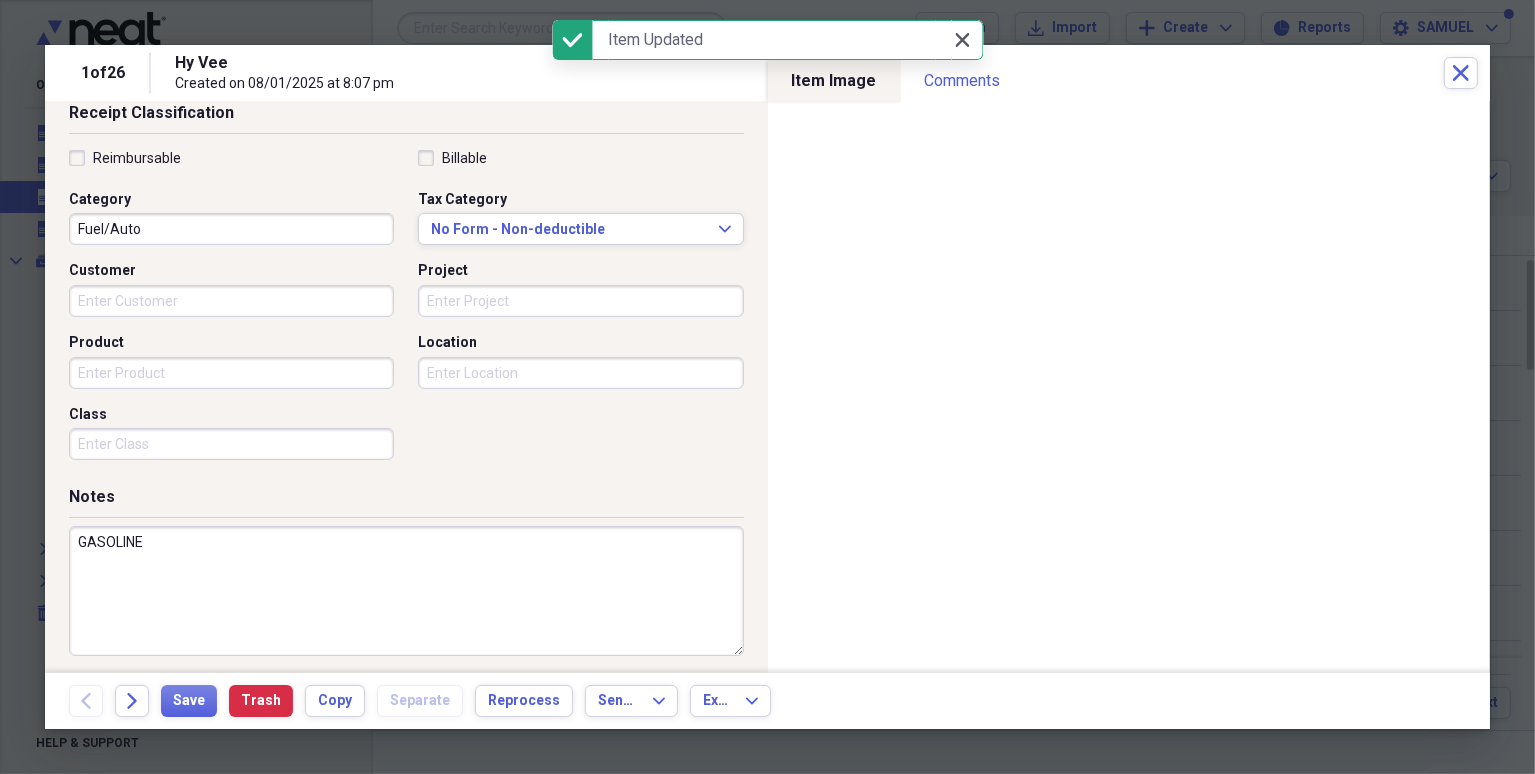 click on "Close Close" at bounding box center [963, 40] 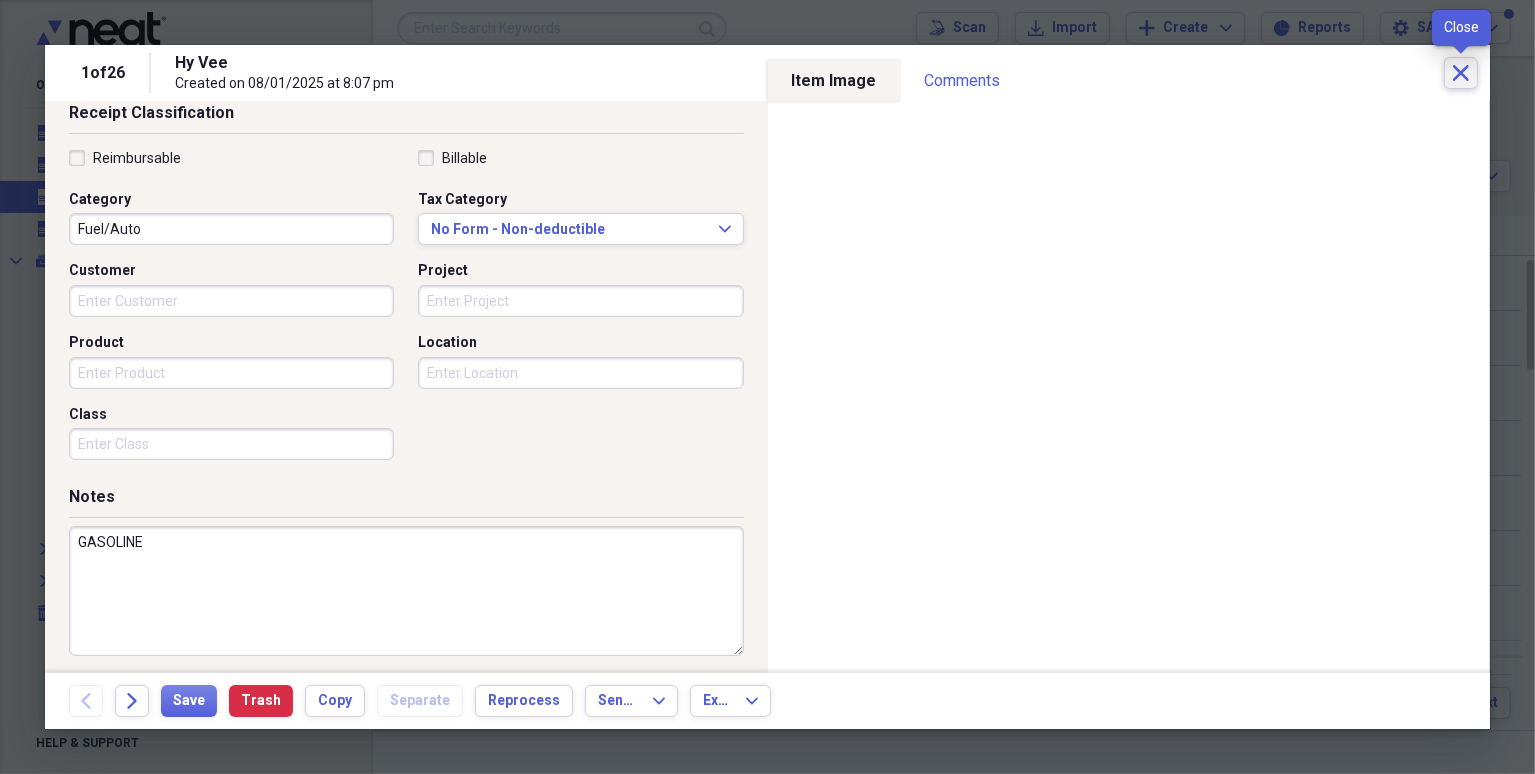click 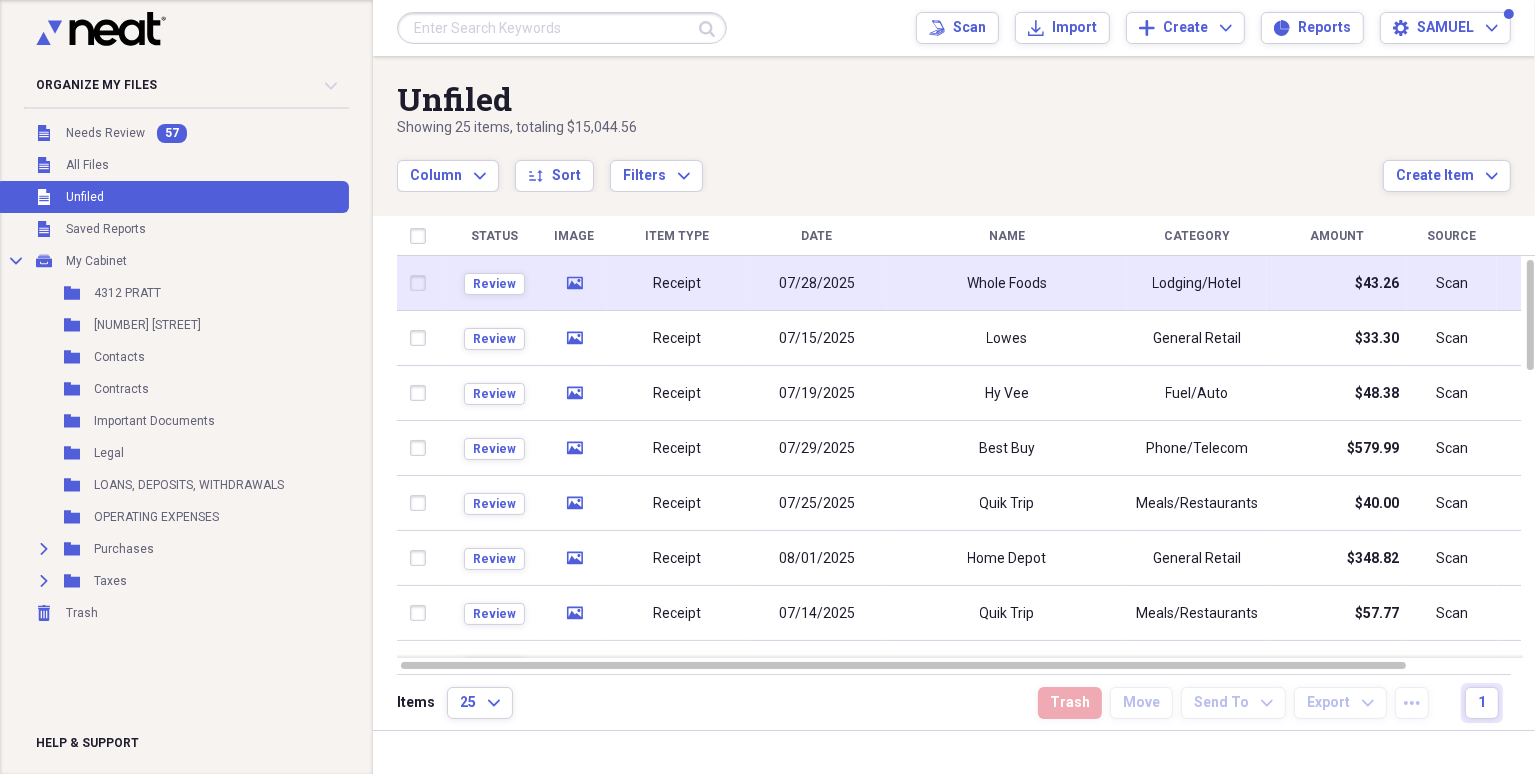 click on "Lodging/Hotel" at bounding box center (1197, 284) 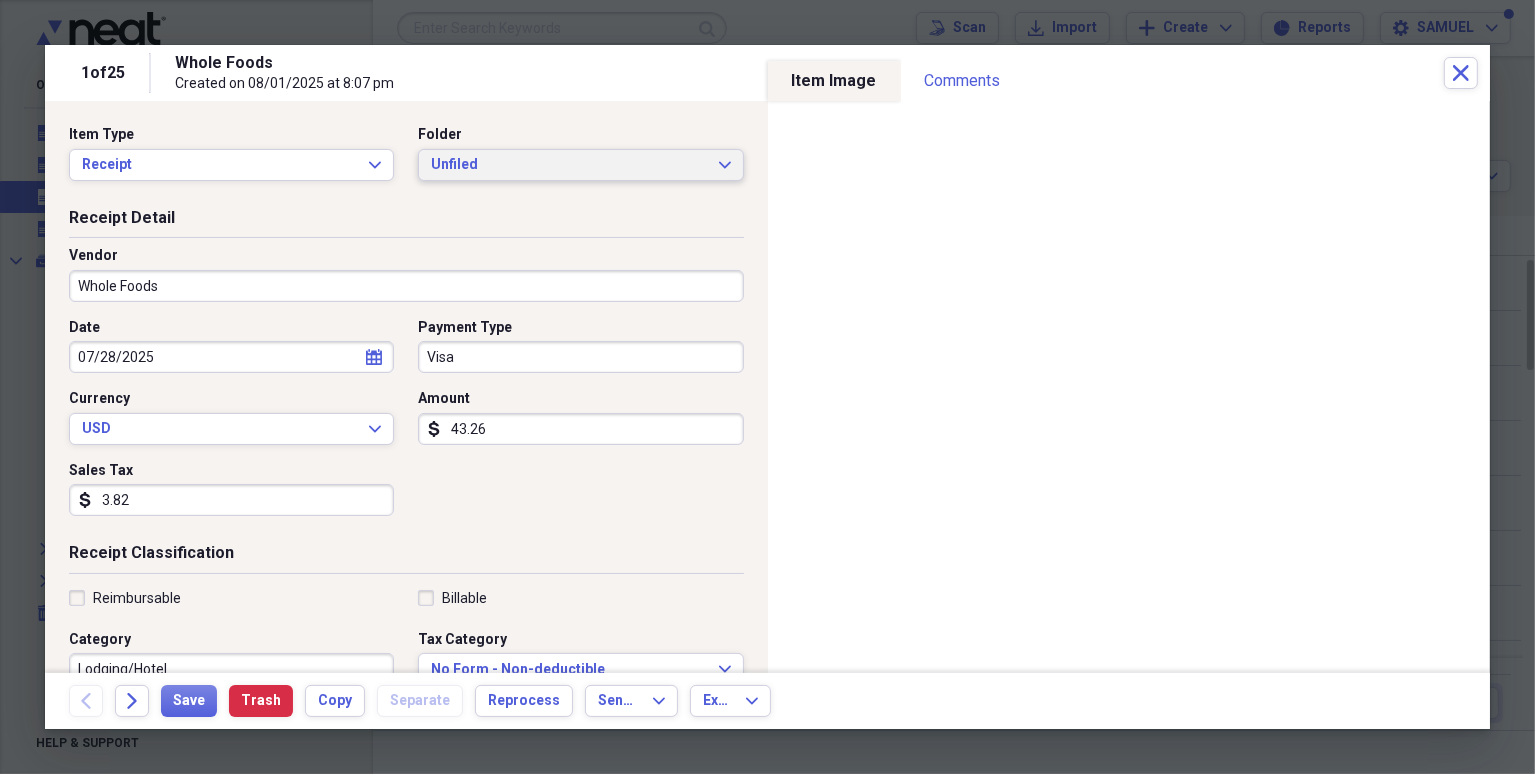 click on "Unfiled Expand" at bounding box center (580, 165) 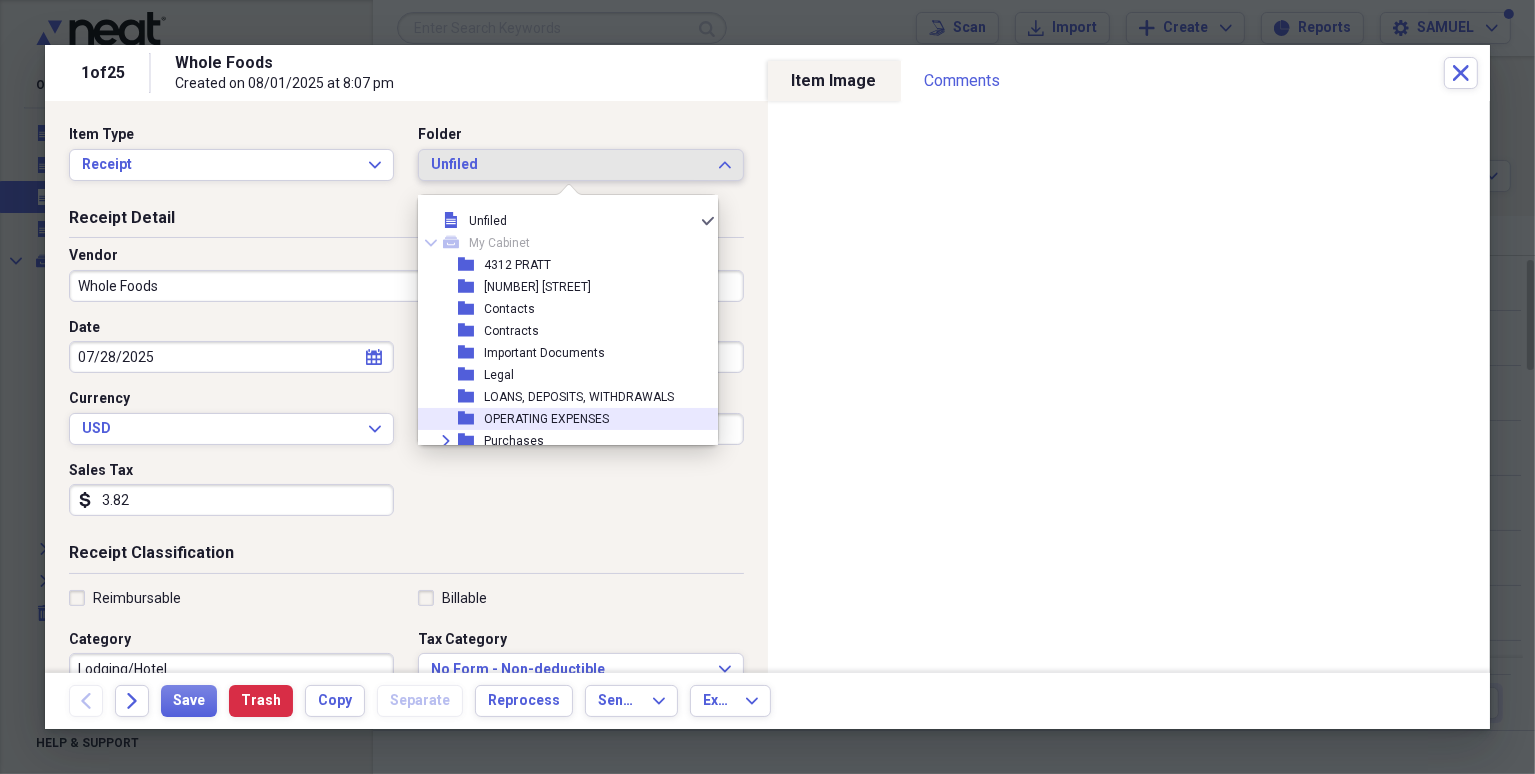click on "OPERATING EXPENSES" at bounding box center (546, 419) 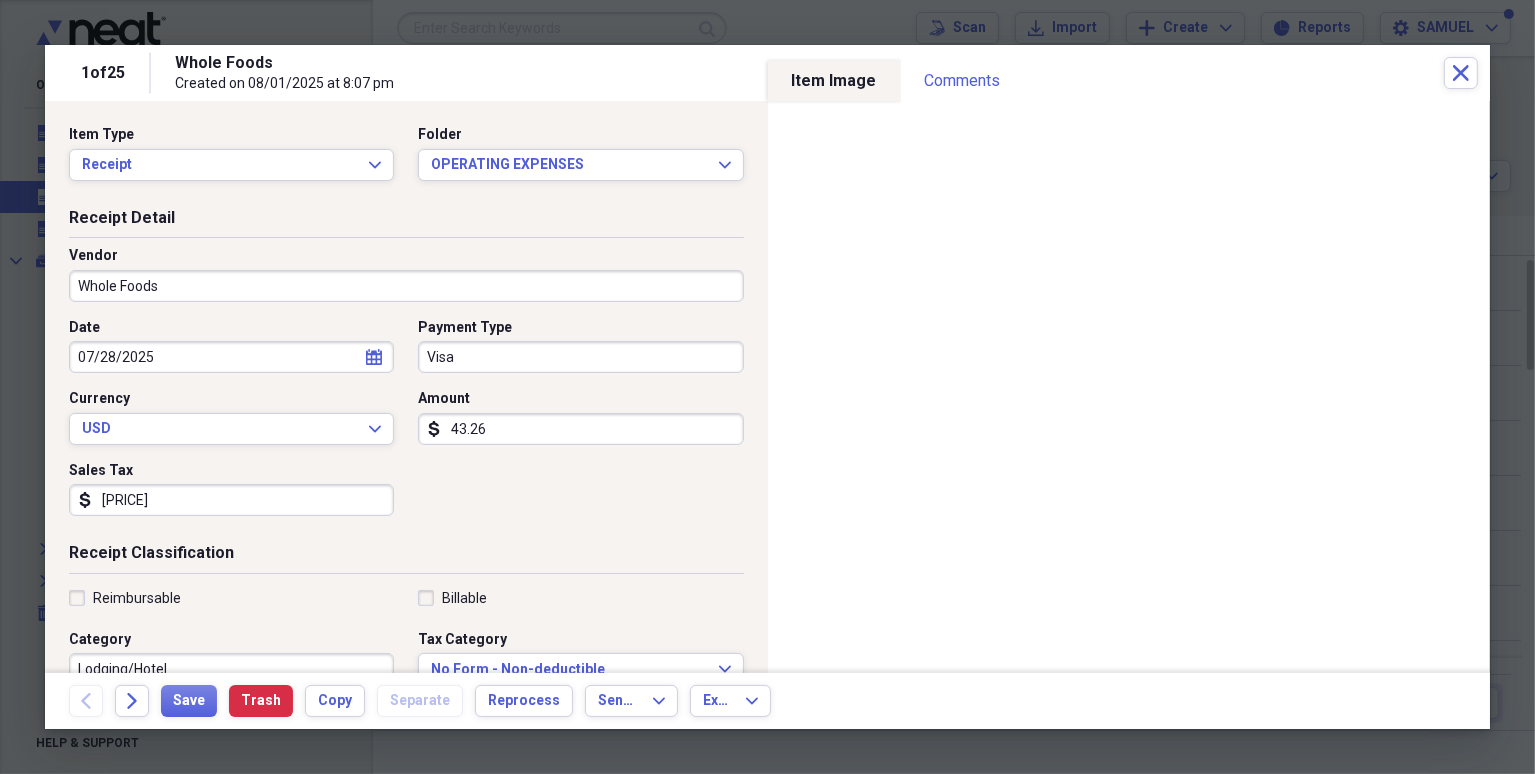 type on "[PRICE]" 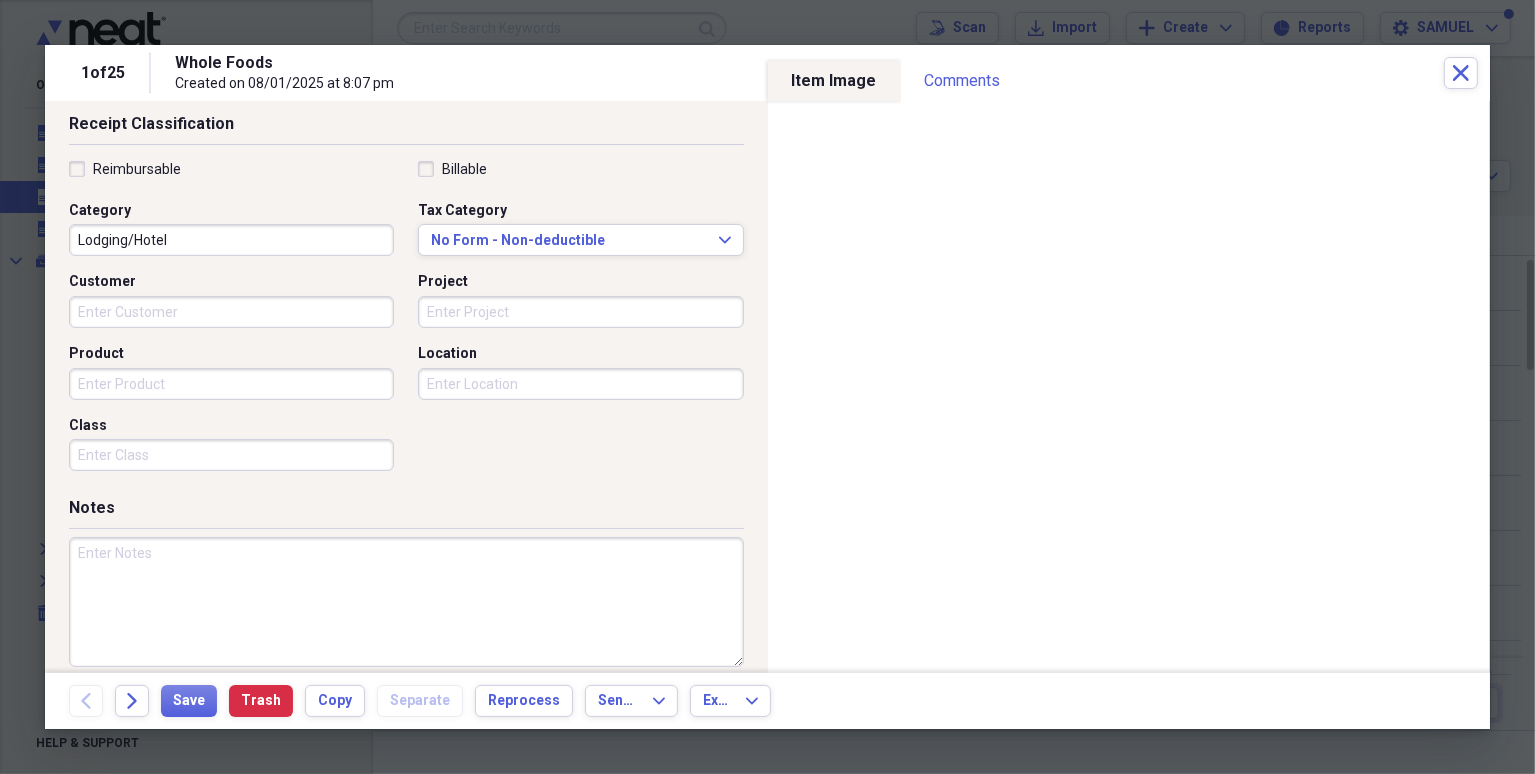 scroll, scrollTop: 440, scrollLeft: 0, axis: vertical 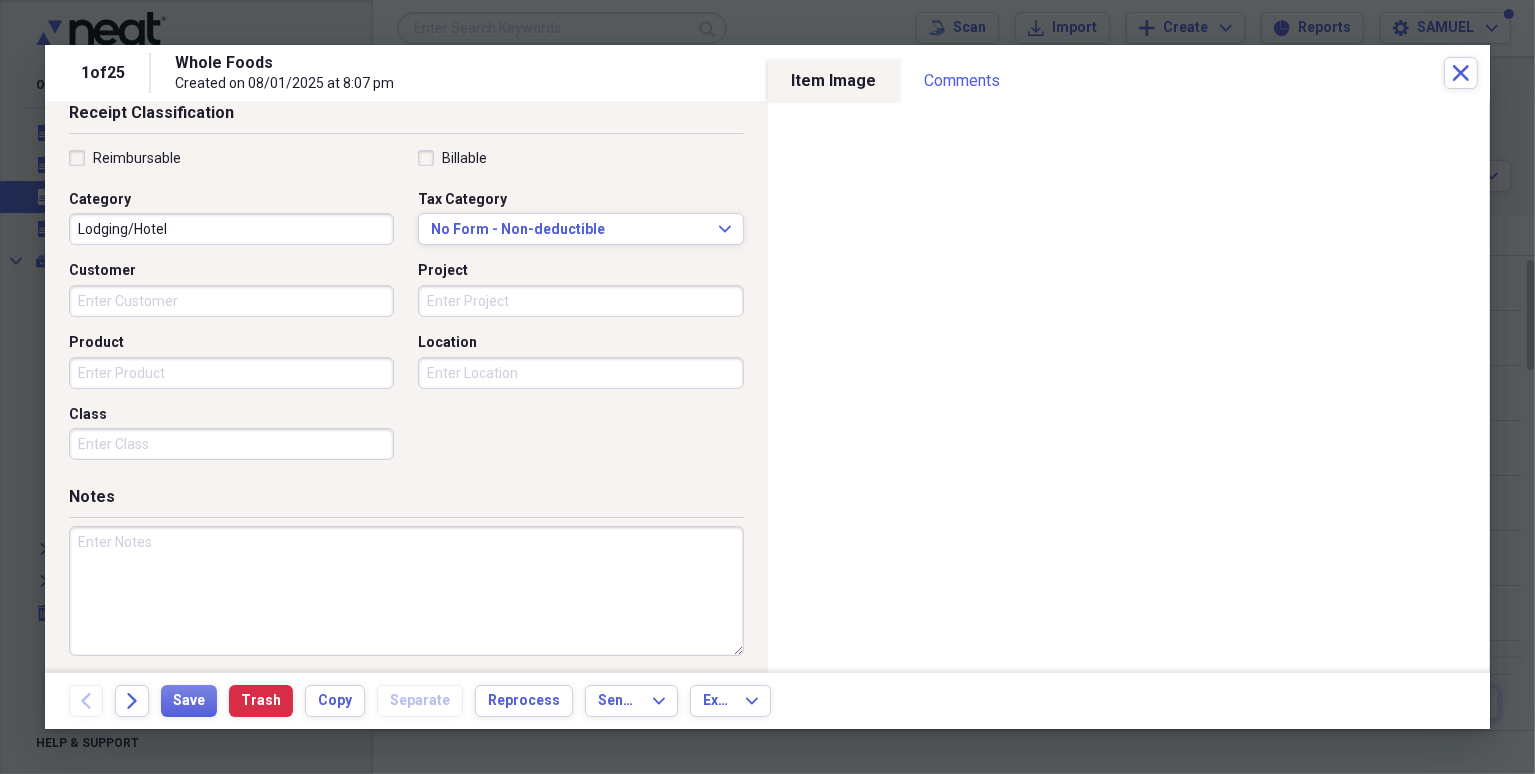 click at bounding box center (406, 591) 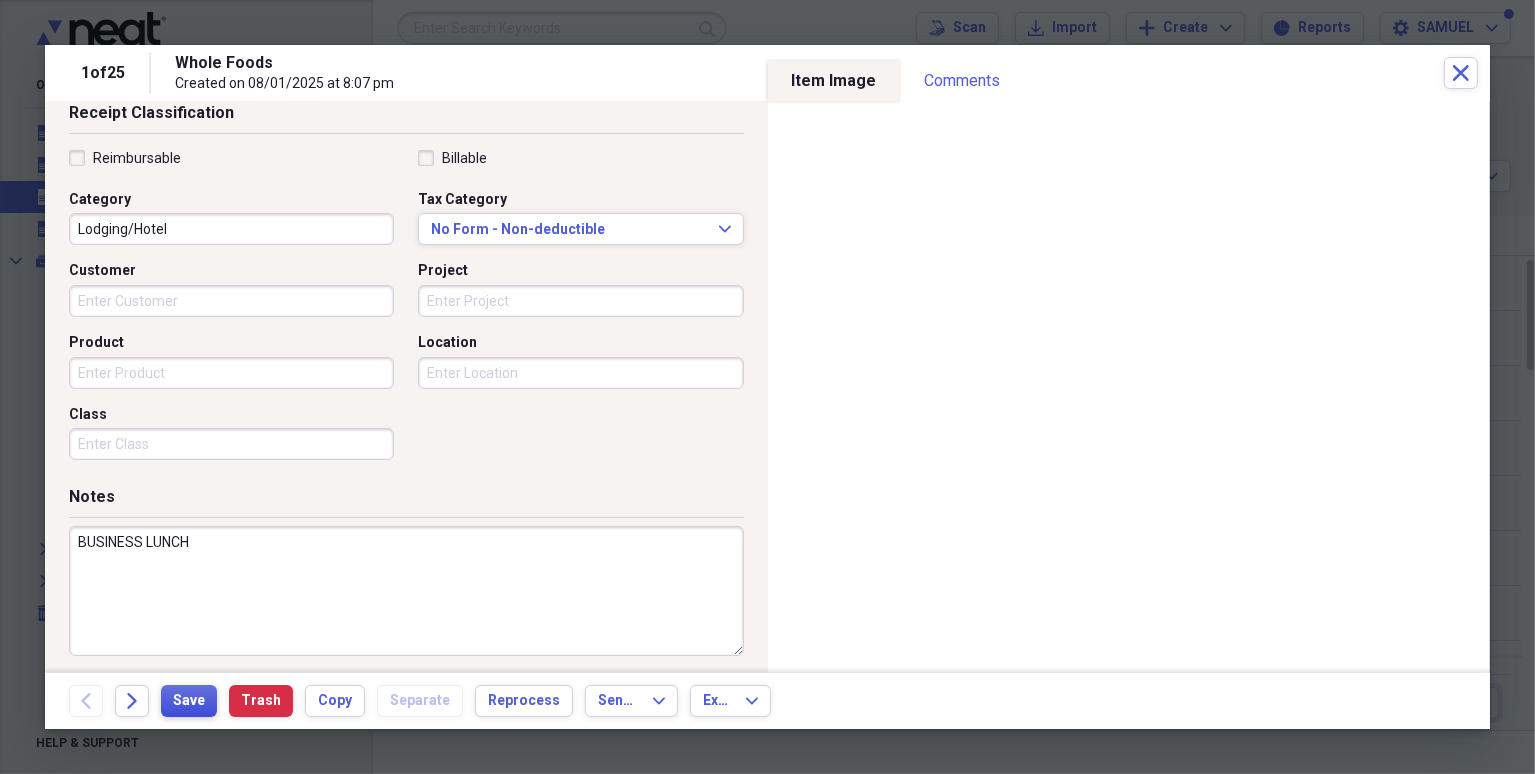 type on "BUSINESS LUNCH" 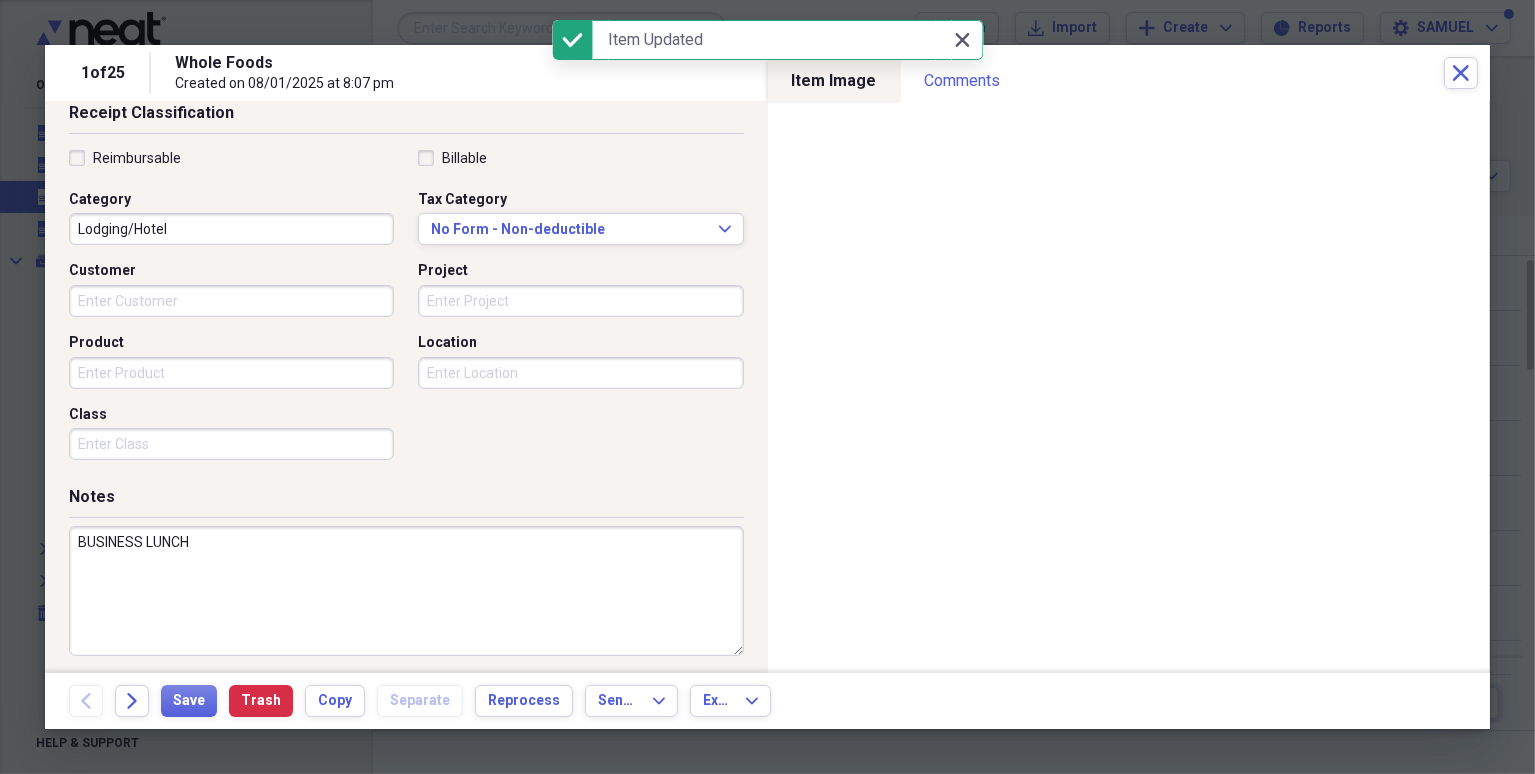 click on "Close Close" at bounding box center [963, 40] 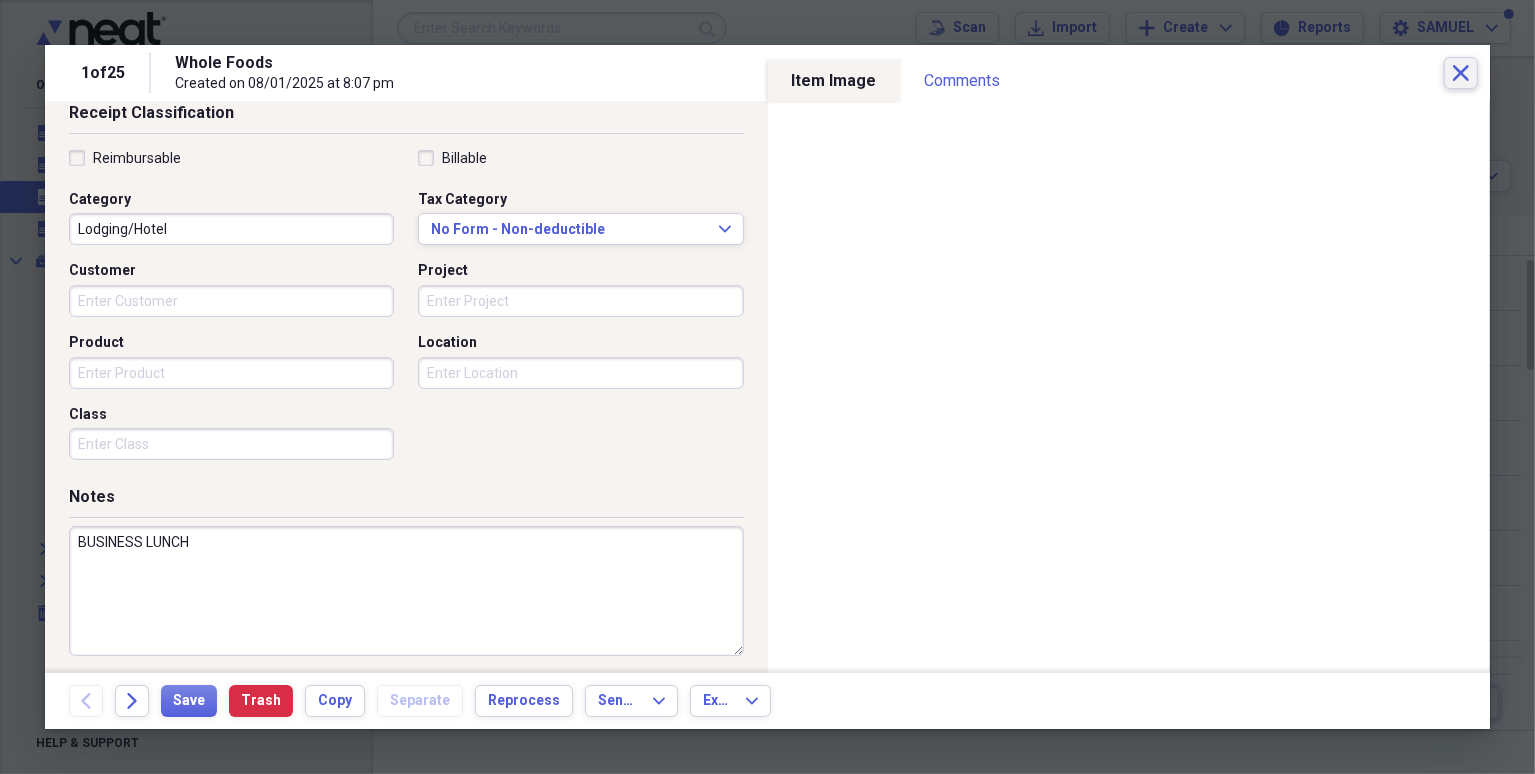 click on "Close" 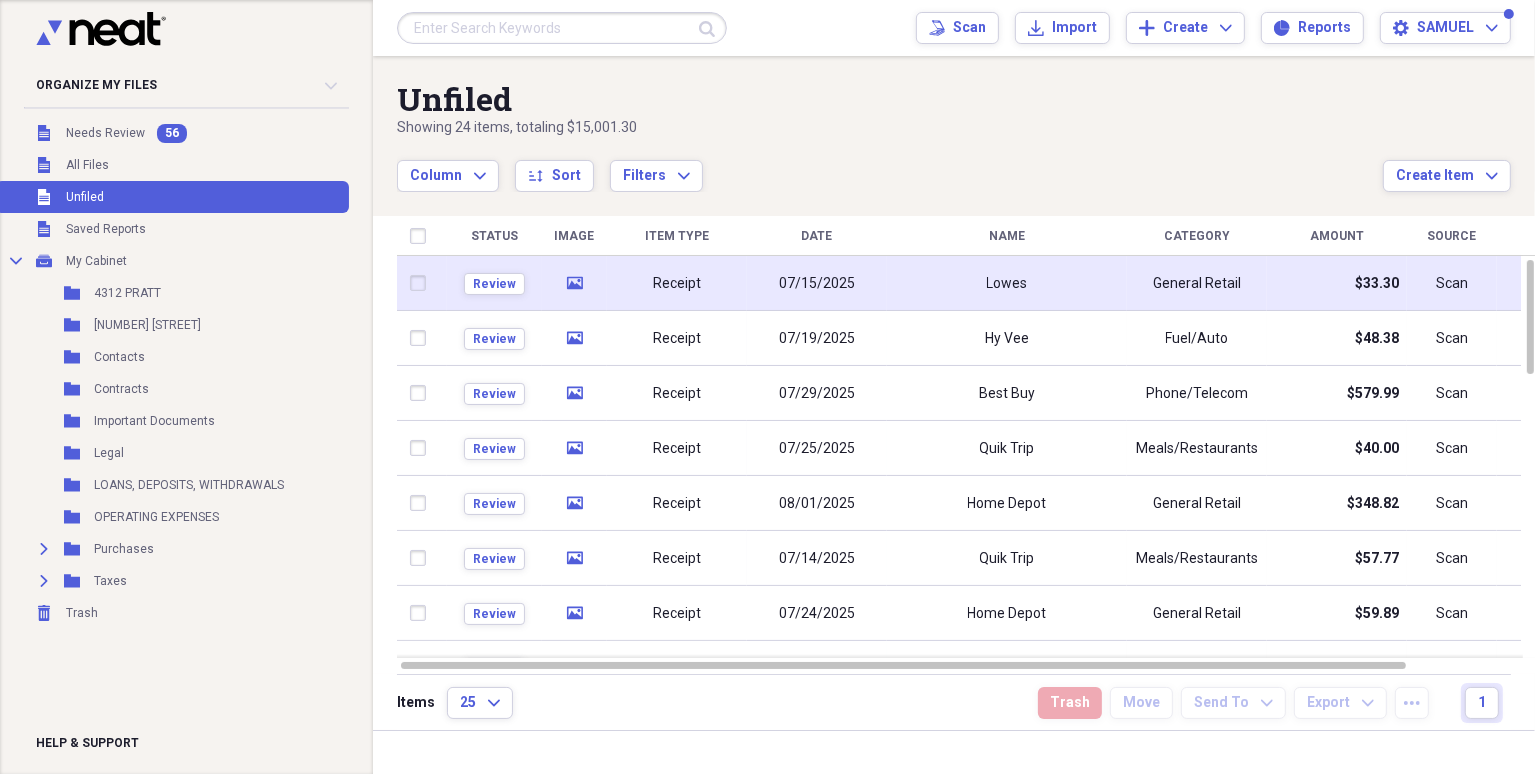 click on "Lowes" at bounding box center (1007, 283) 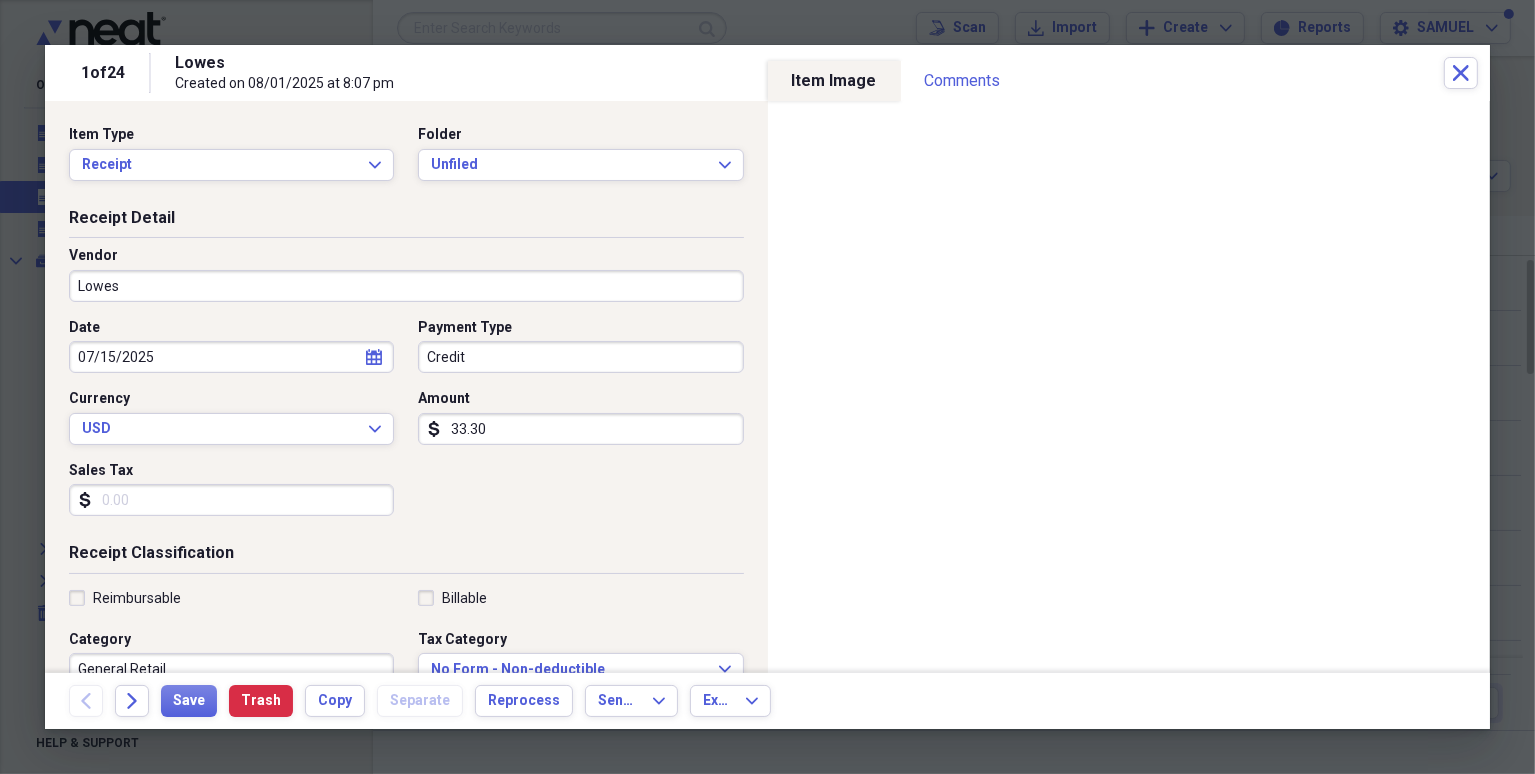 click on "33.30" at bounding box center (580, 429) 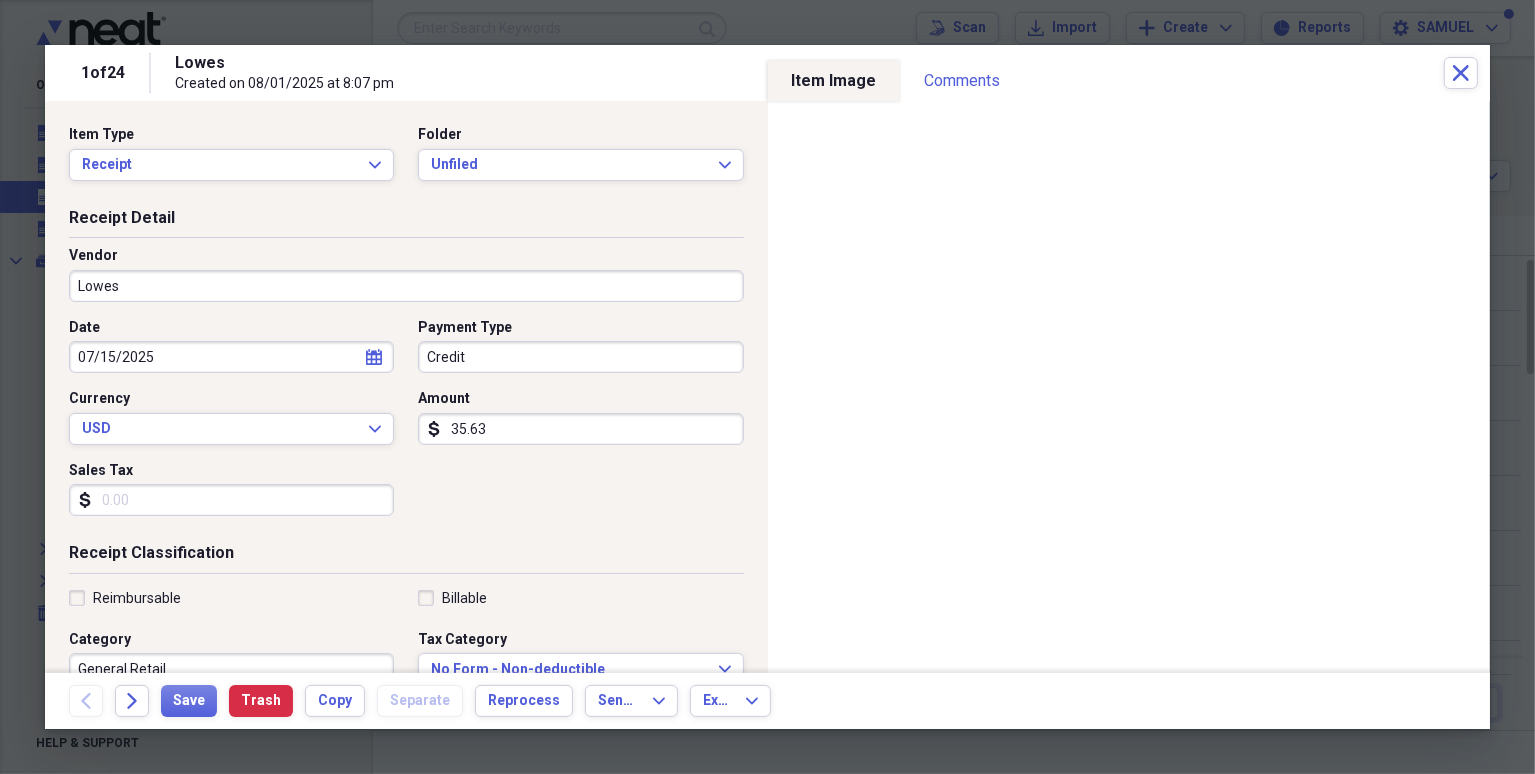 type on "35.63" 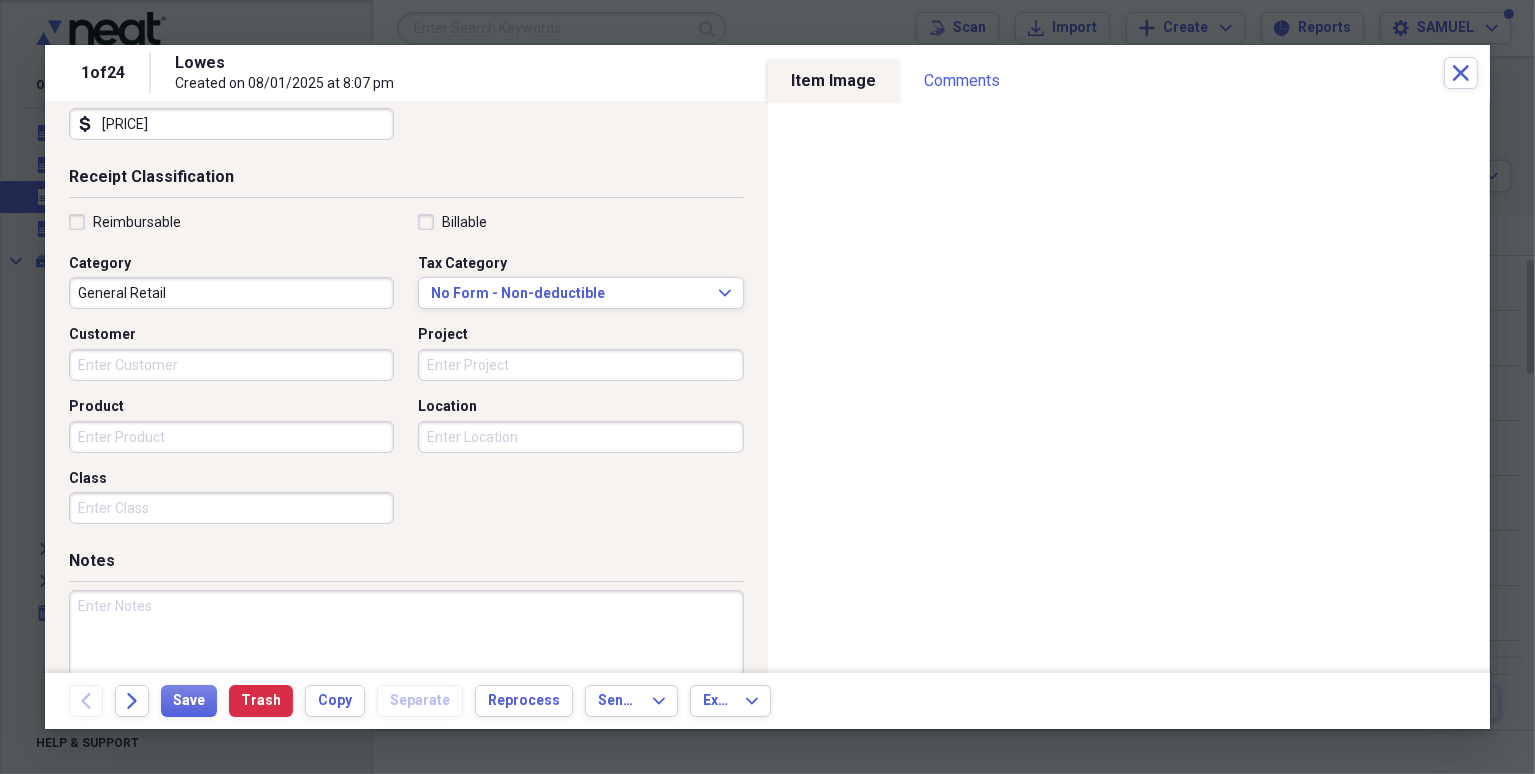 scroll, scrollTop: 440, scrollLeft: 0, axis: vertical 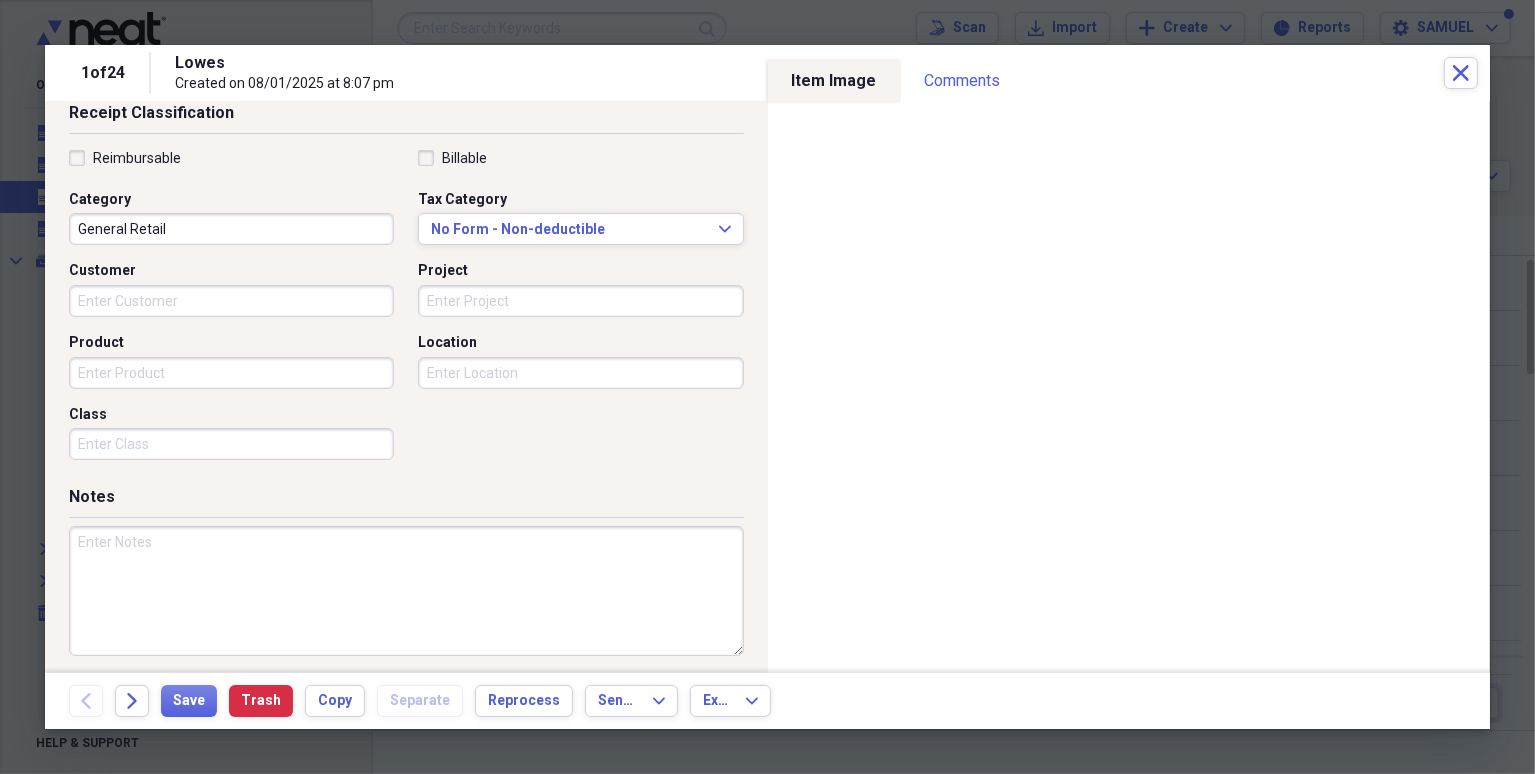 type on "[PRICE]" 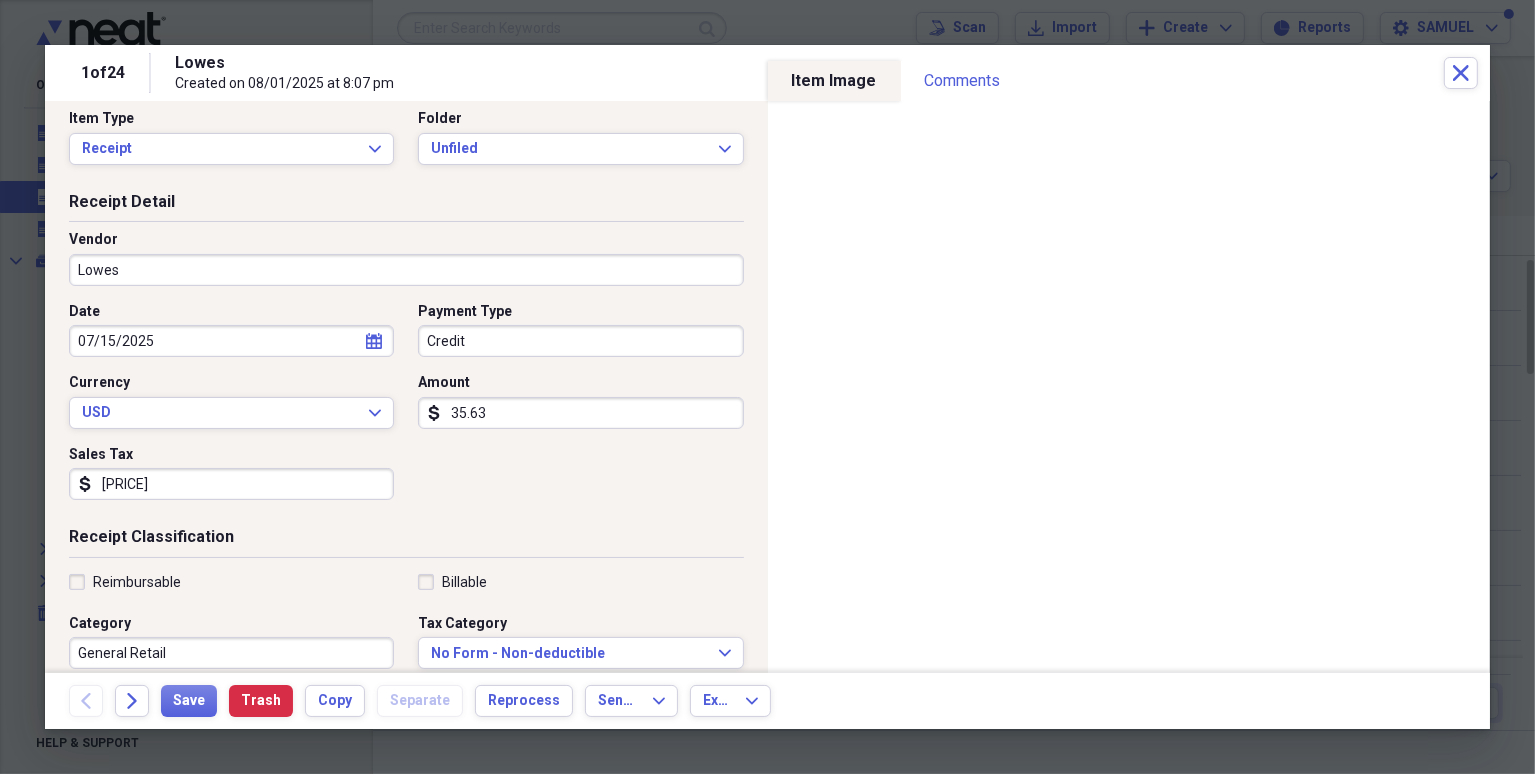 scroll, scrollTop: 0, scrollLeft: 0, axis: both 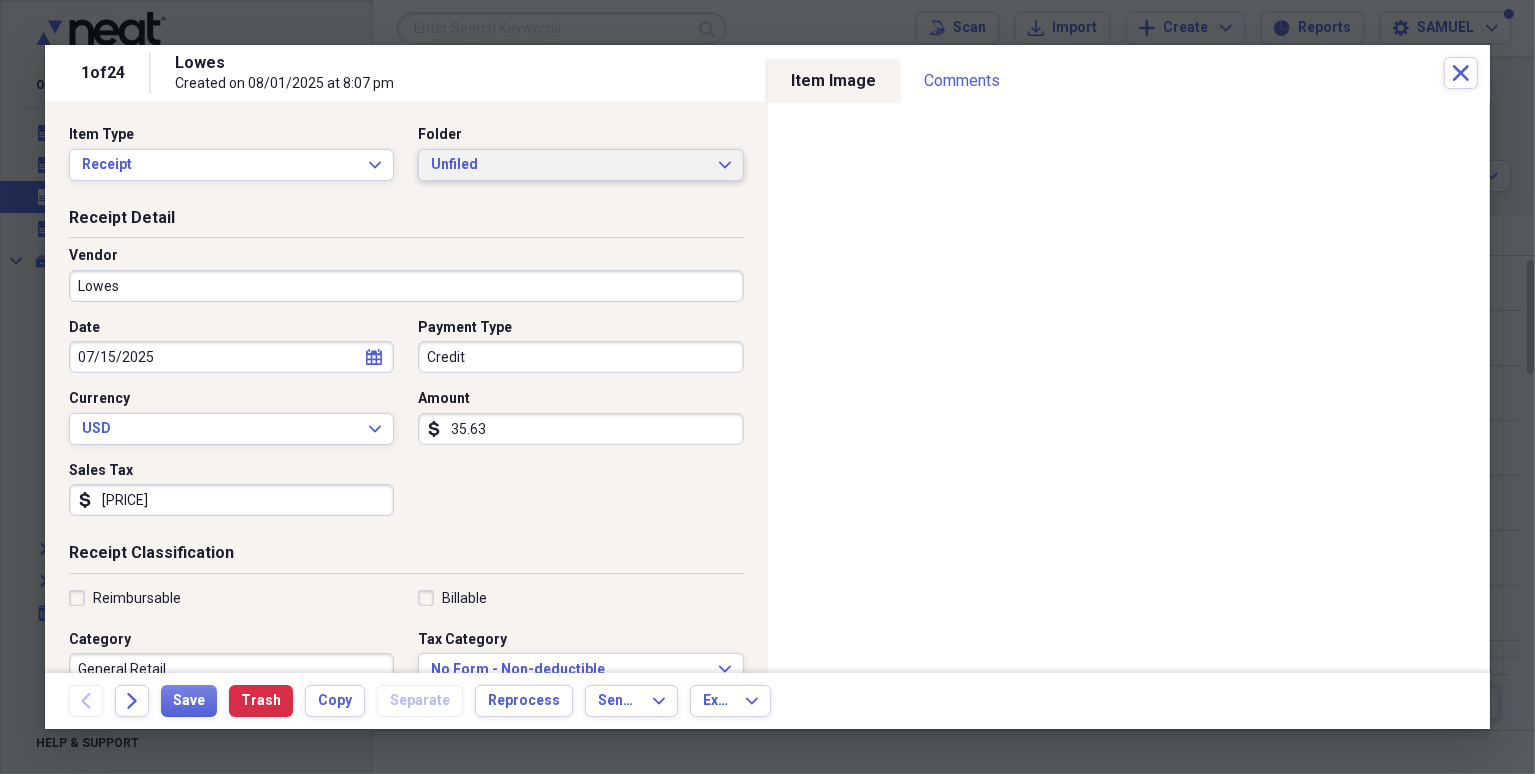 type on "[BRAND] RETURN - THINGS NOT NEEDED" 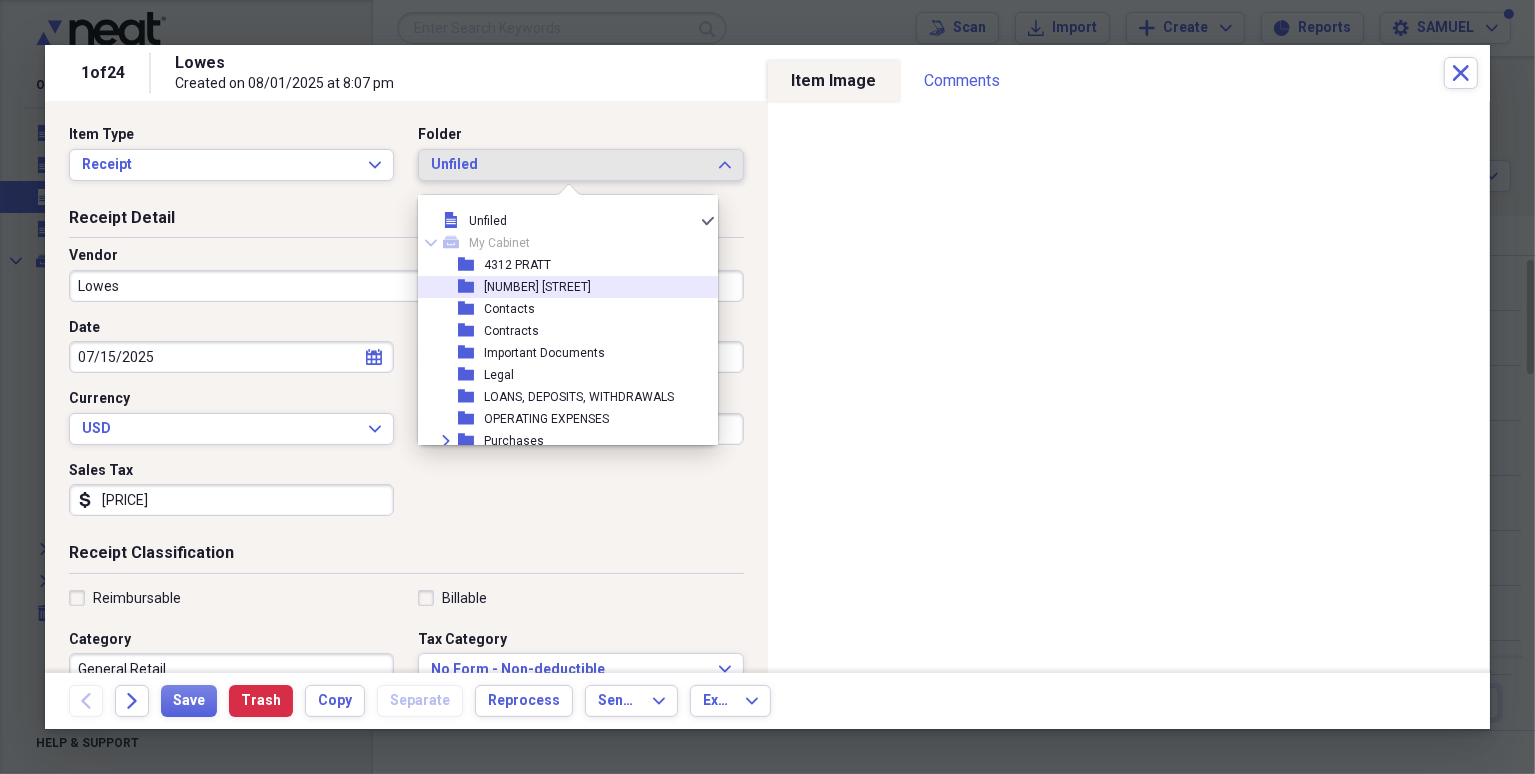 click on "folder 4709 CUMING" at bounding box center [560, 287] 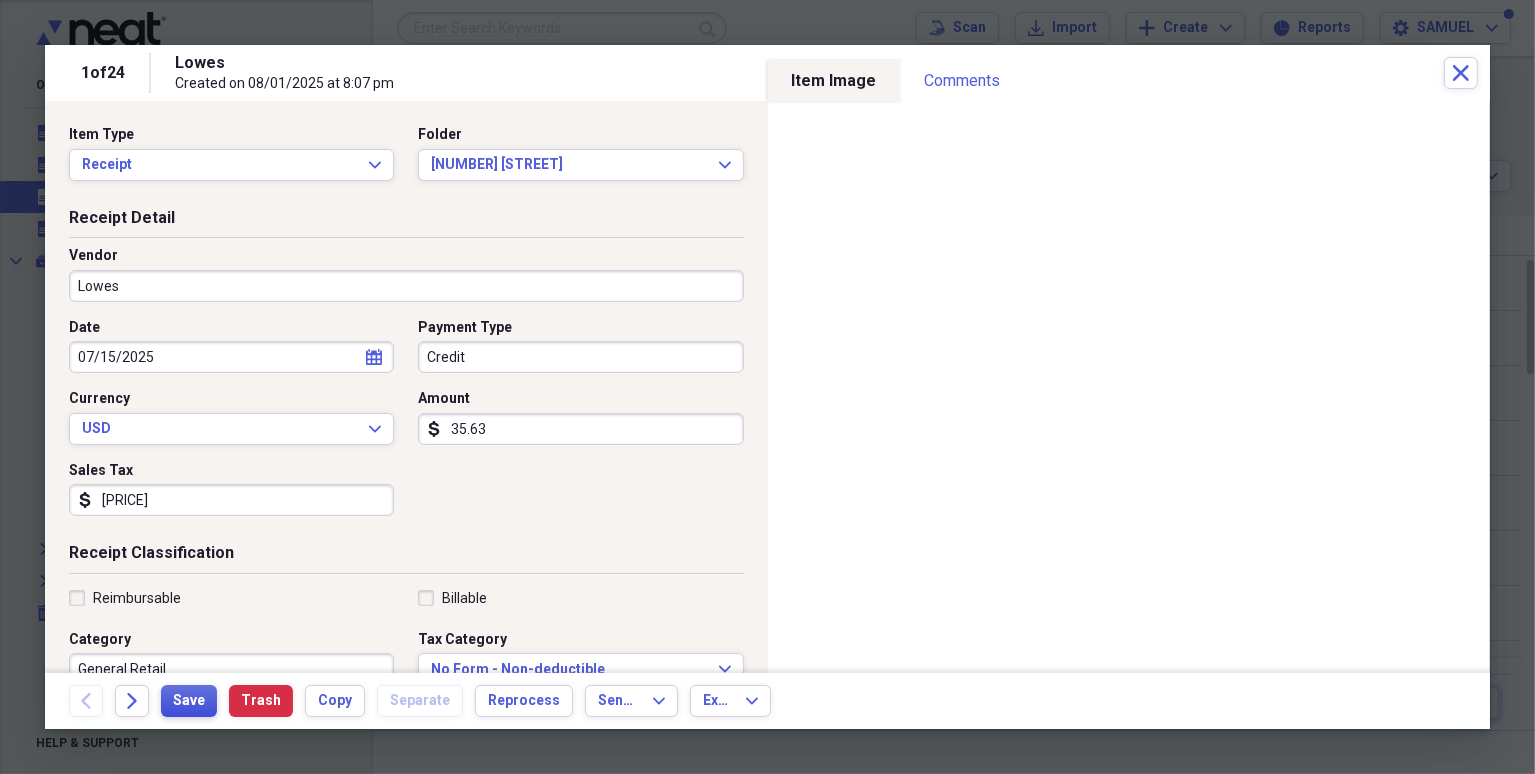 click on "Save" at bounding box center [189, 701] 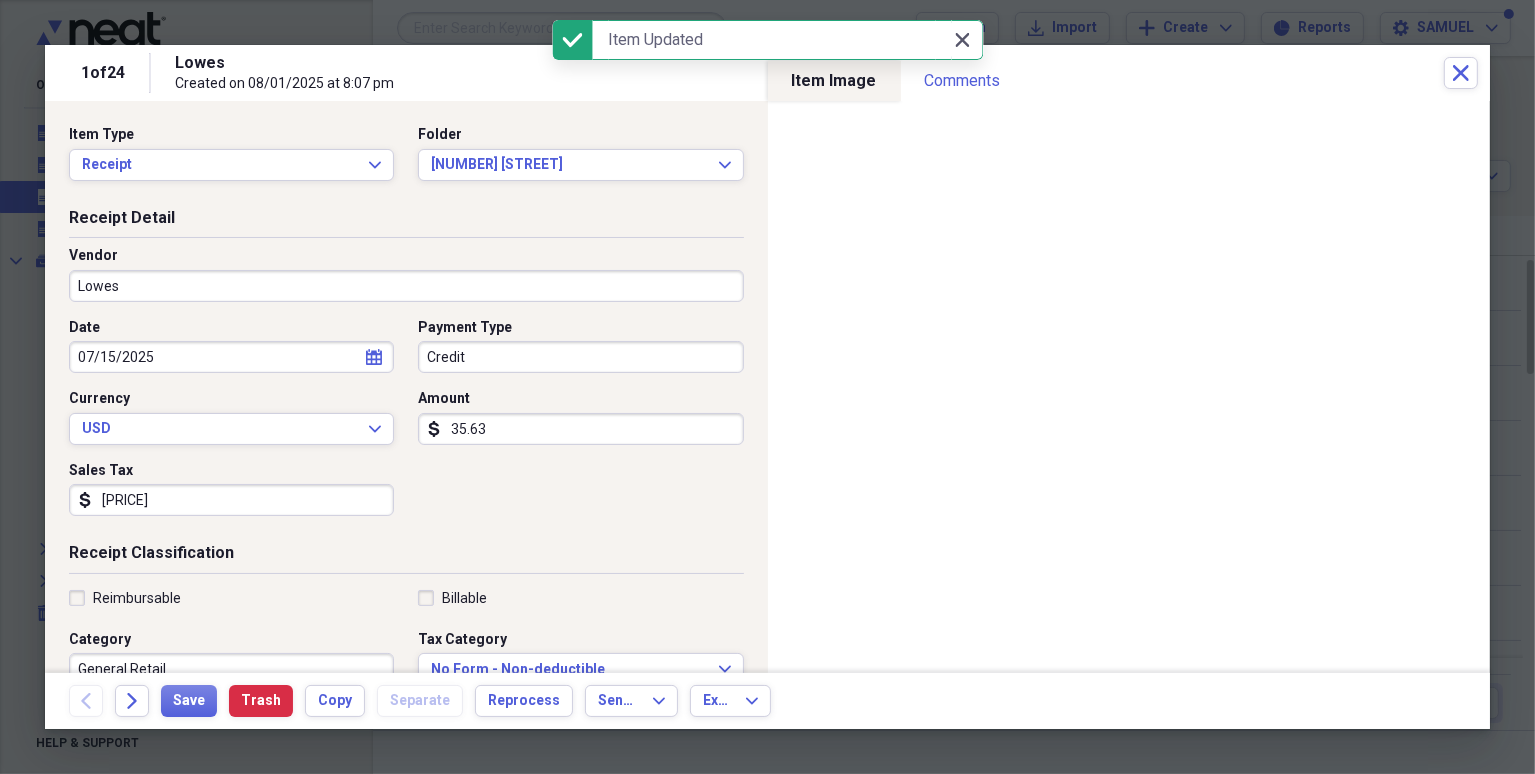 click on "Close" 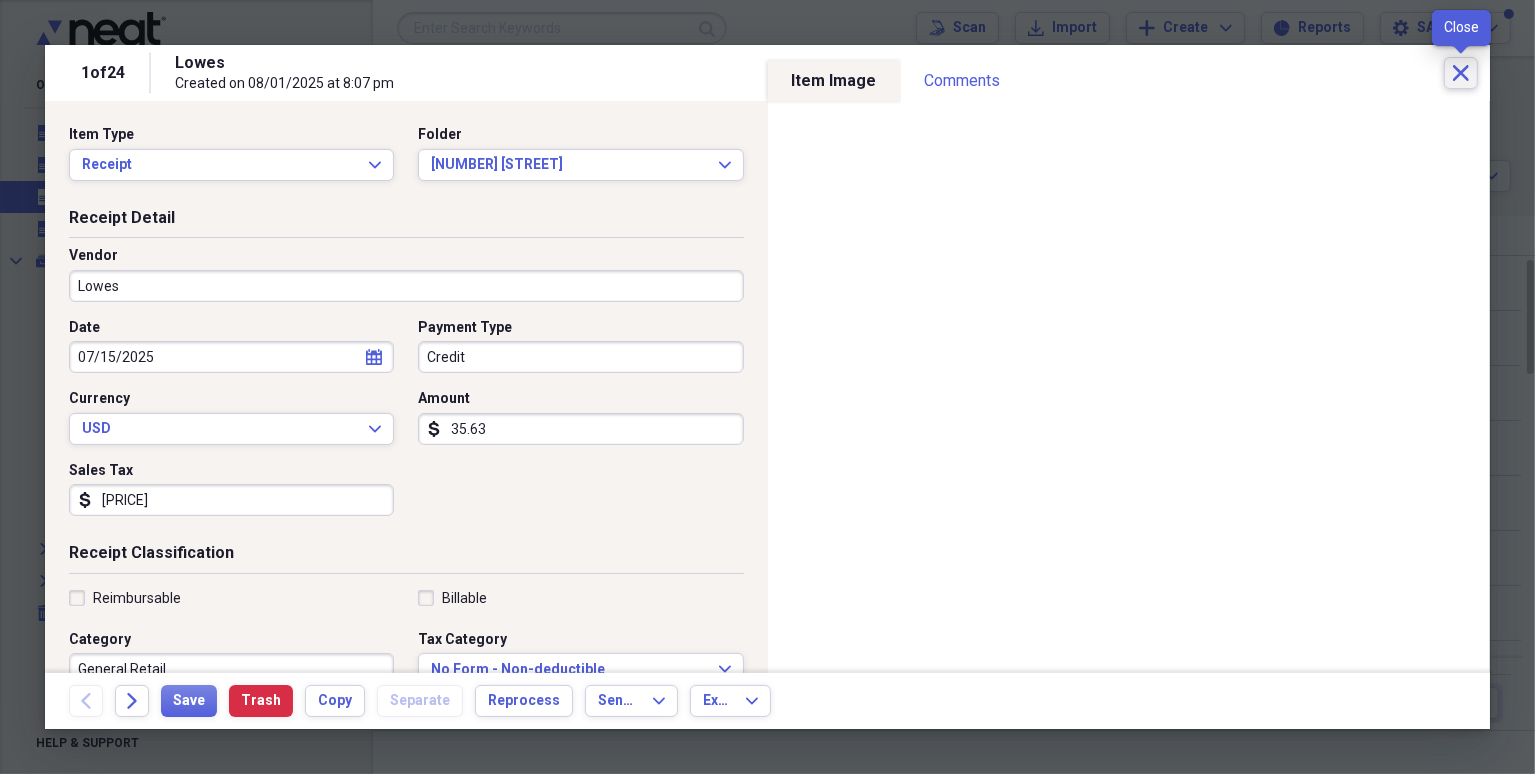 click 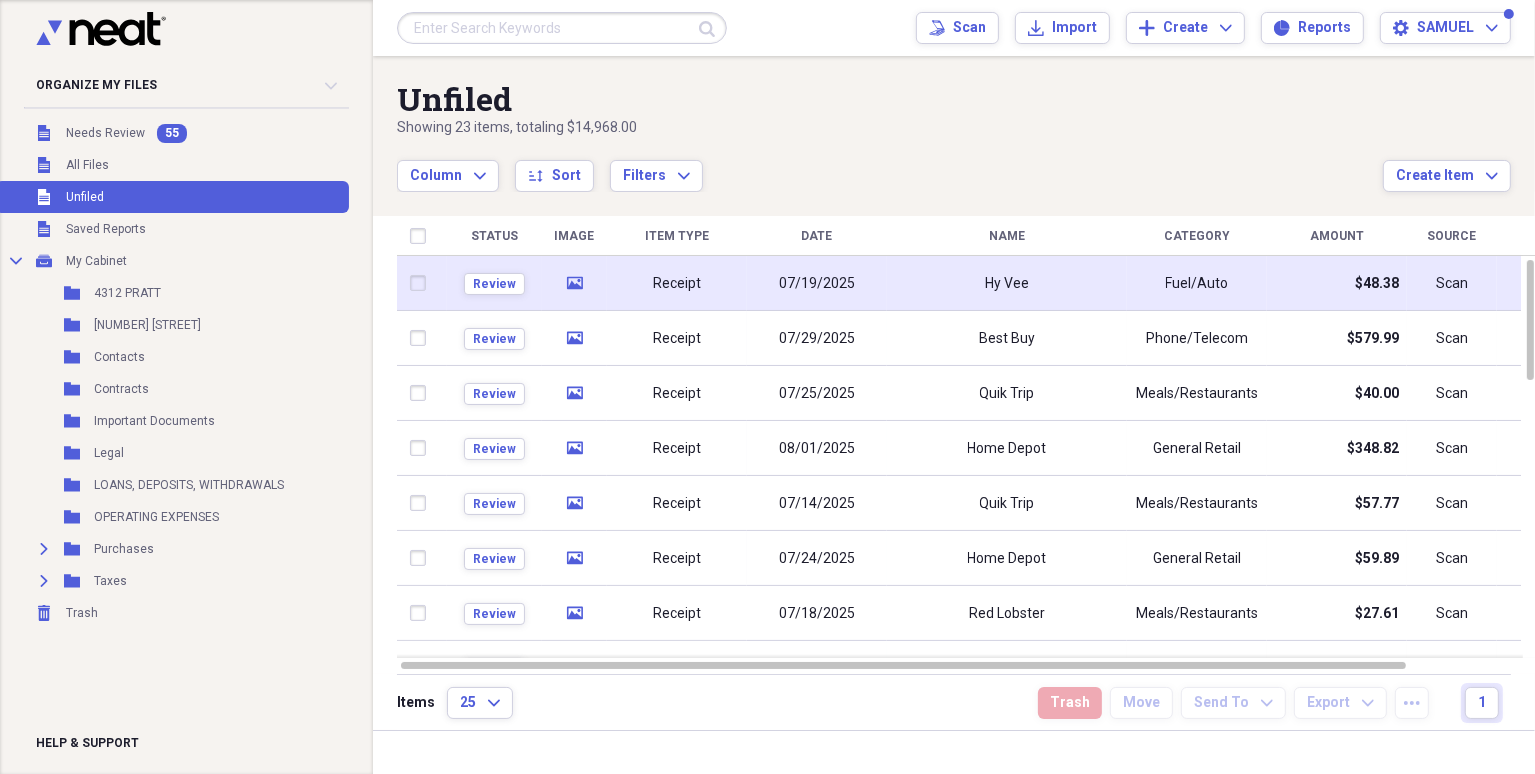 click on "Hy Vee" at bounding box center [1007, 283] 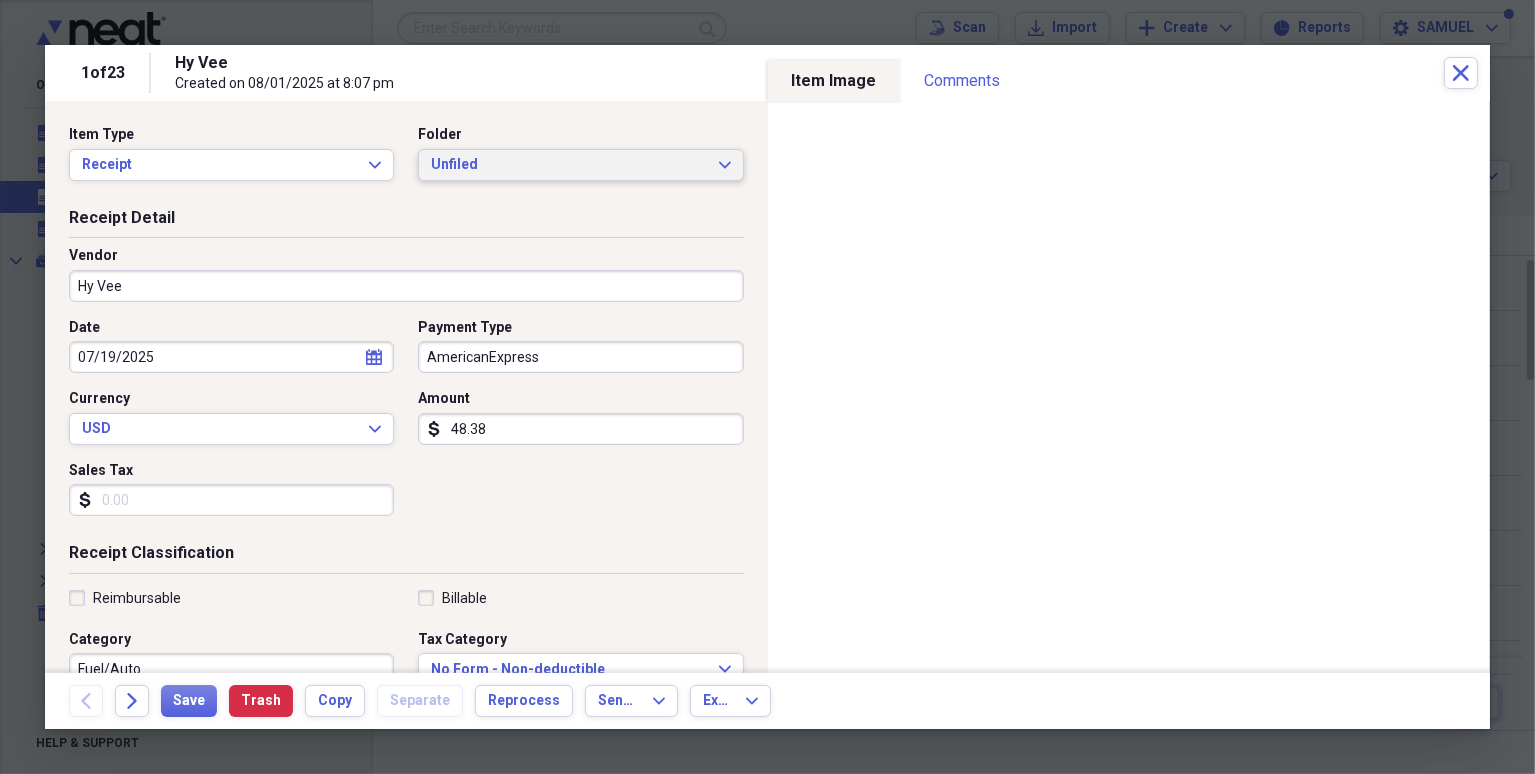 click on "Unfiled" at bounding box center [568, 165] 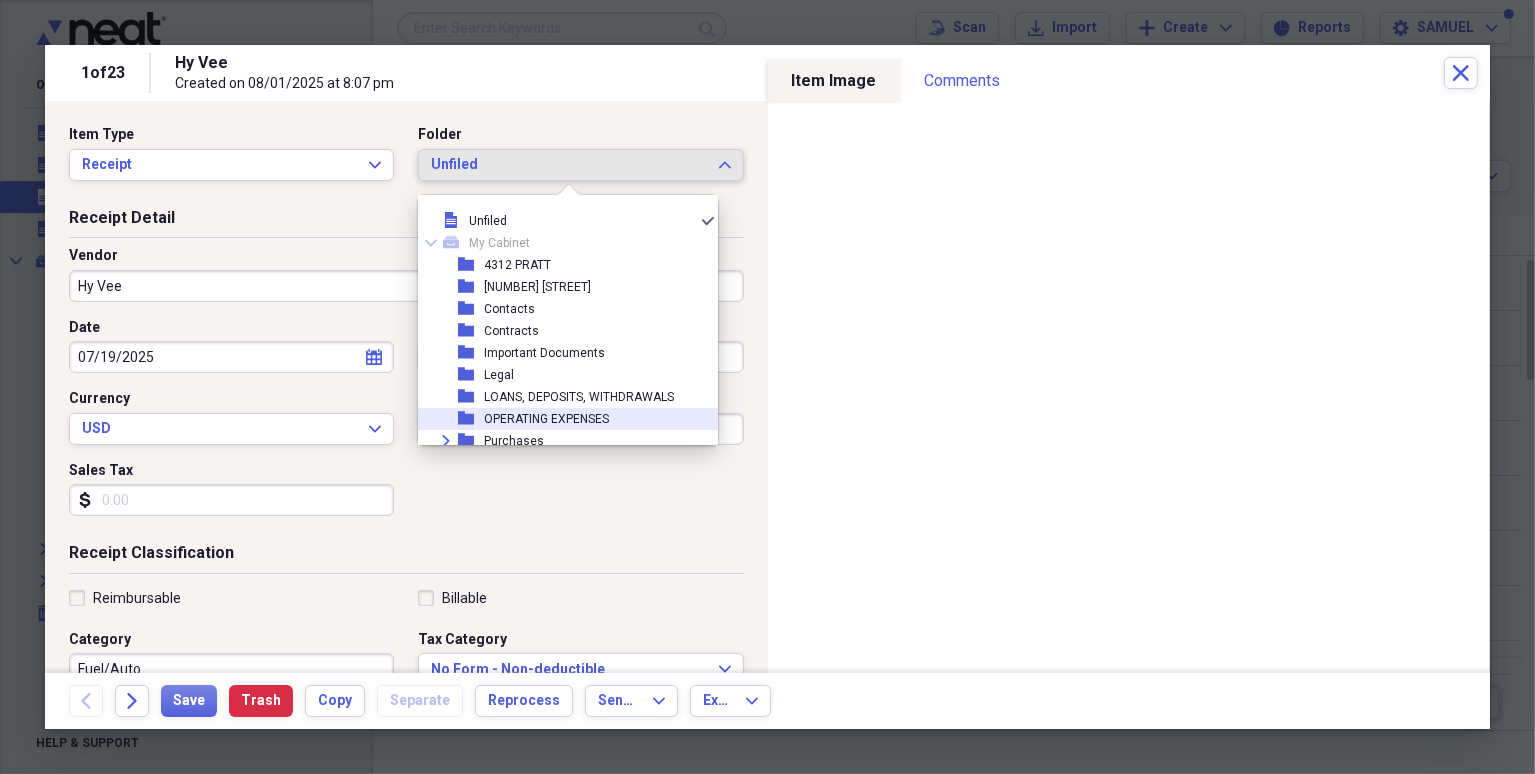 click on "OPERATING EXPENSES" at bounding box center [546, 419] 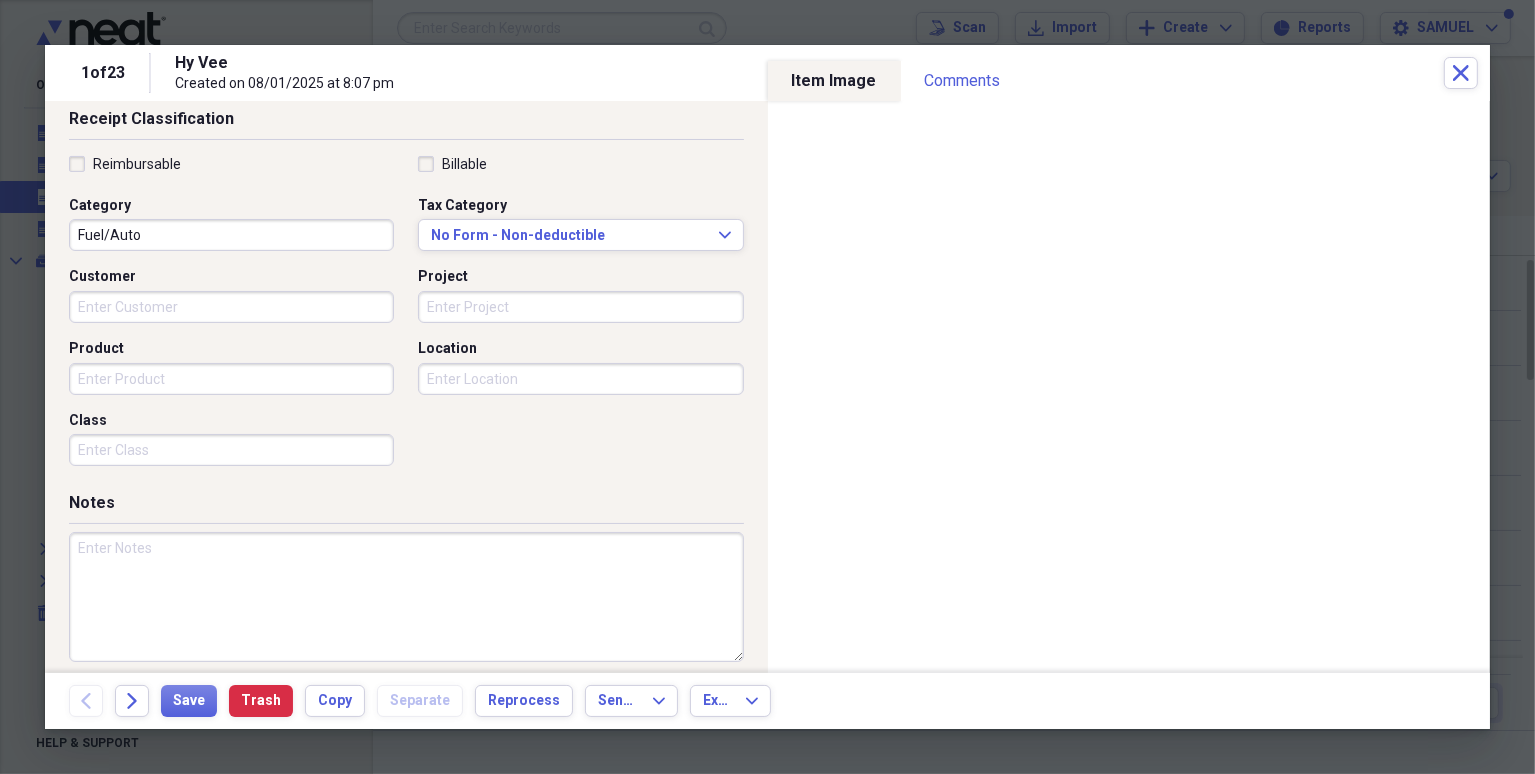 scroll, scrollTop: 440, scrollLeft: 0, axis: vertical 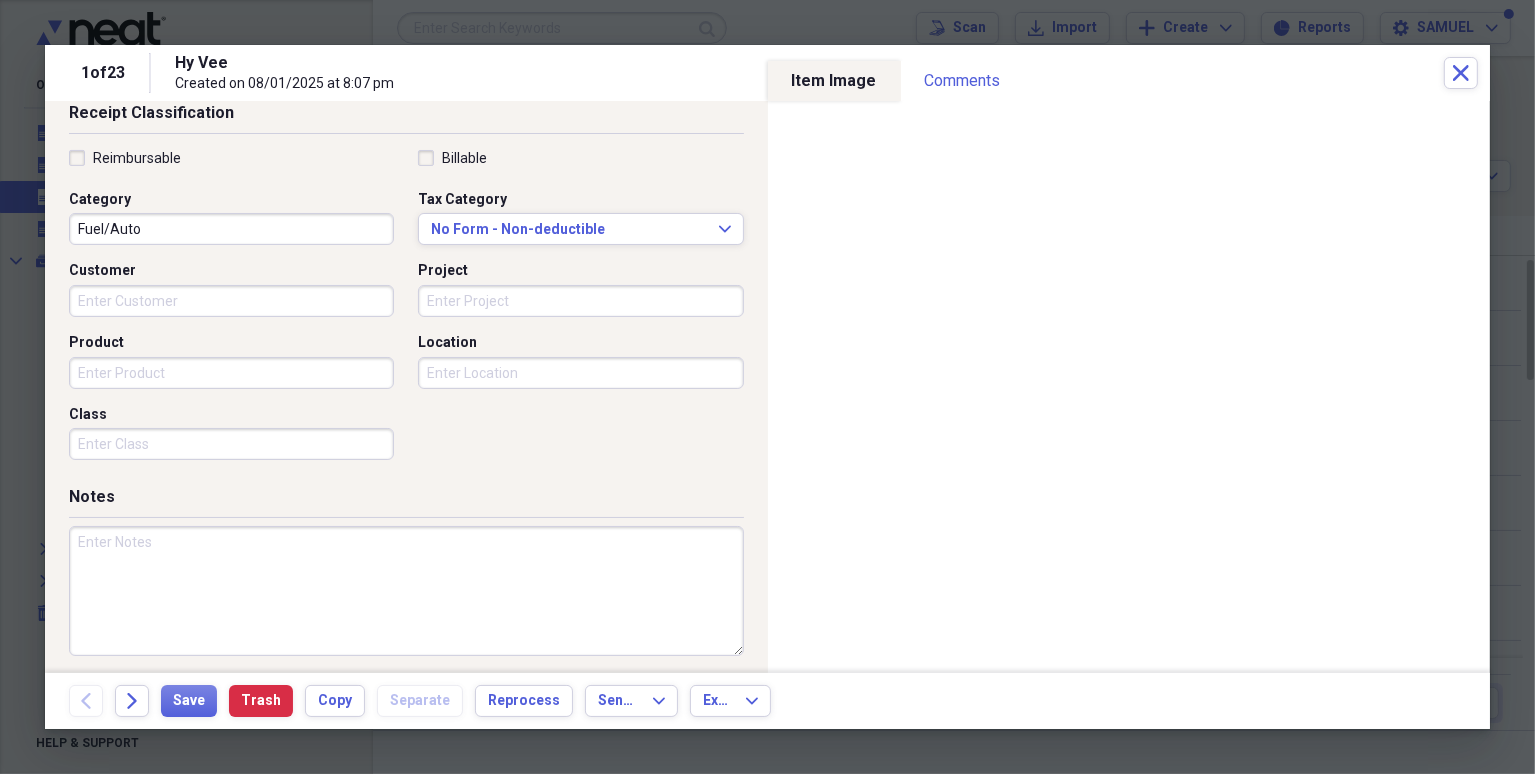 click at bounding box center (406, 591) 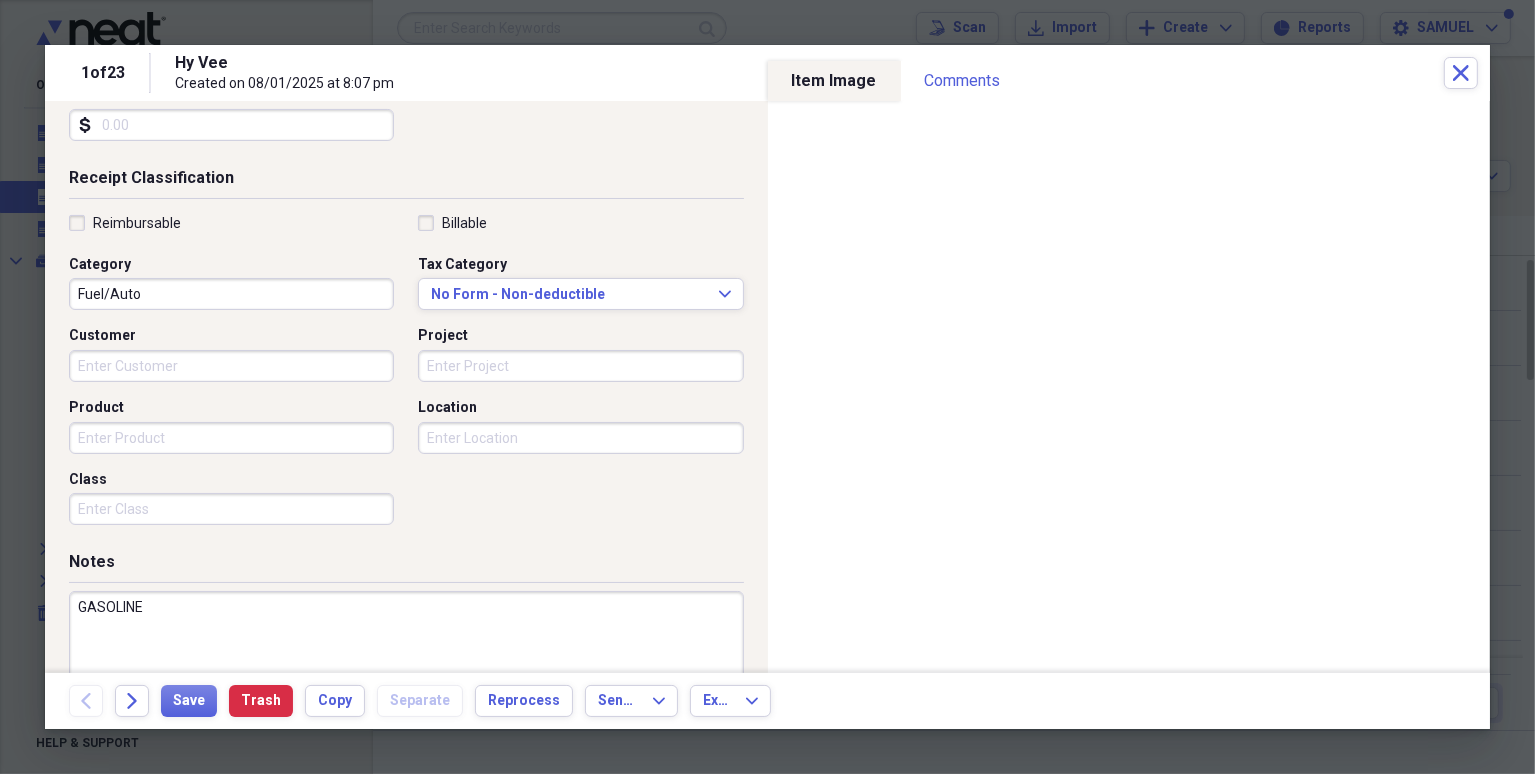 scroll, scrollTop: 440, scrollLeft: 0, axis: vertical 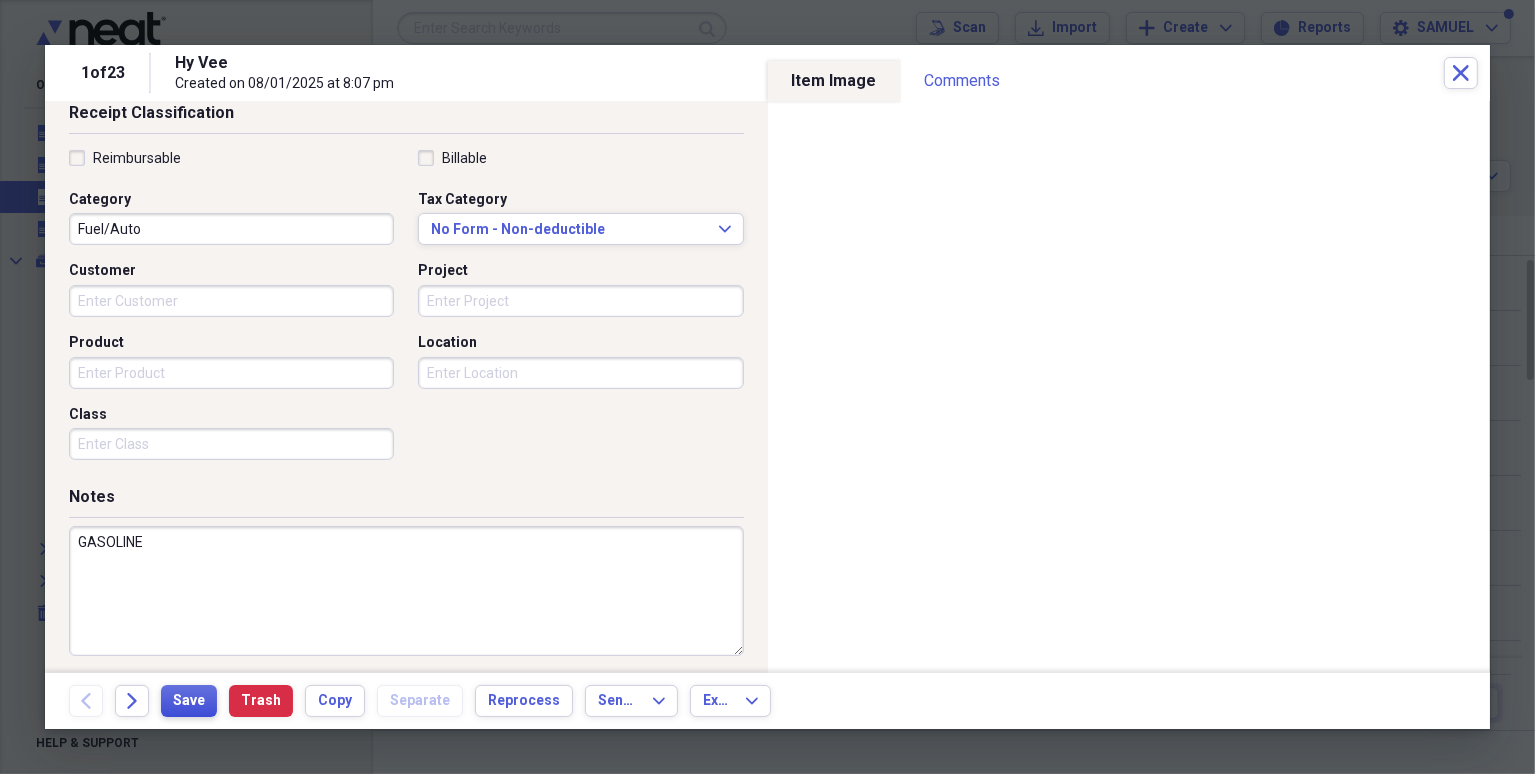 type on "GASOLINE" 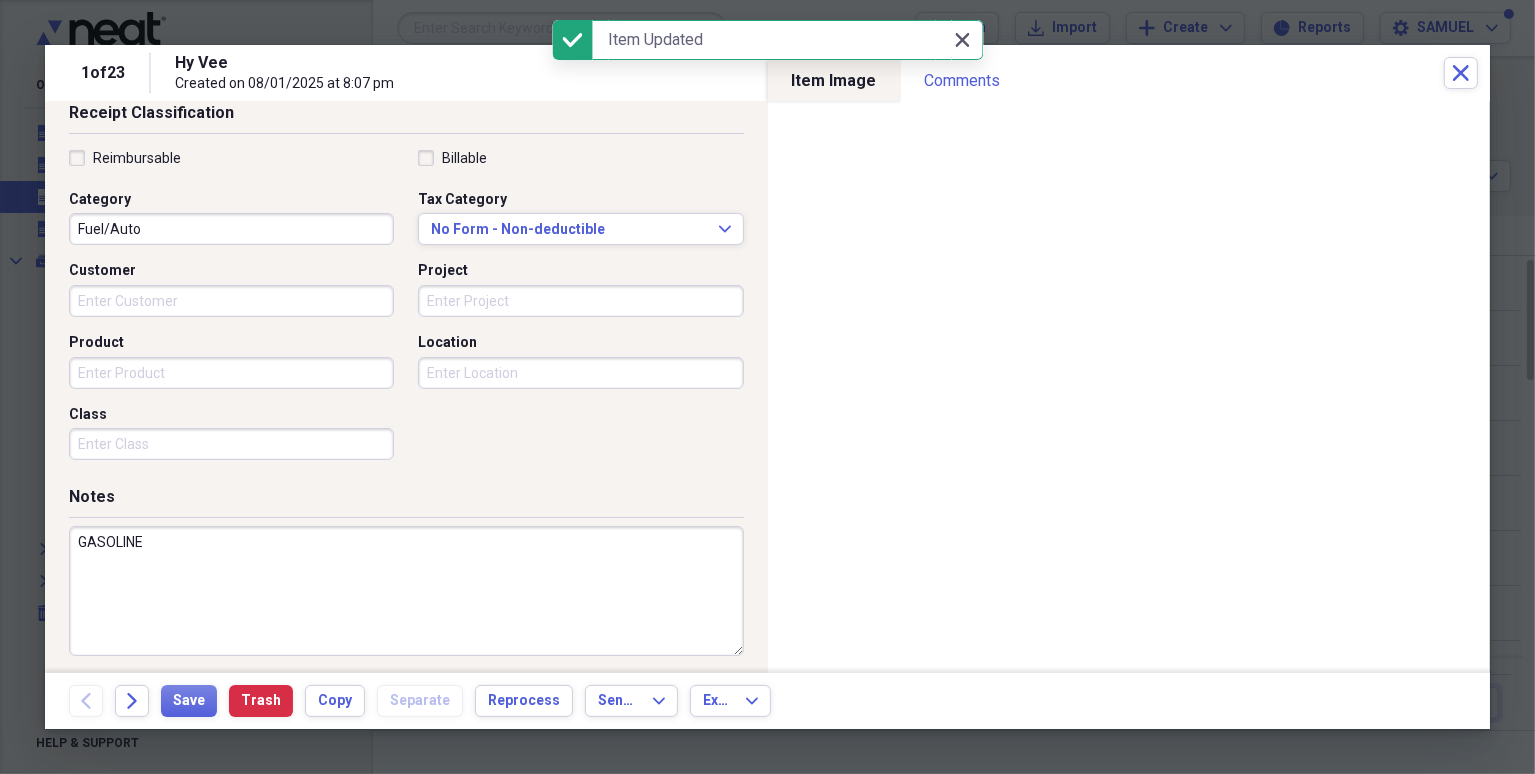 click on "Close Close" at bounding box center (963, 40) 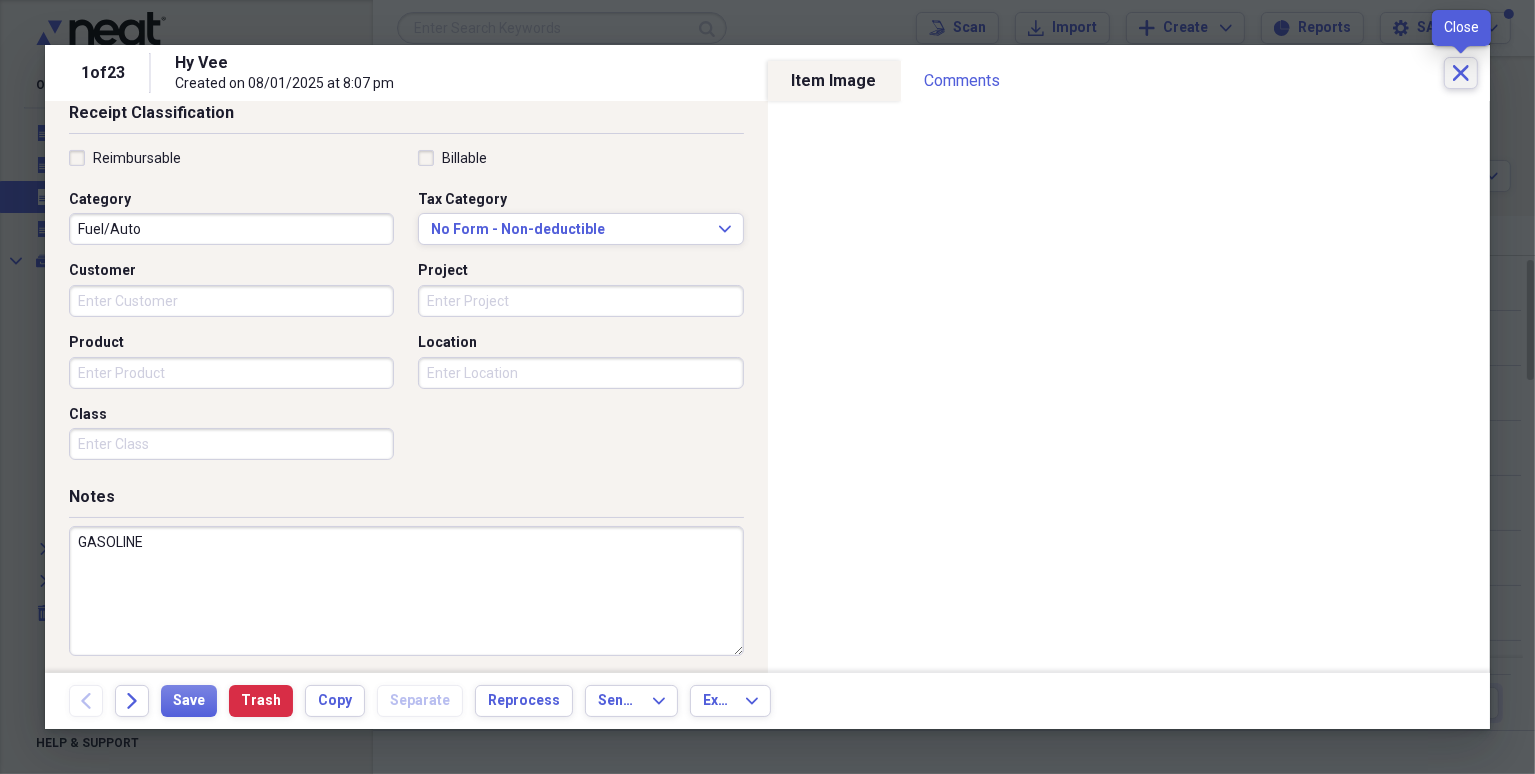 click 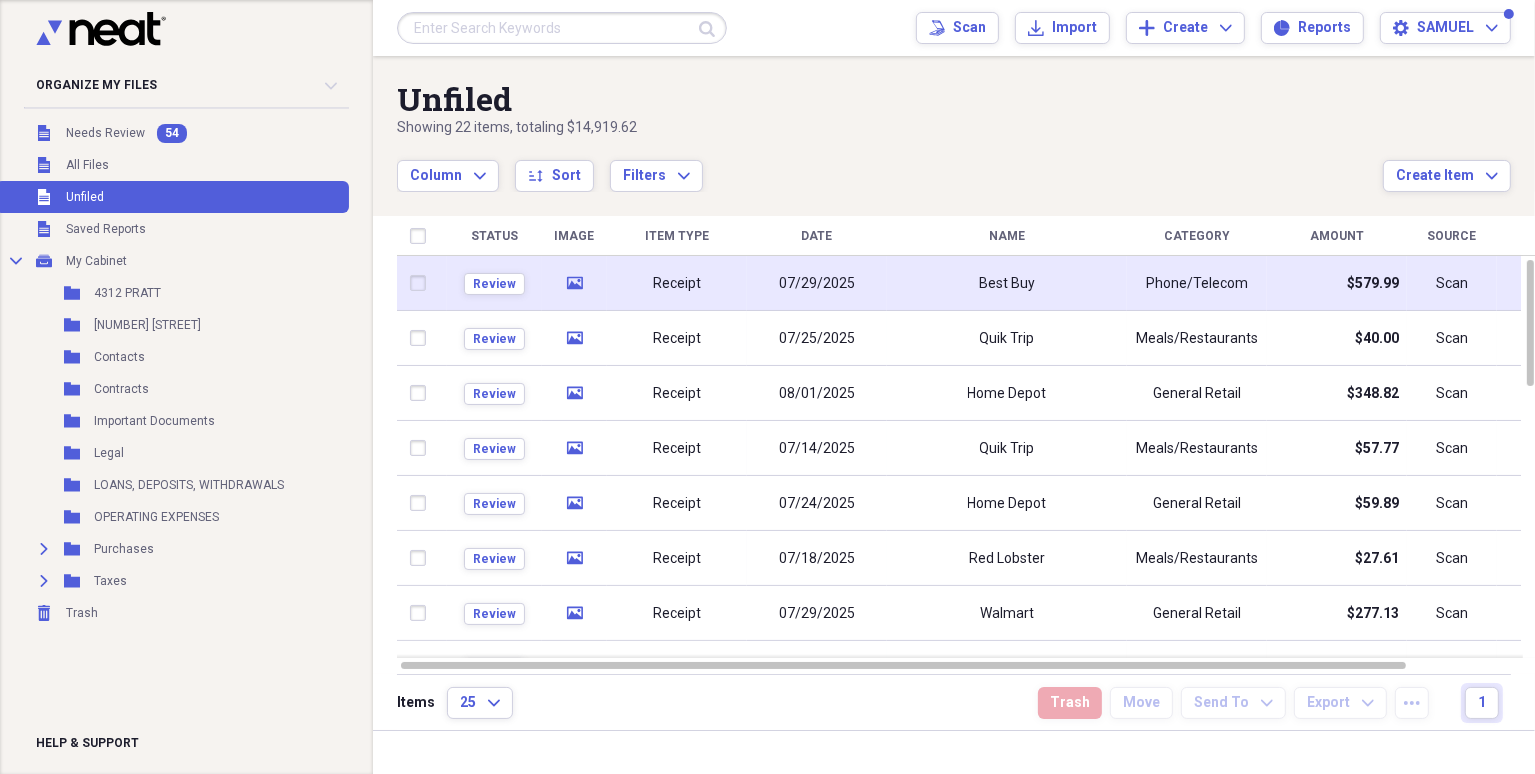 click on "Best Buy" at bounding box center (1007, 283) 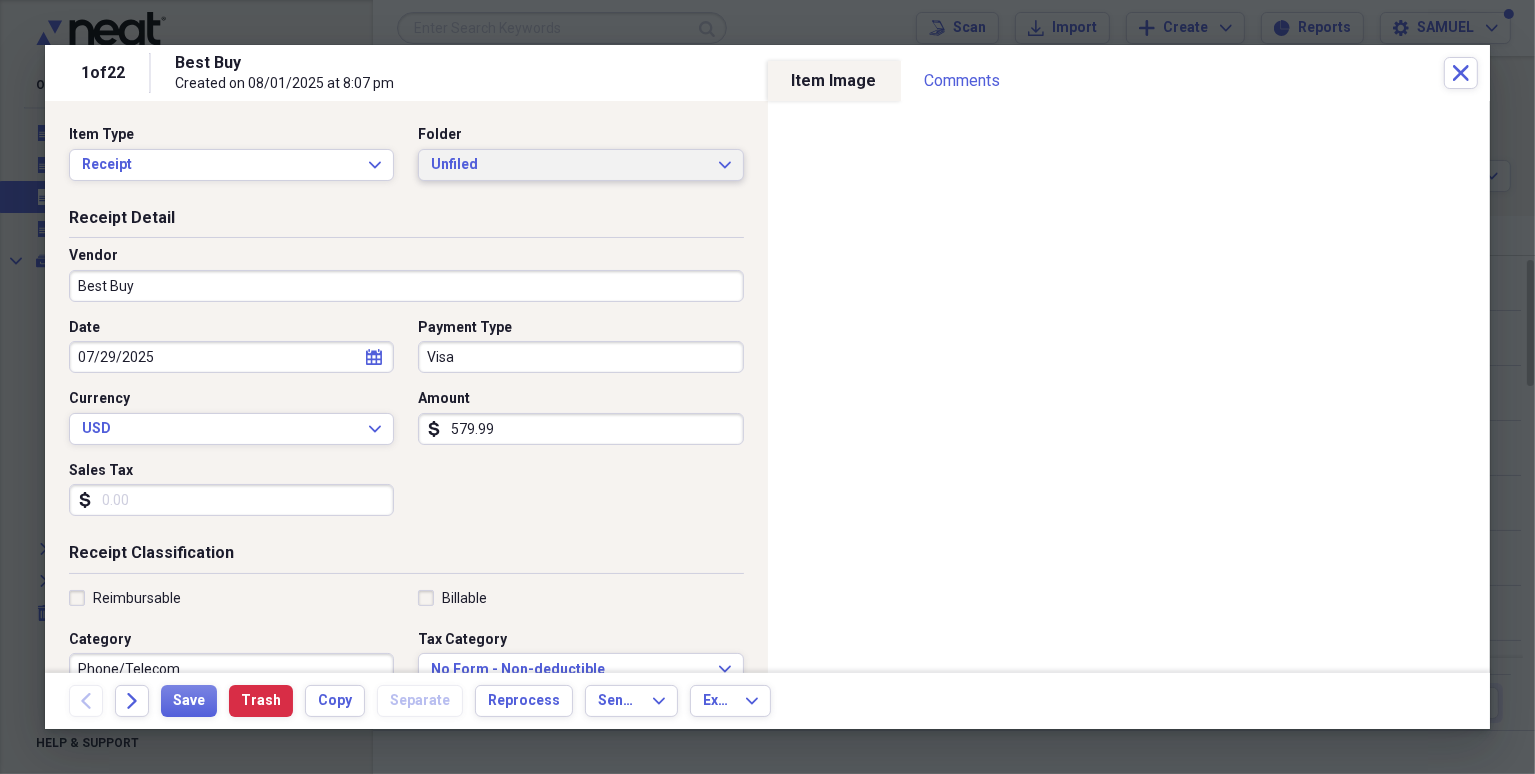 click on "Unfiled" at bounding box center (568, 165) 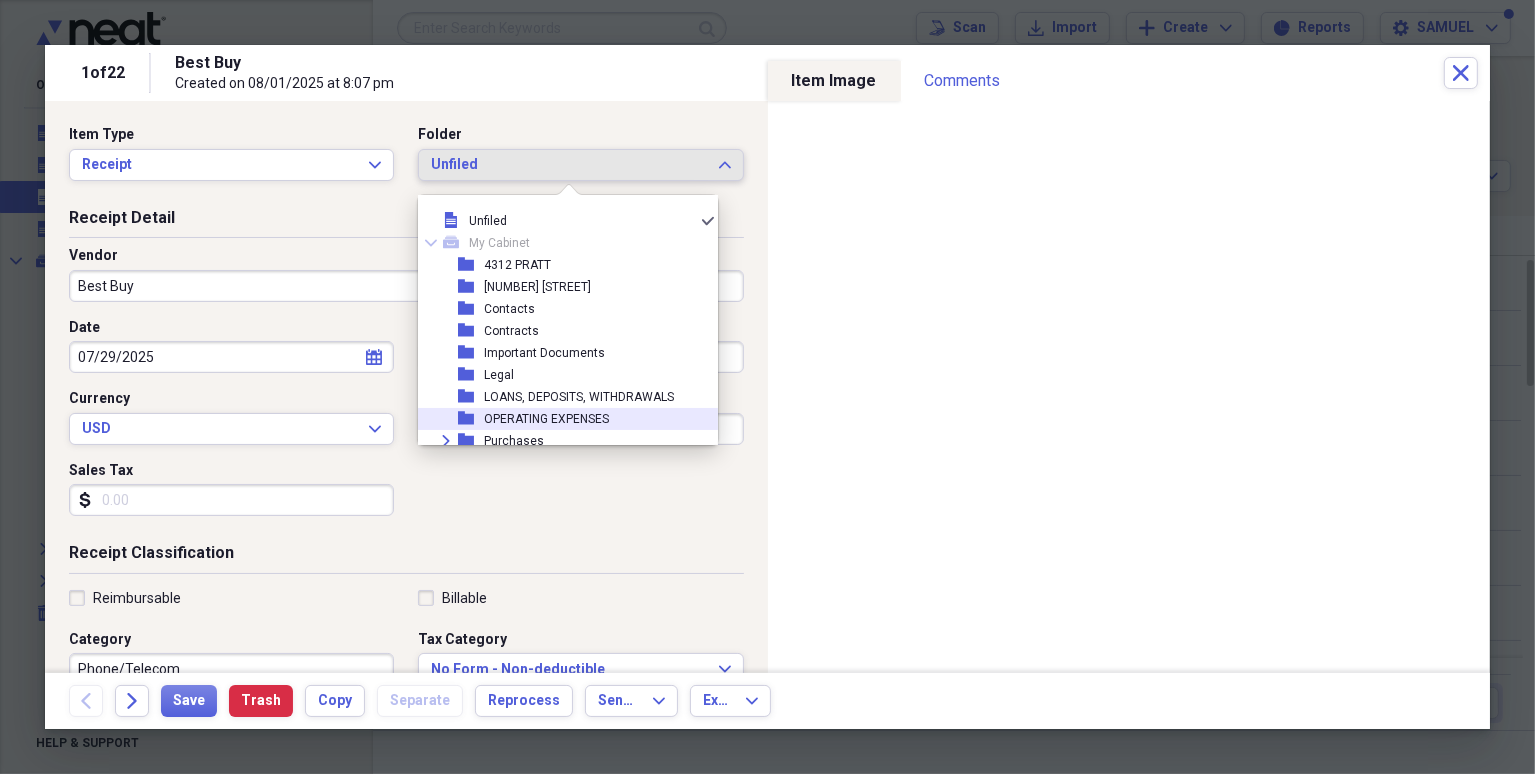 click on "folder OPERATING EXPENSES" at bounding box center [560, 419] 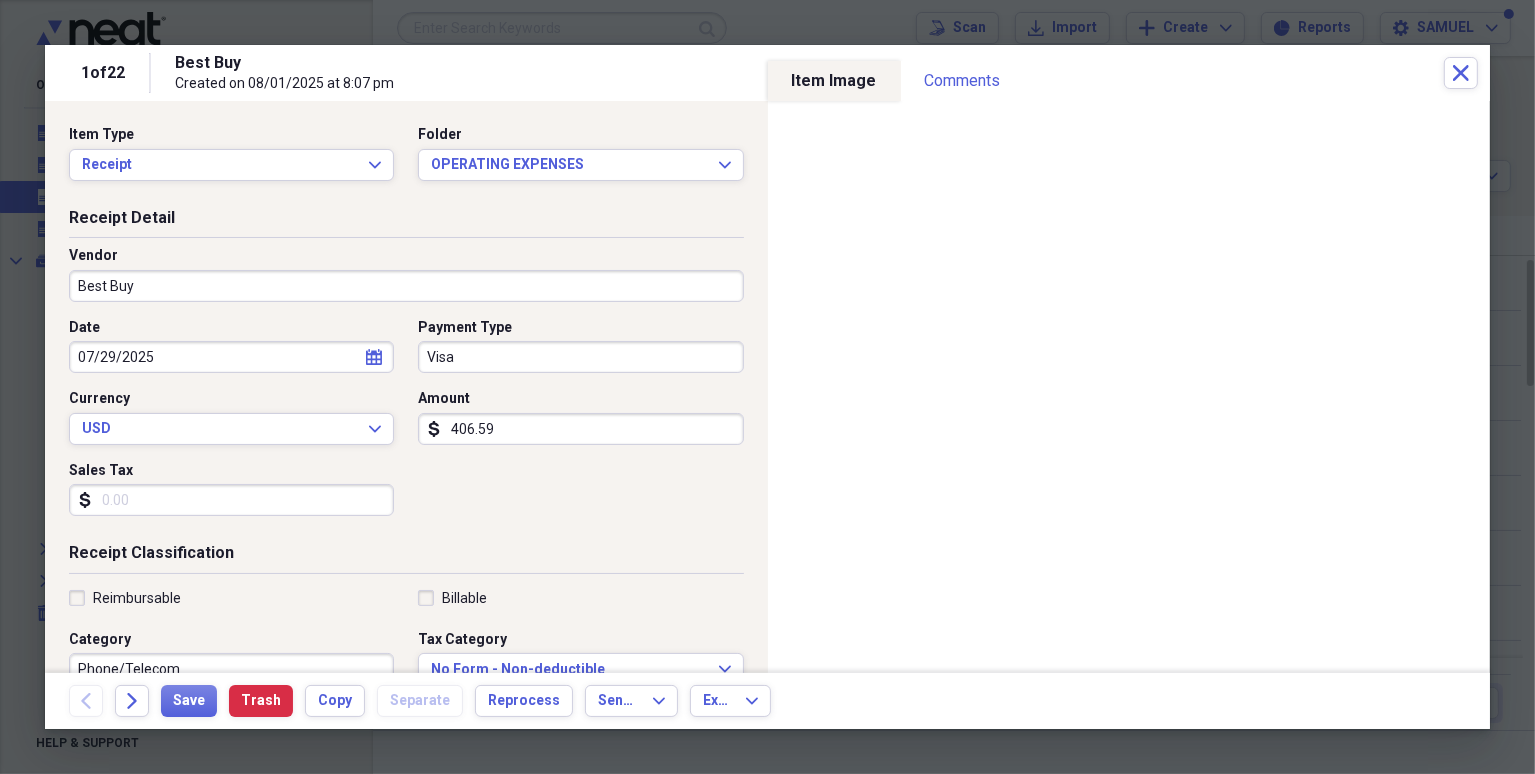 type on "406.59" 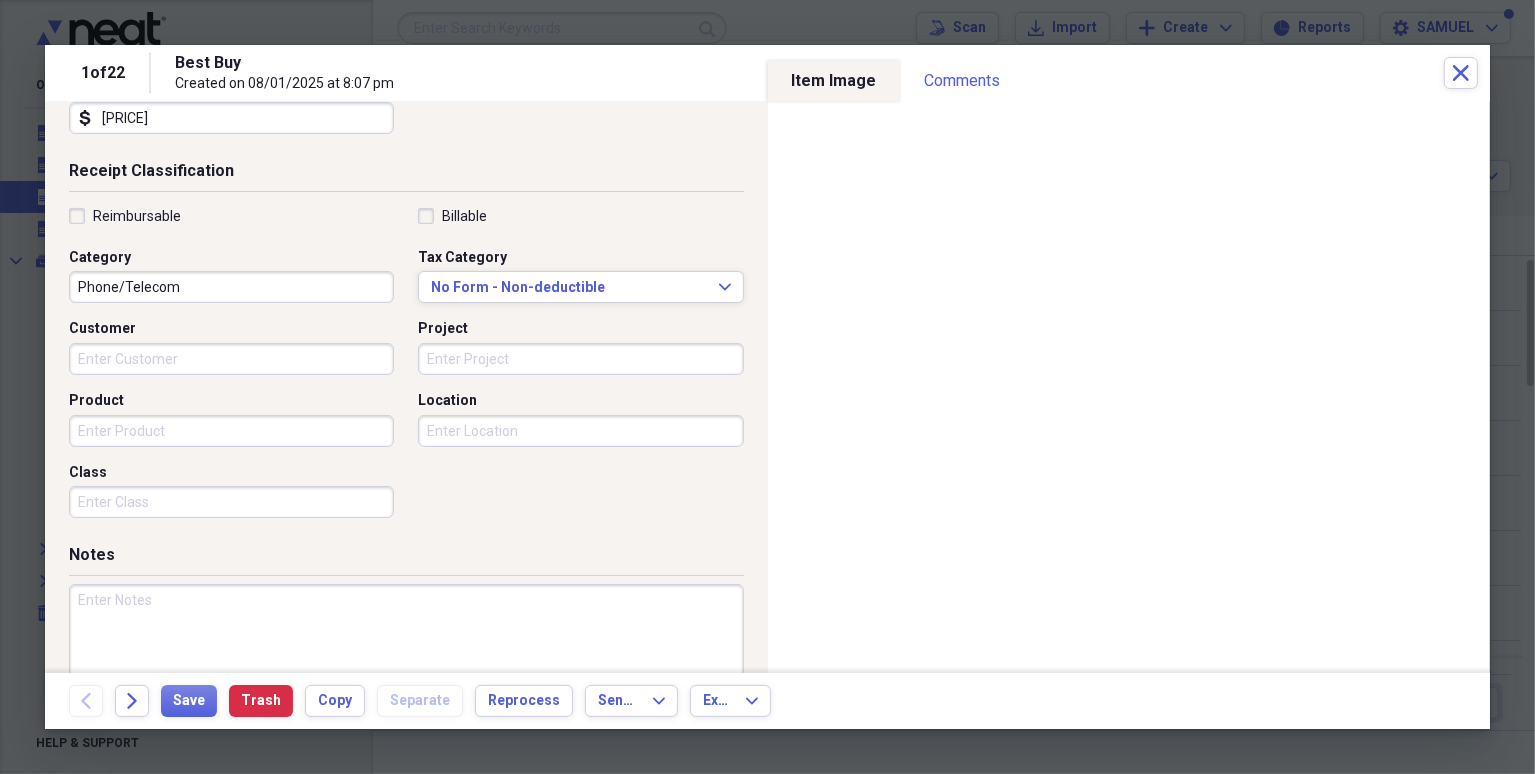 scroll, scrollTop: 440, scrollLeft: 0, axis: vertical 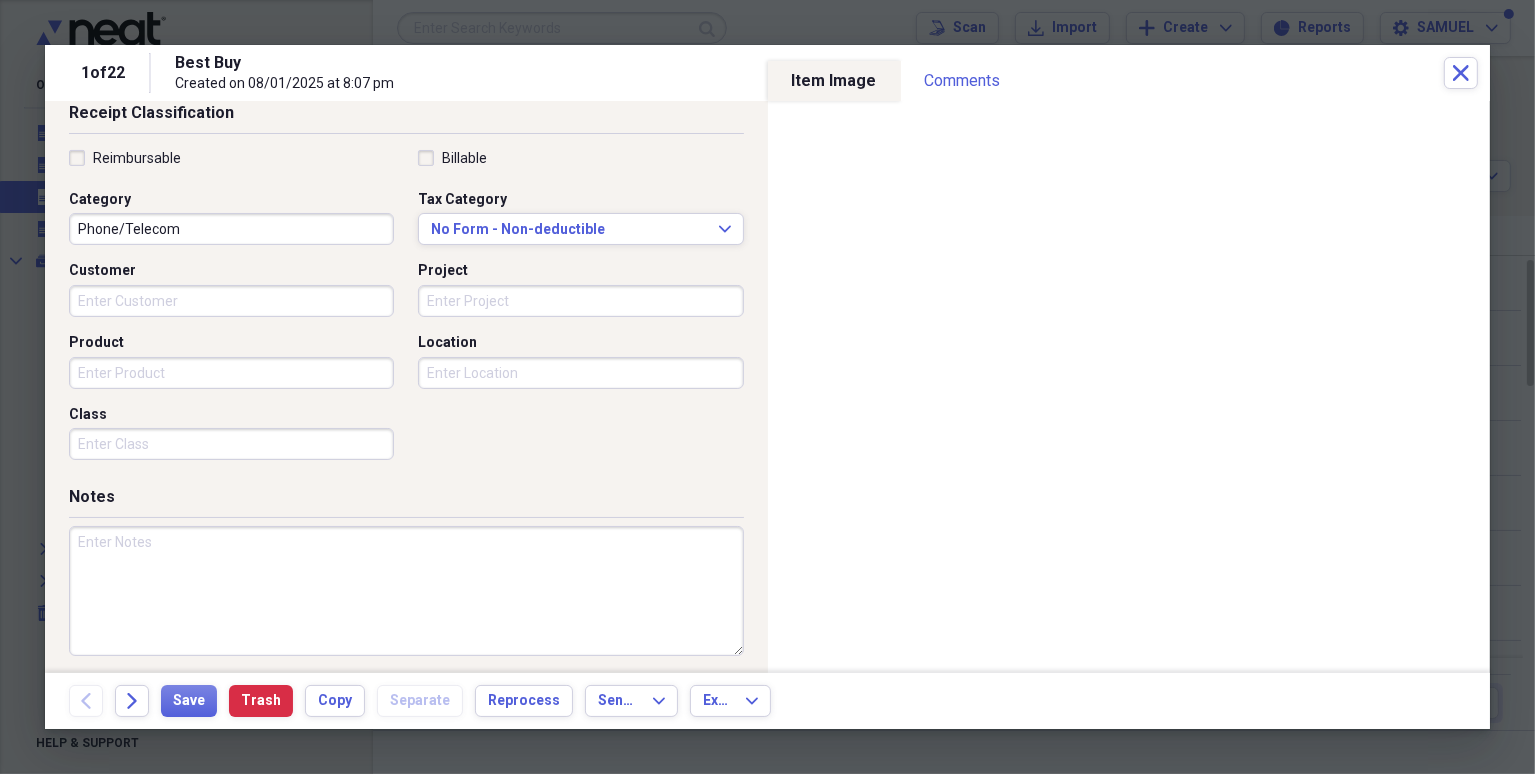 type on "[PRICE]" 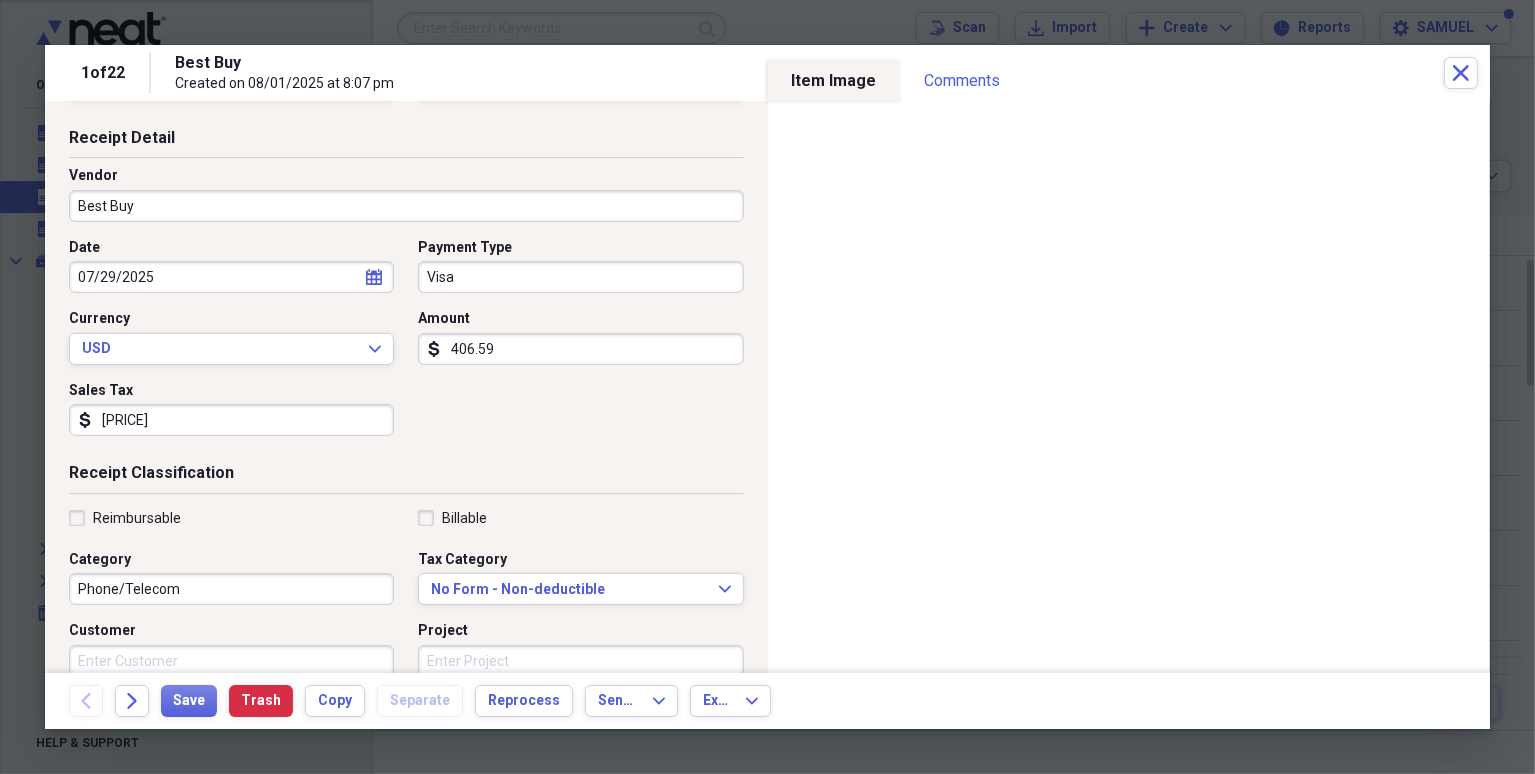 scroll, scrollTop: 0, scrollLeft: 0, axis: both 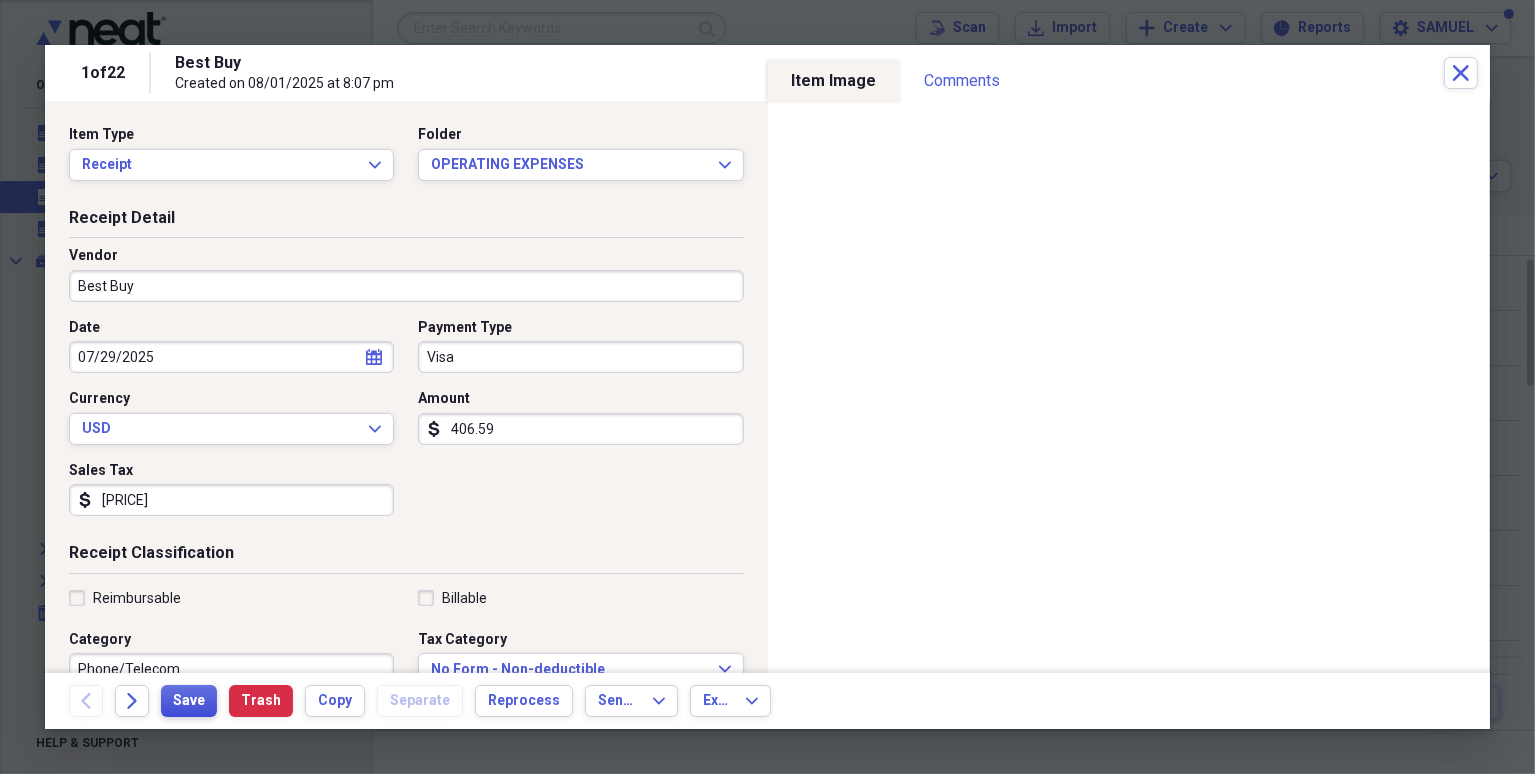 type on "AMANDA (ACCOUNTANT) LAPTOP" 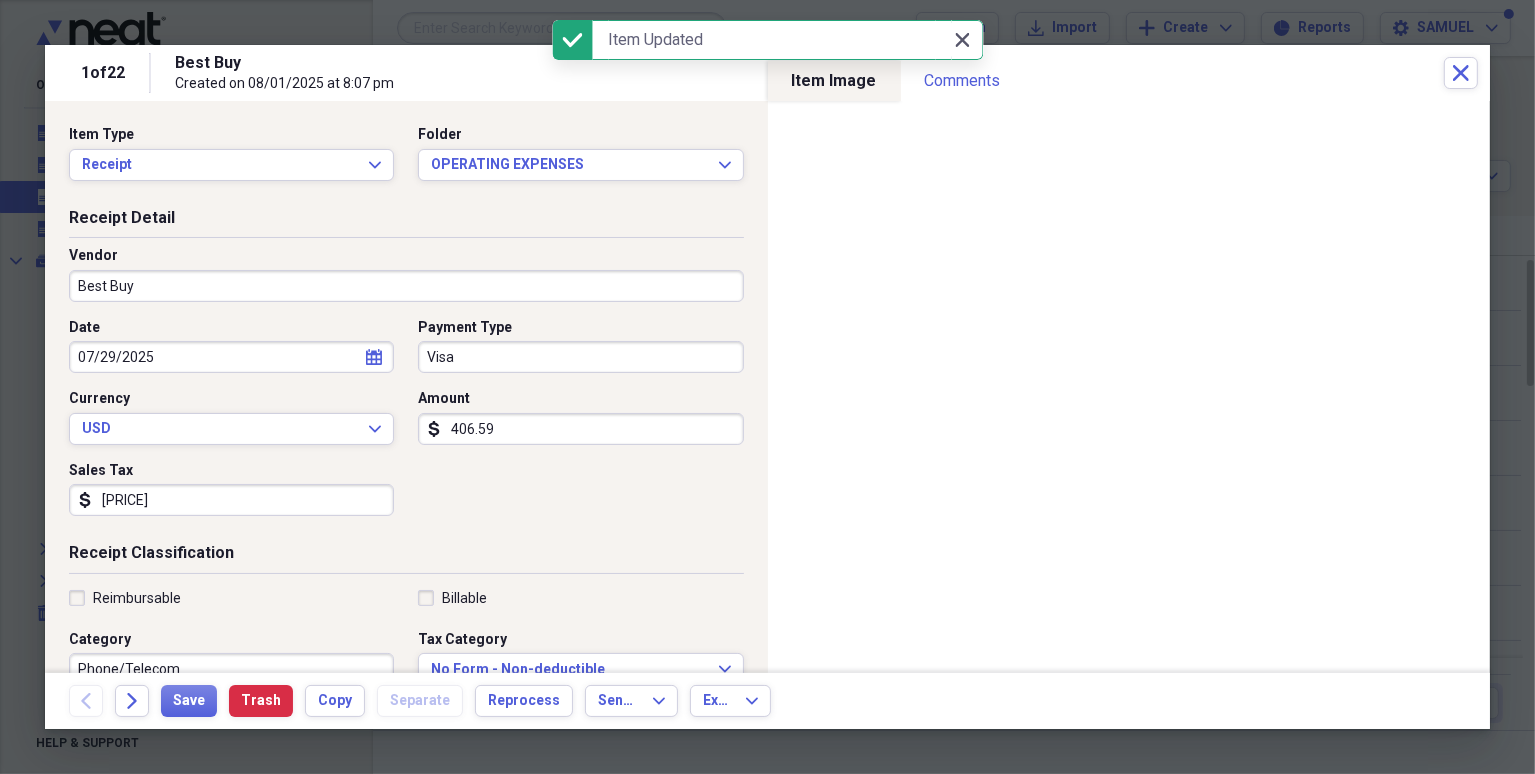 click 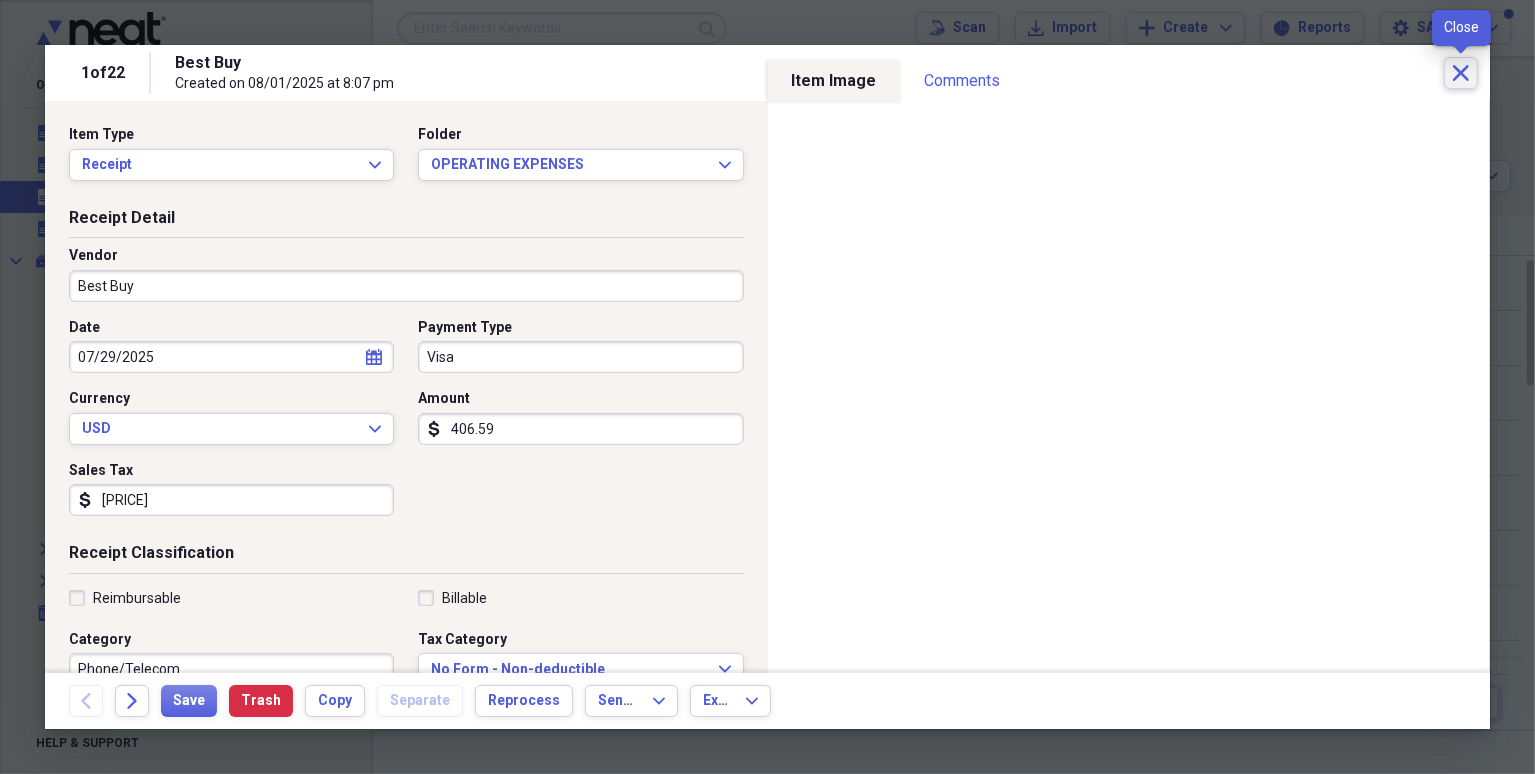 click on "Close" 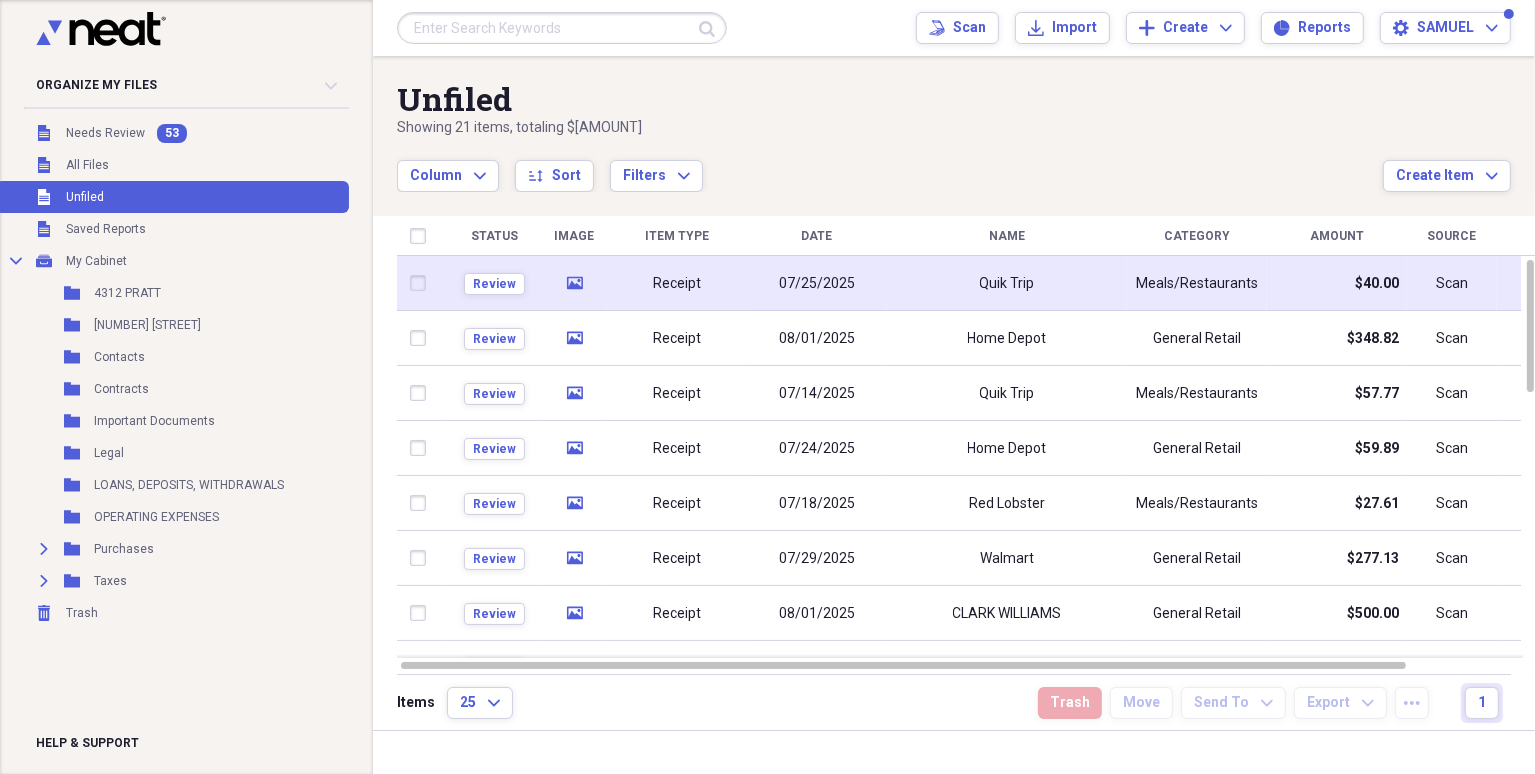 click on "Quik Trip" at bounding box center [1007, 283] 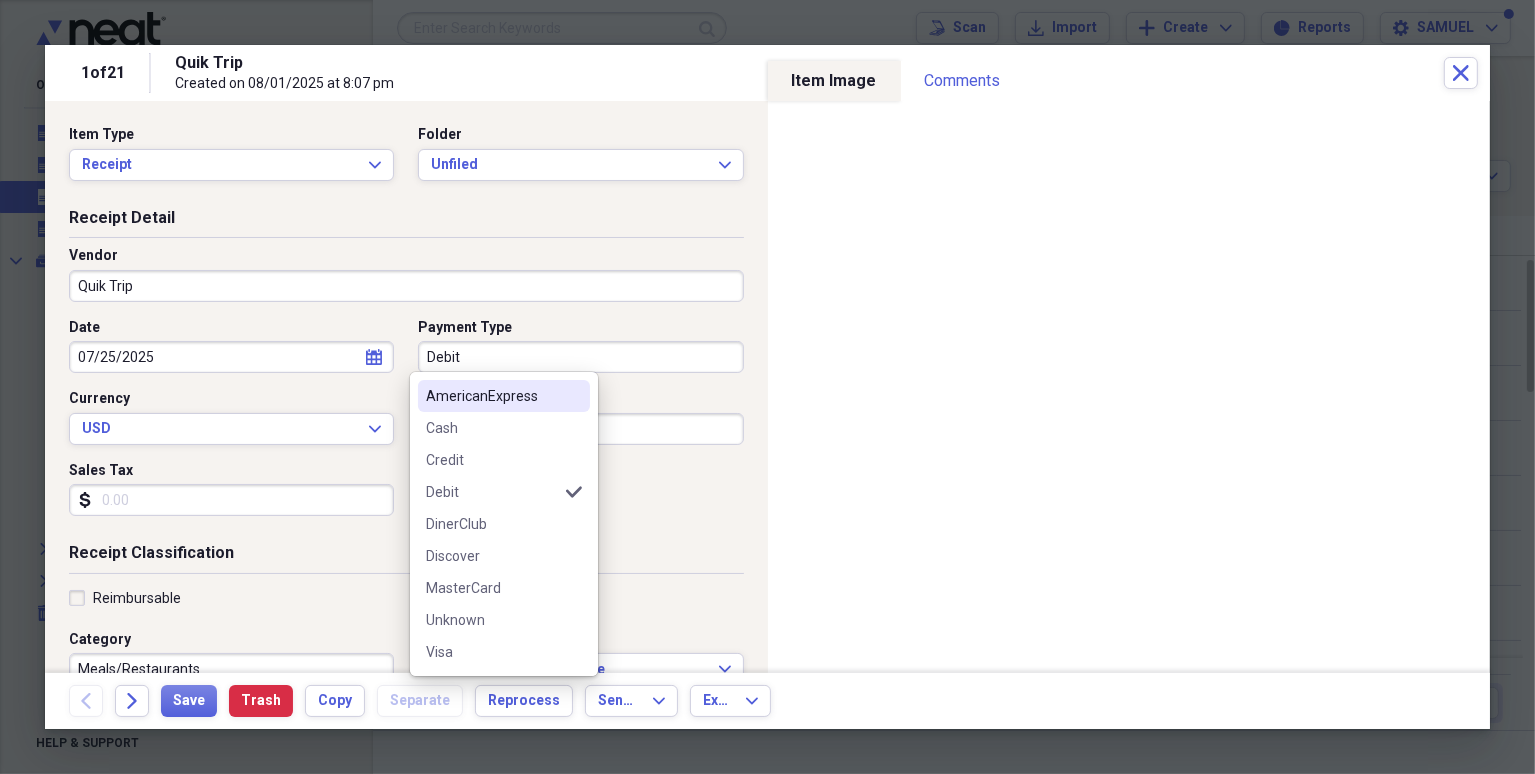 drag, startPoint x: 549, startPoint y: 368, endPoint x: 348, endPoint y: 335, distance: 203.69095 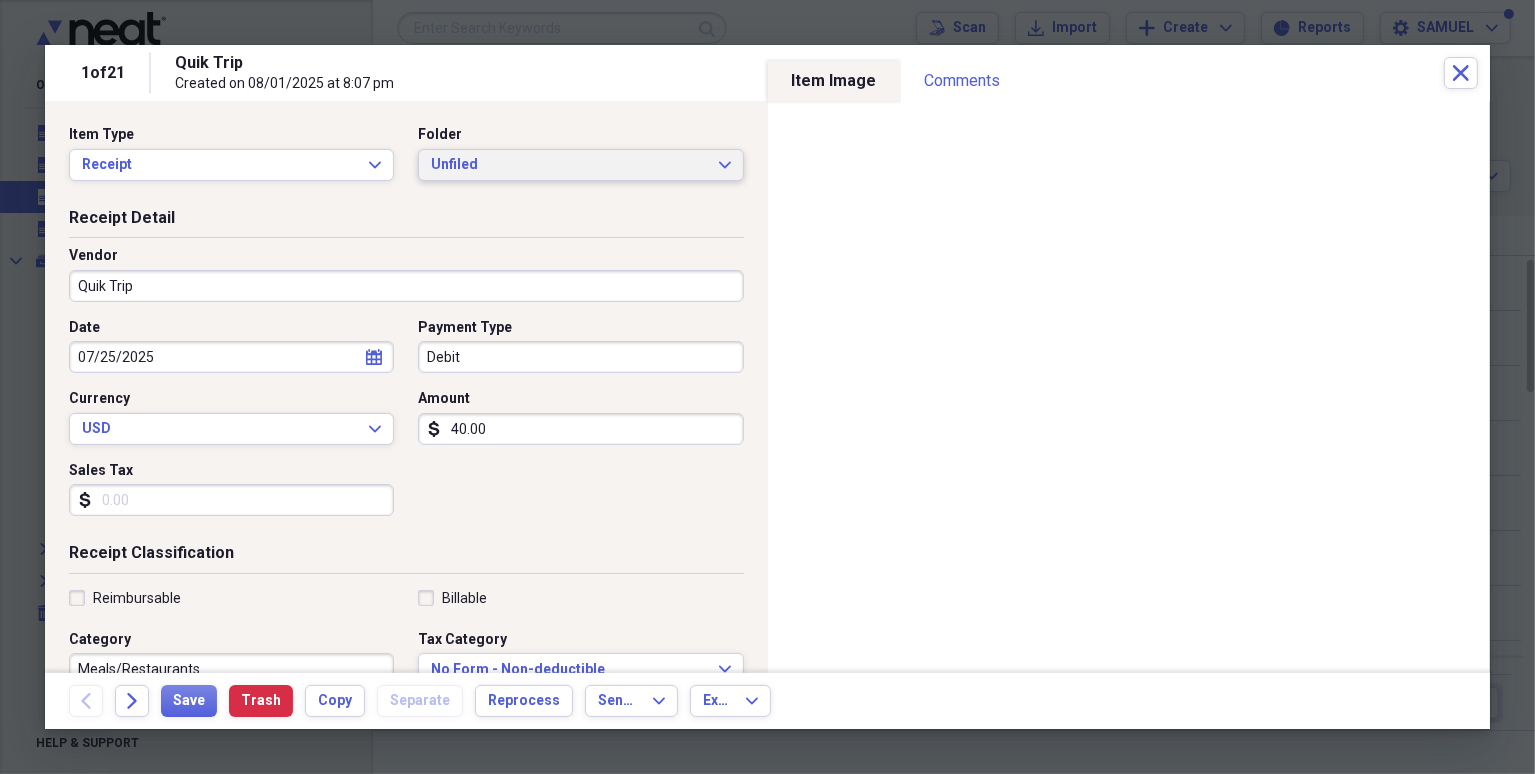 click on "Unfiled" at bounding box center (568, 165) 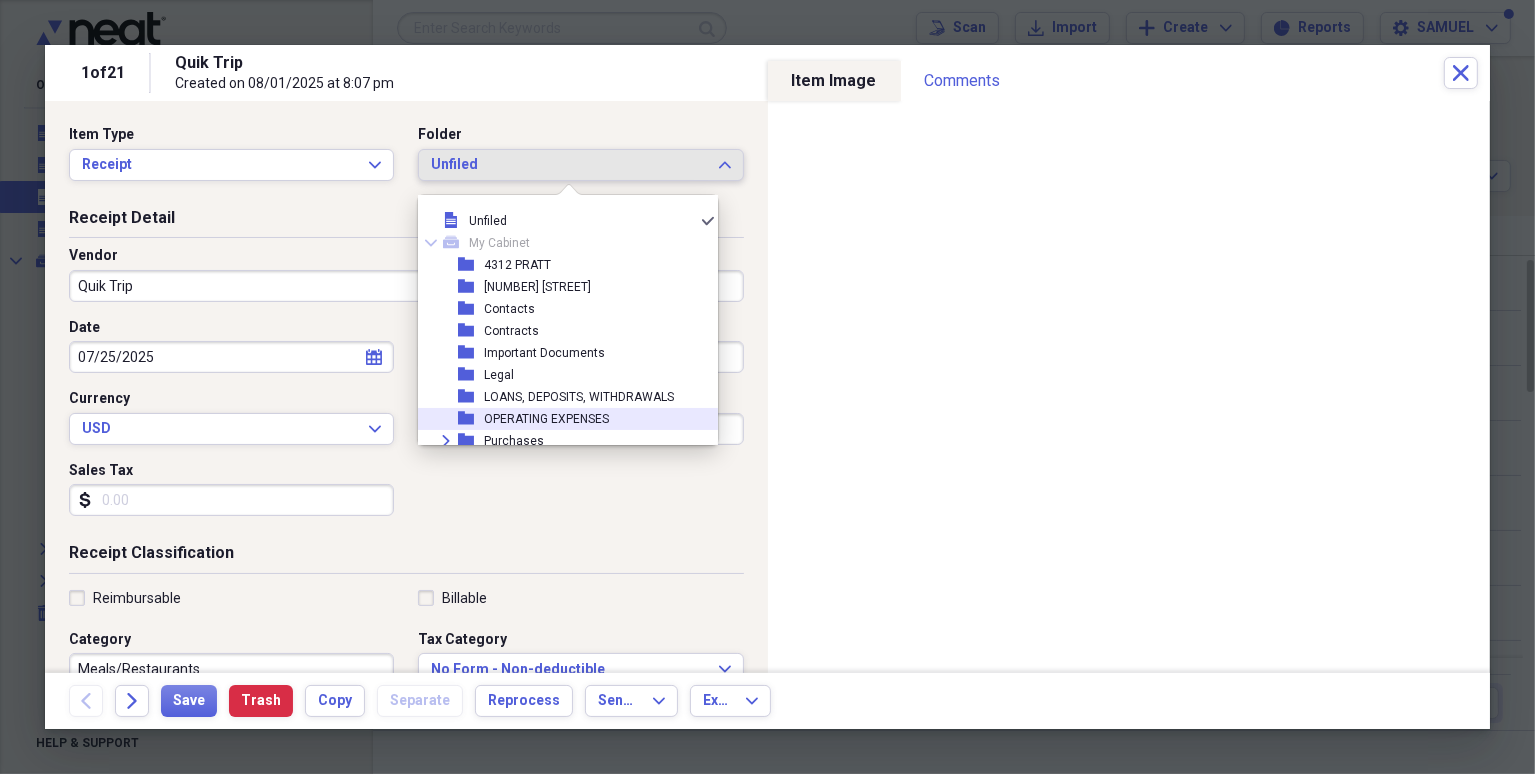 click on "OPERATING EXPENSES" at bounding box center [546, 419] 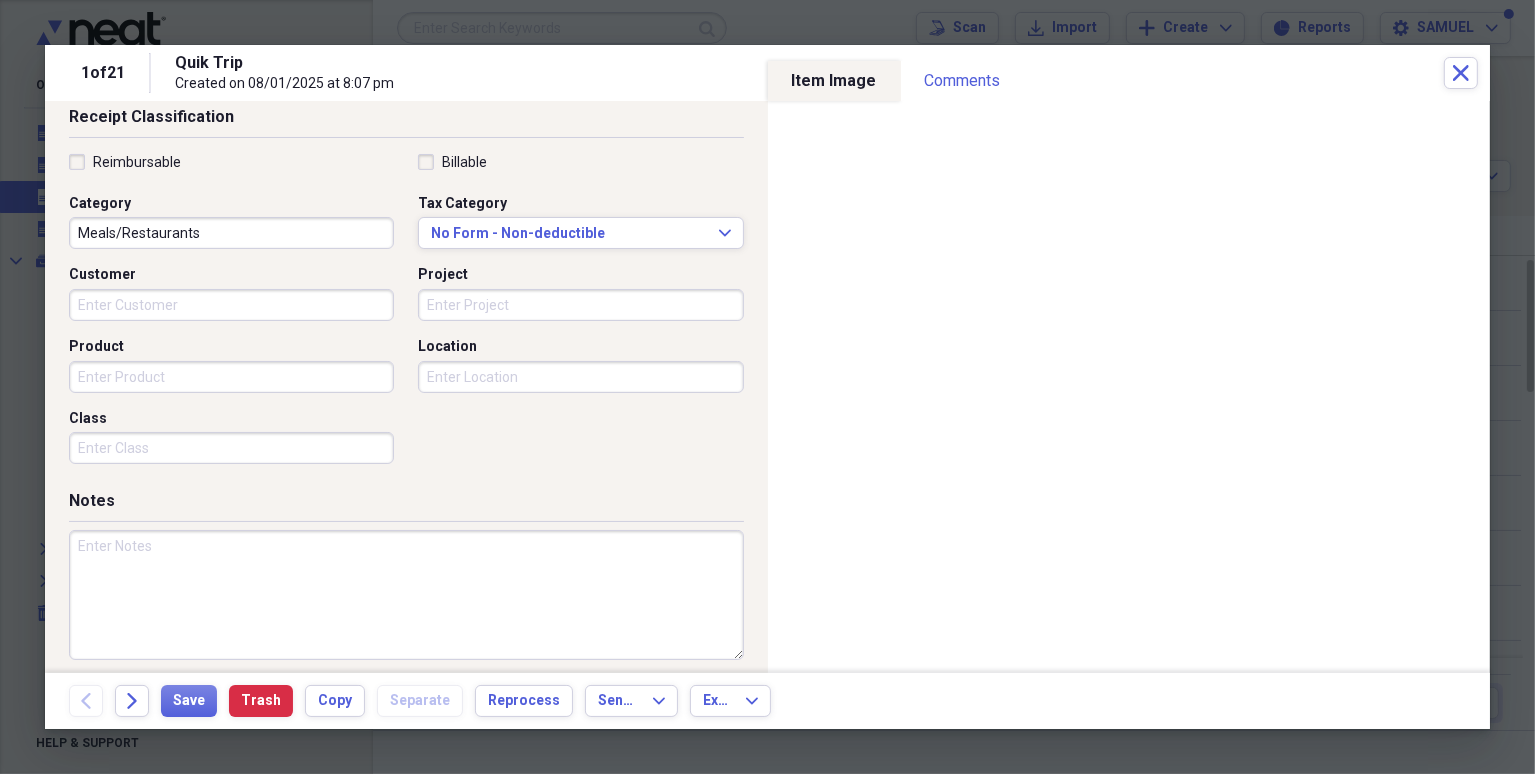 scroll, scrollTop: 440, scrollLeft: 0, axis: vertical 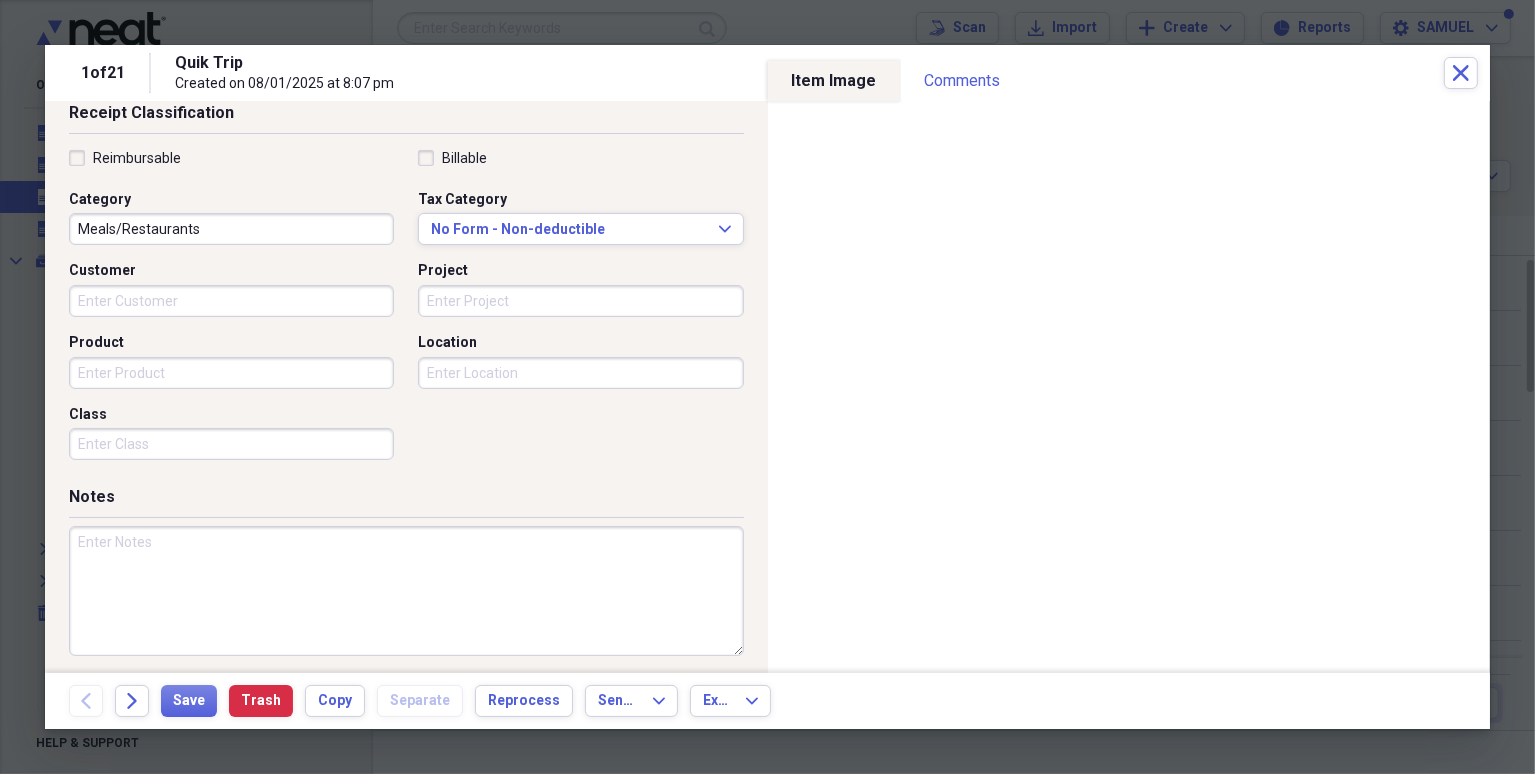 click at bounding box center [406, 591] 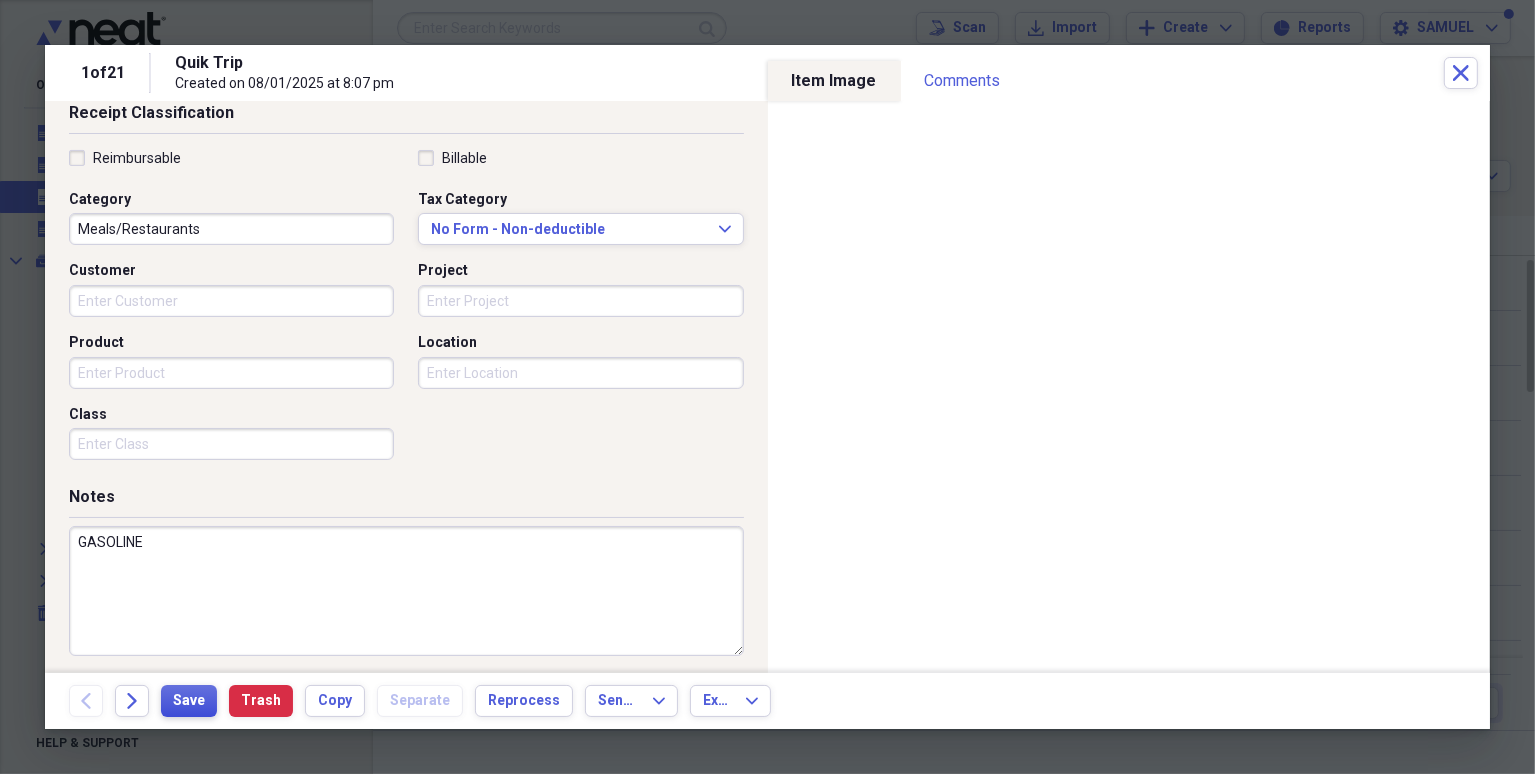 type on "GASOLINE" 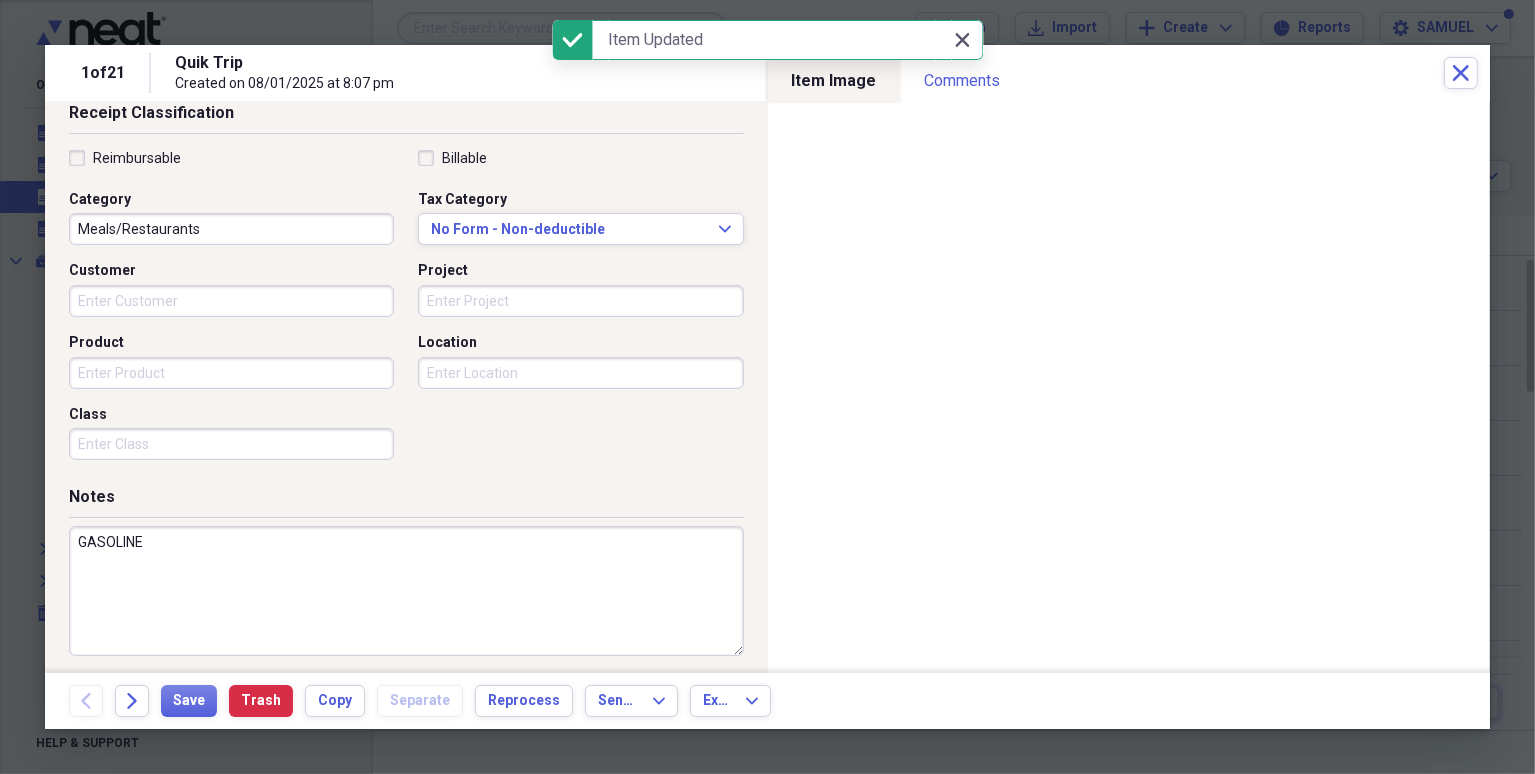 click 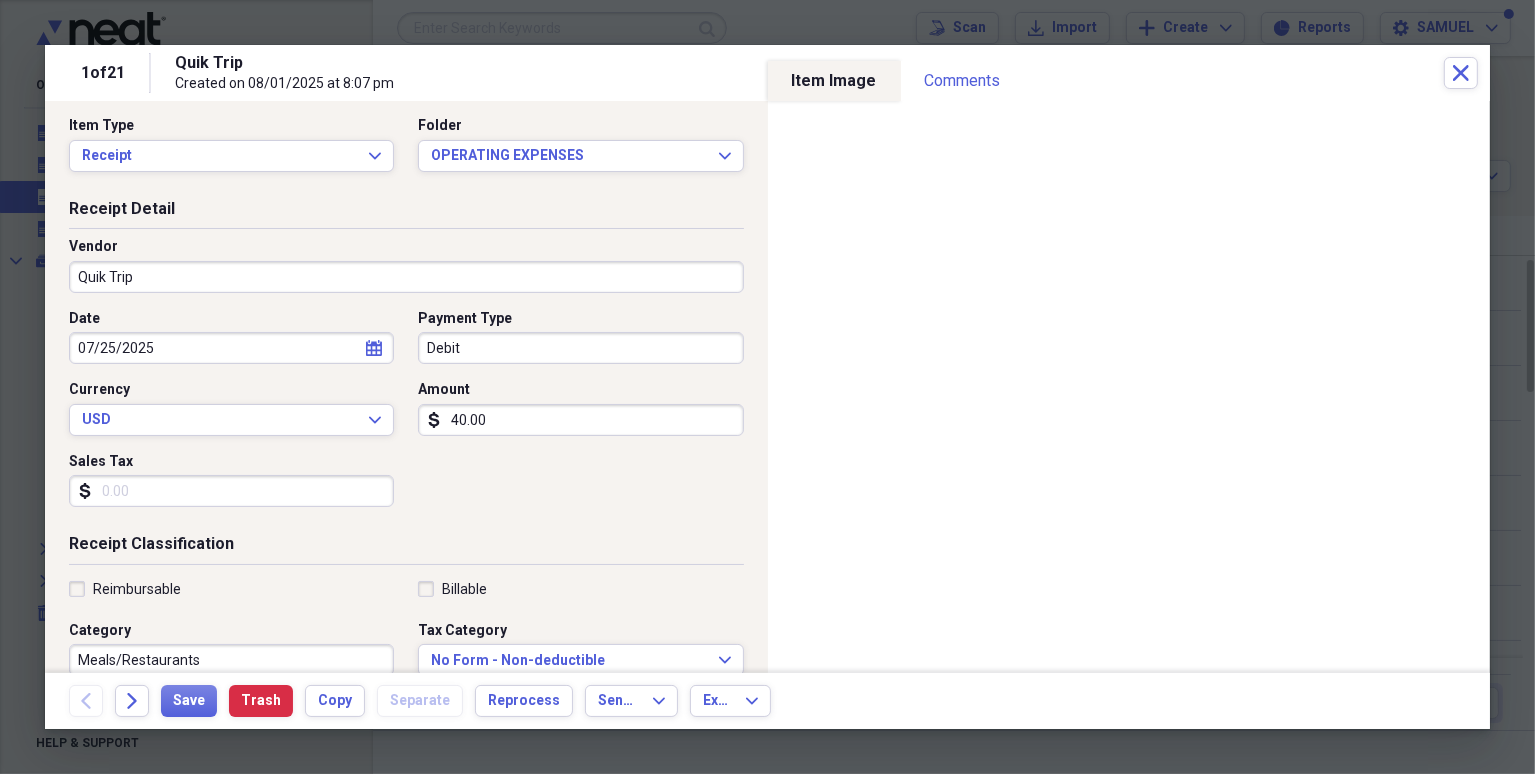 scroll, scrollTop: 0, scrollLeft: 0, axis: both 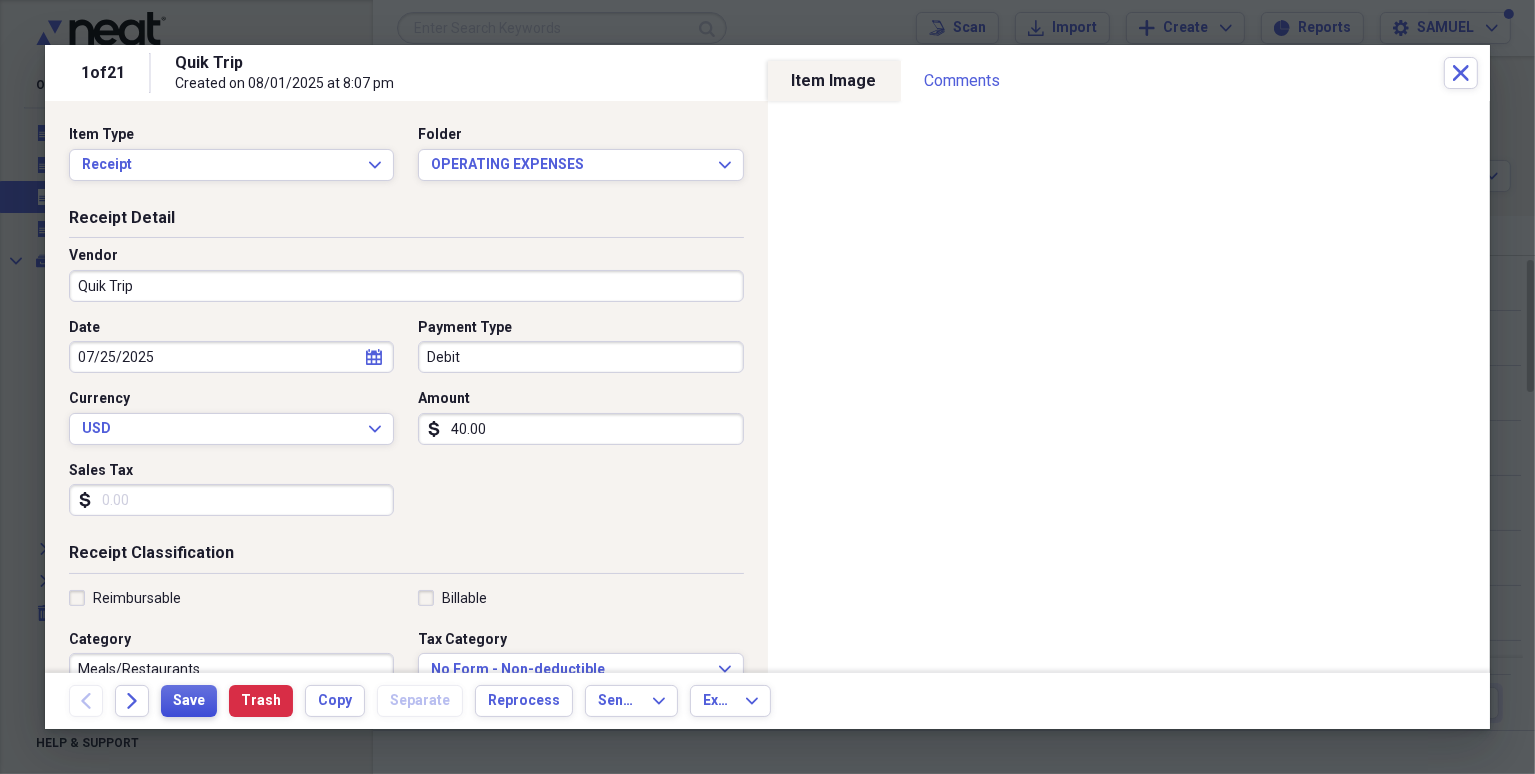 click on "Save" at bounding box center (189, 701) 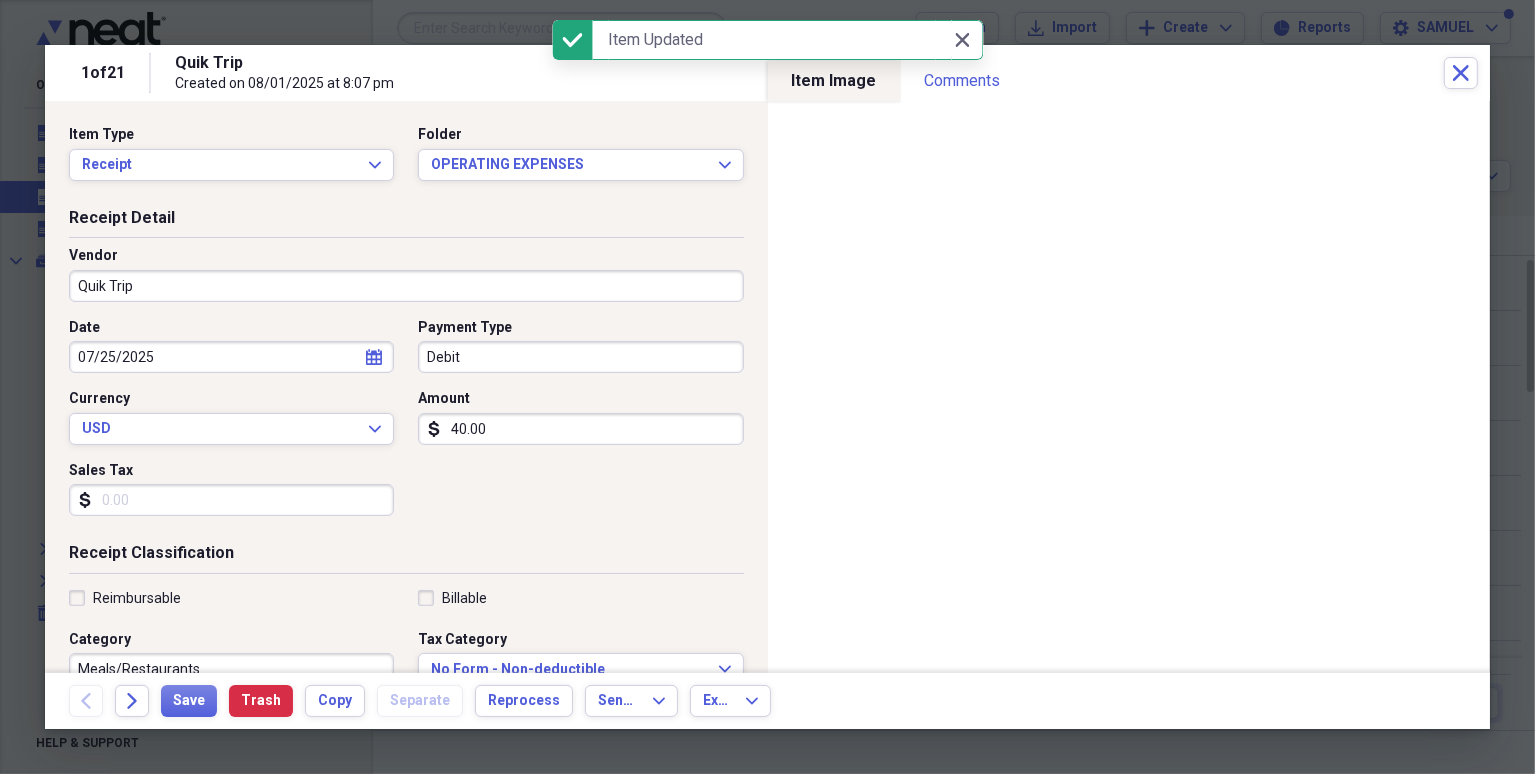 click on "Close Close" at bounding box center (967, 40) 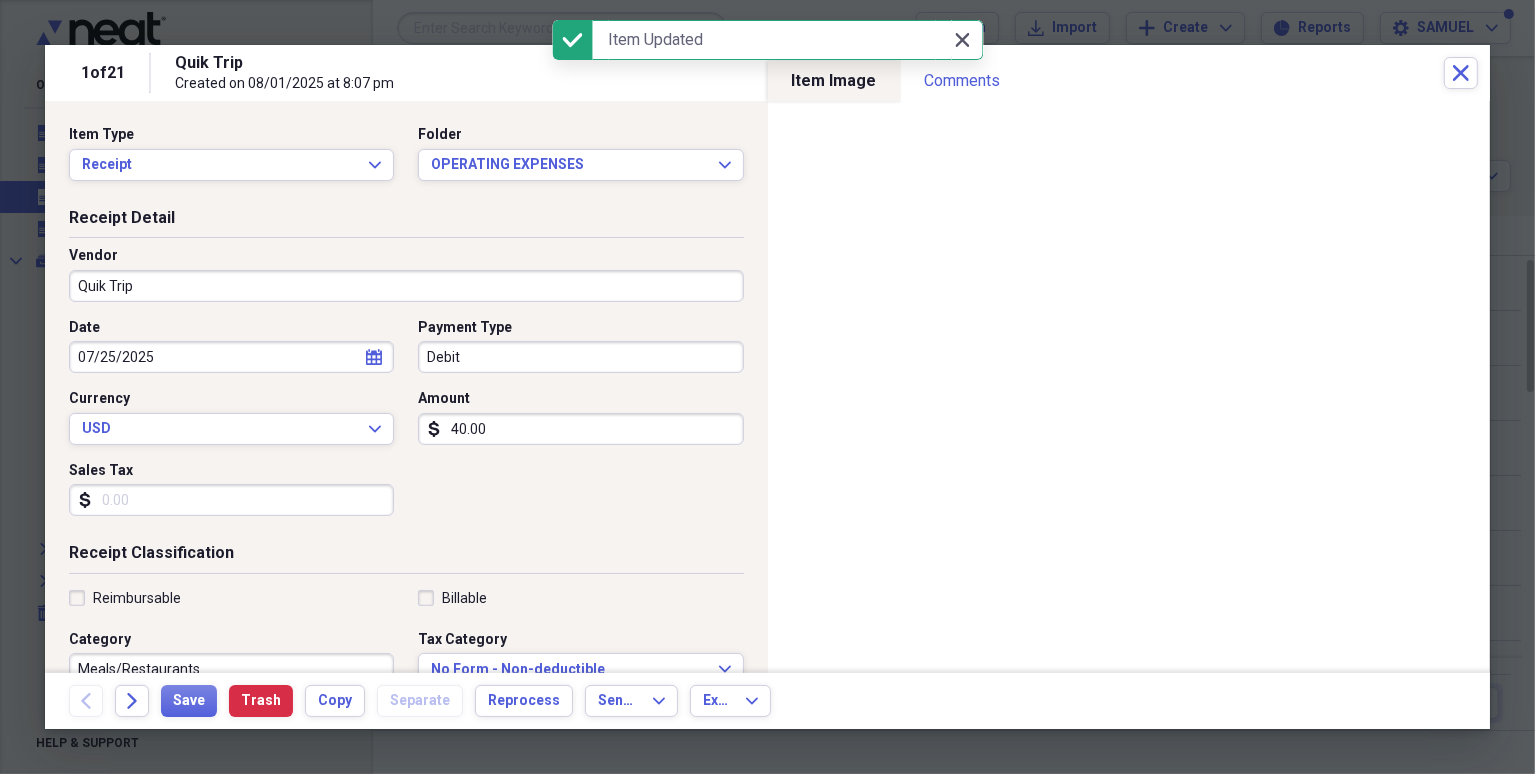 click on "Close" 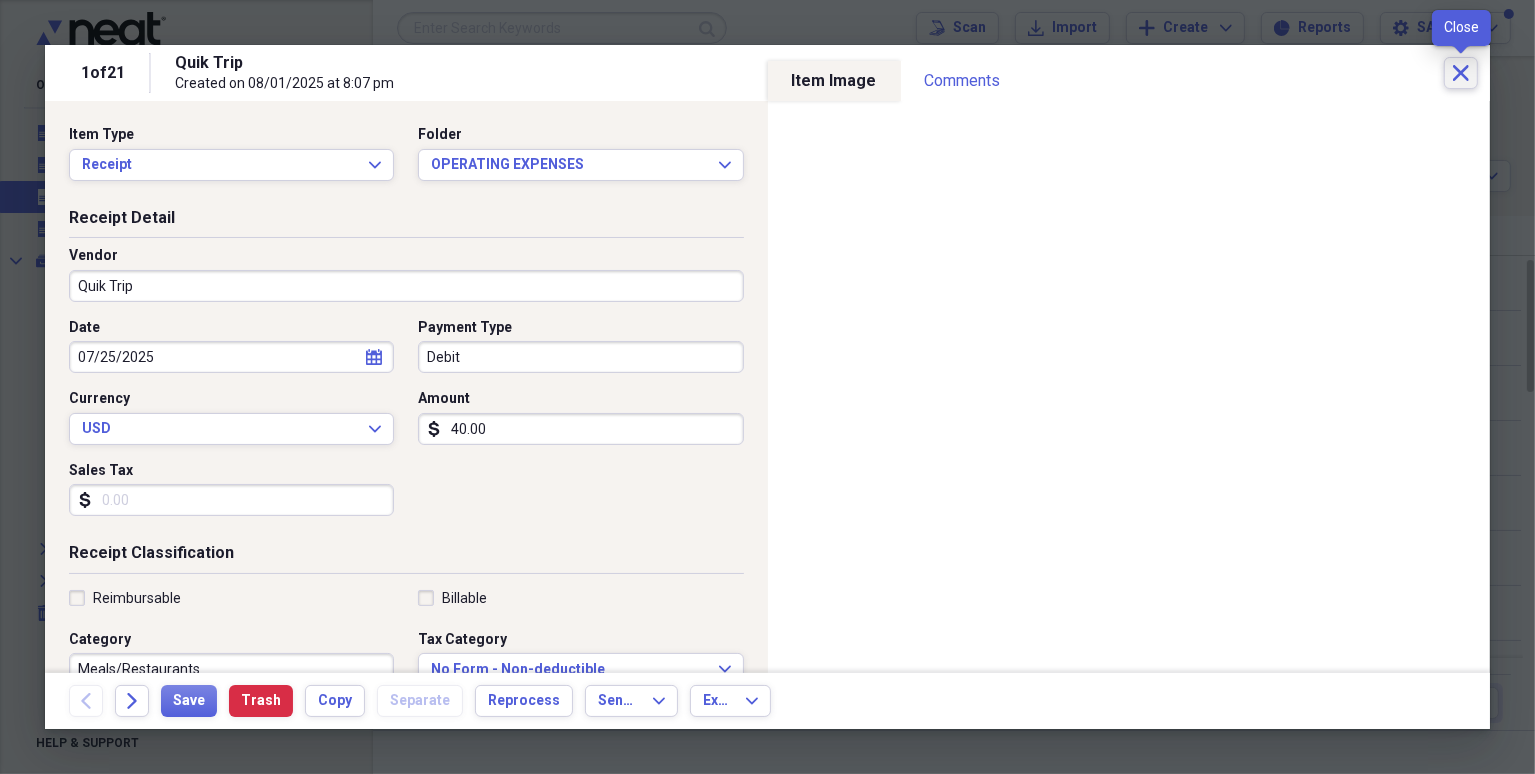 click on "Close" 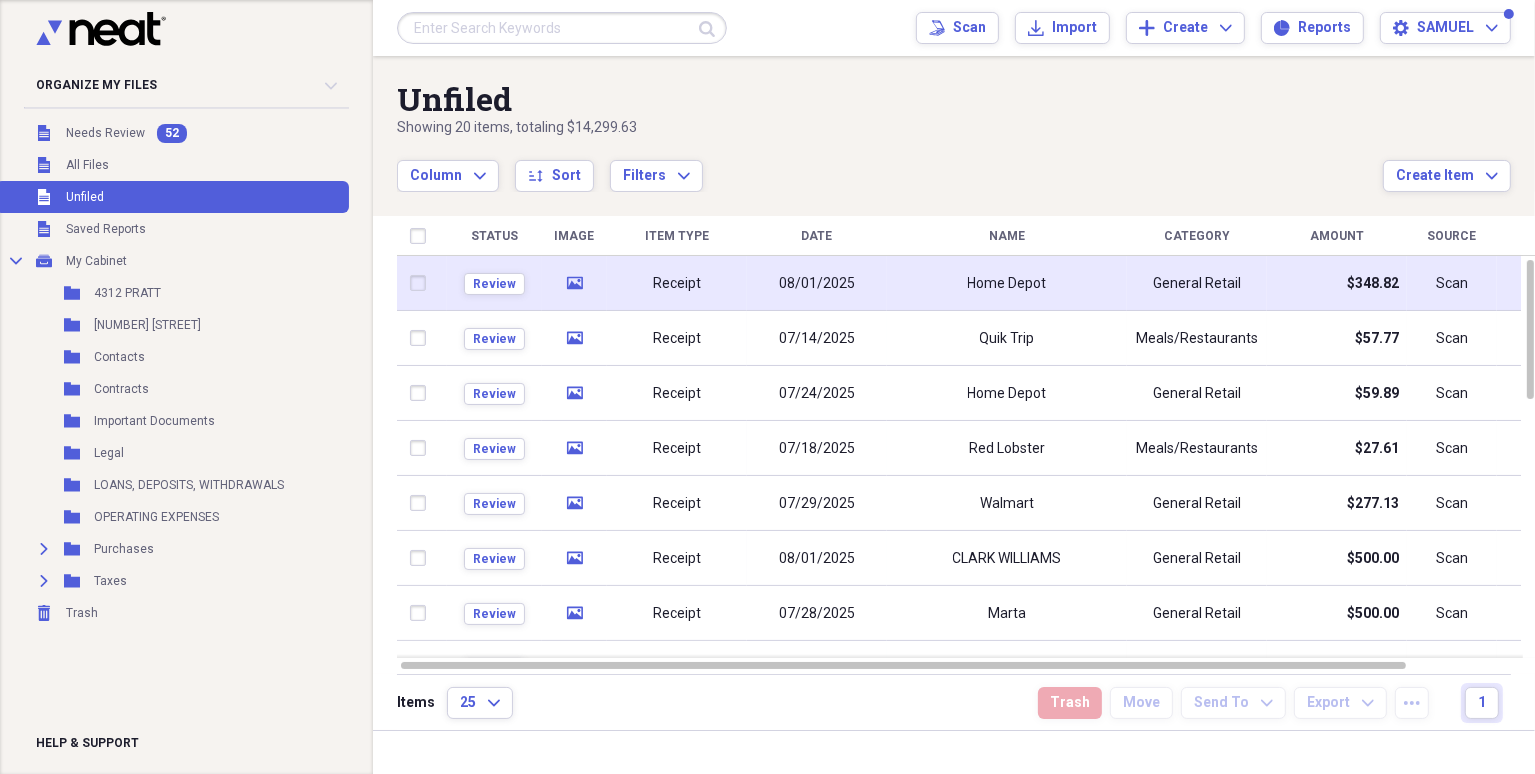 click on "Home Depot" at bounding box center [1007, 283] 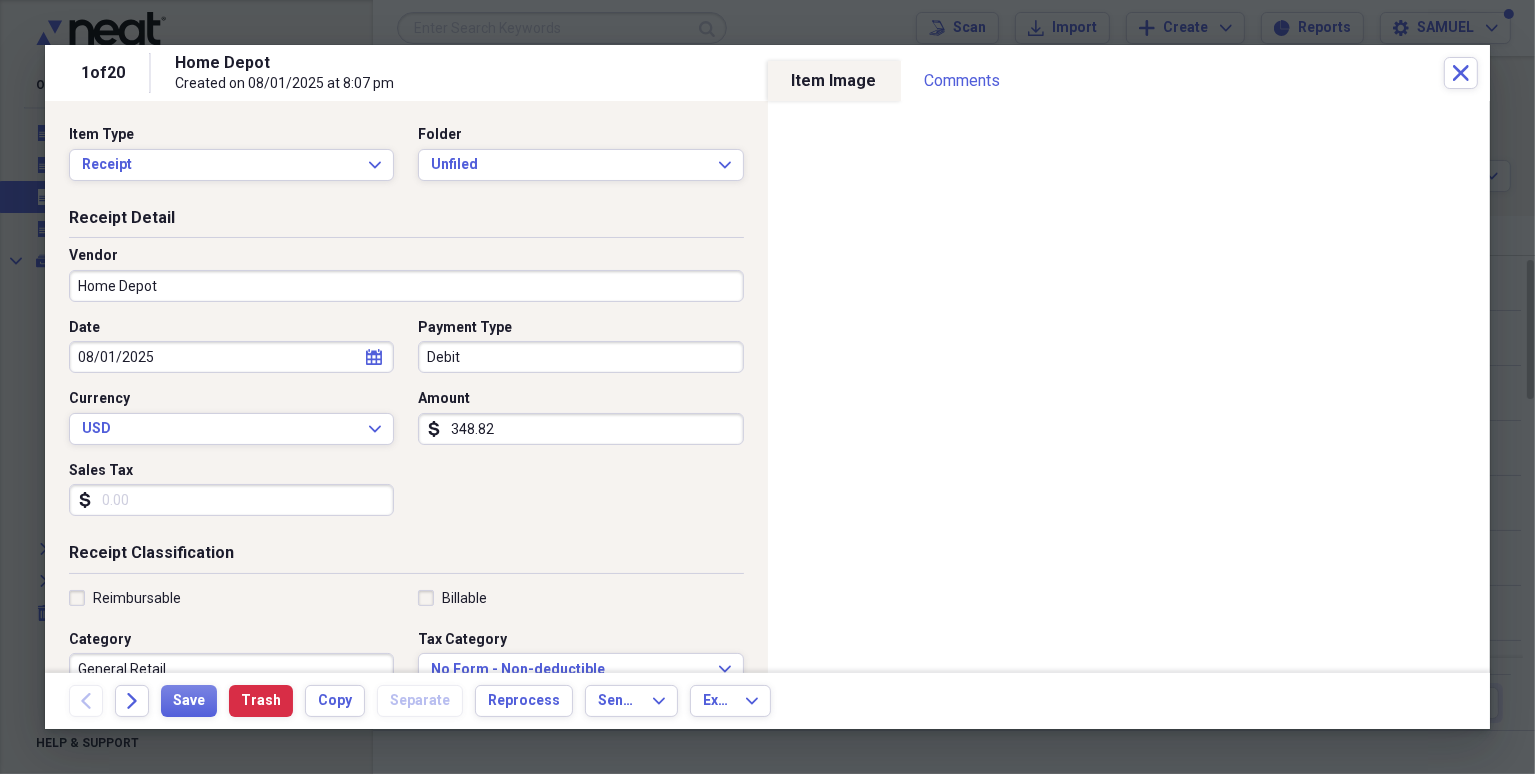 click on "Sales Tax" at bounding box center [231, 500] 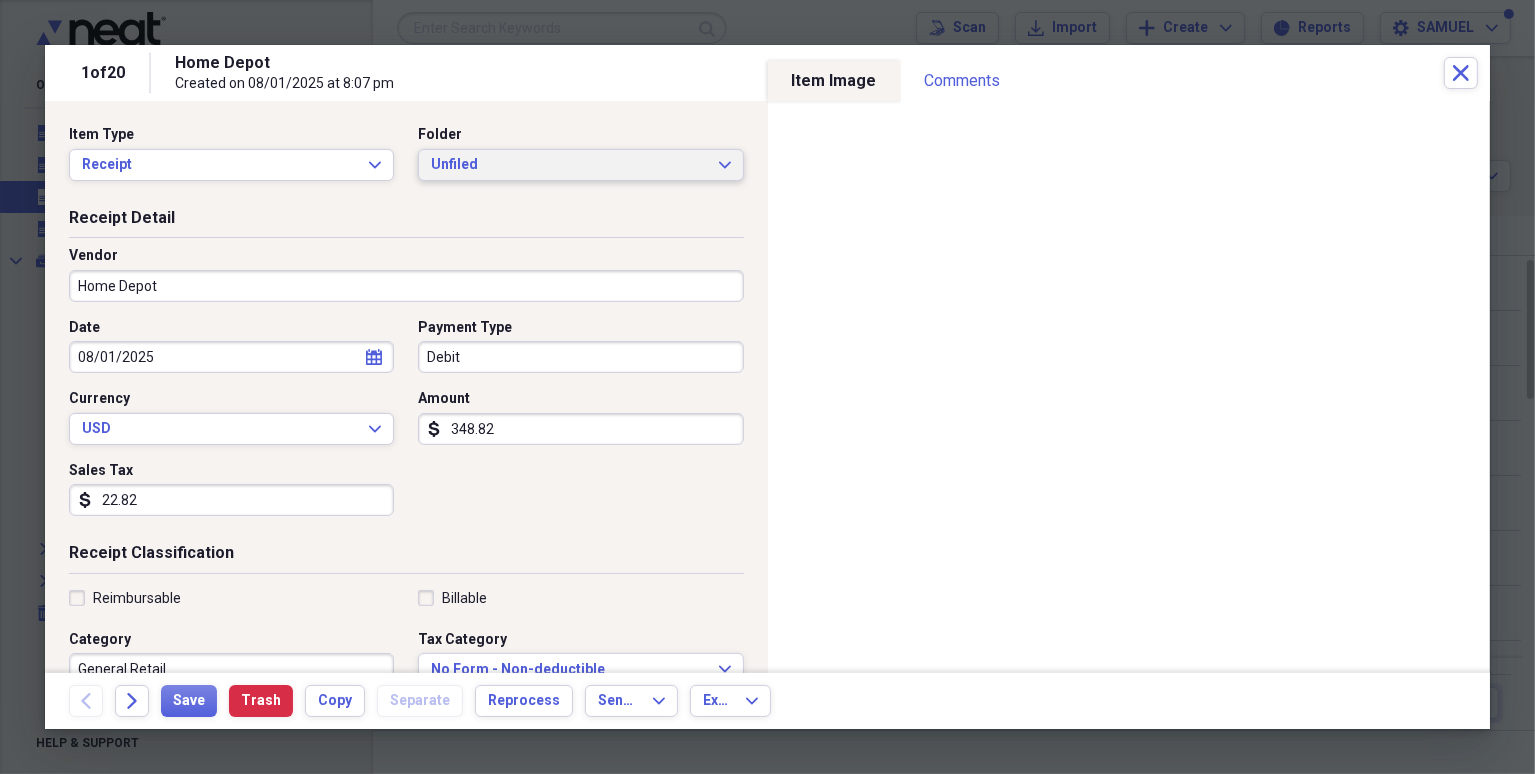 type on "22.82" 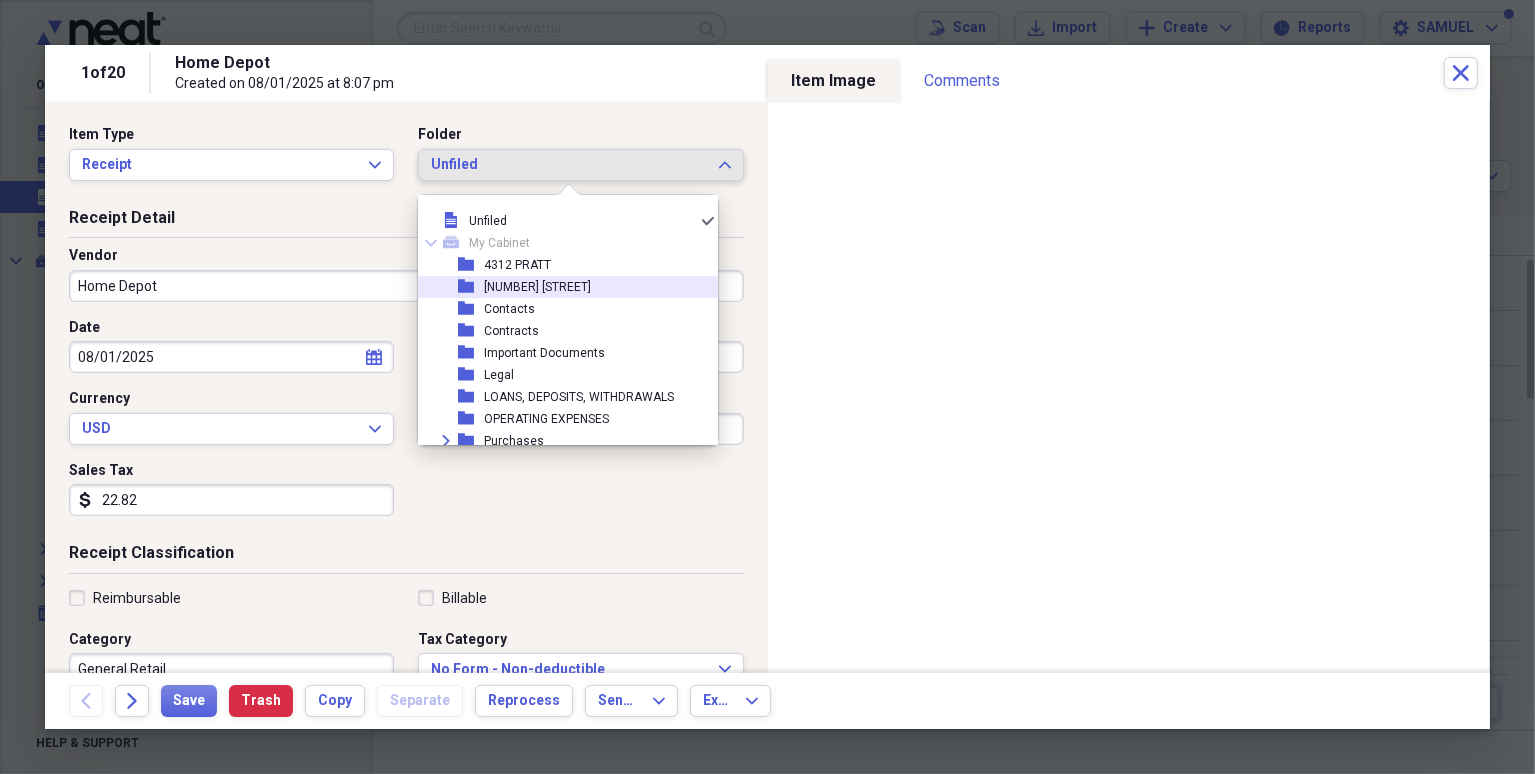 click on "folder 4709 CUMING" at bounding box center (560, 287) 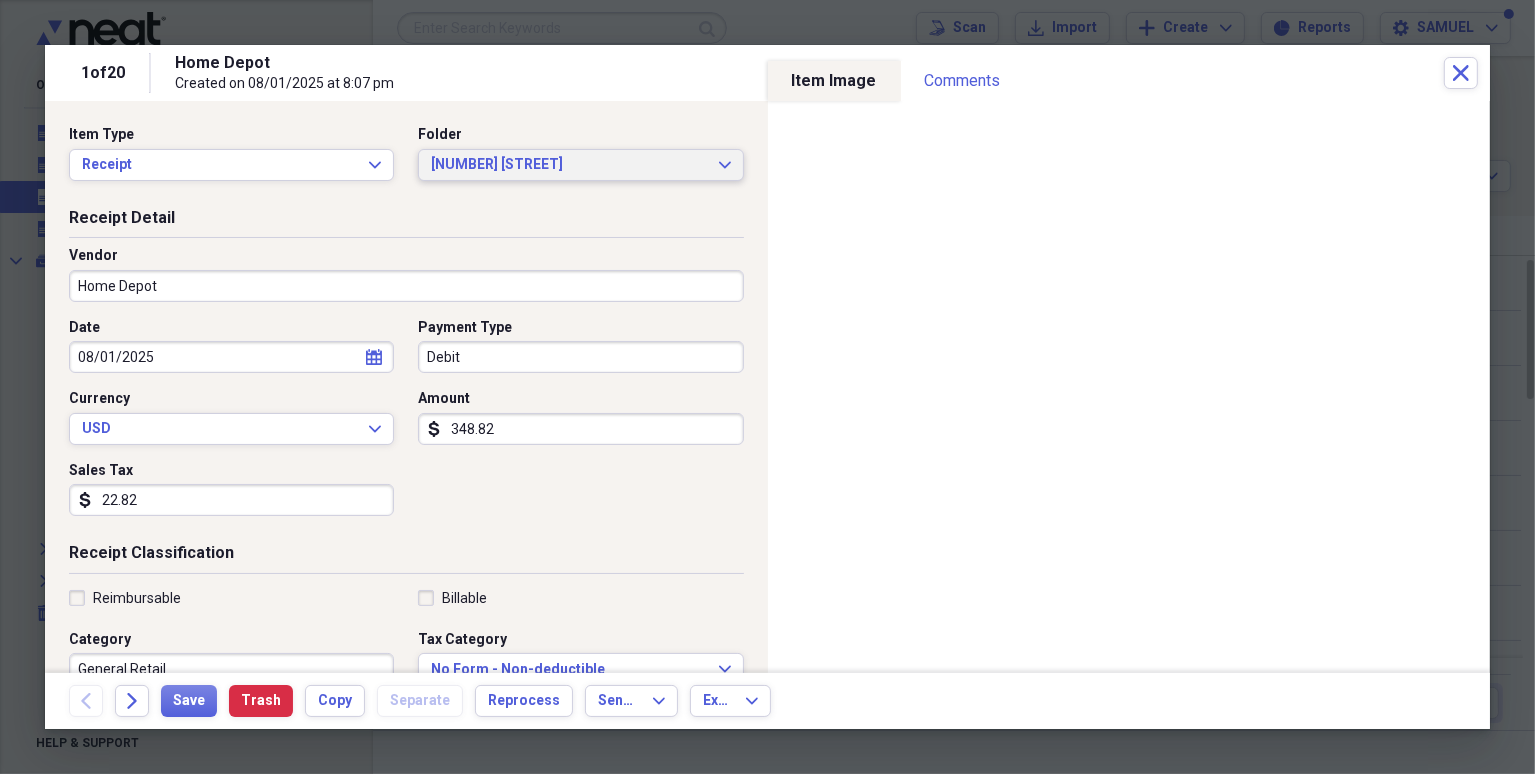 click on "4709 CUMING Expand" at bounding box center (580, 165) 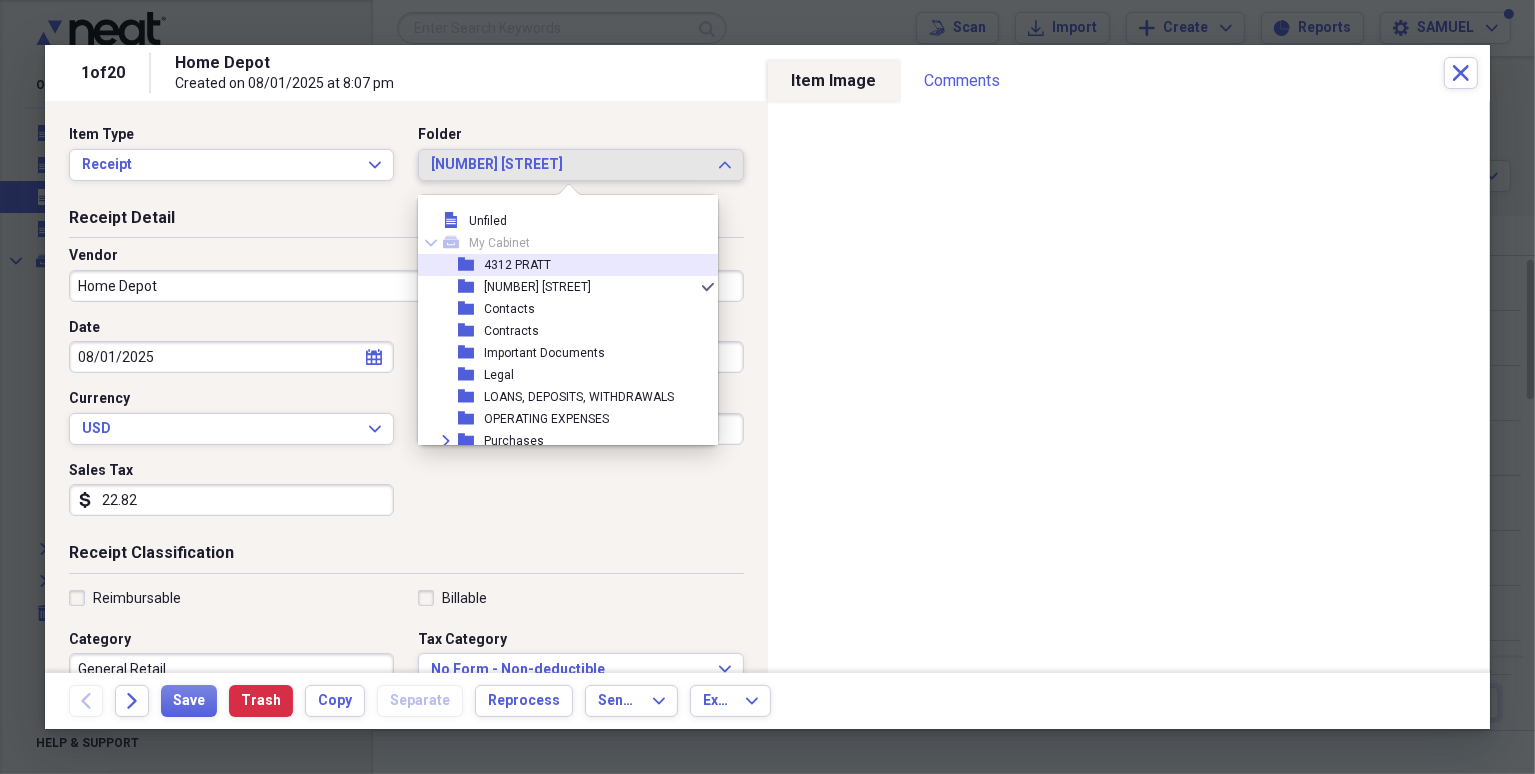 click on "folder [NUMBER] [STREET]" at bounding box center (560, 265) 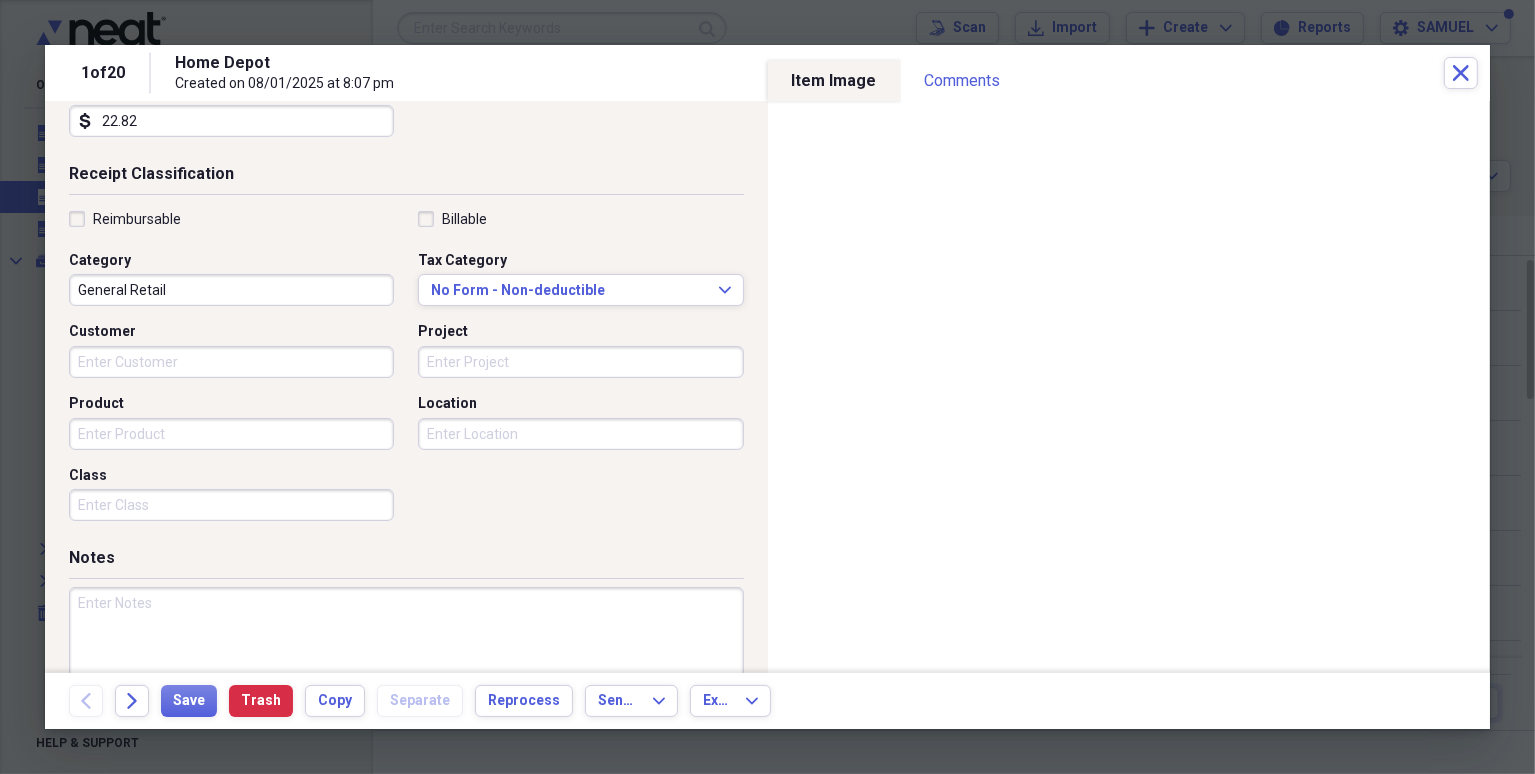 scroll, scrollTop: 440, scrollLeft: 0, axis: vertical 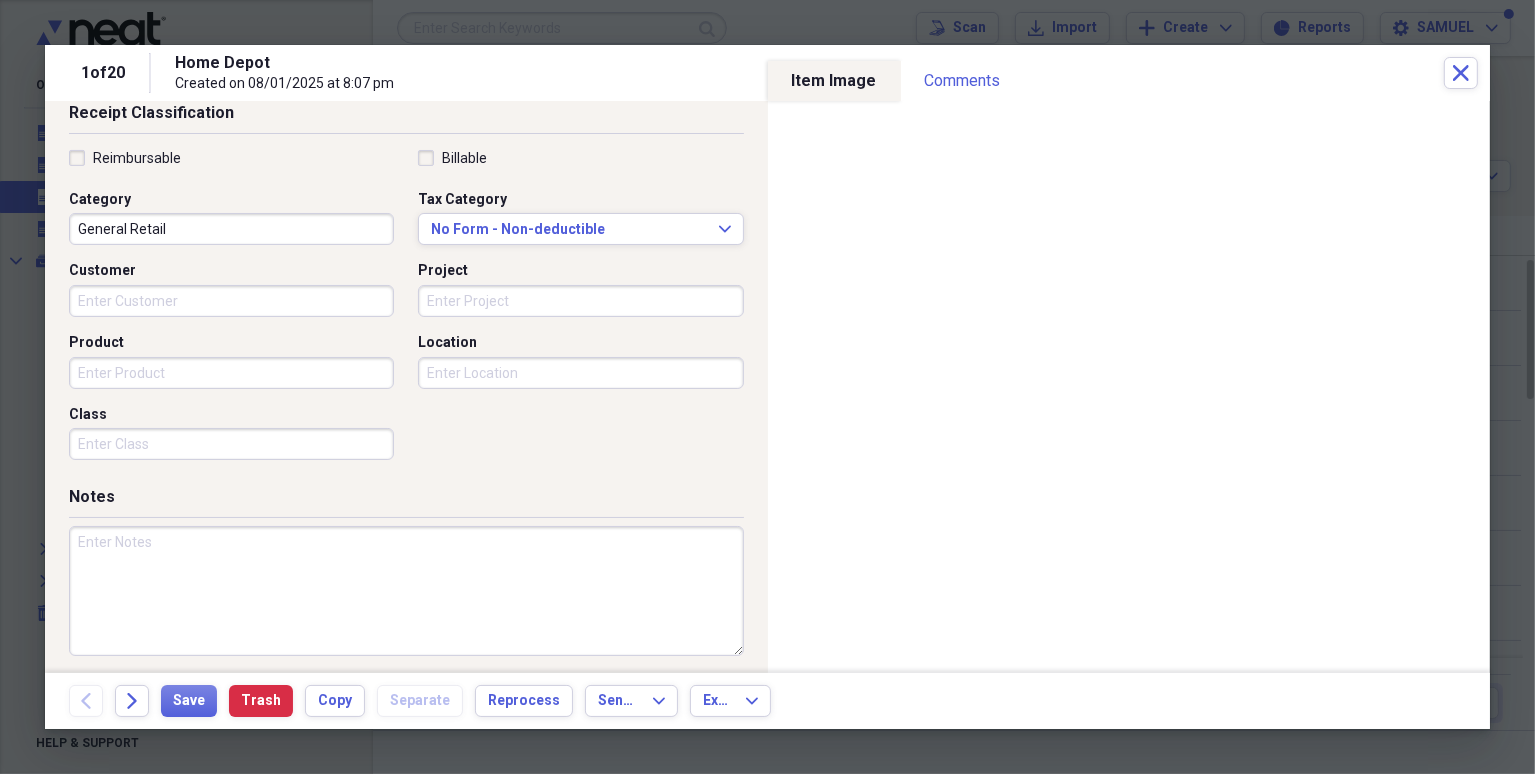 click at bounding box center (406, 591) 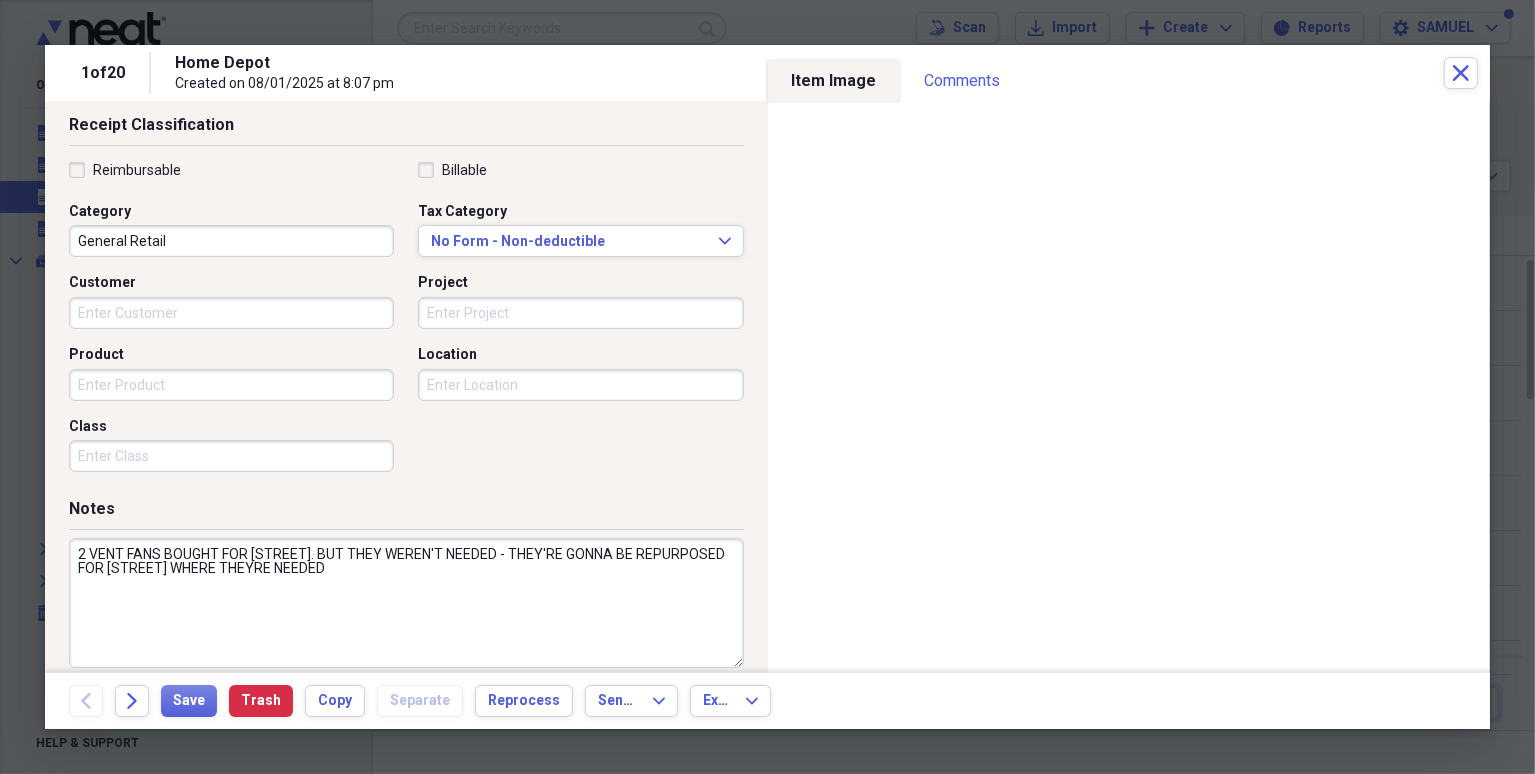 scroll, scrollTop: 440, scrollLeft: 0, axis: vertical 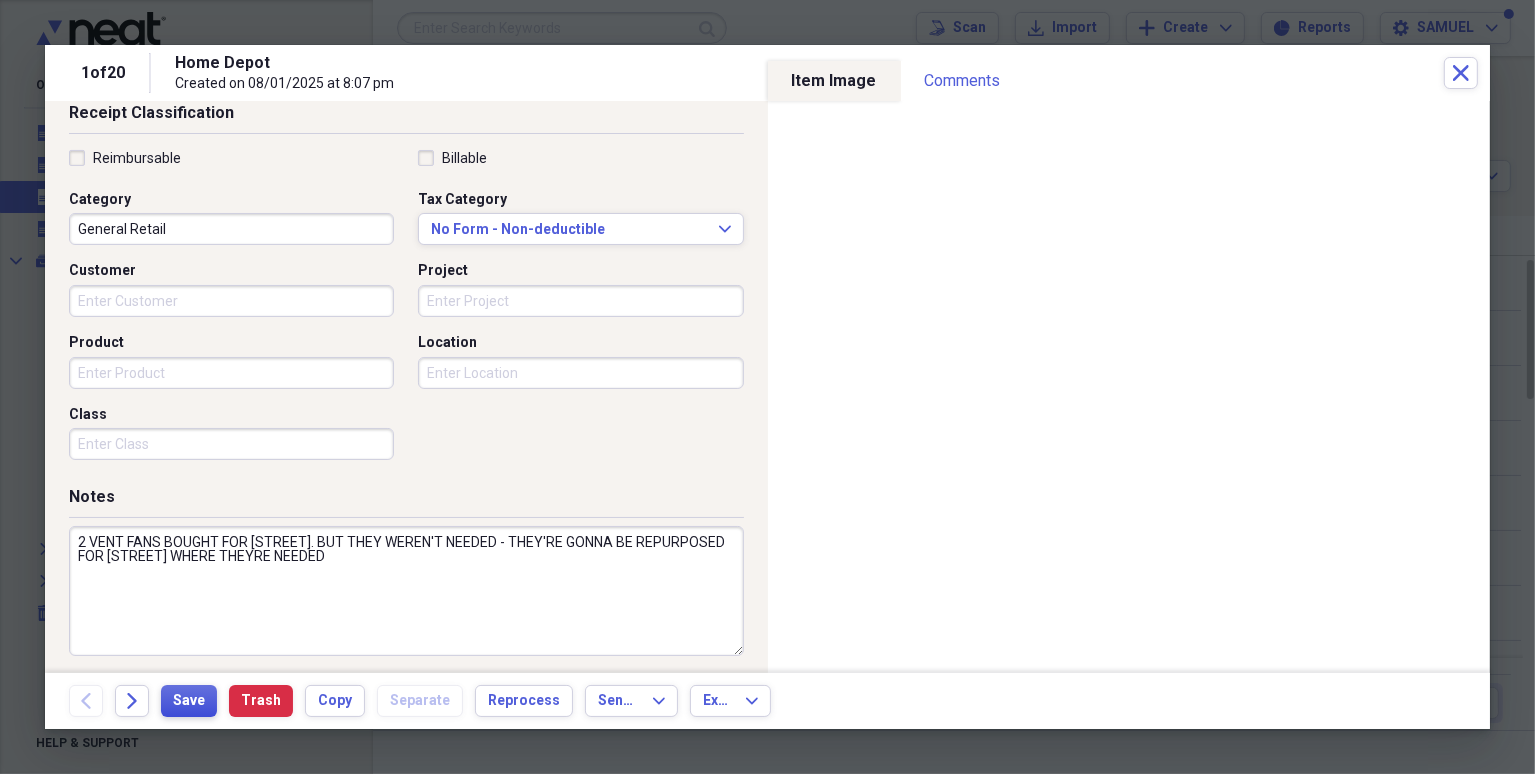 click on "Save" at bounding box center [189, 701] 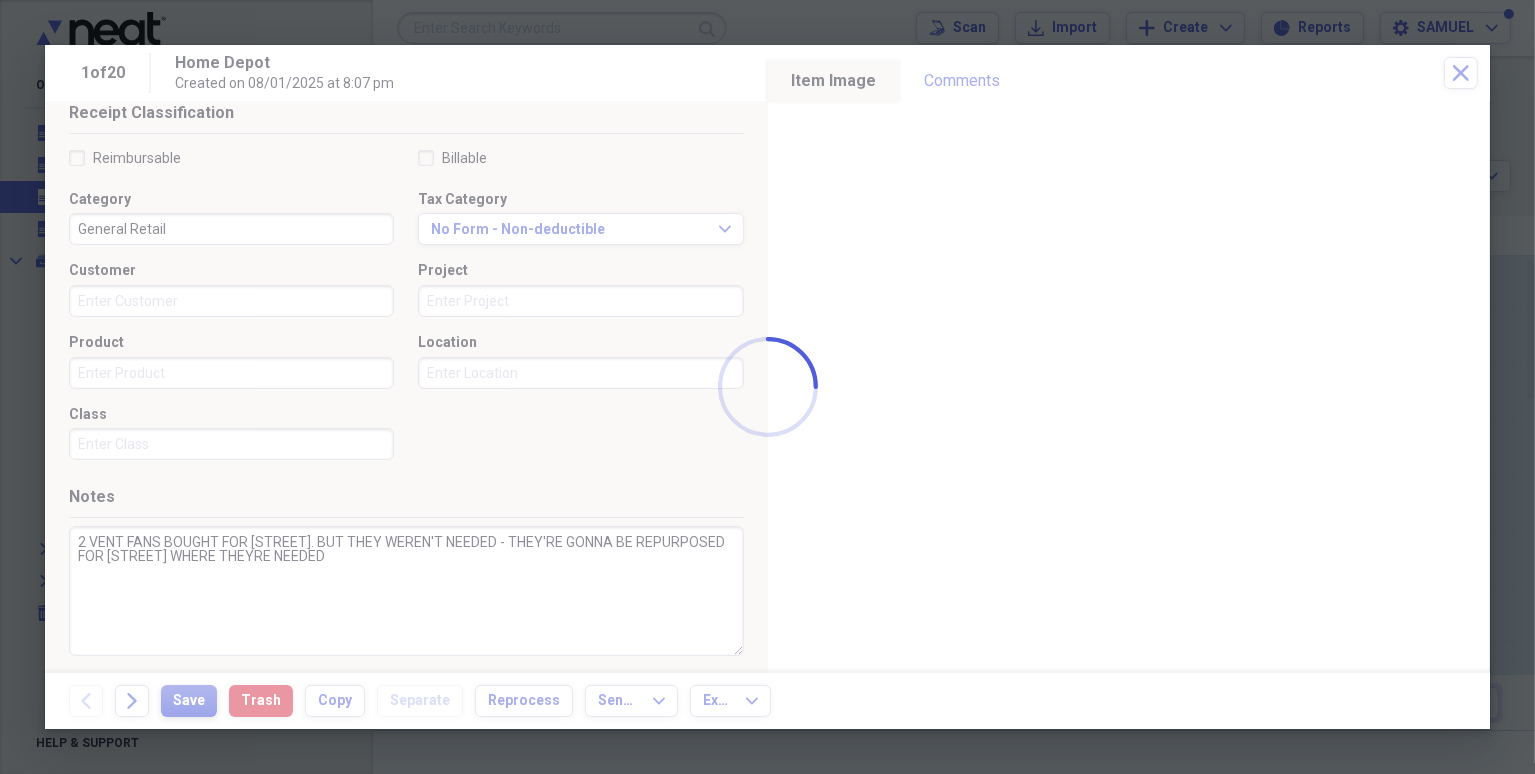 type on "2 VENT FANS BOUGHT FOR [STREET]. BUT THEY WEREN'T NEEDED - THEY'RE GONNA BE REPURPOSED FOR [STREET] WHERE THEYRE NEEDED" 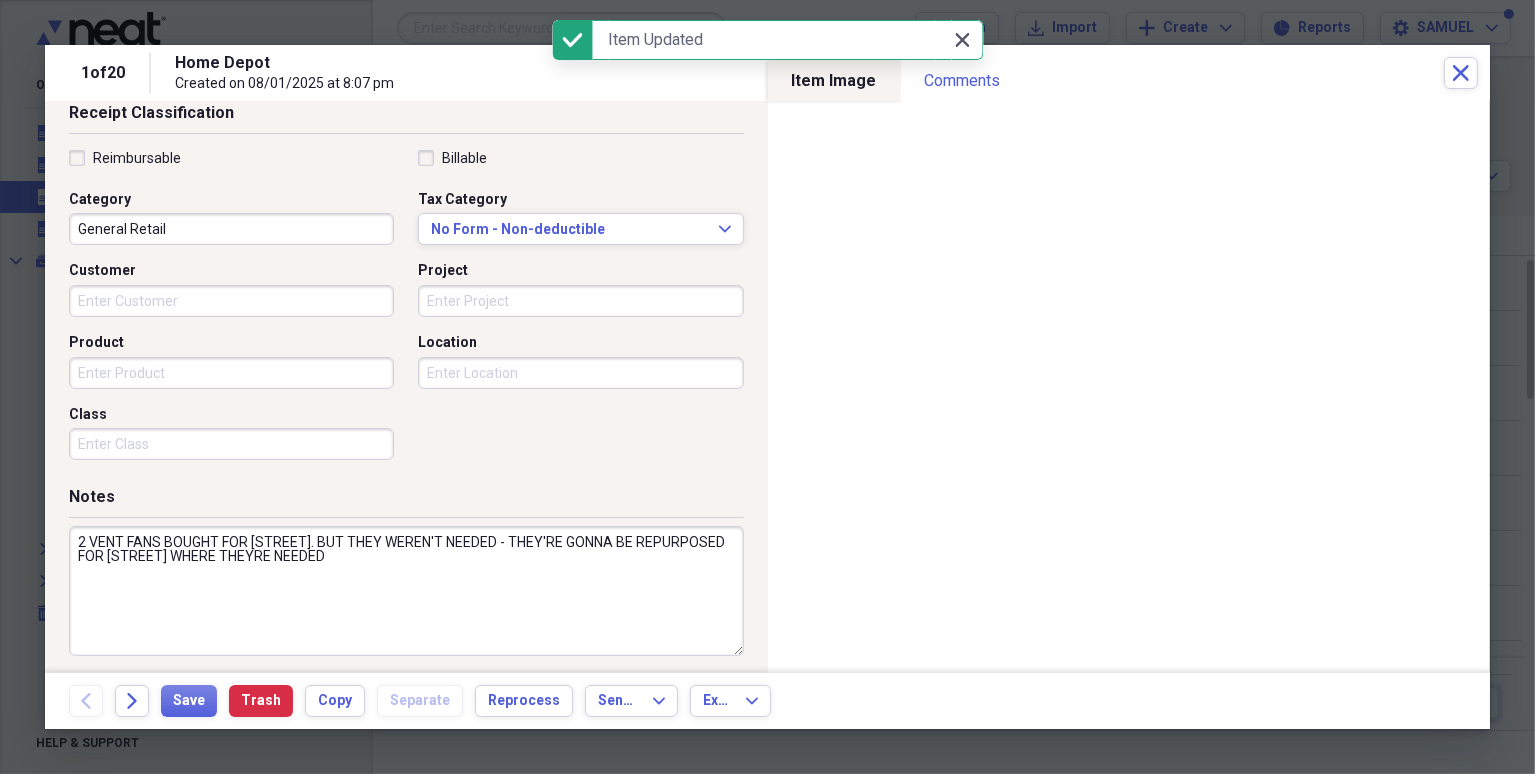 click on "Close" 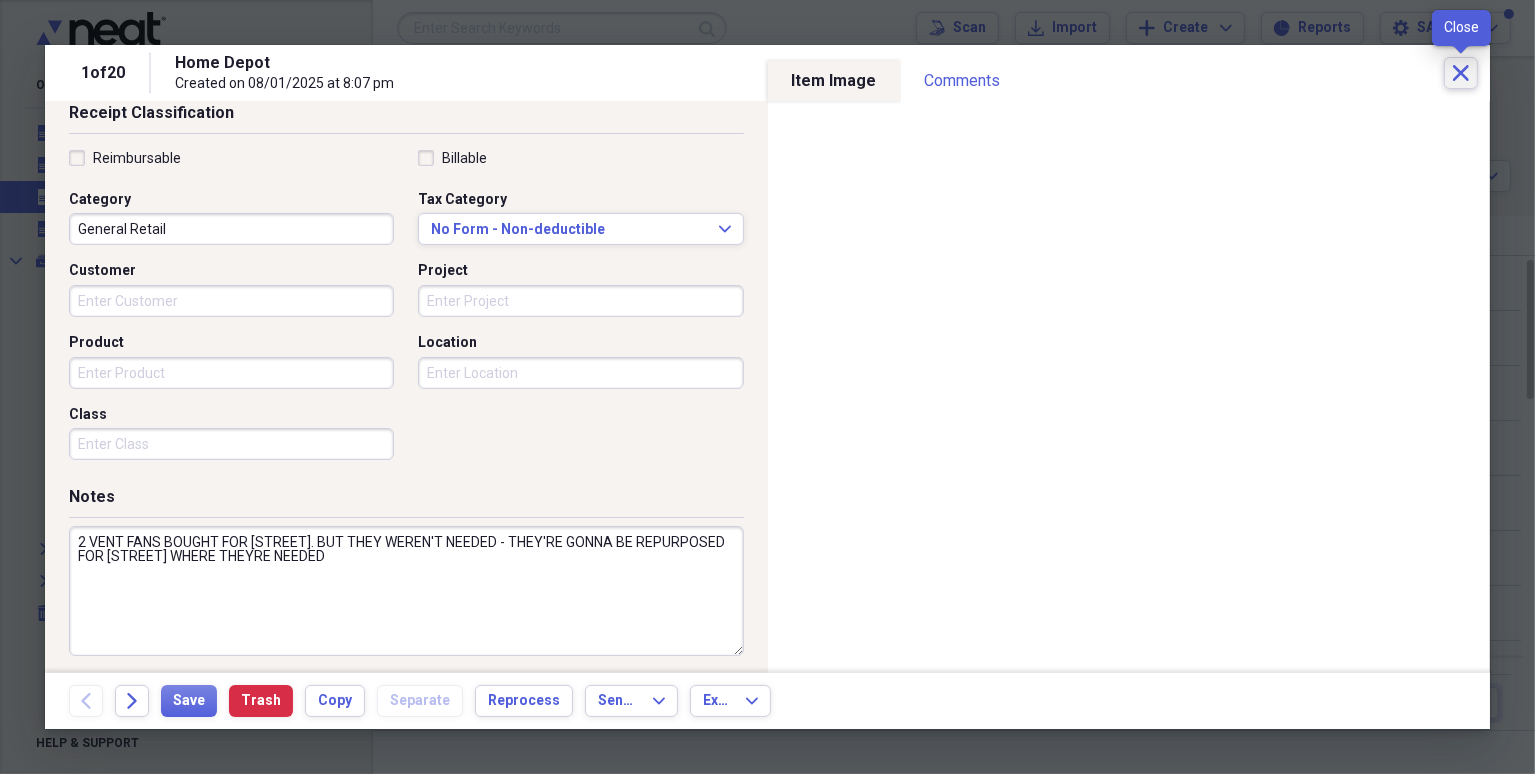click 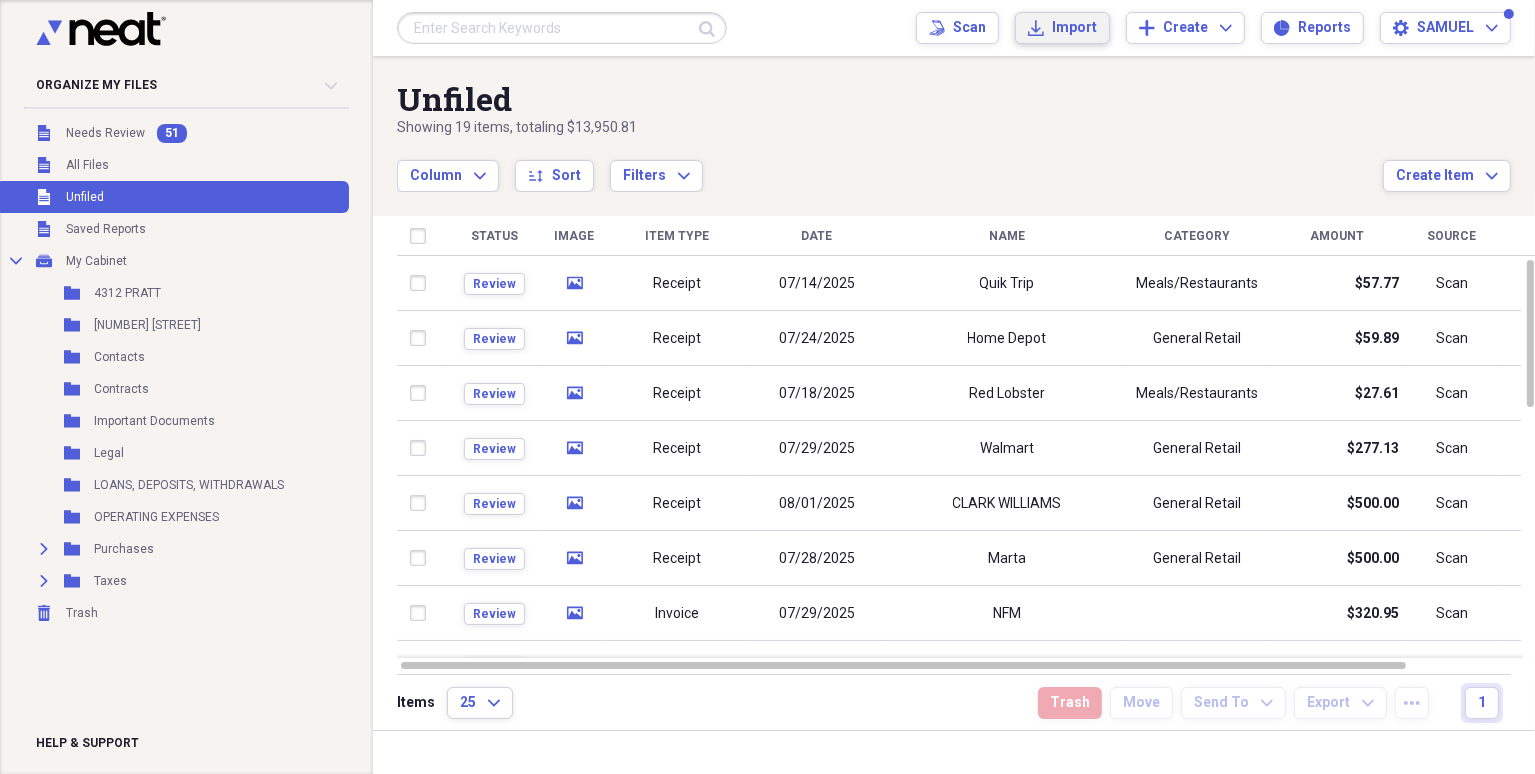 click on "Import Import" at bounding box center [1062, 28] 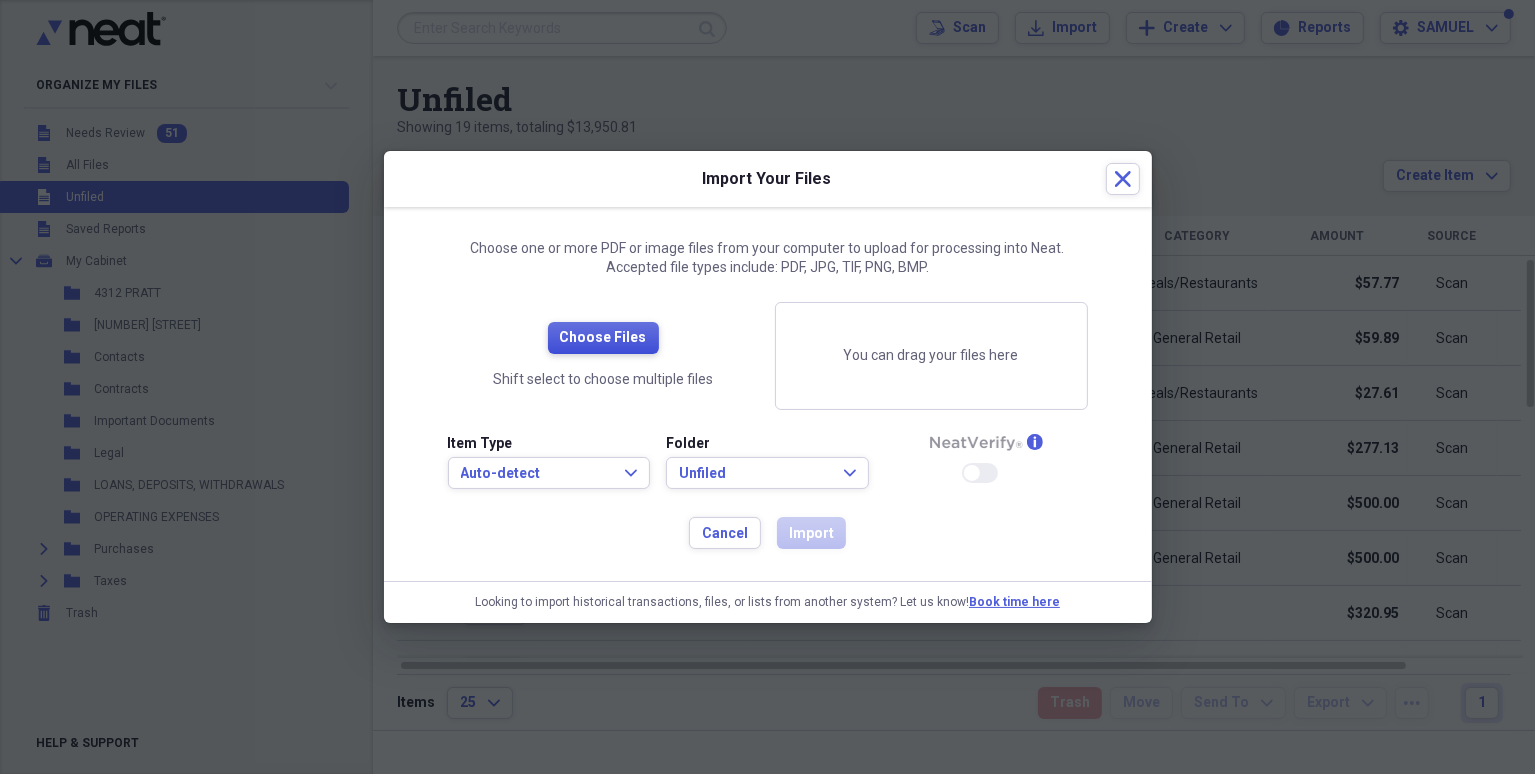 click on "Choose Files" at bounding box center (603, 338) 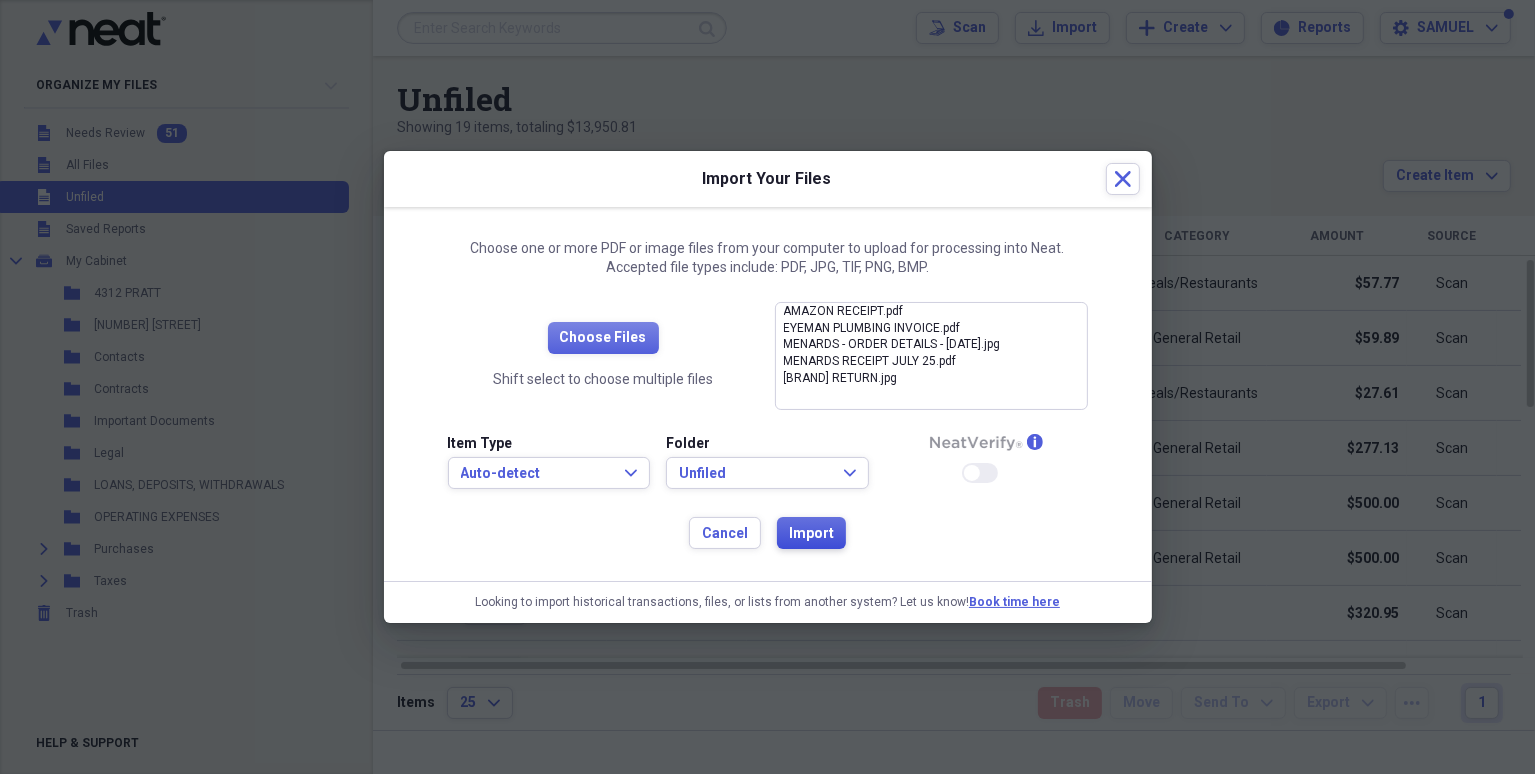 click on "Import" at bounding box center (811, 533) 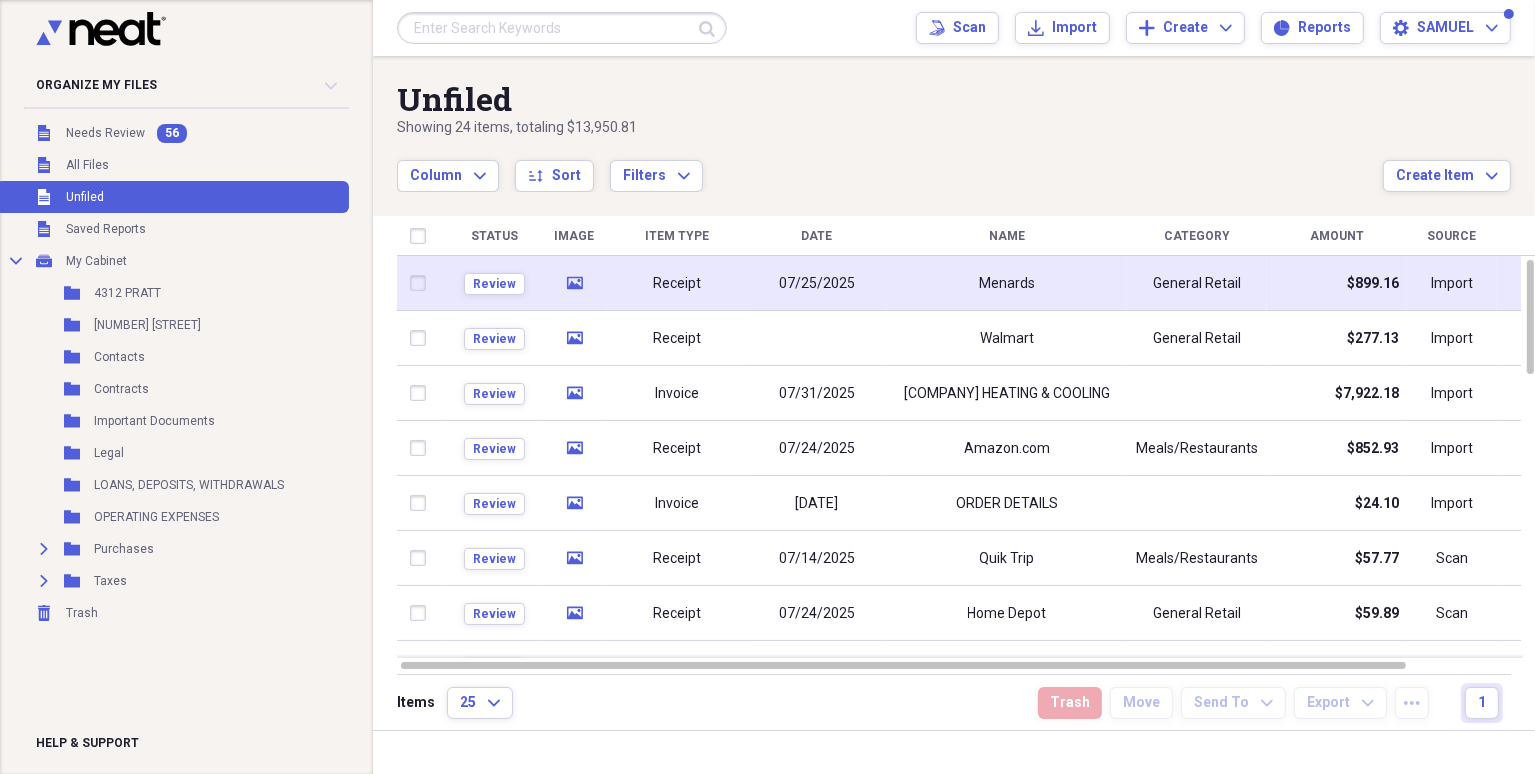 click on "07/25/2025" at bounding box center (817, 283) 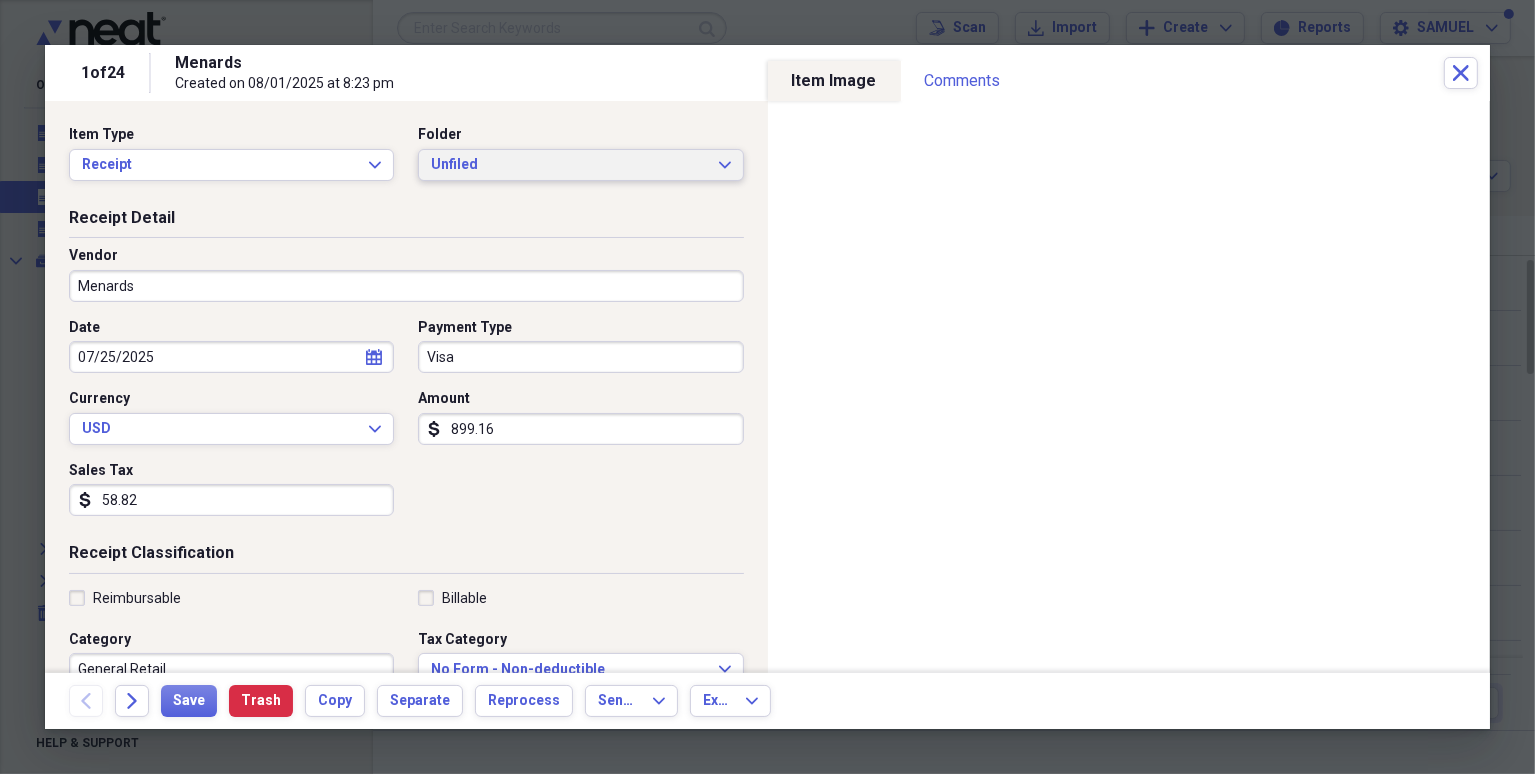 click on "Unfiled" at bounding box center [568, 165] 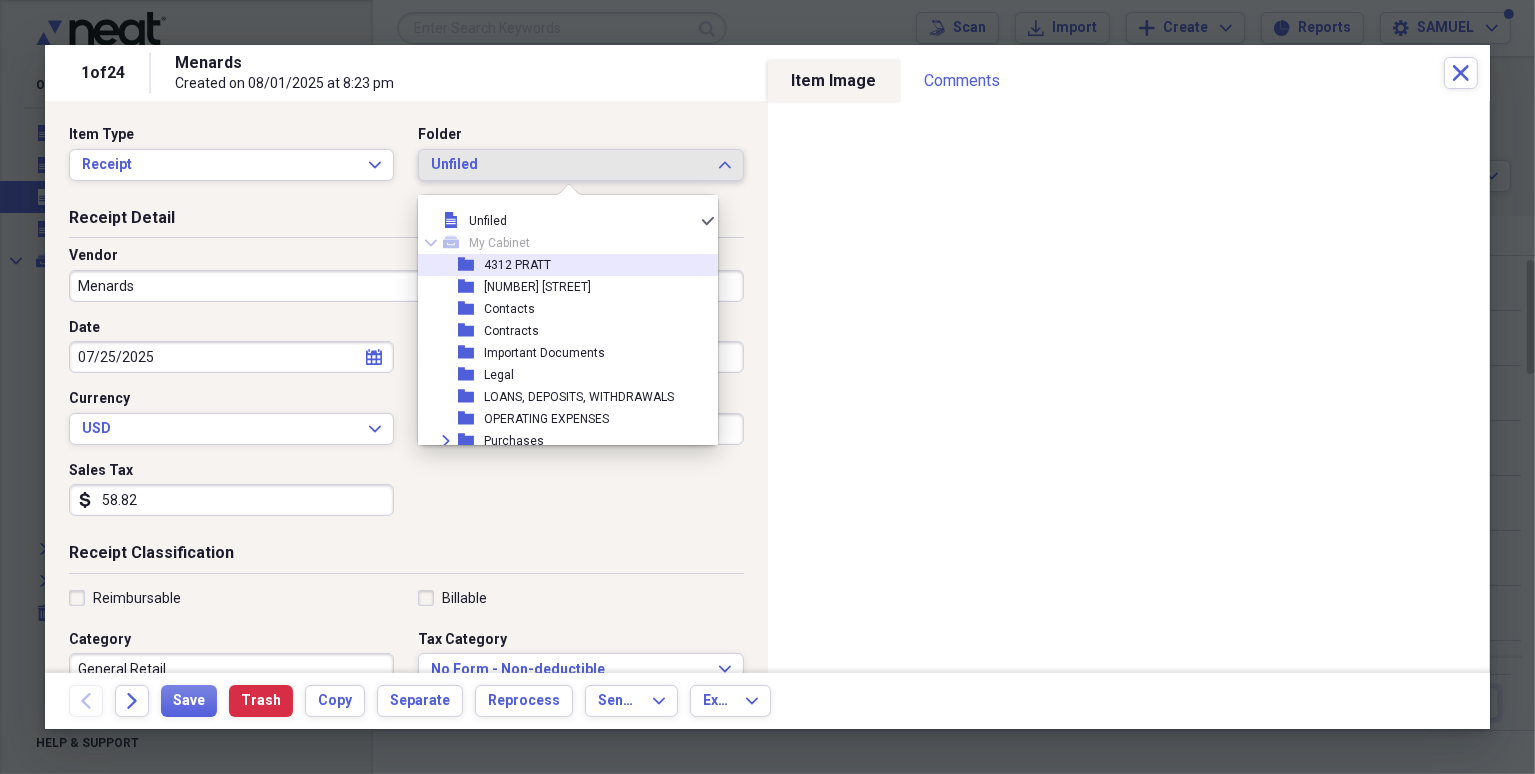 click on "4312 PRATT" at bounding box center (517, 265) 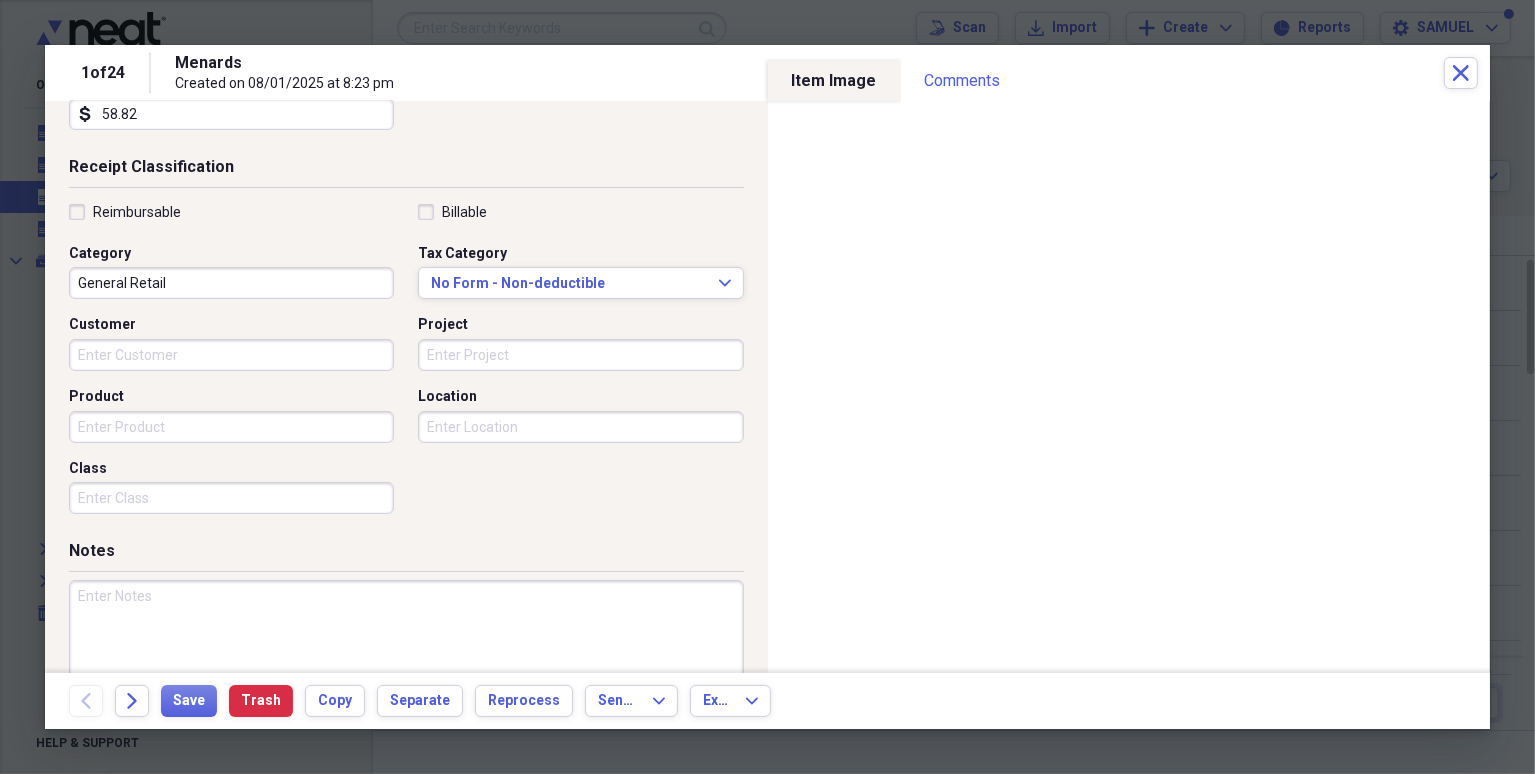 scroll, scrollTop: 440, scrollLeft: 0, axis: vertical 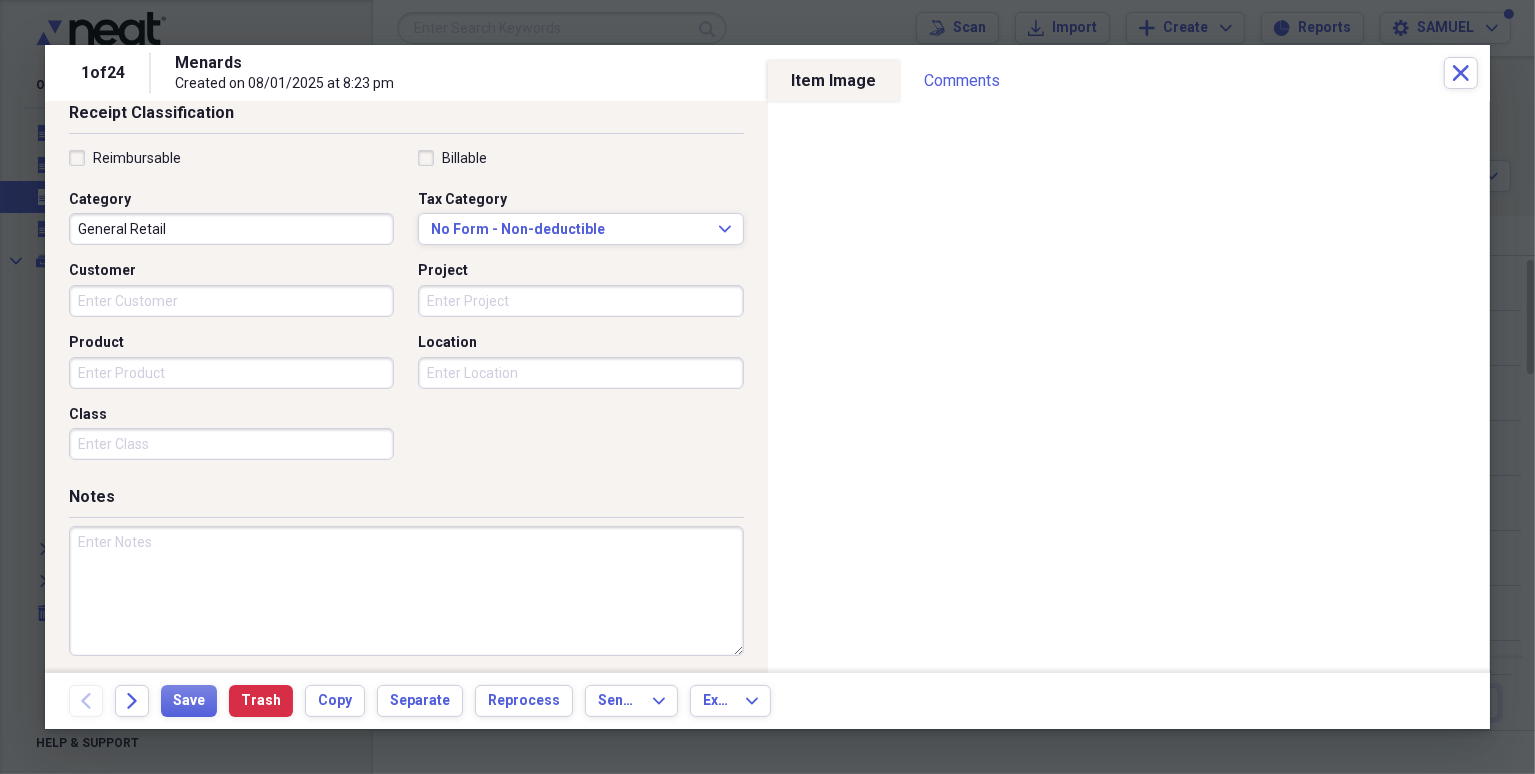 click at bounding box center [406, 591] 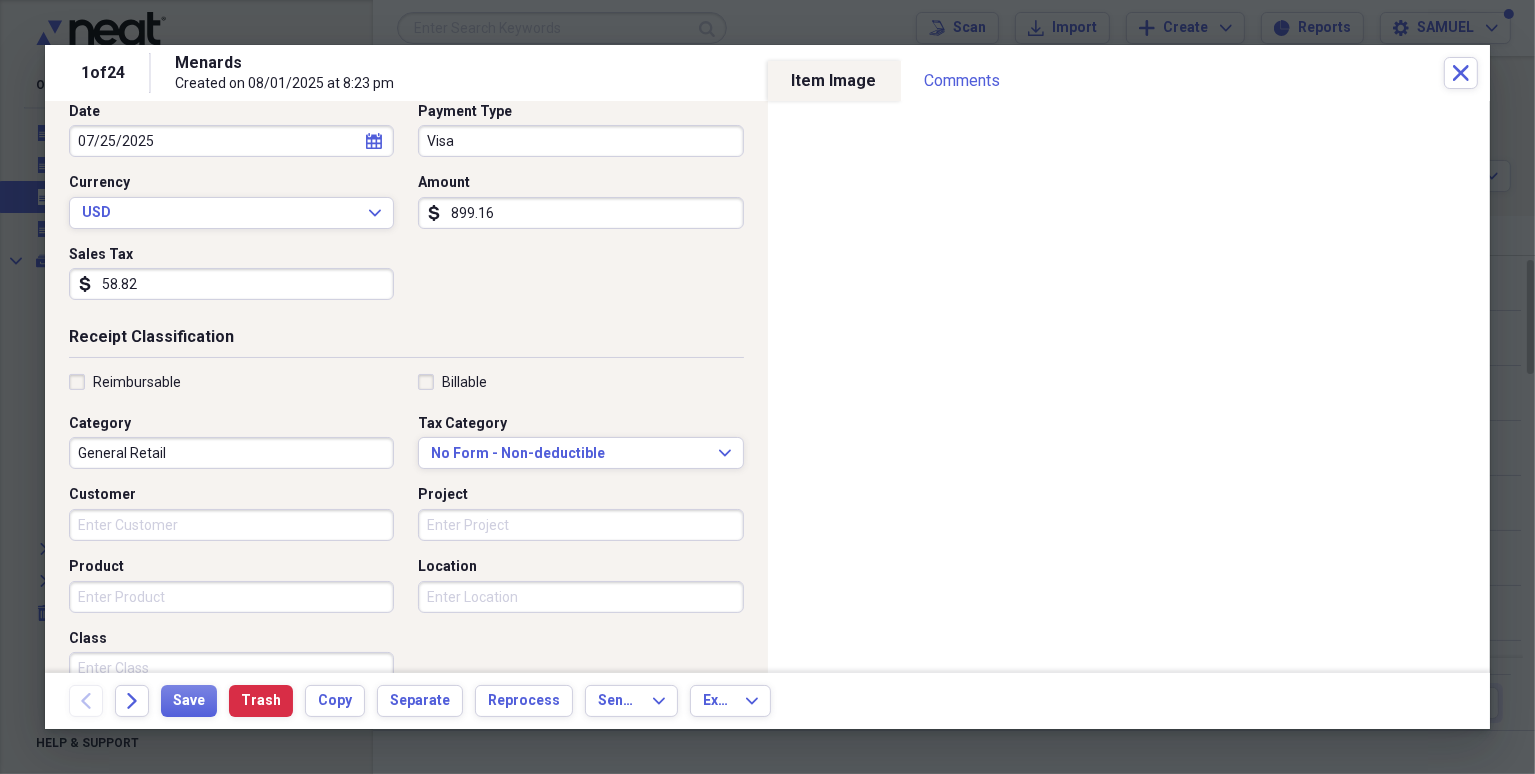 scroll, scrollTop: 140, scrollLeft: 0, axis: vertical 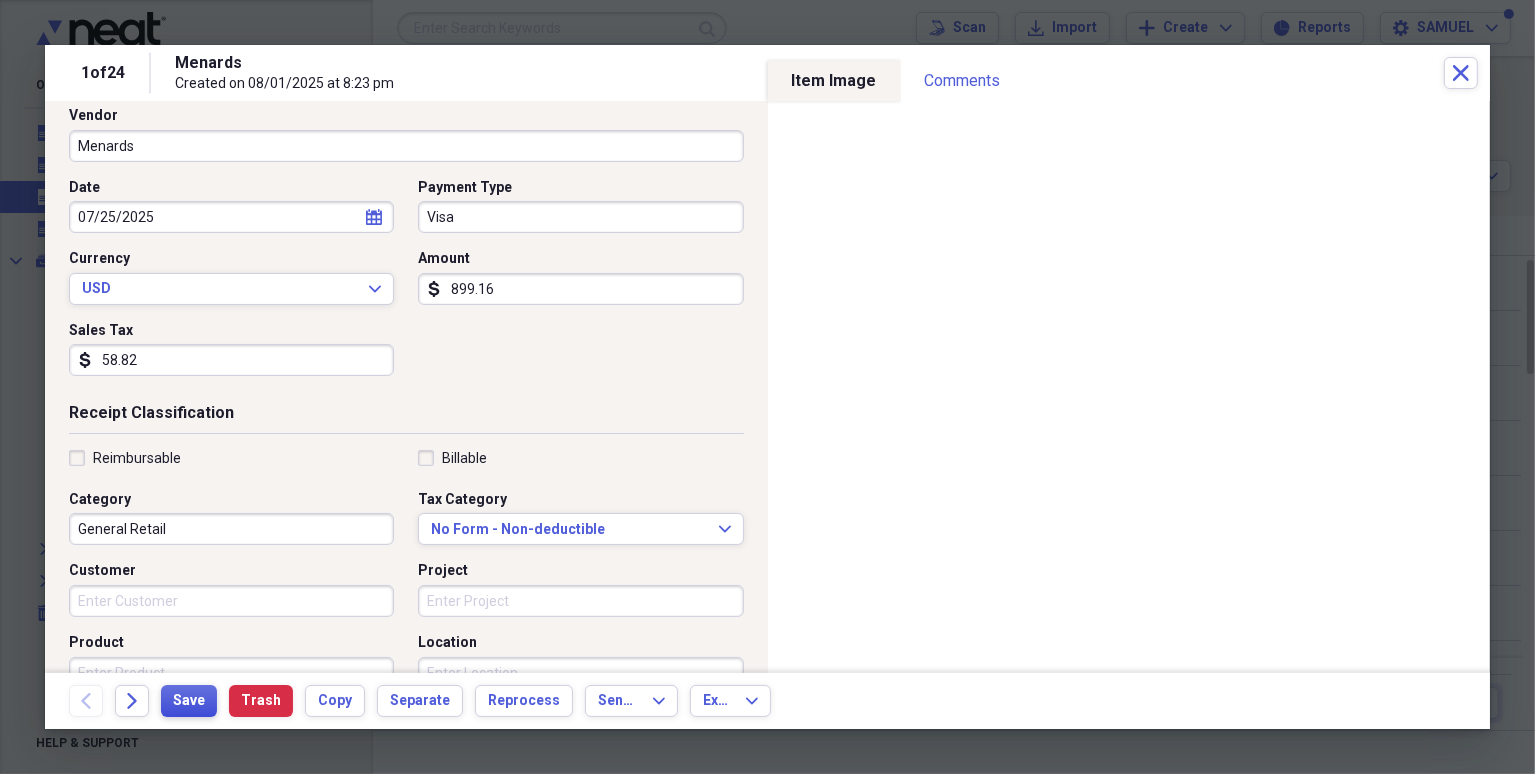 type on "FOR PRATT ST: 2 VANITIES, 2 TOILETS, BATHTUB, AND BATHTUB SURROUND" 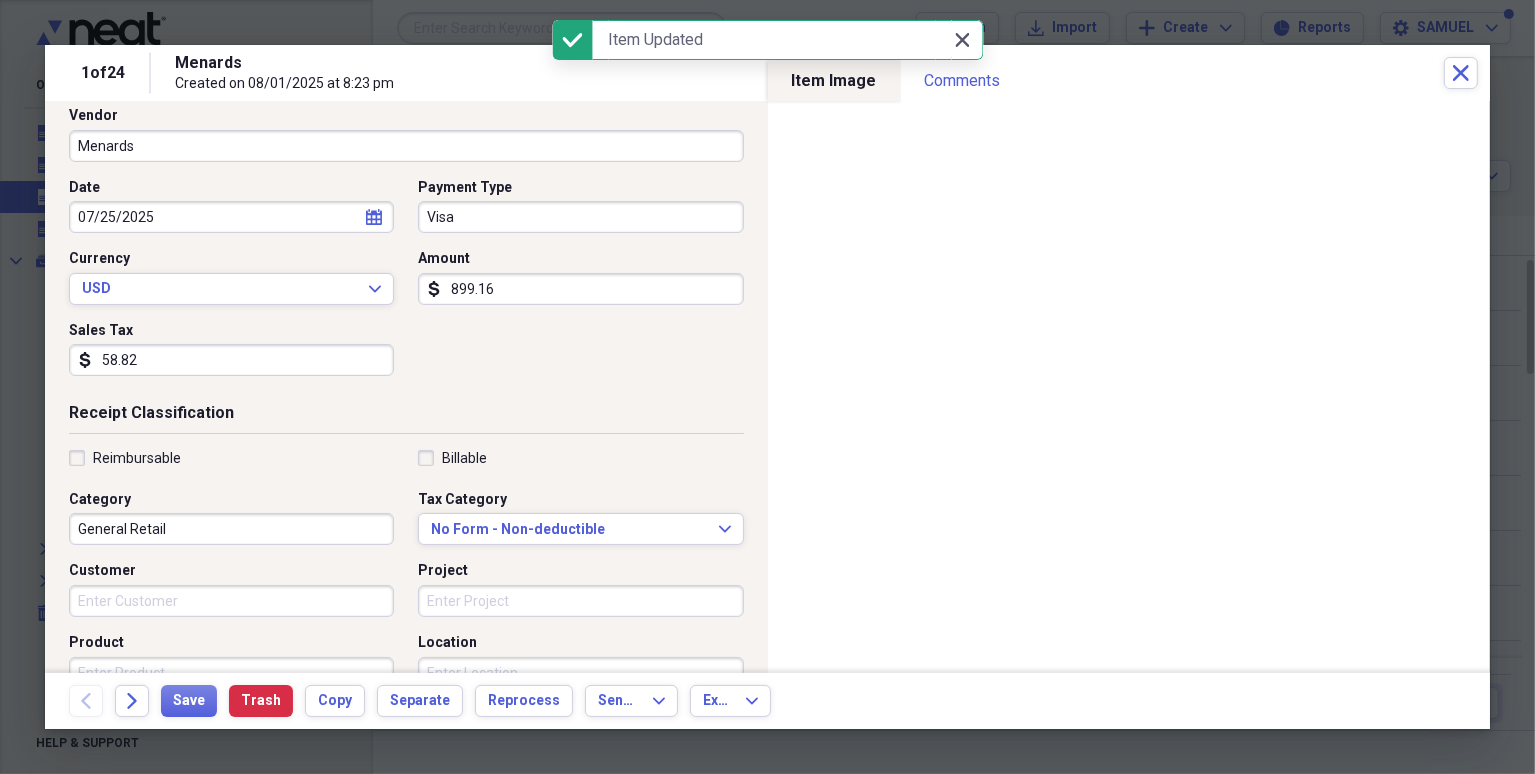 click on "Close" 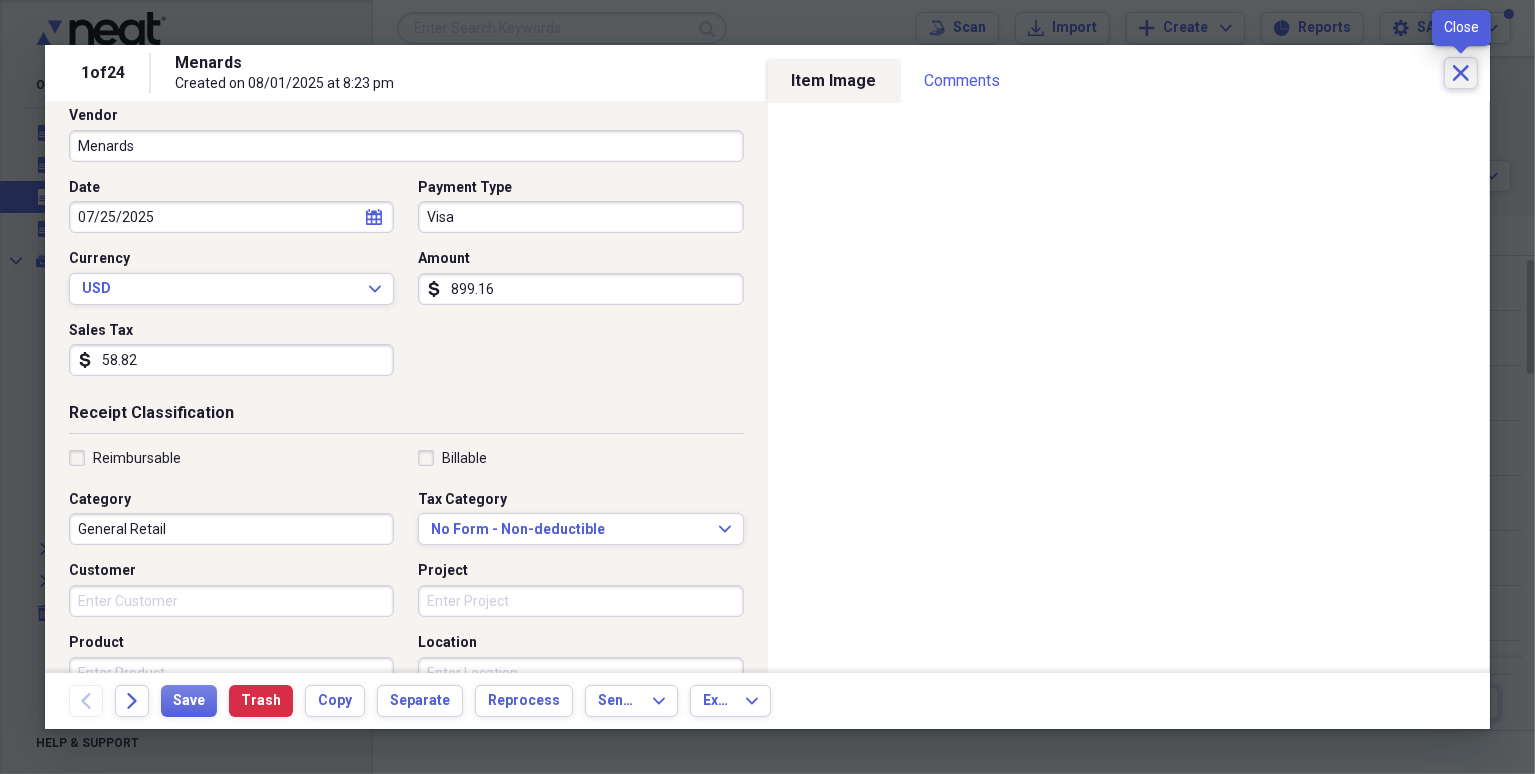 click on "Close" at bounding box center (1461, 73) 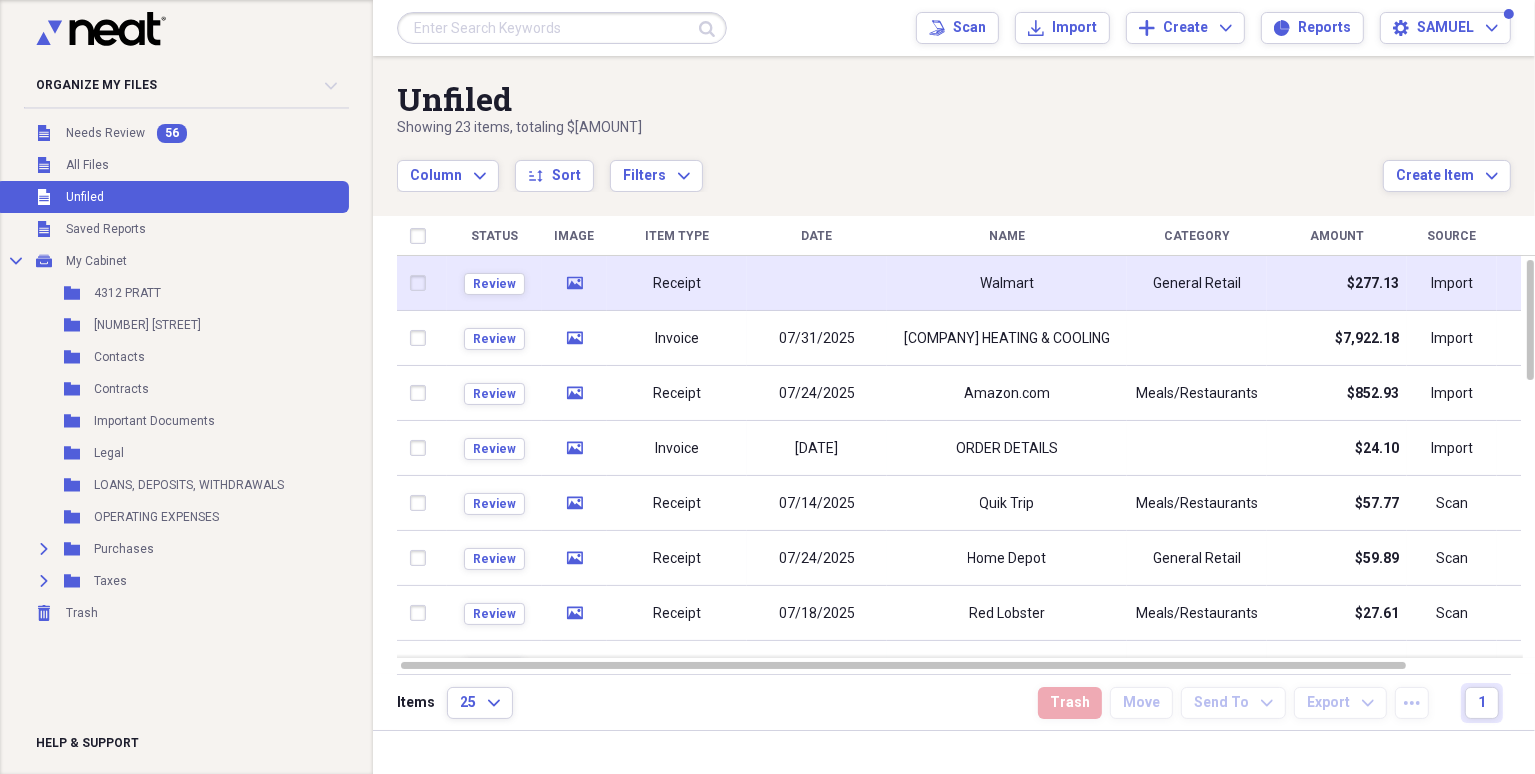 click on "Walmart" at bounding box center (1007, 284) 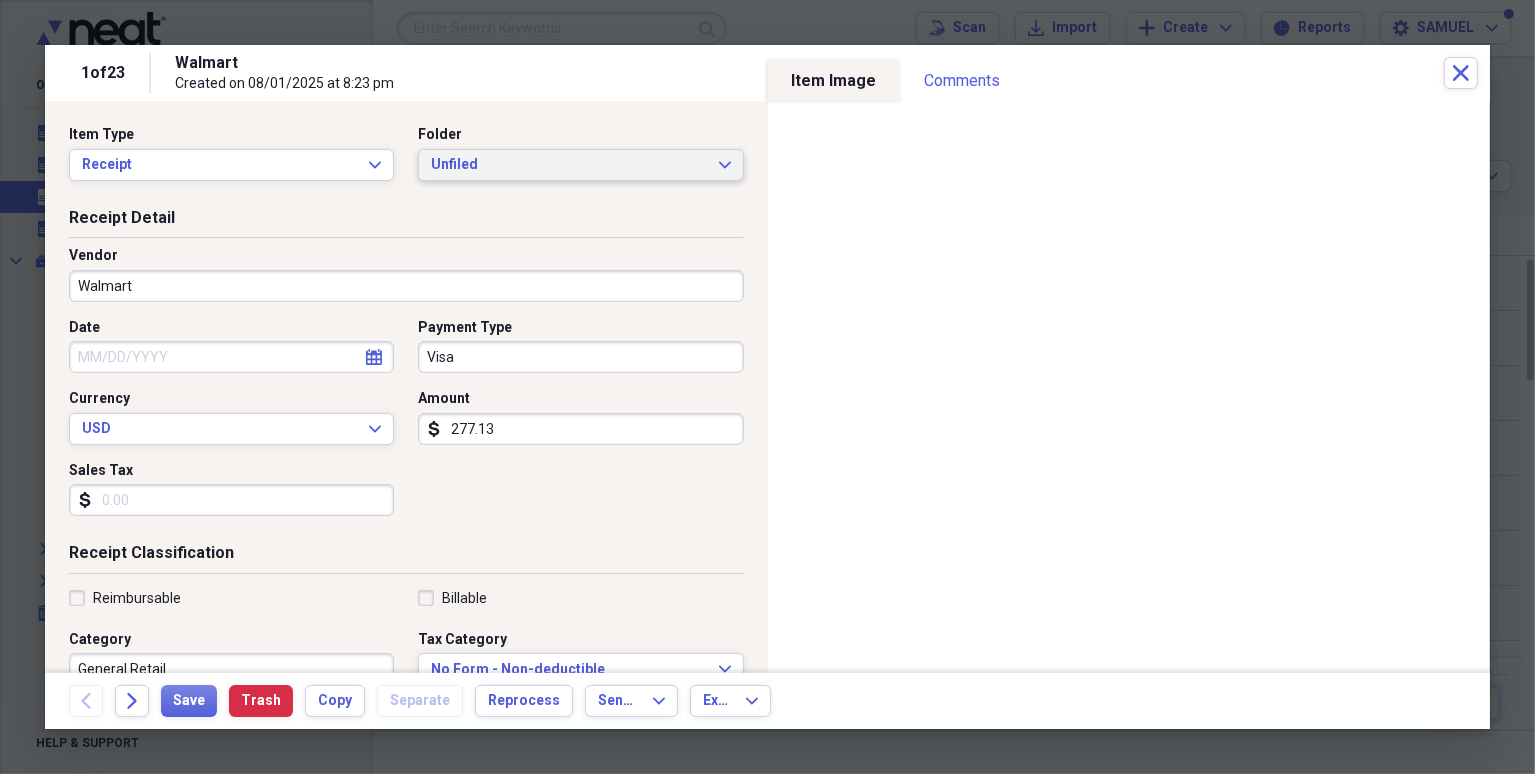 click on "Unfiled" at bounding box center [568, 165] 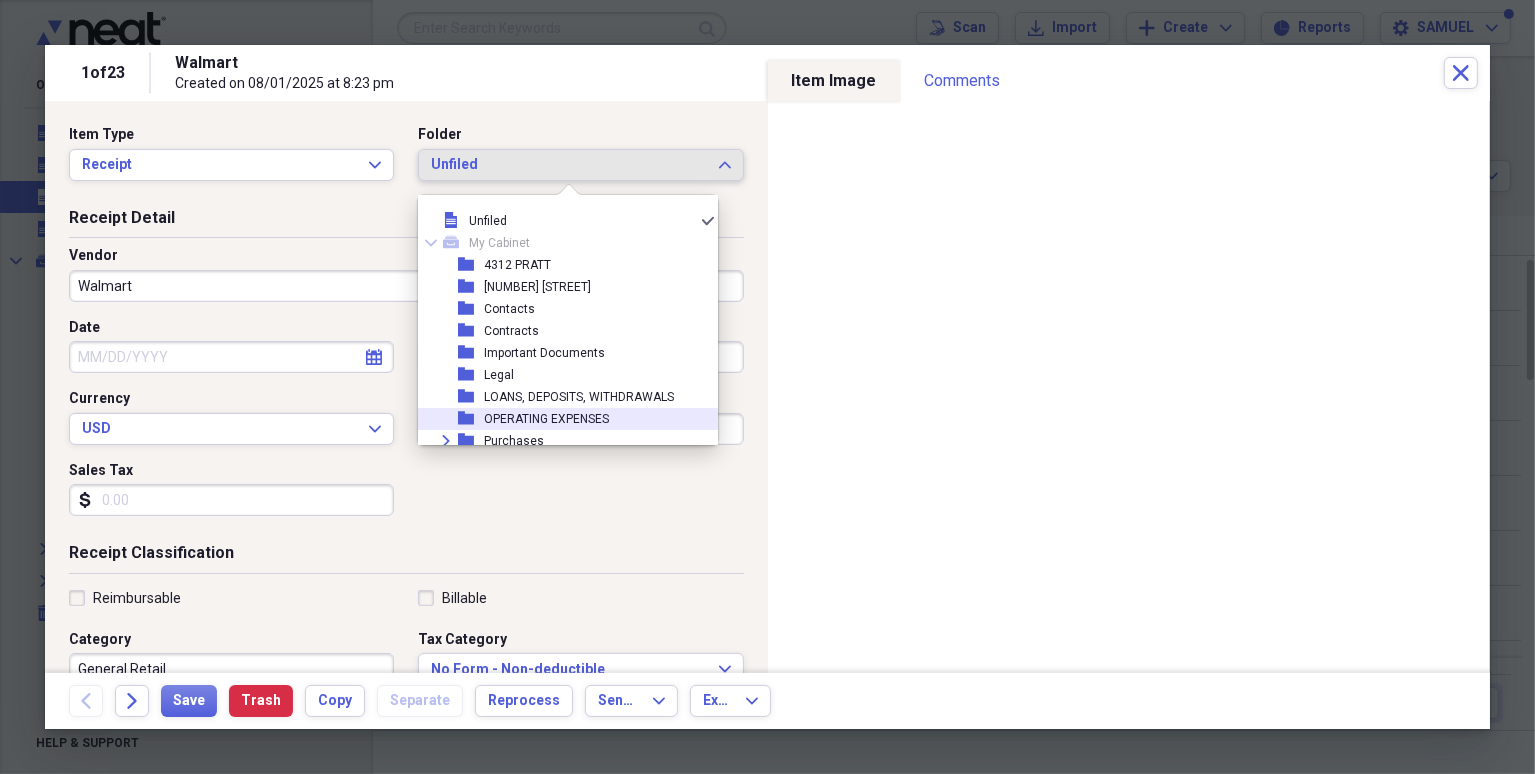 click on "OPERATING EXPENSES" at bounding box center [546, 419] 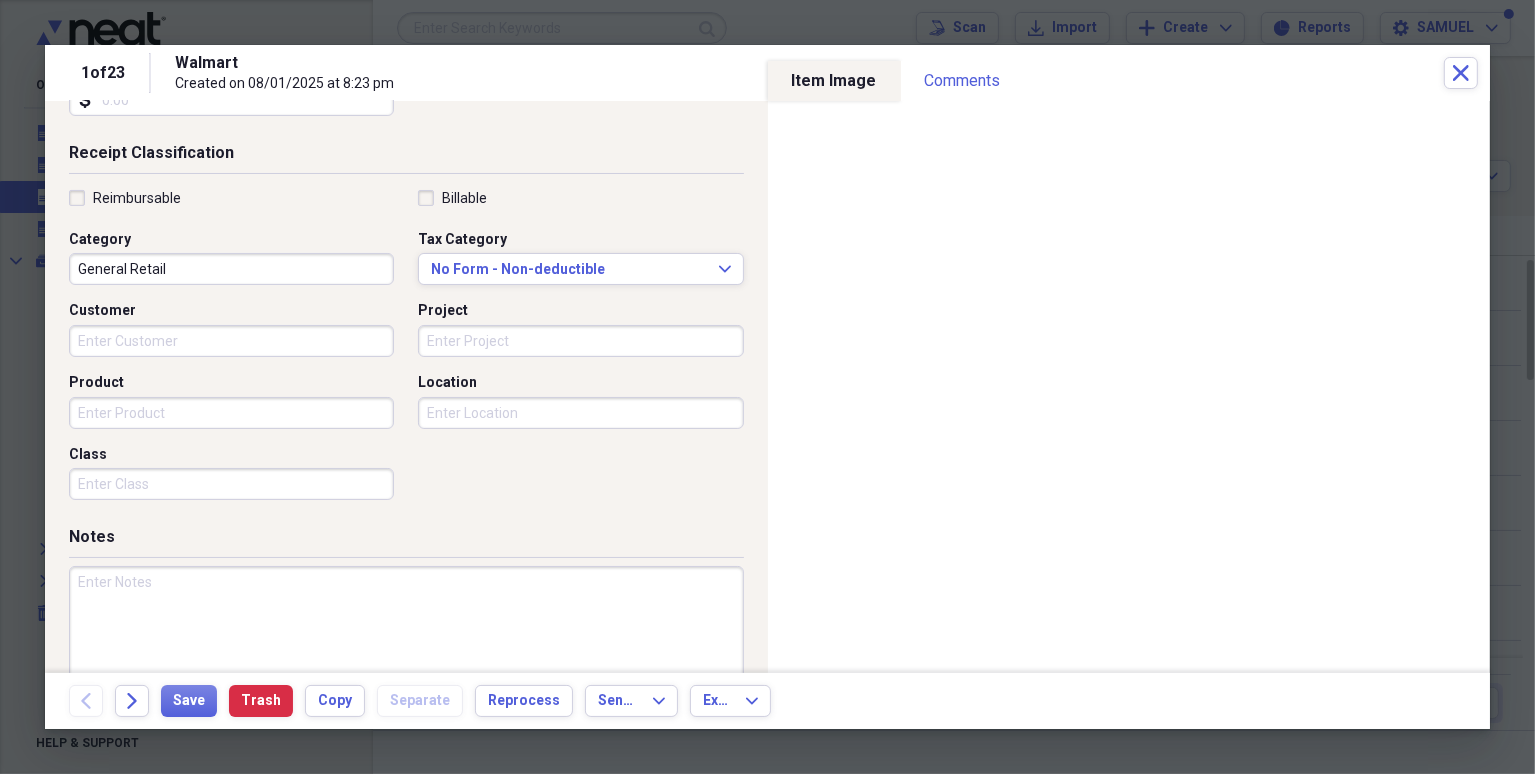 scroll, scrollTop: 440, scrollLeft: 0, axis: vertical 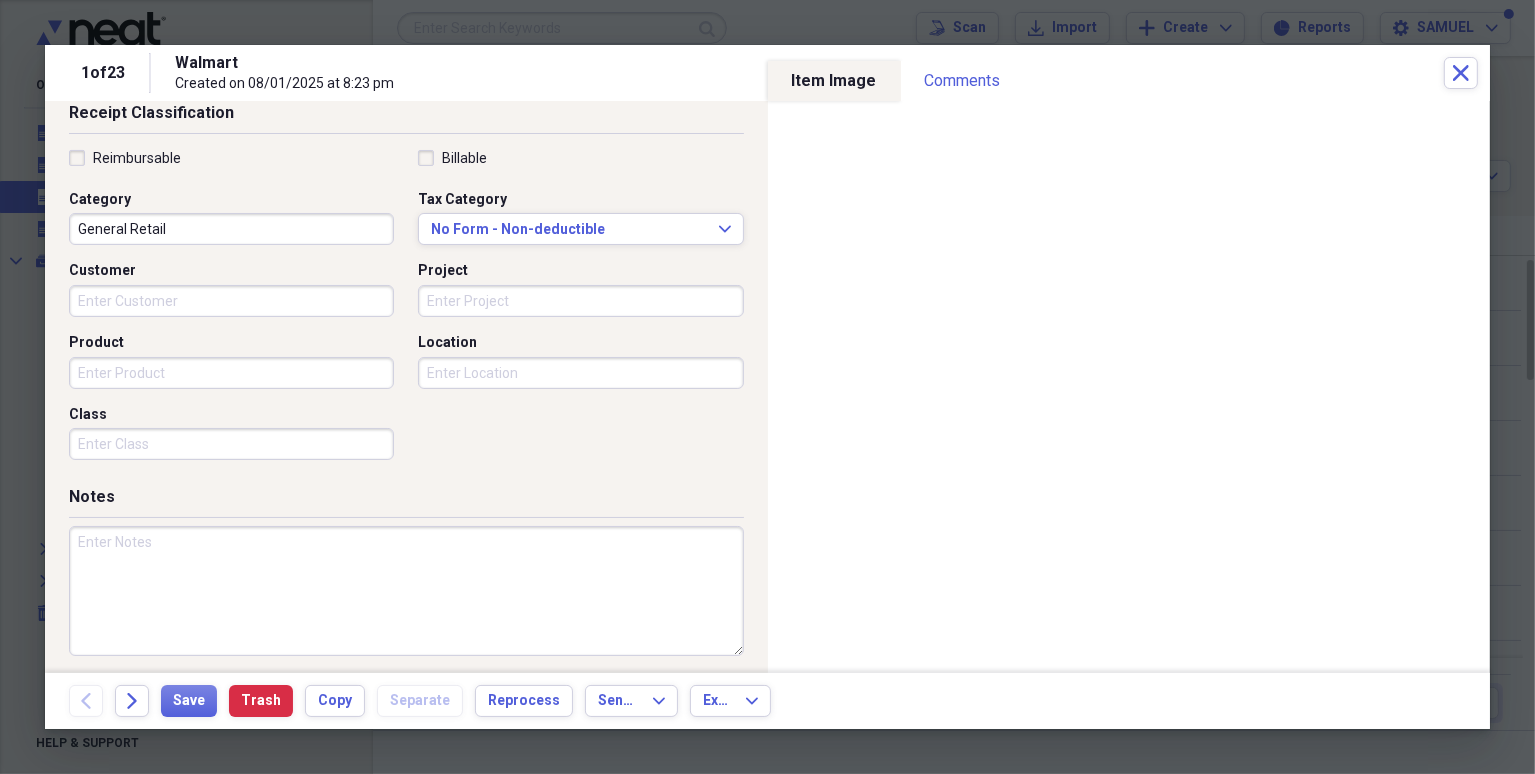 click at bounding box center [406, 591] 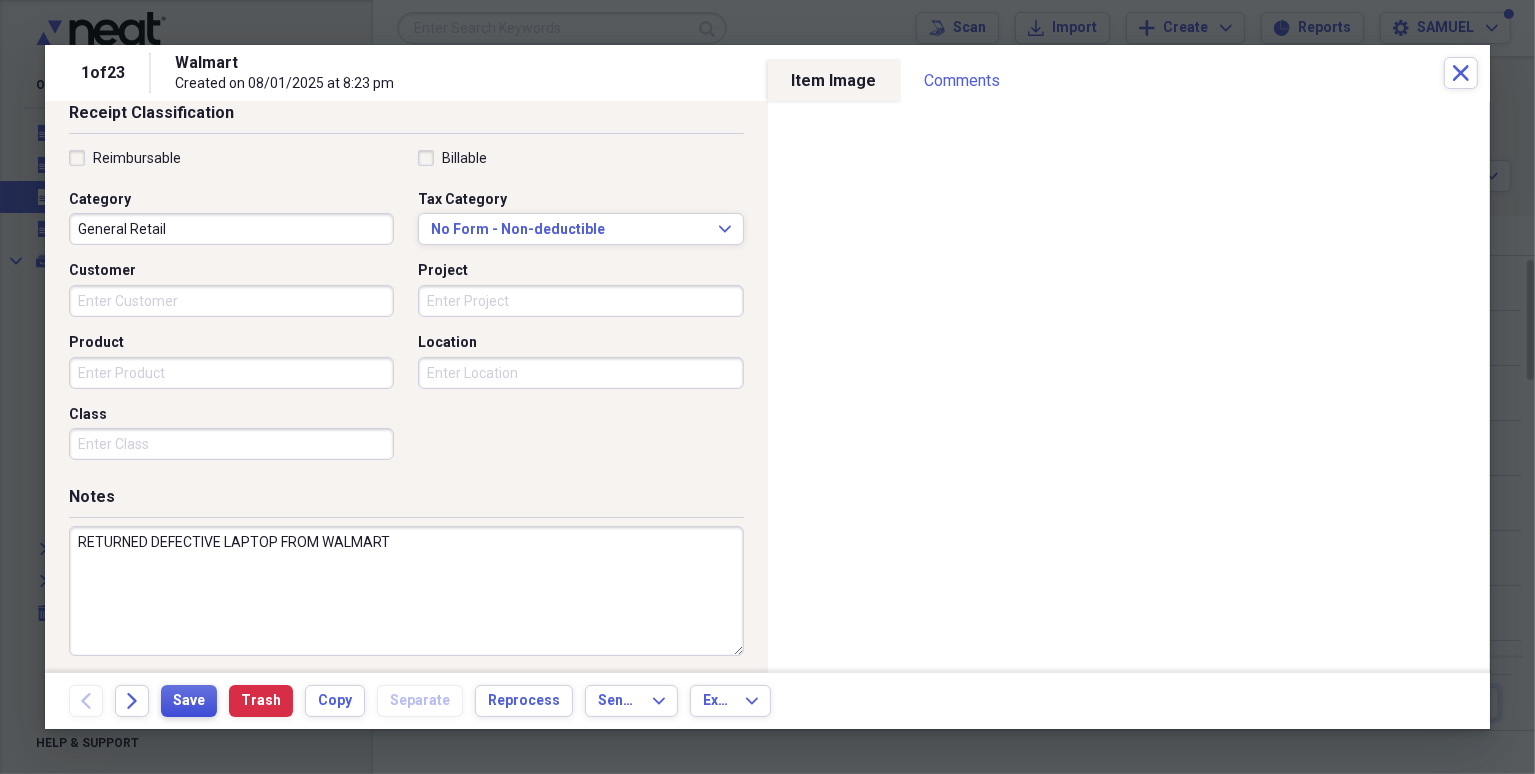 type on "RETURNED DEFECTIVE LAPTOP FROM WALMART" 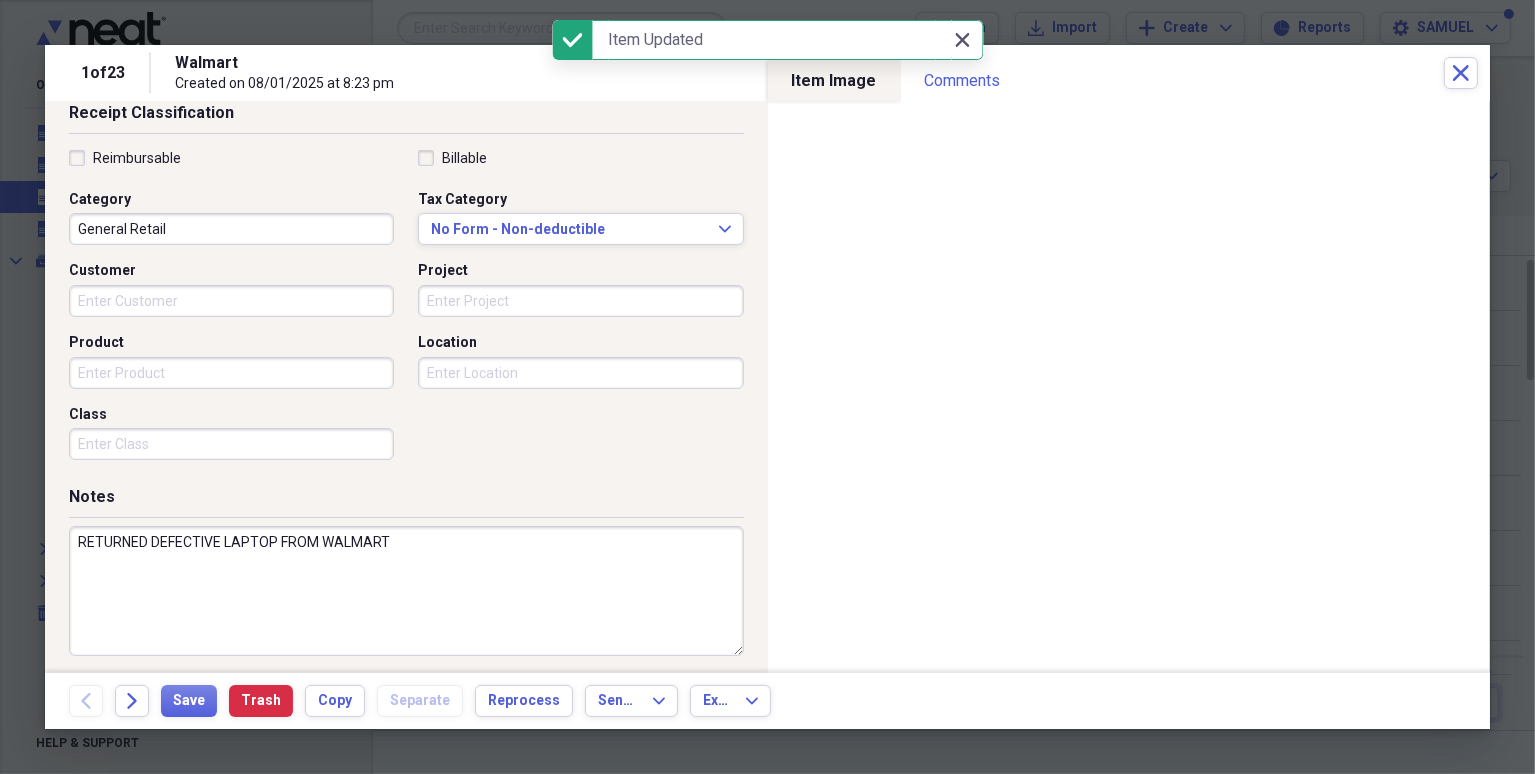 click on "Close Close" at bounding box center [963, 40] 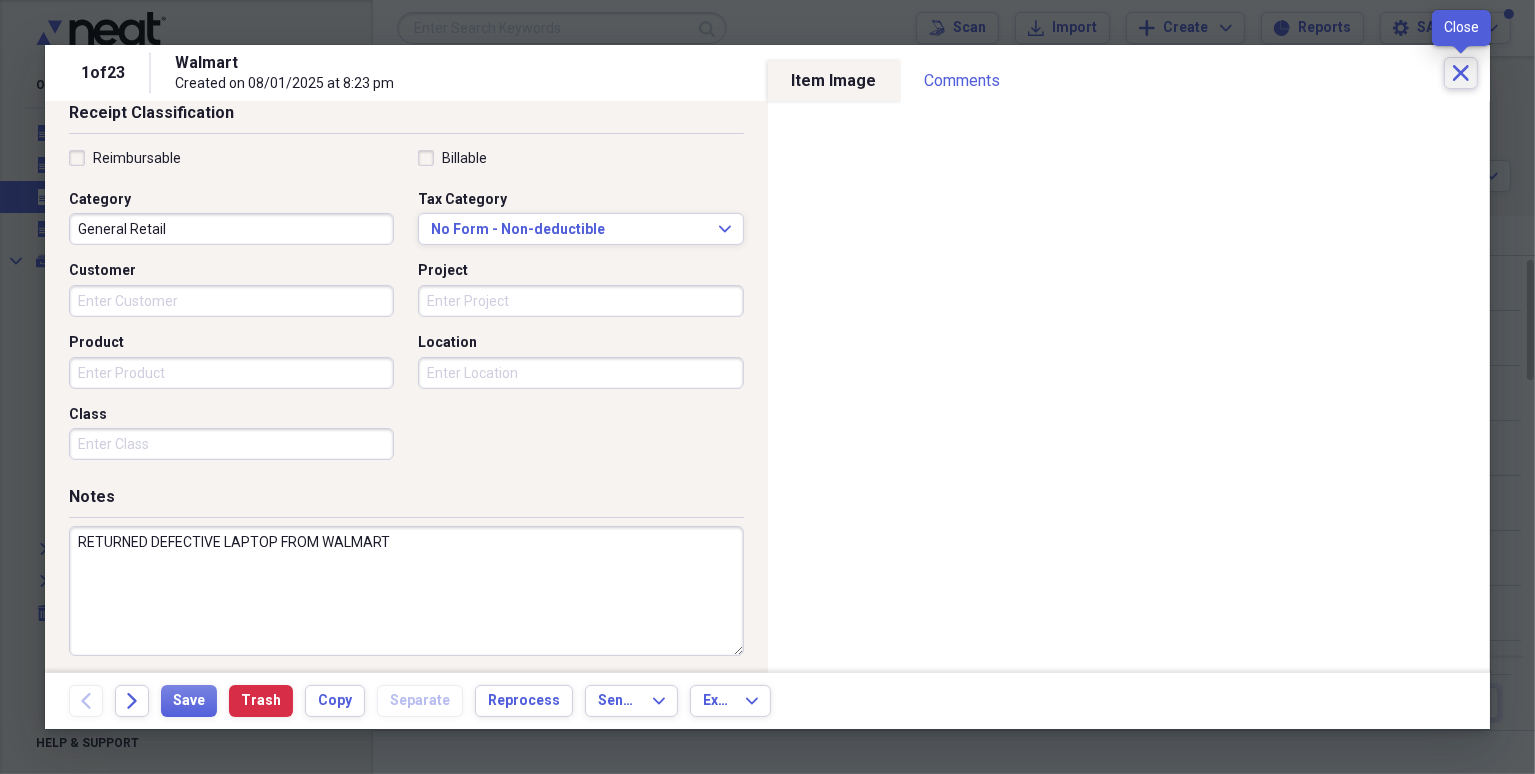 click on "Close" at bounding box center [1461, 73] 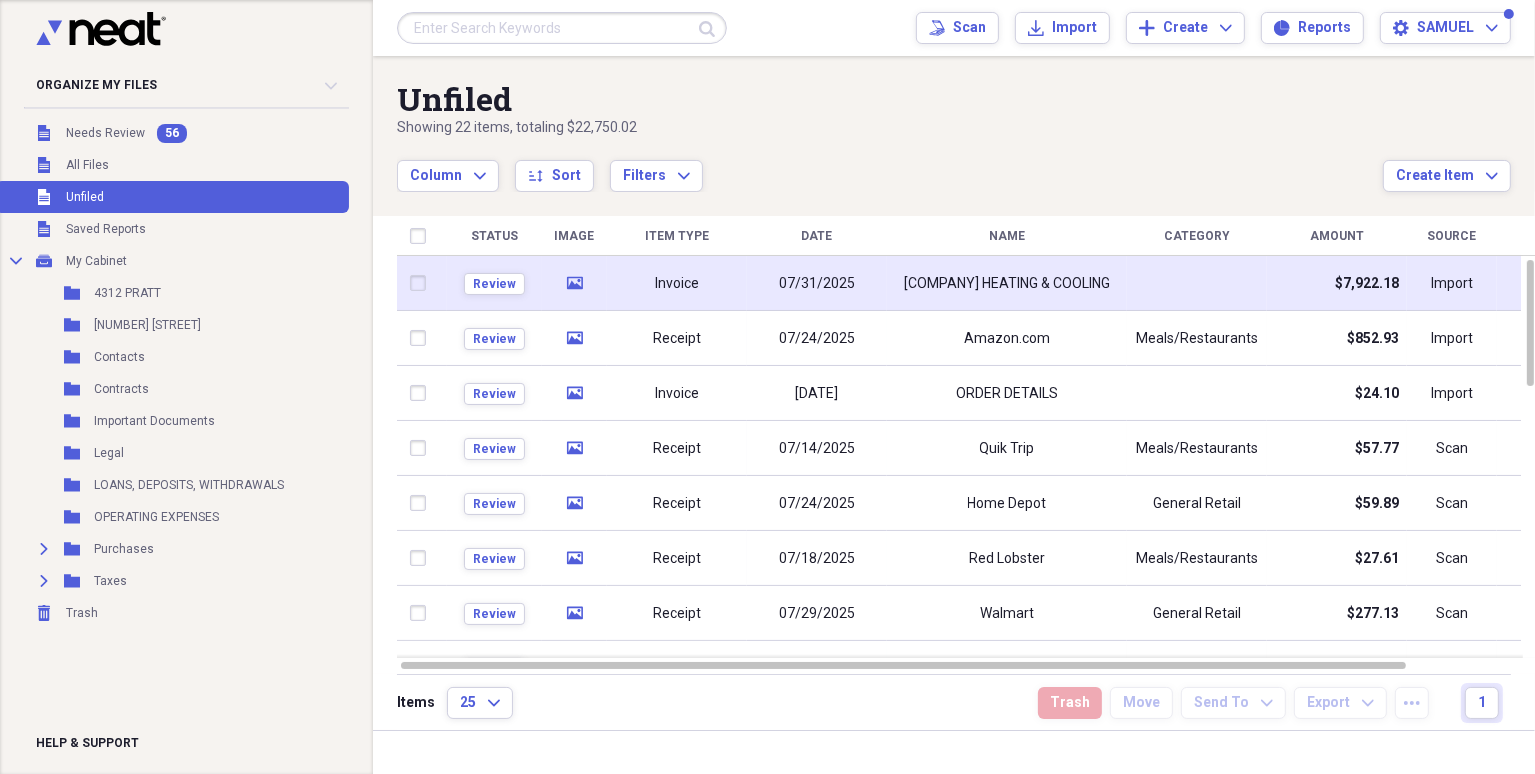 click on "[COMPANY] HEATING & COOLING" at bounding box center [1007, 284] 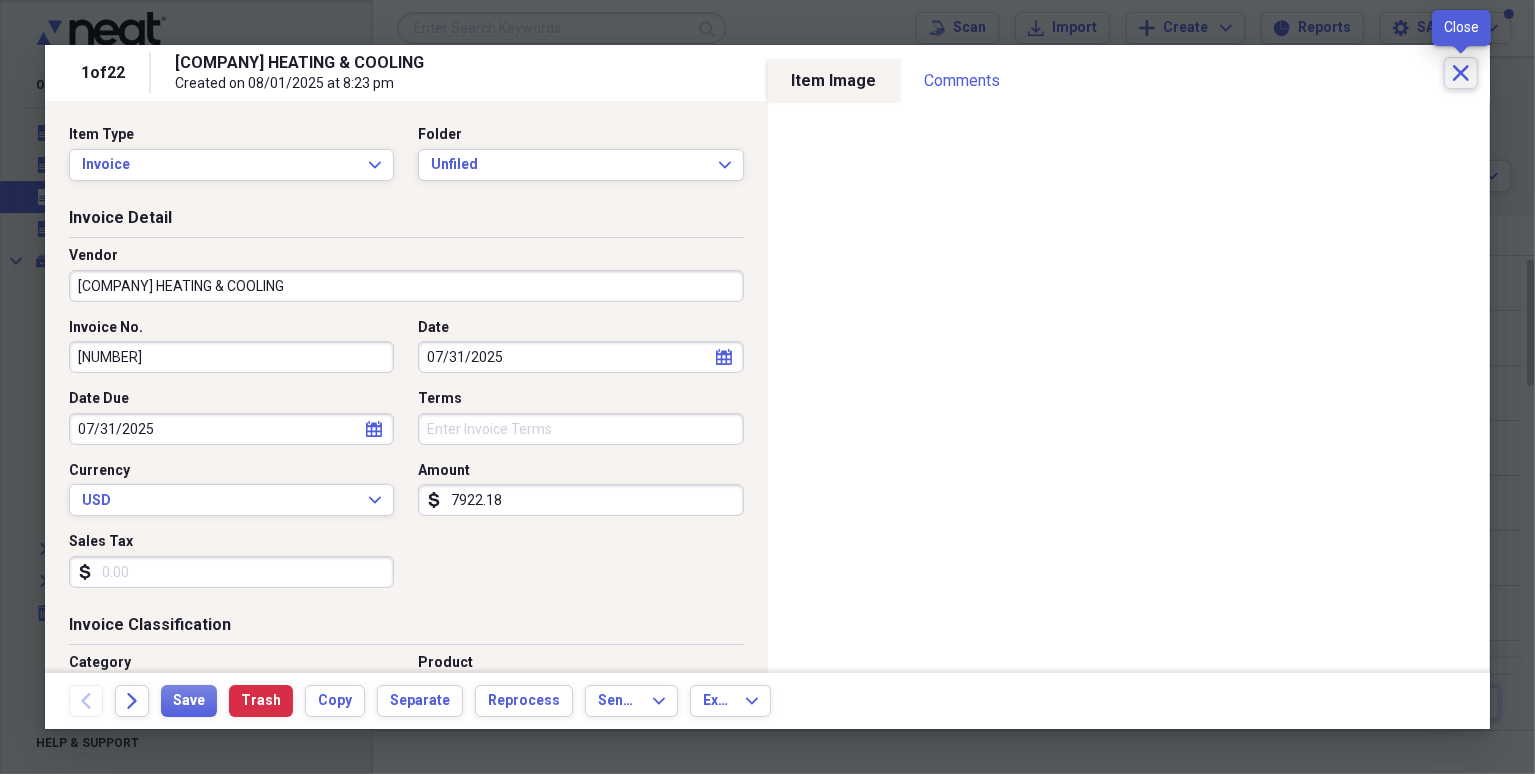 click on "Close" 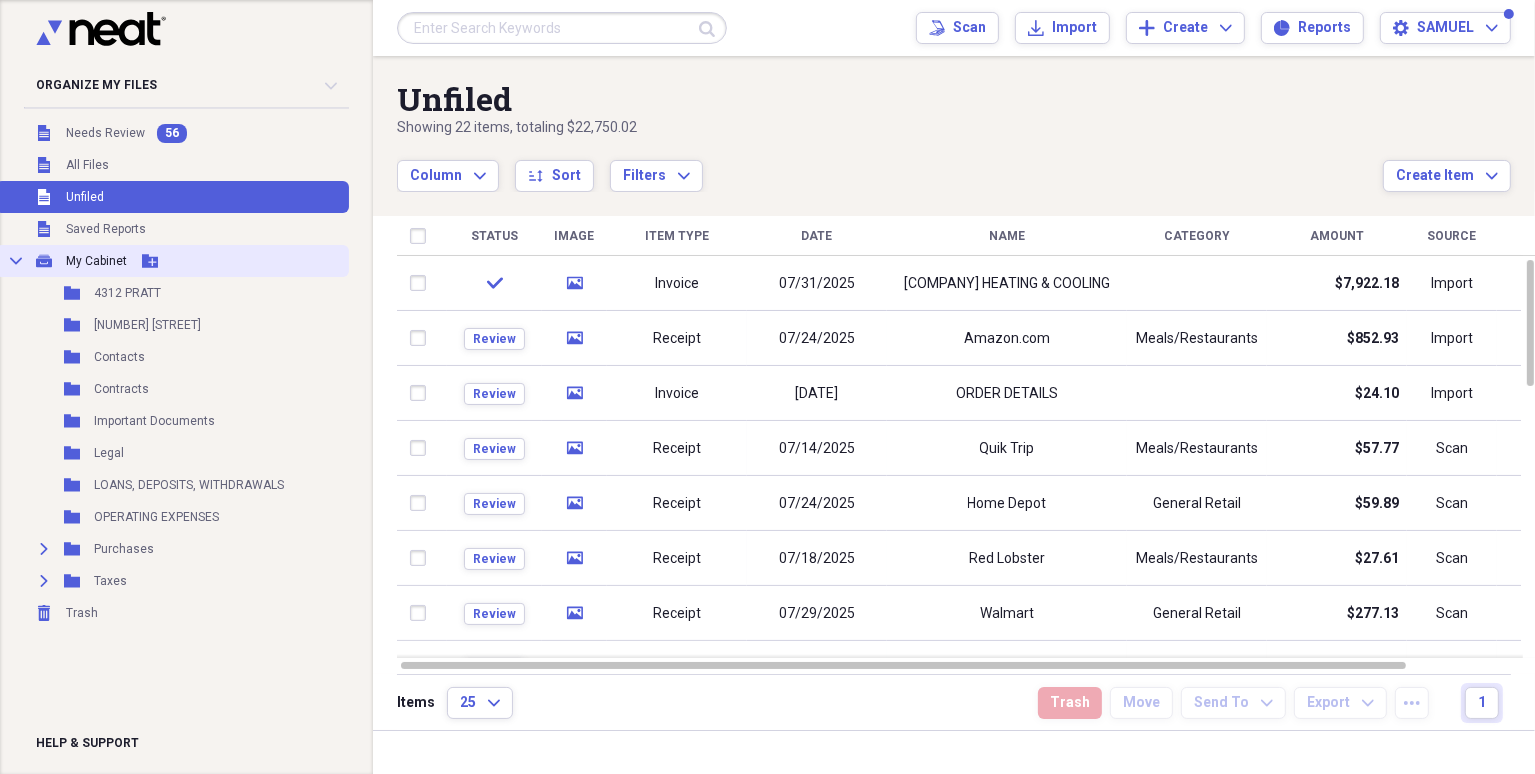 click 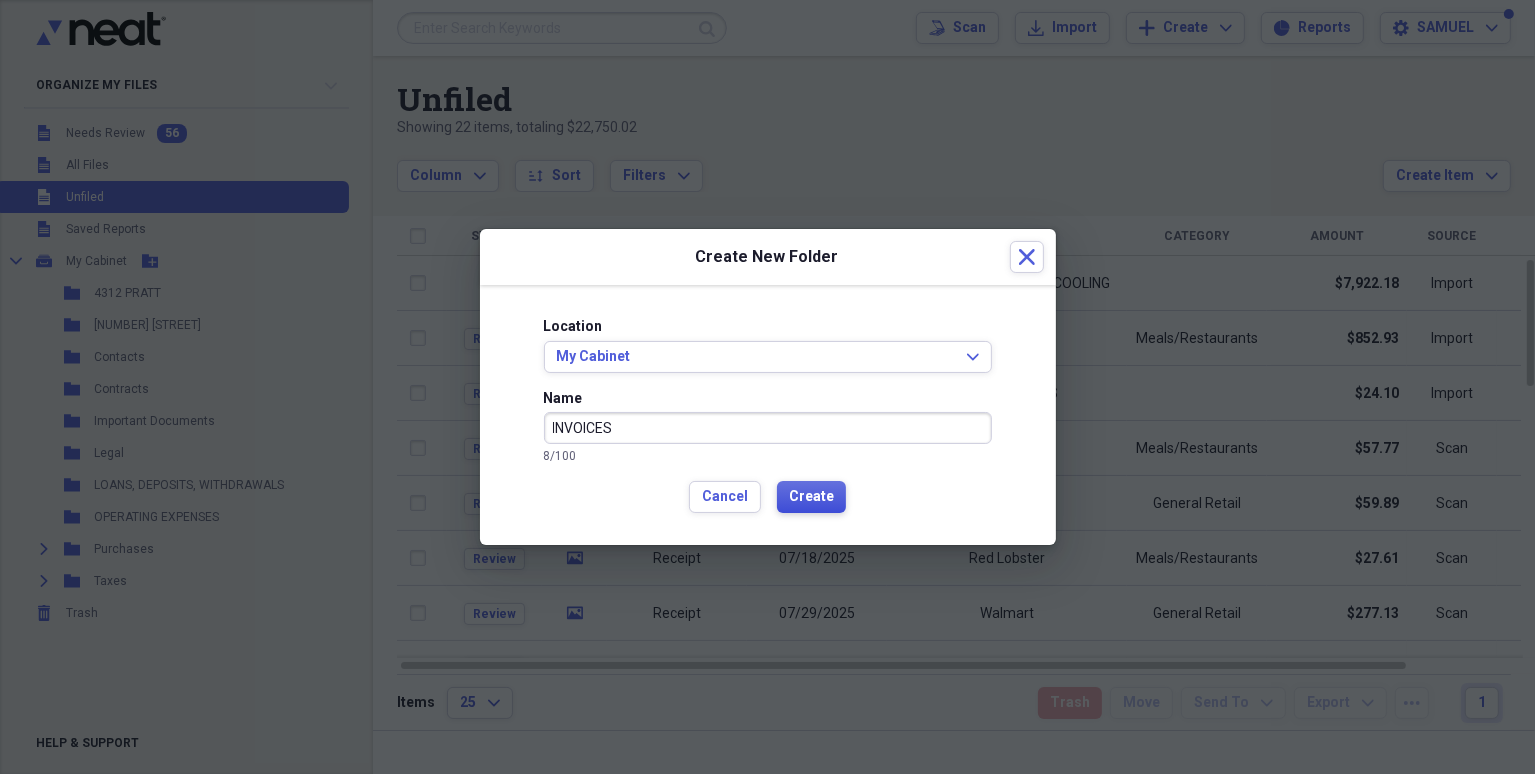 type on "INVOICES" 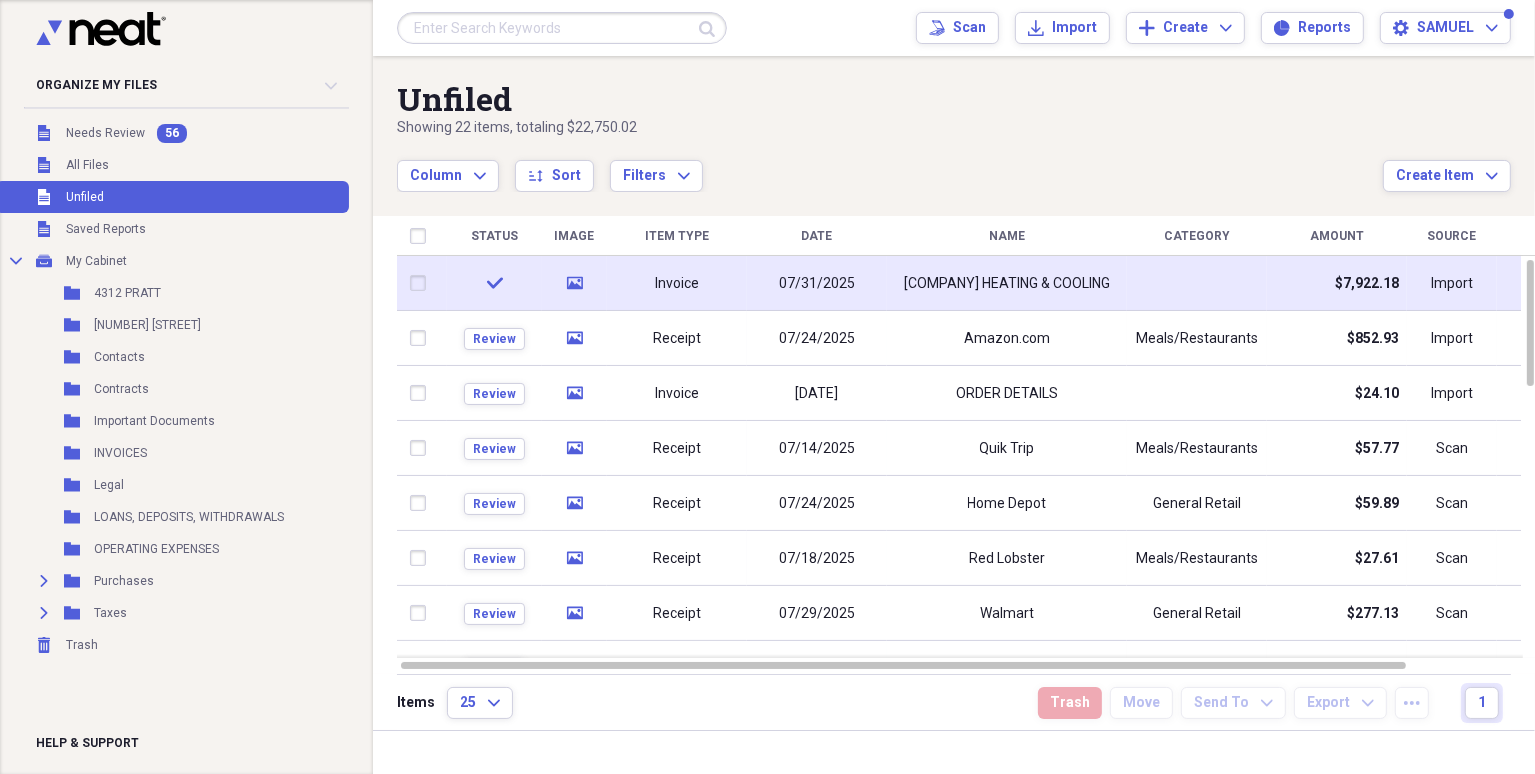 click on "[COMPANY] HEATING & COOLING" at bounding box center (1007, 284) 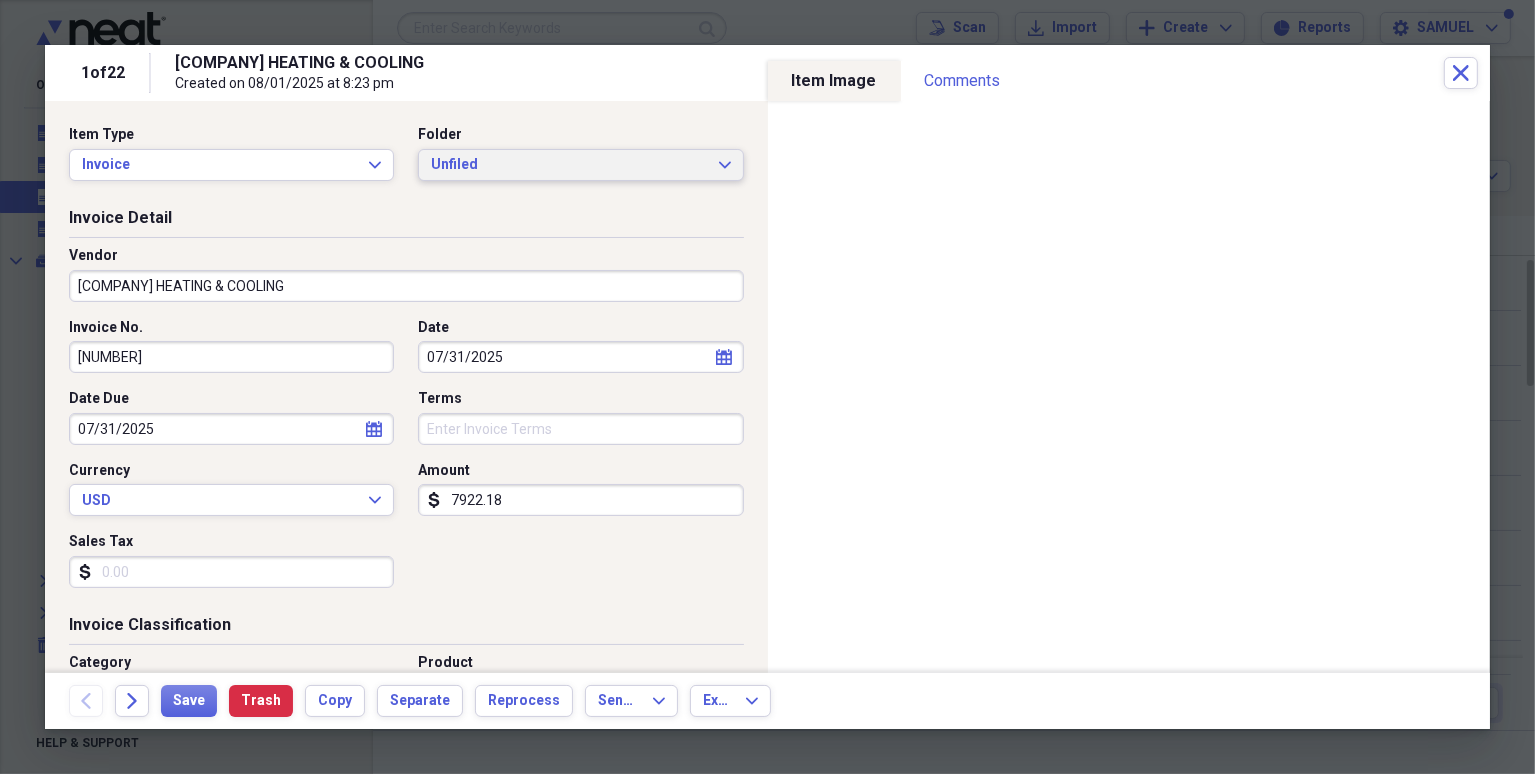 click on "Unfiled" at bounding box center [568, 165] 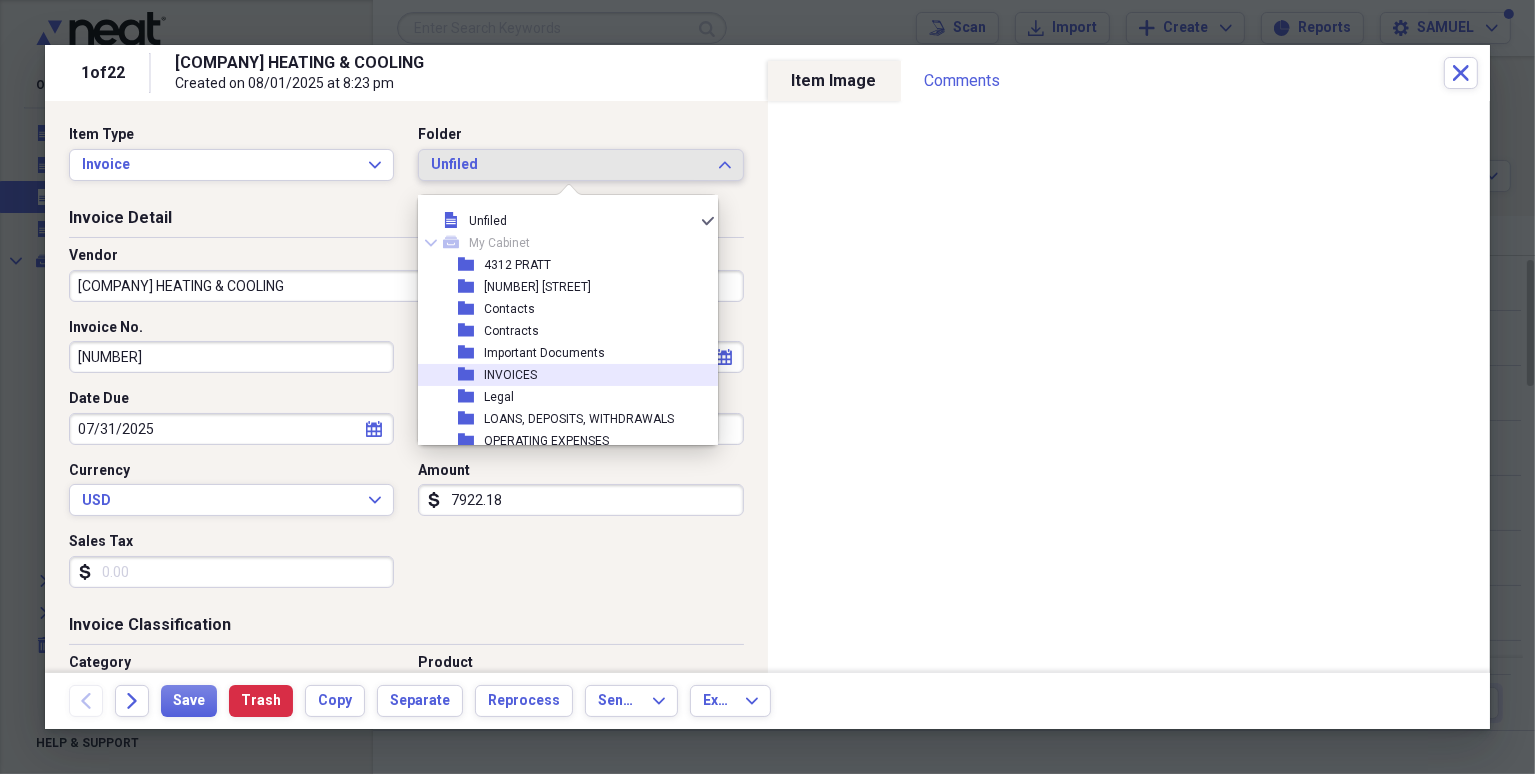 click on "folder INVOICES" at bounding box center (560, 375) 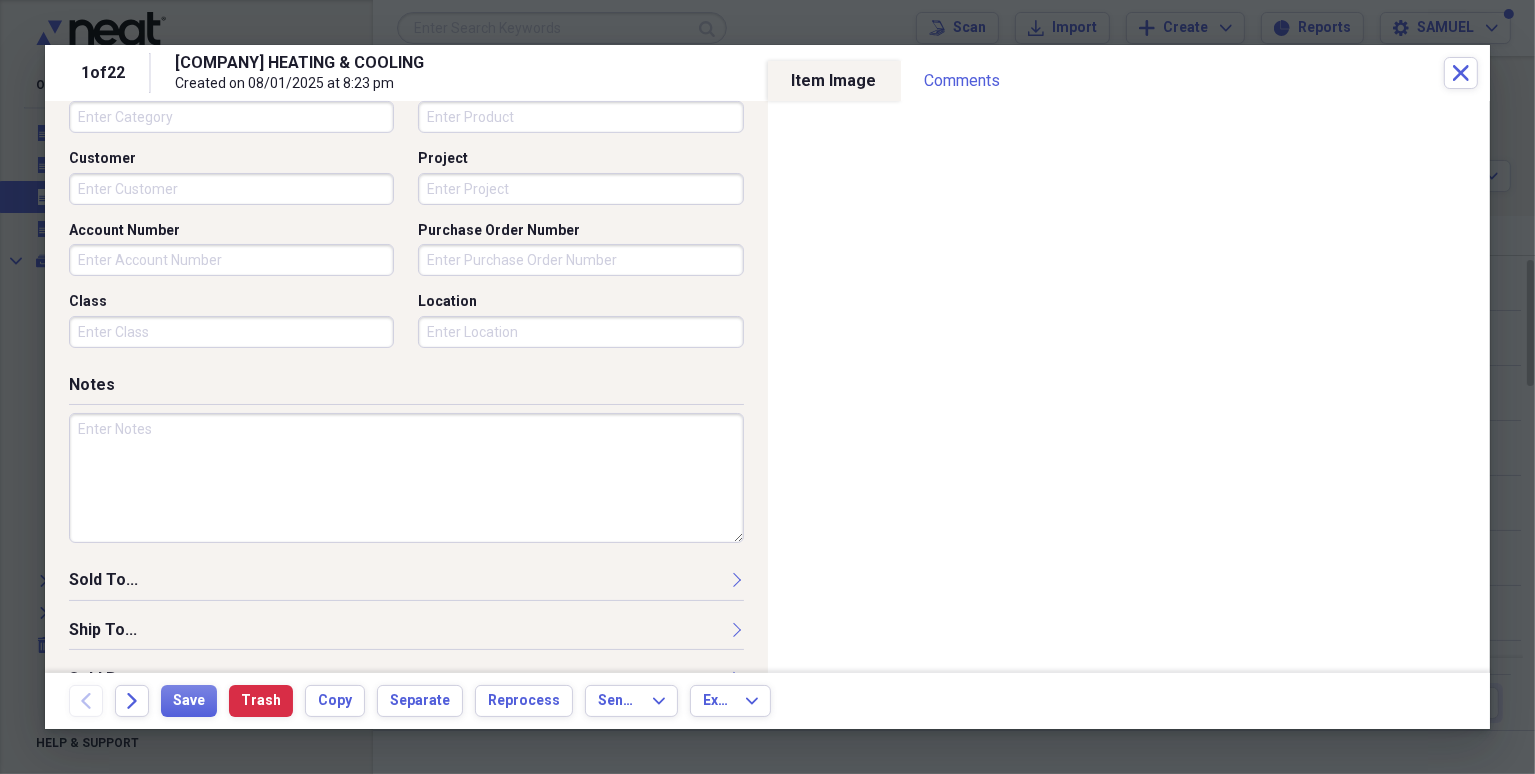 scroll, scrollTop: 612, scrollLeft: 0, axis: vertical 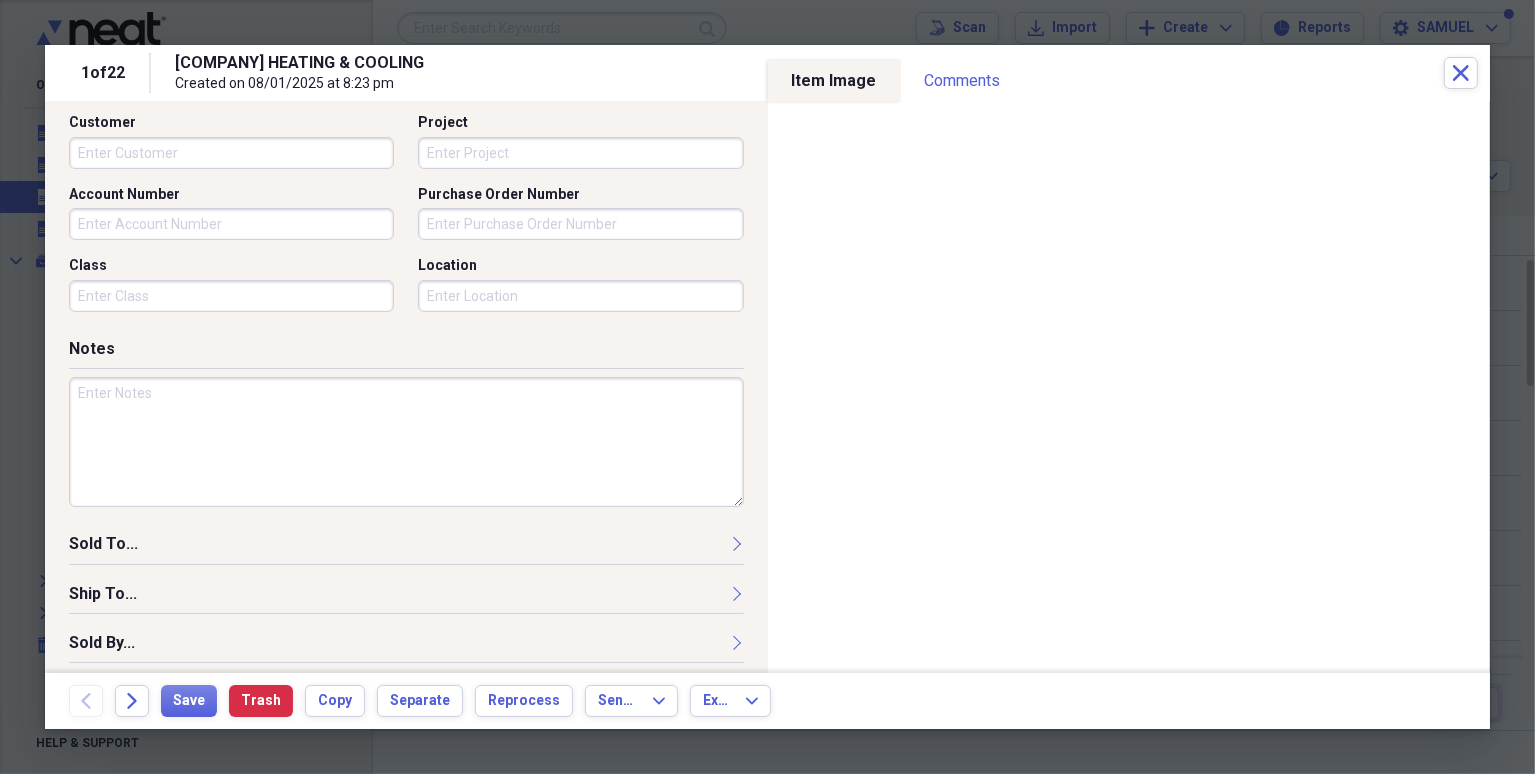 click at bounding box center [406, 442] 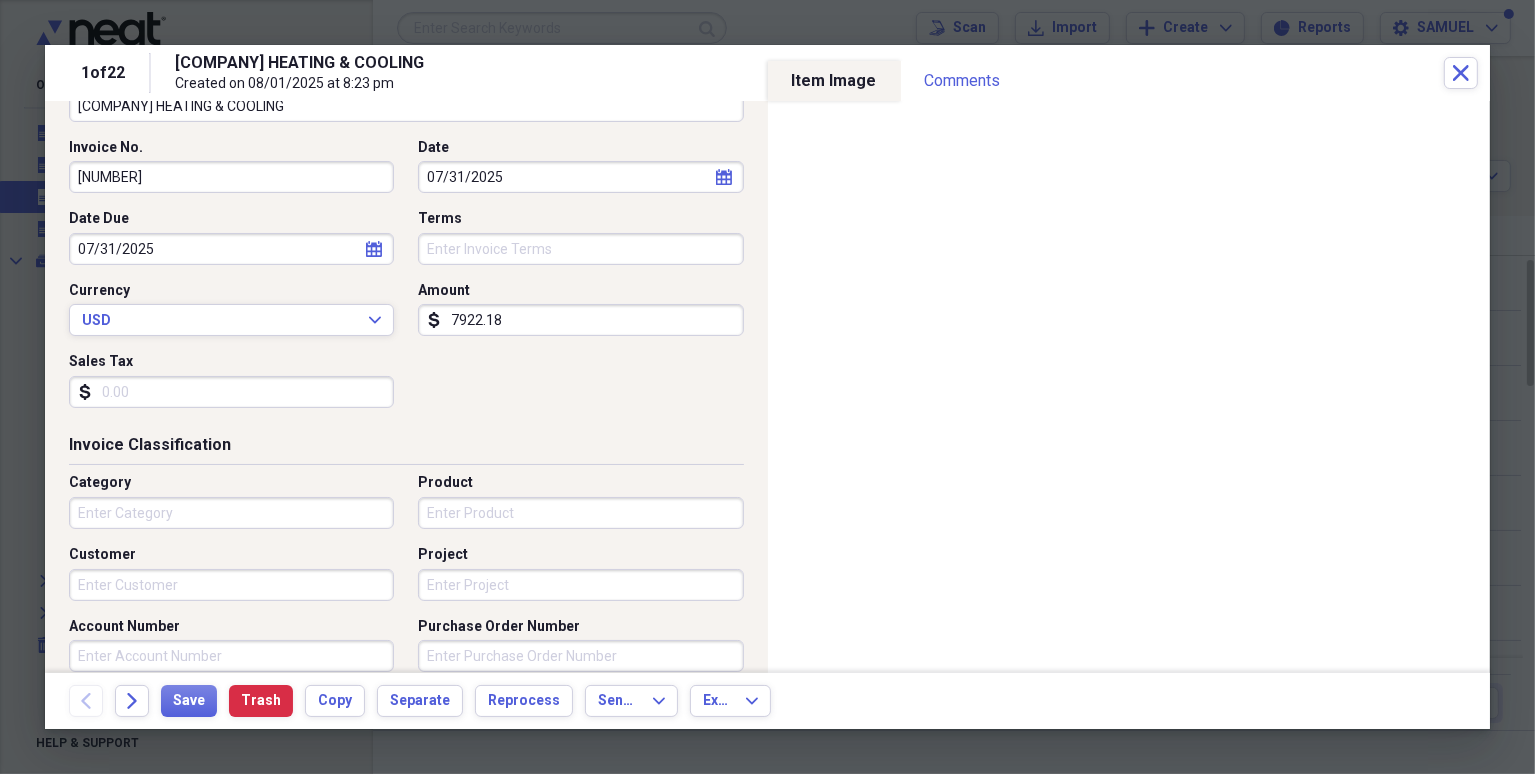 scroll, scrollTop: 12, scrollLeft: 0, axis: vertical 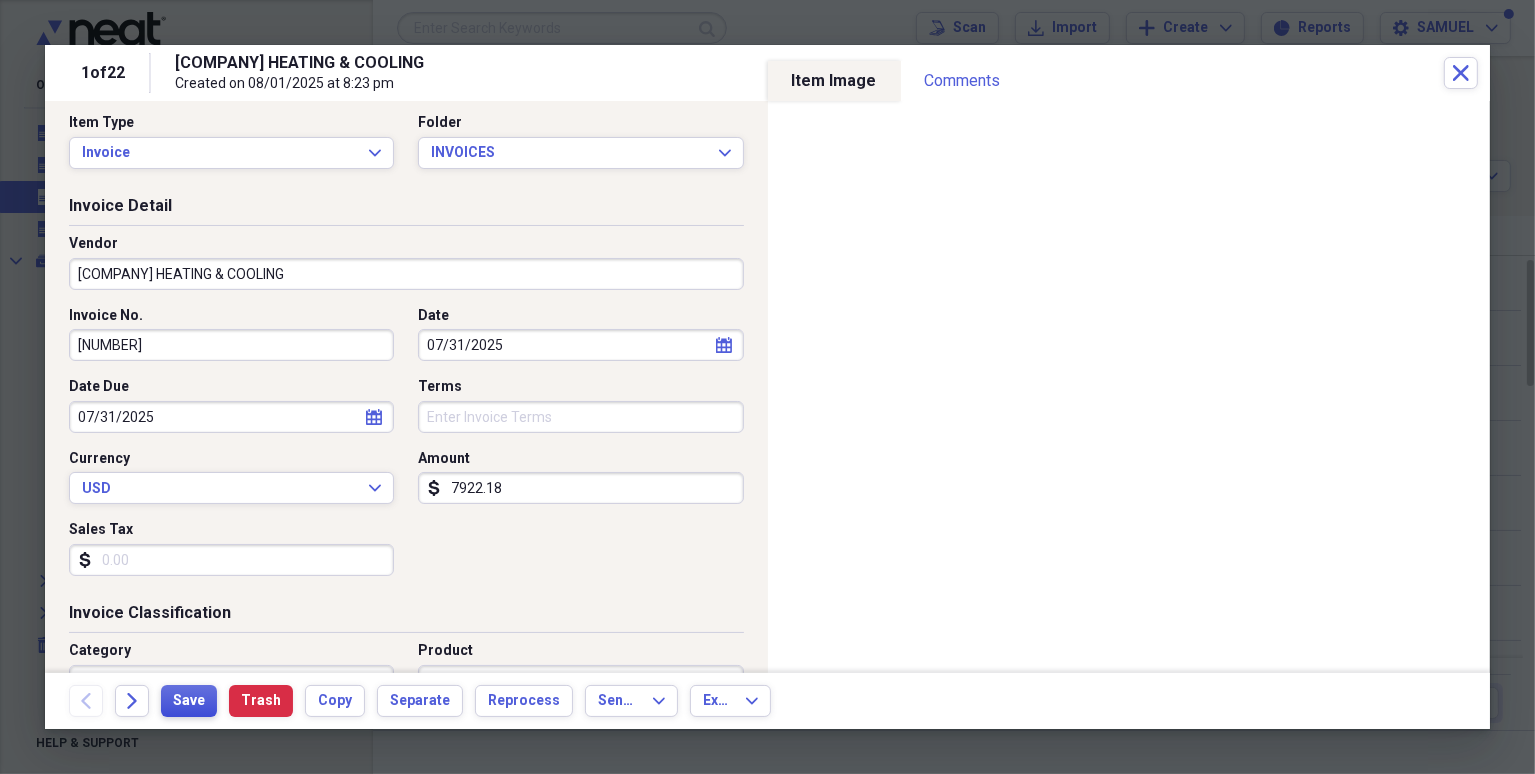 type on "[COMPANY] - MAIN DRAIN REPAIR FOR CUMING ST CLOSING" 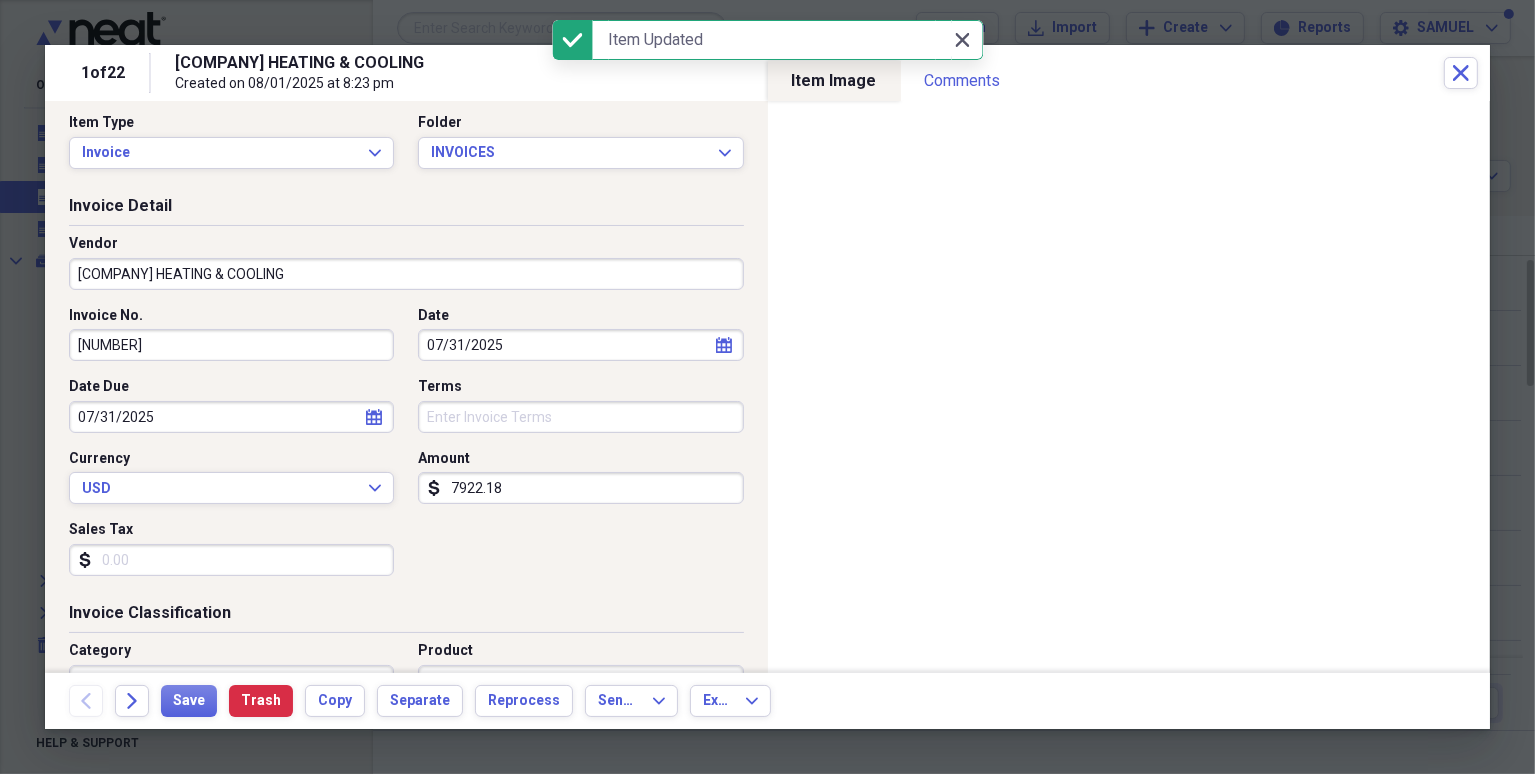 click 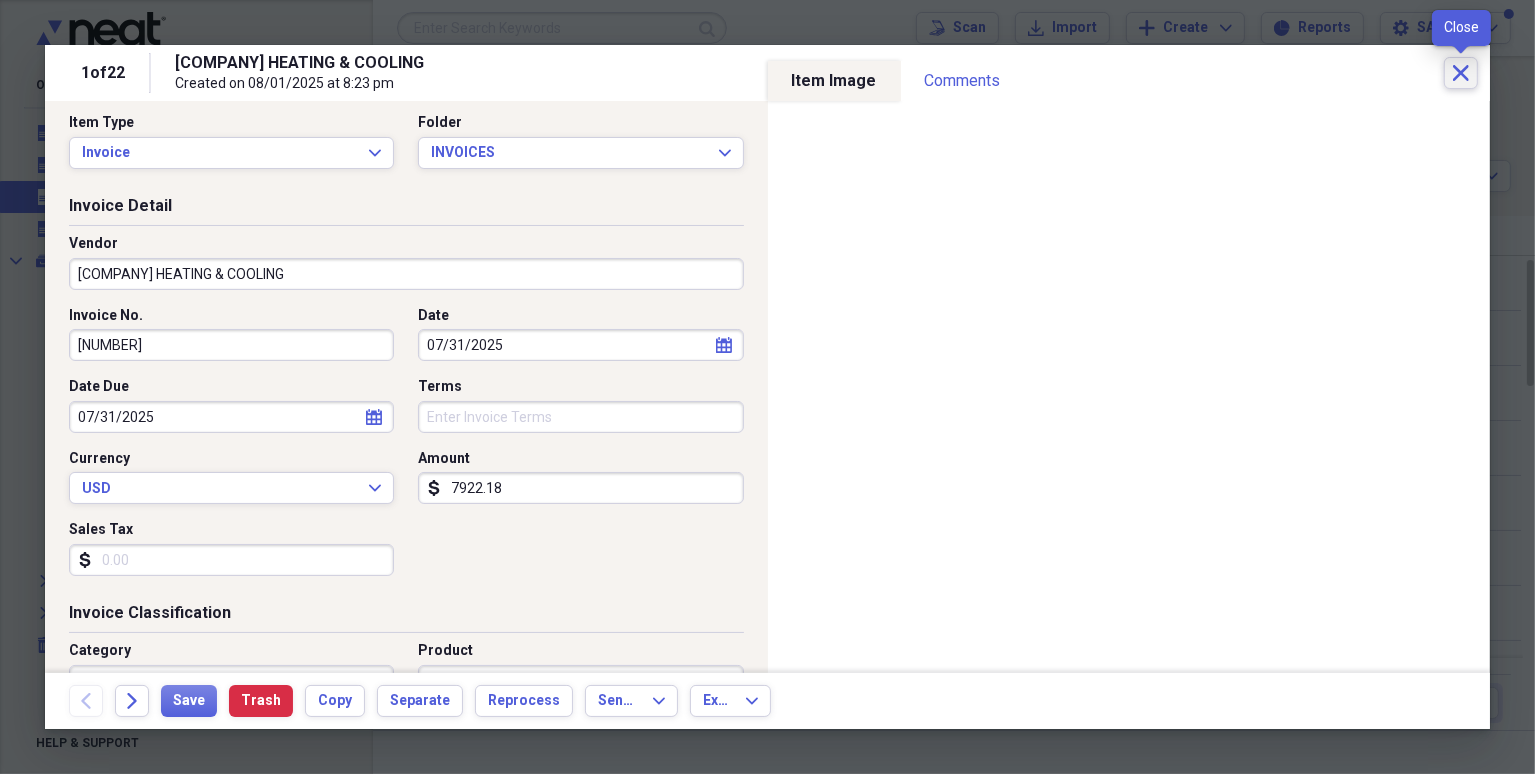 click on "Close" 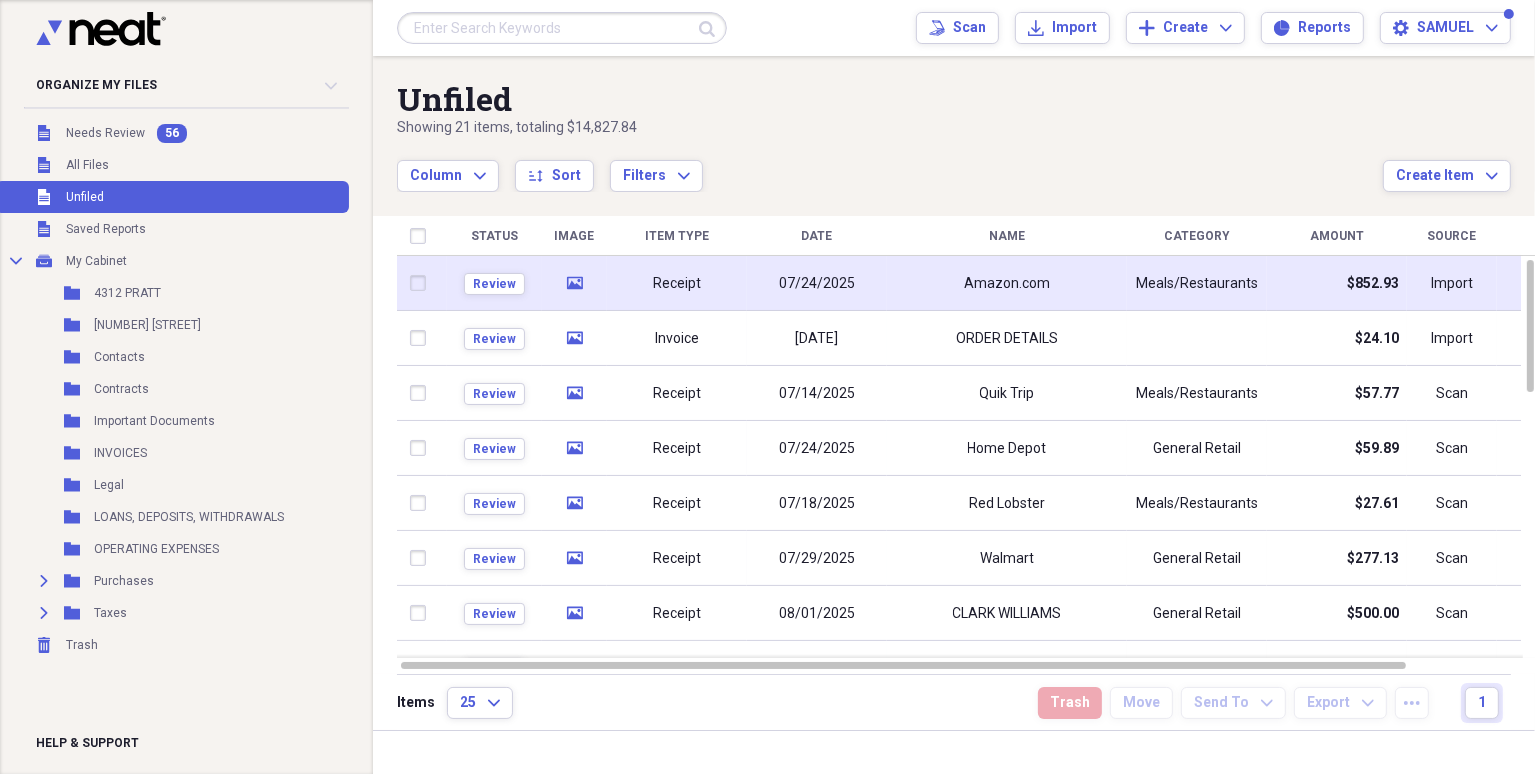 click on "Amazon.com" at bounding box center (1007, 284) 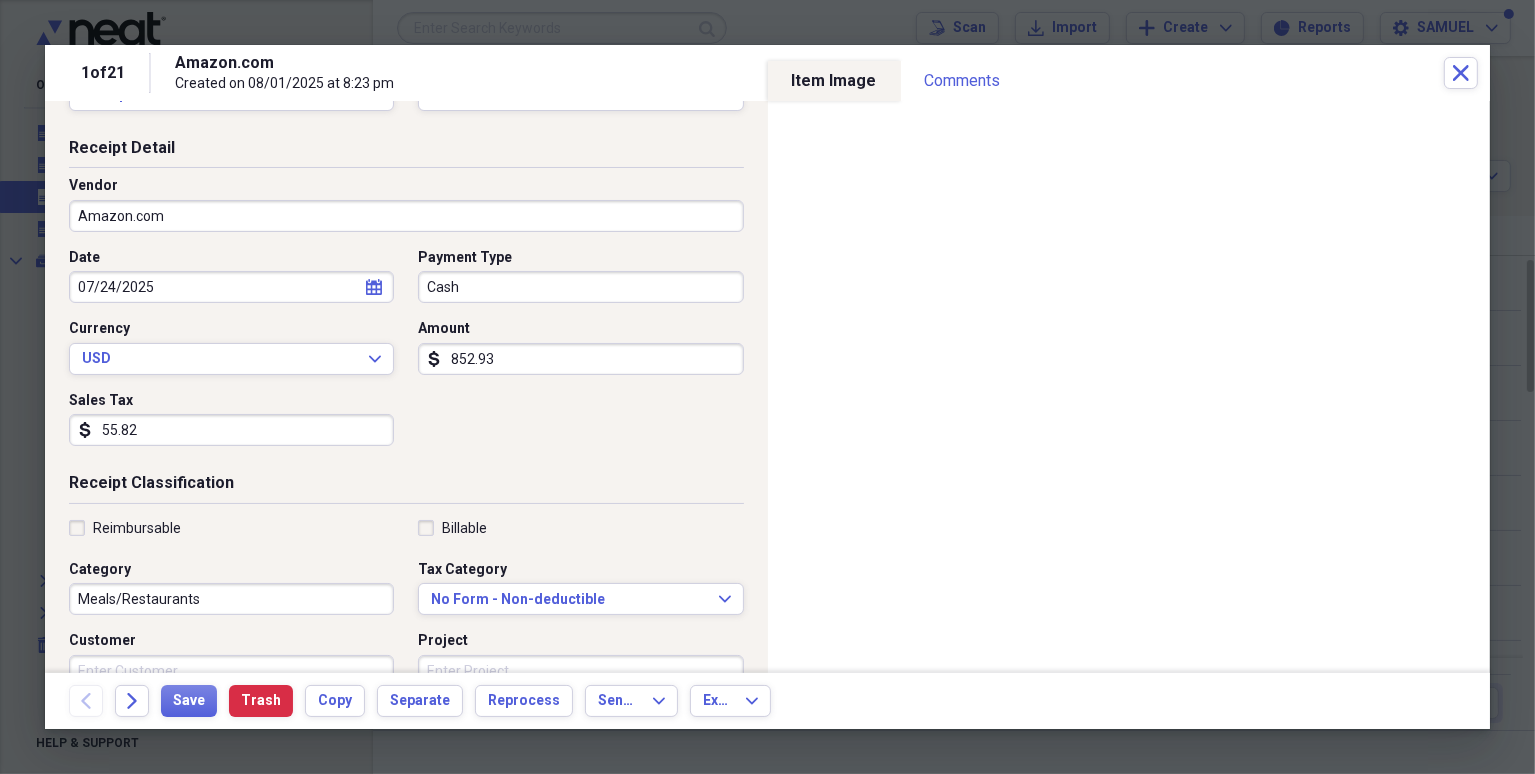 scroll, scrollTop: 0, scrollLeft: 0, axis: both 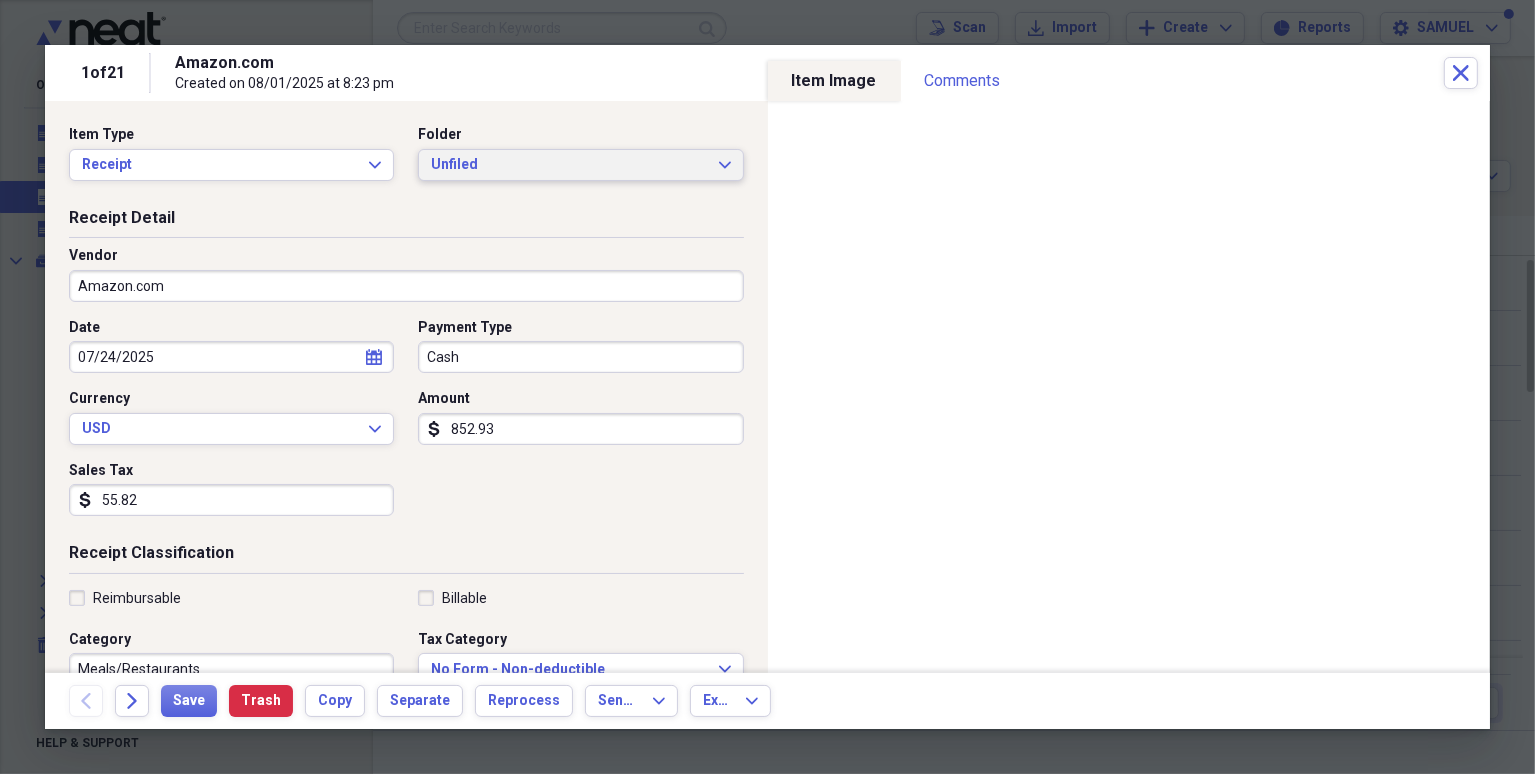 type on "55.82" 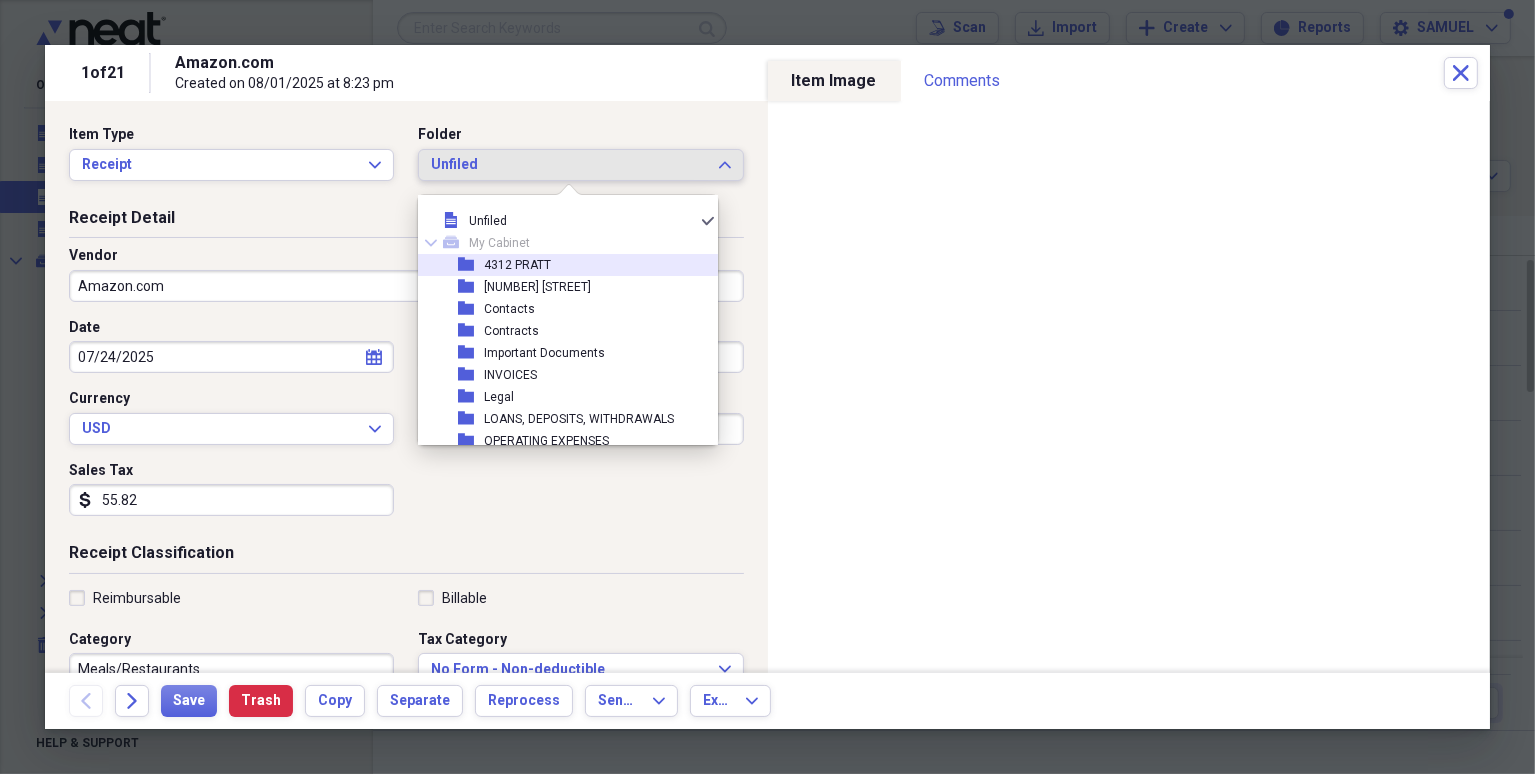 click on "folder [NUMBER] [STREET]" at bounding box center [560, 265] 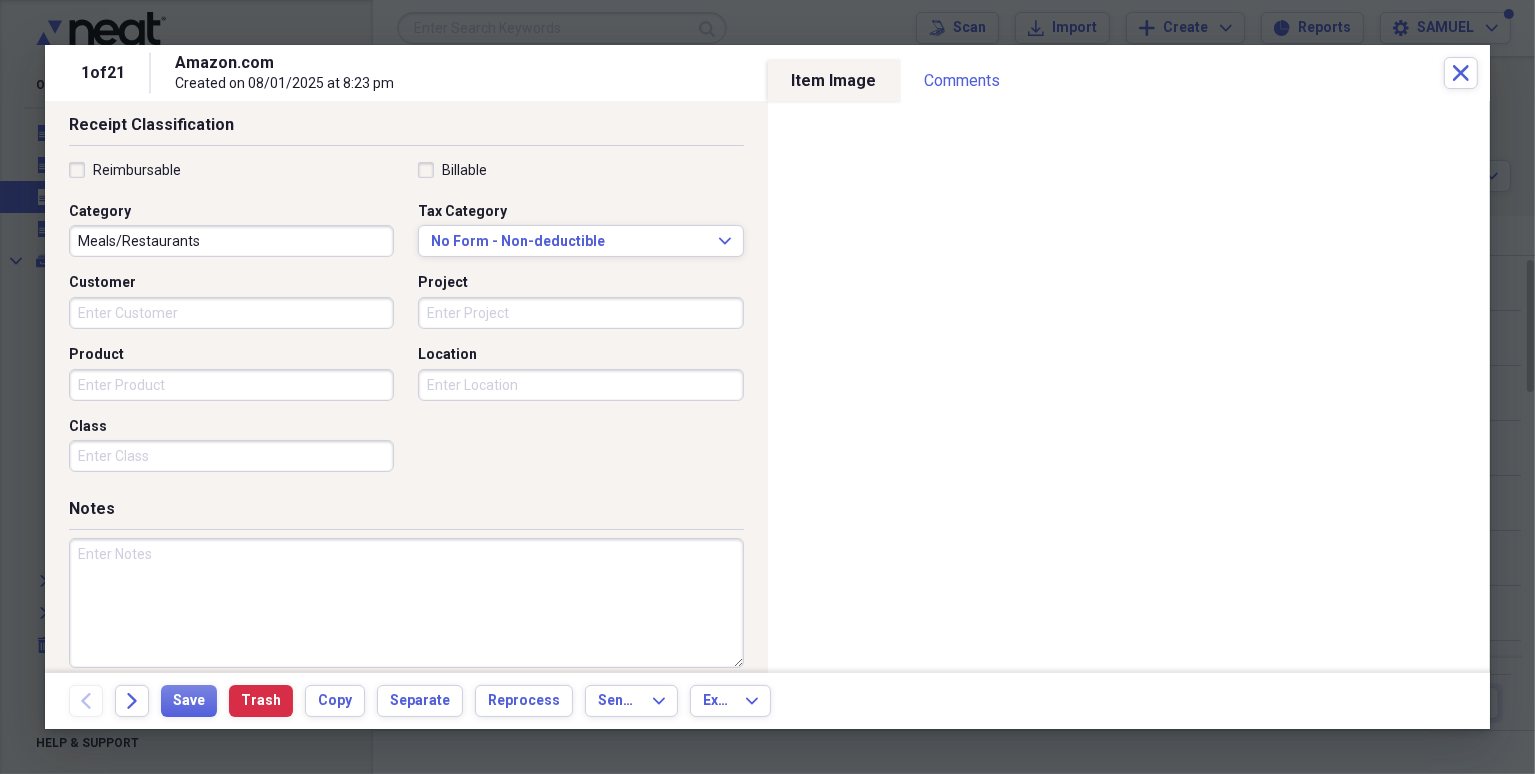 scroll, scrollTop: 440, scrollLeft: 0, axis: vertical 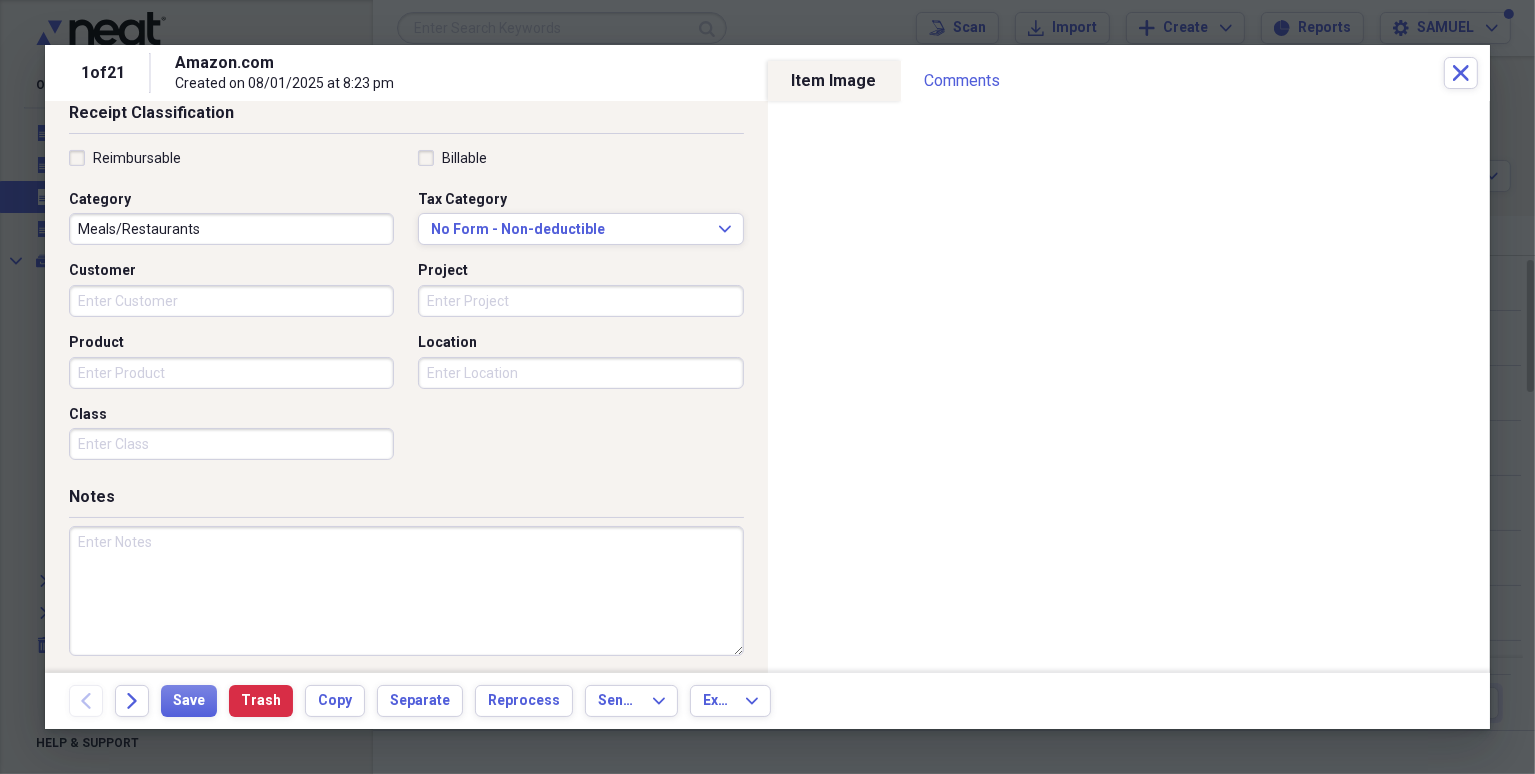 click at bounding box center (406, 591) 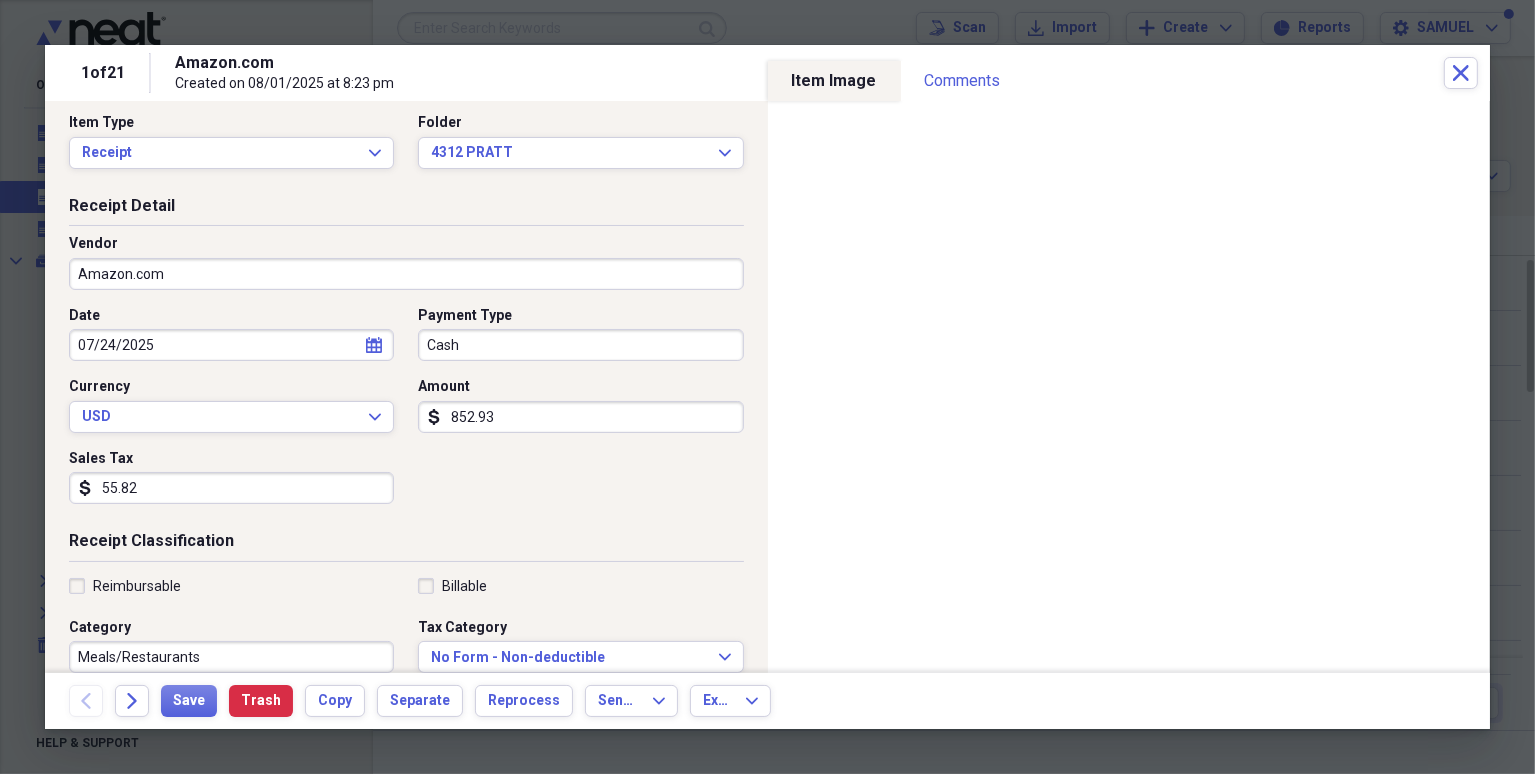 scroll, scrollTop: 0, scrollLeft: 0, axis: both 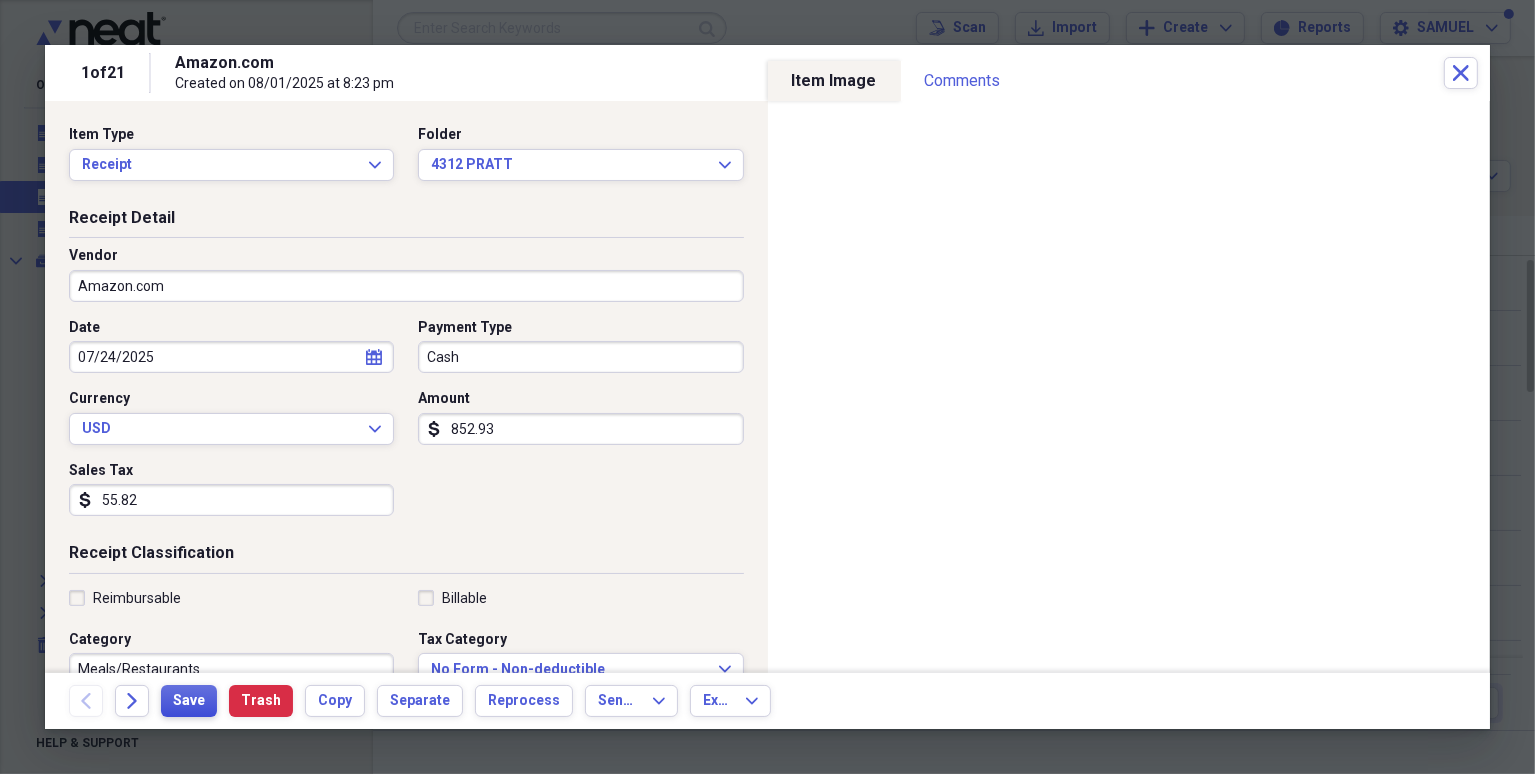 type on "PRATT ST PURCHASES: 3 FAUCETS, SHOWER PLUMBING, 3 FANS, 3 LIGHT FIXTURES" 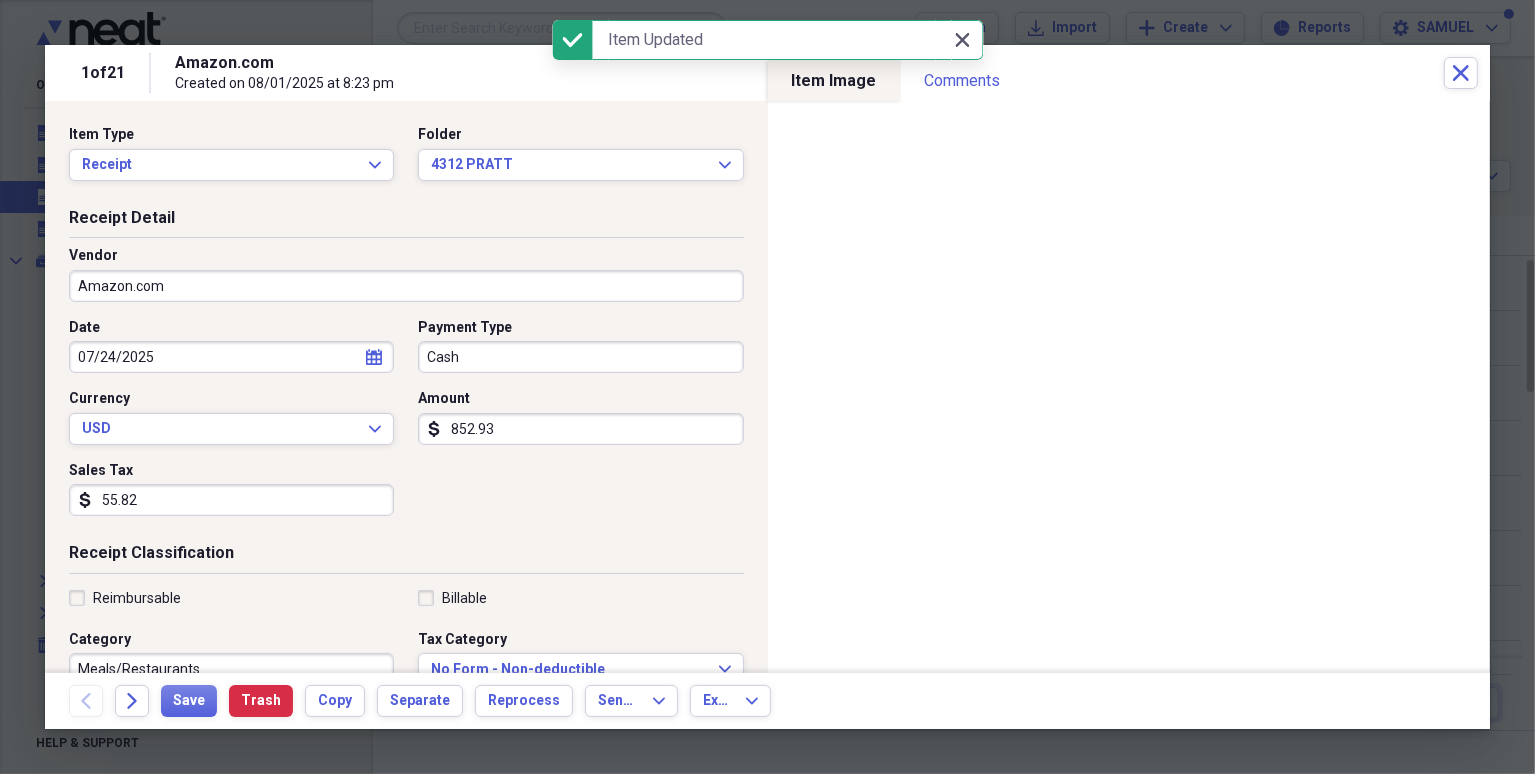 click 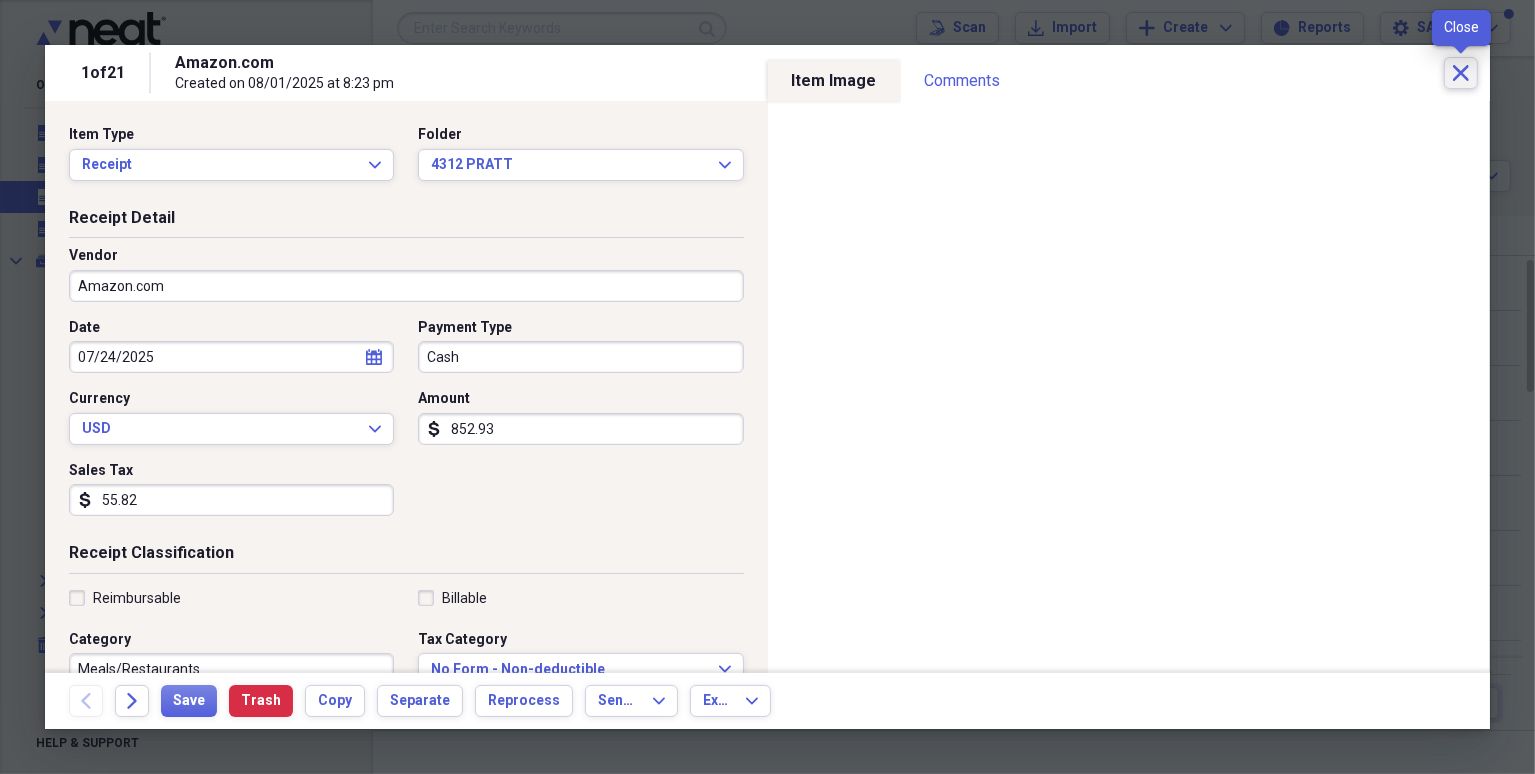 click on "Close" at bounding box center [1461, 73] 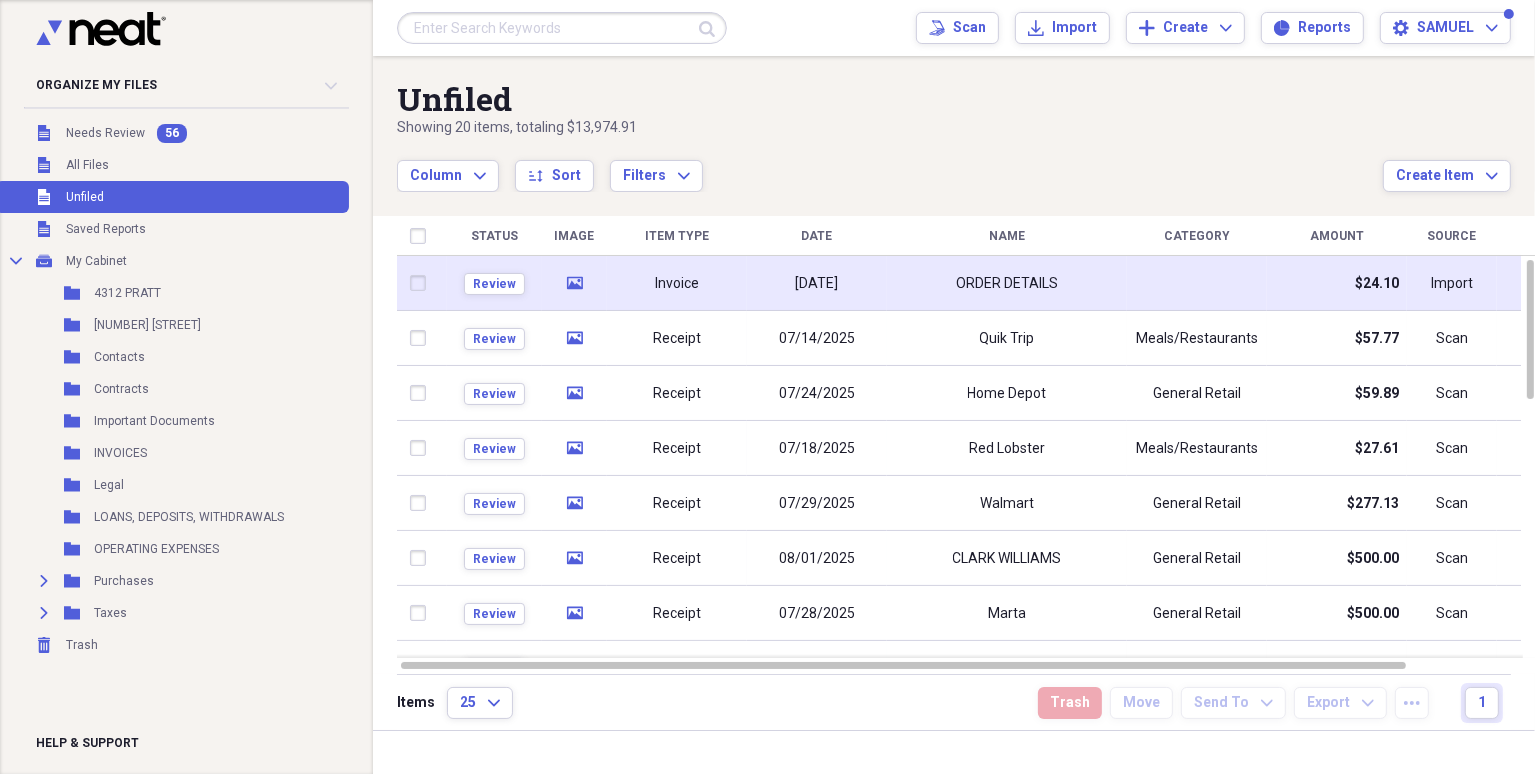 click on "ORDER  DETAILS" at bounding box center (1007, 283) 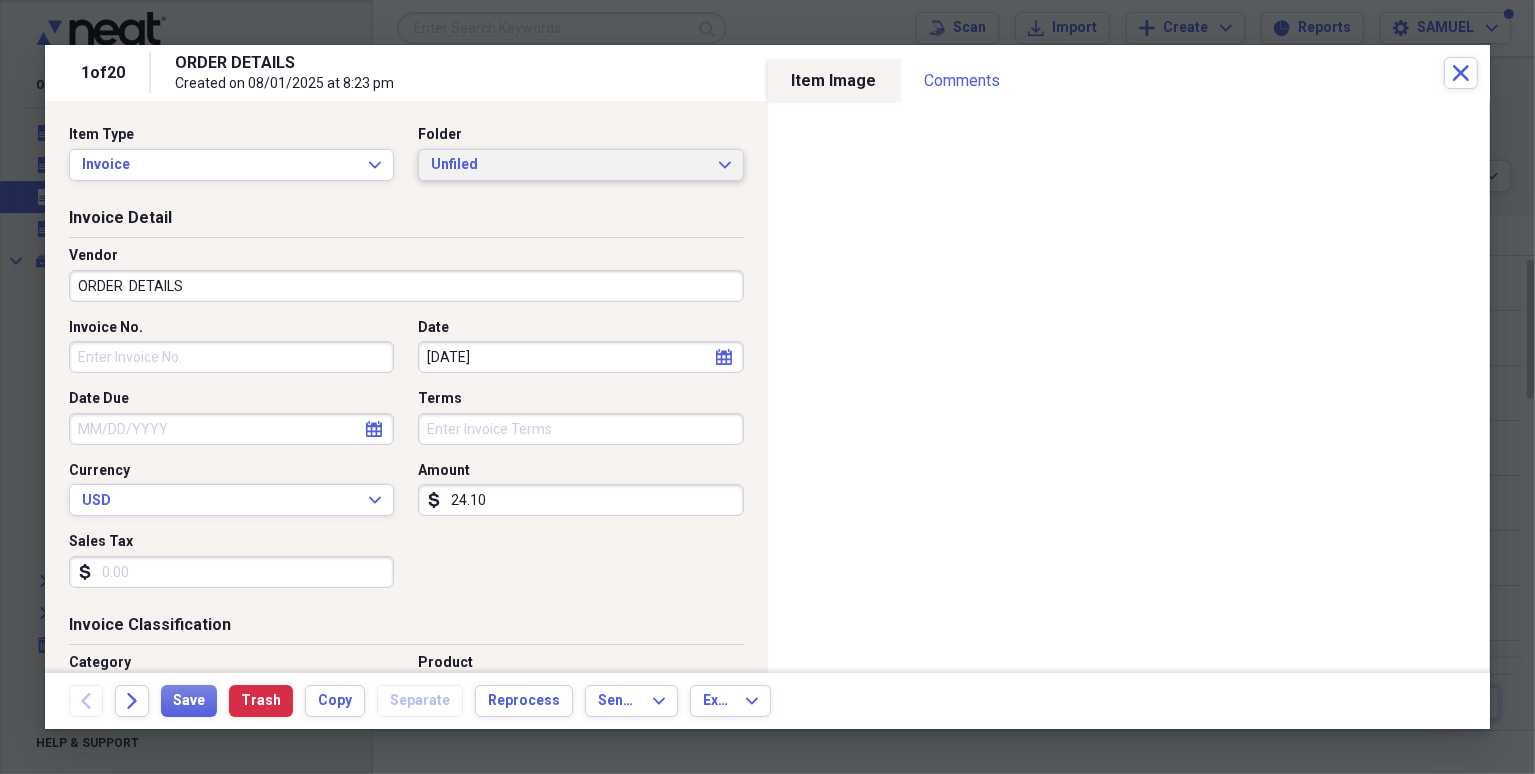 click on "Unfiled Expand" at bounding box center (580, 165) 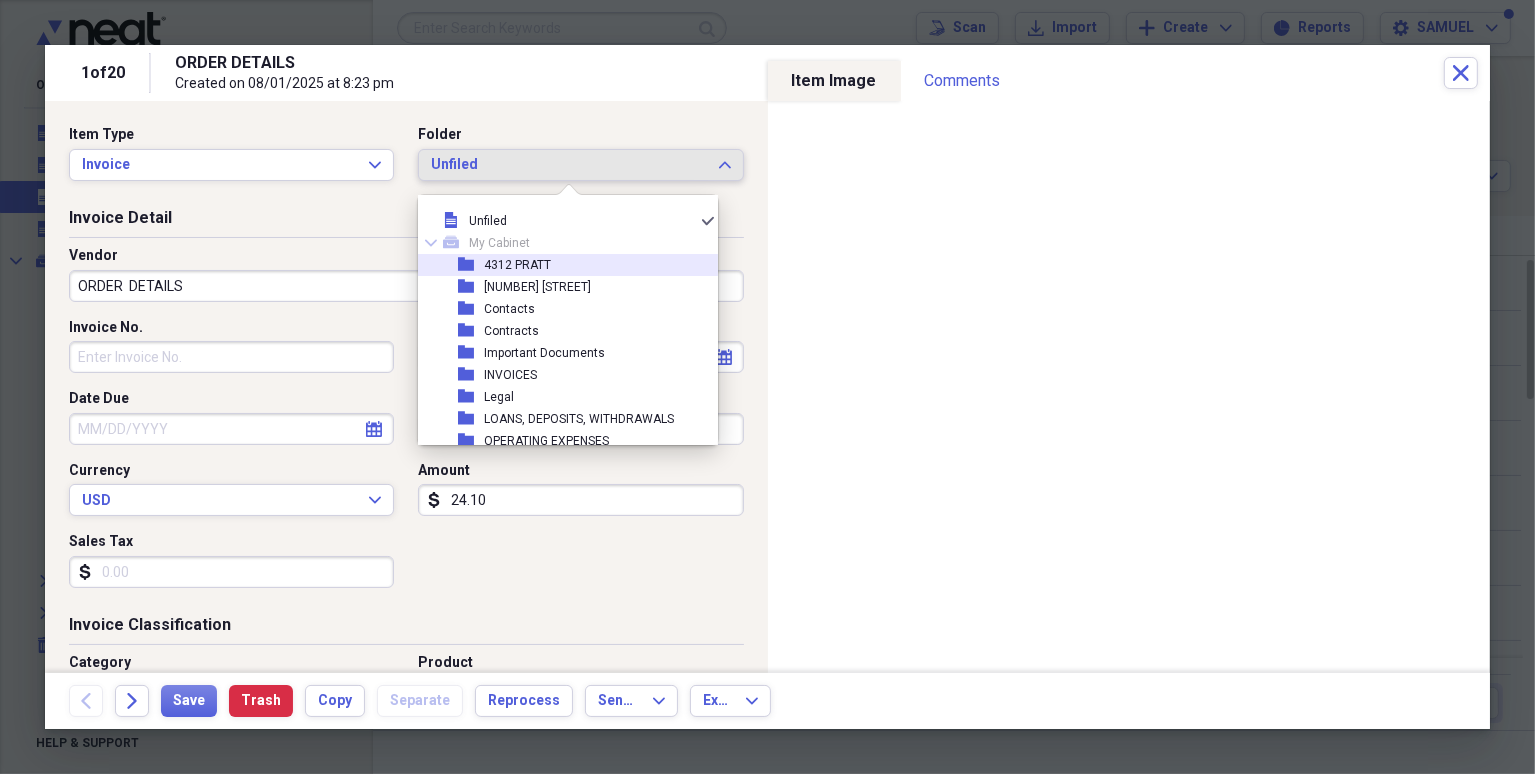 click on "4312 PRATT" at bounding box center (517, 265) 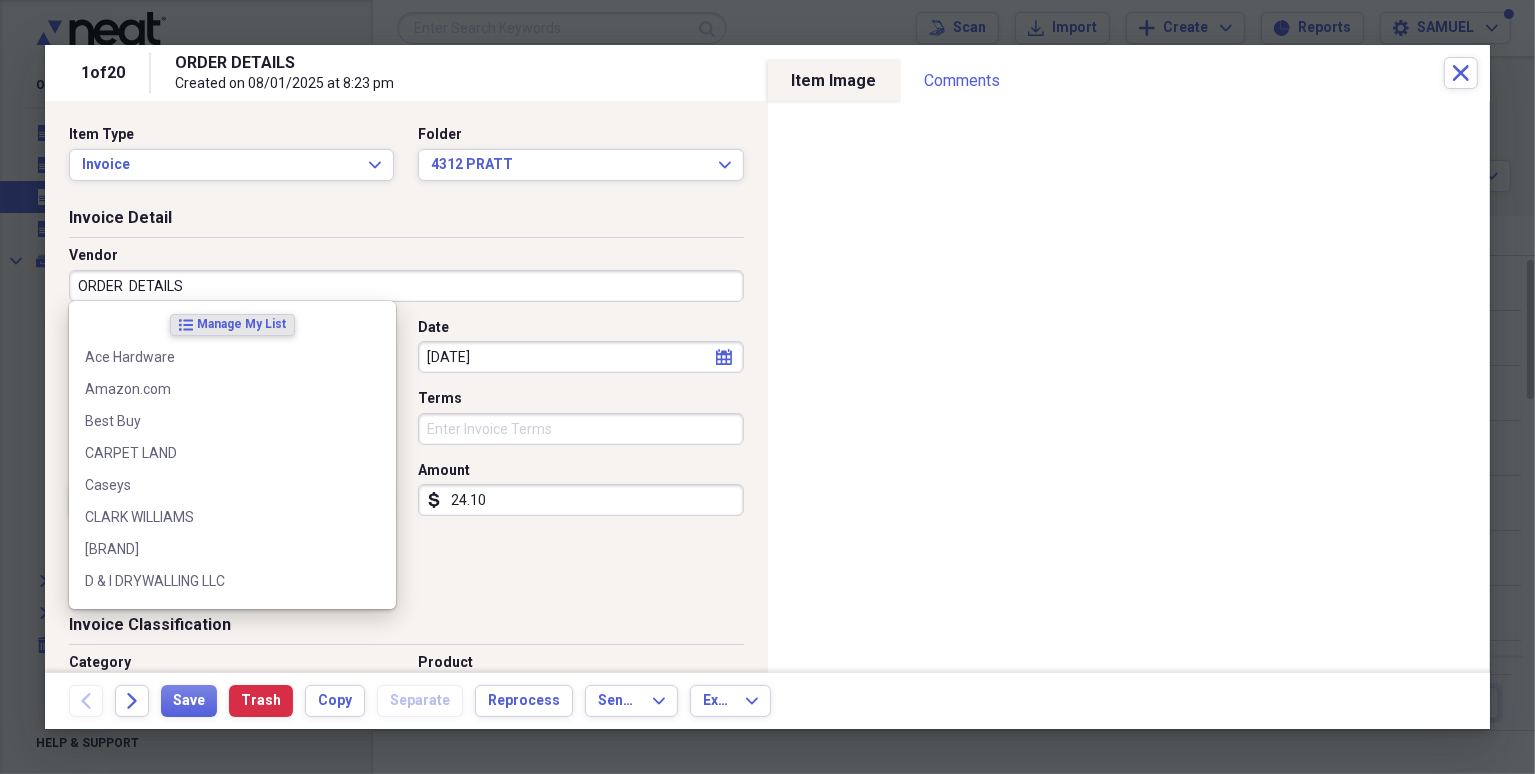 click on "ORDER  DETAILS" at bounding box center [406, 286] 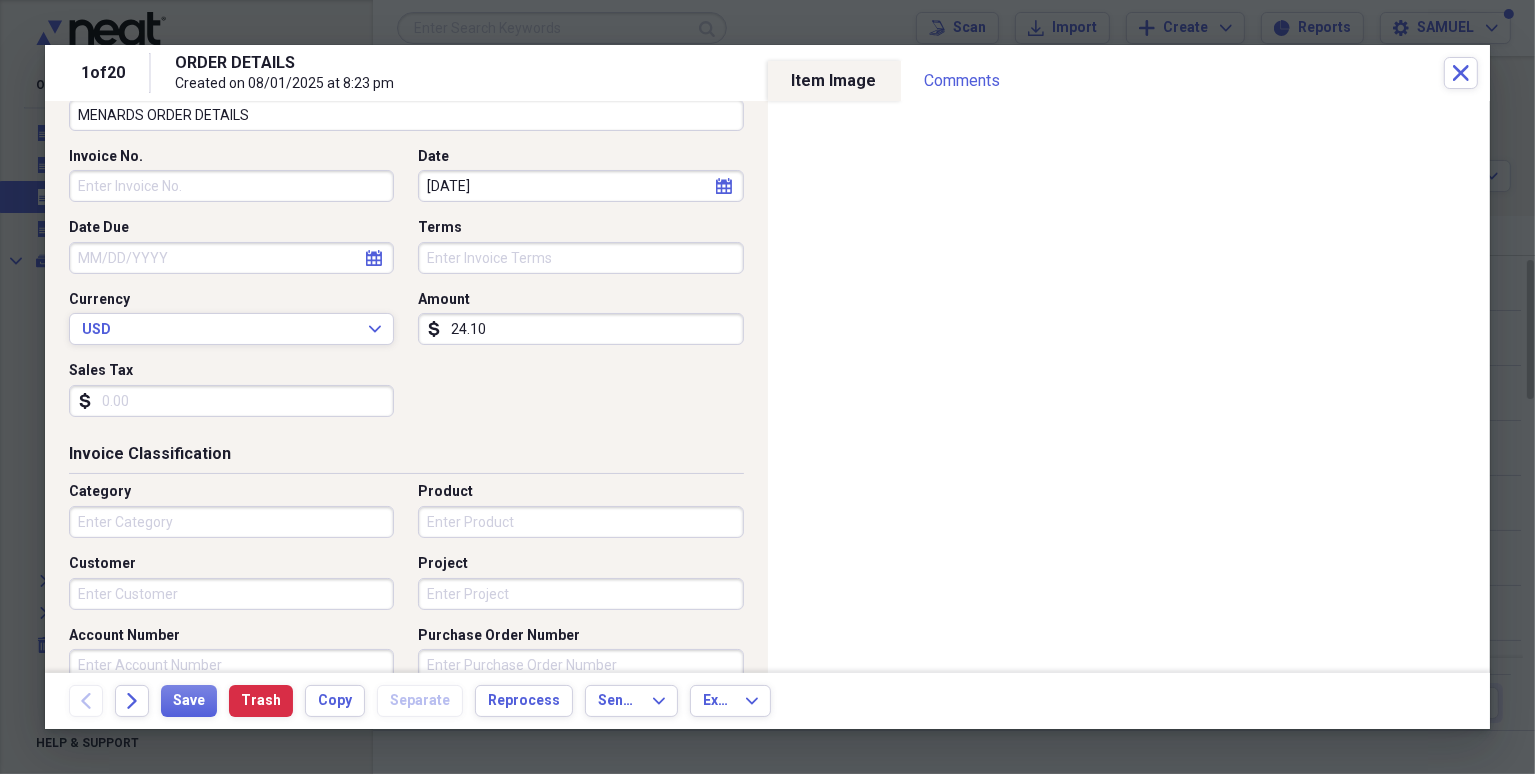 scroll, scrollTop: 0, scrollLeft: 0, axis: both 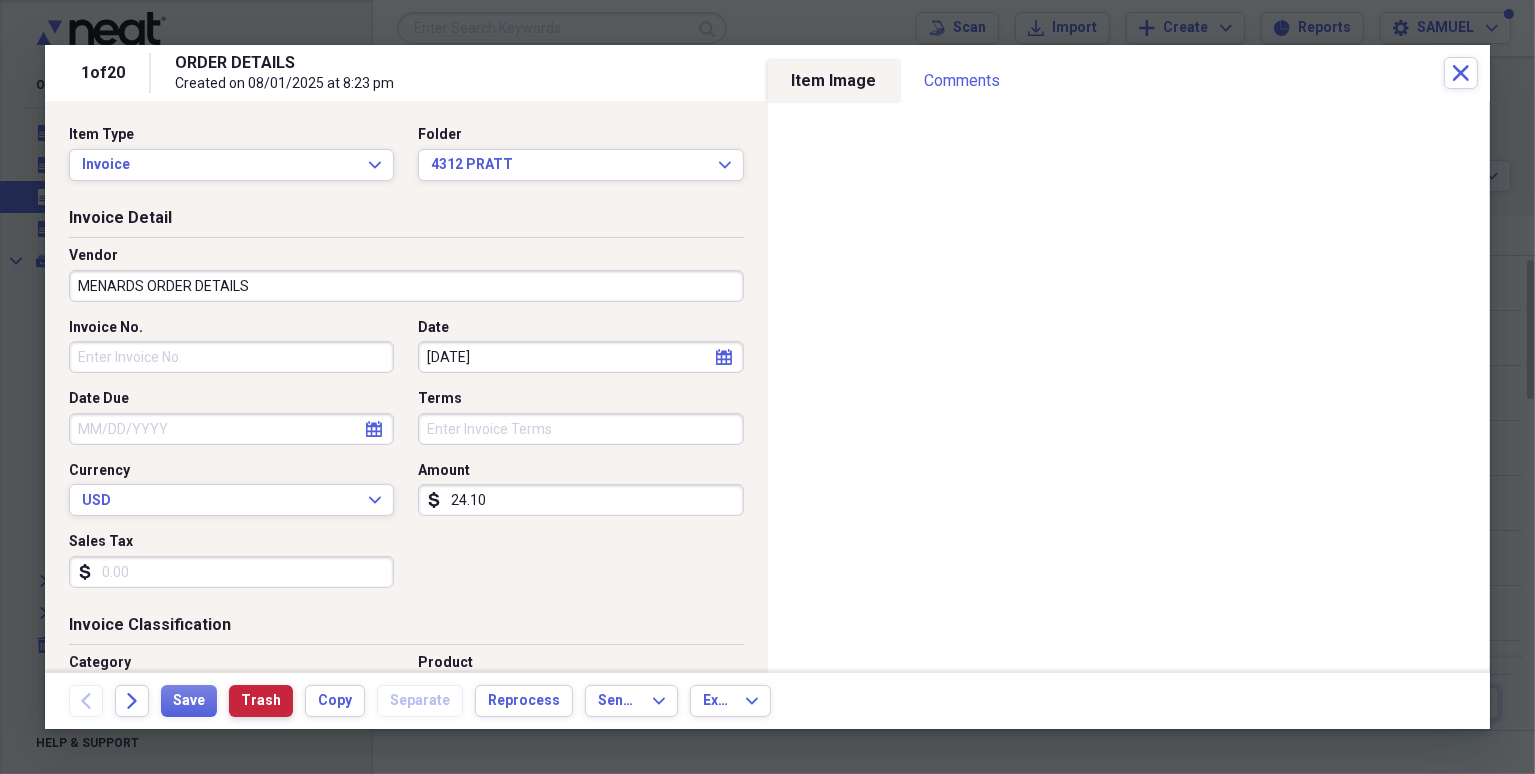click on "Trash" at bounding box center [261, 701] 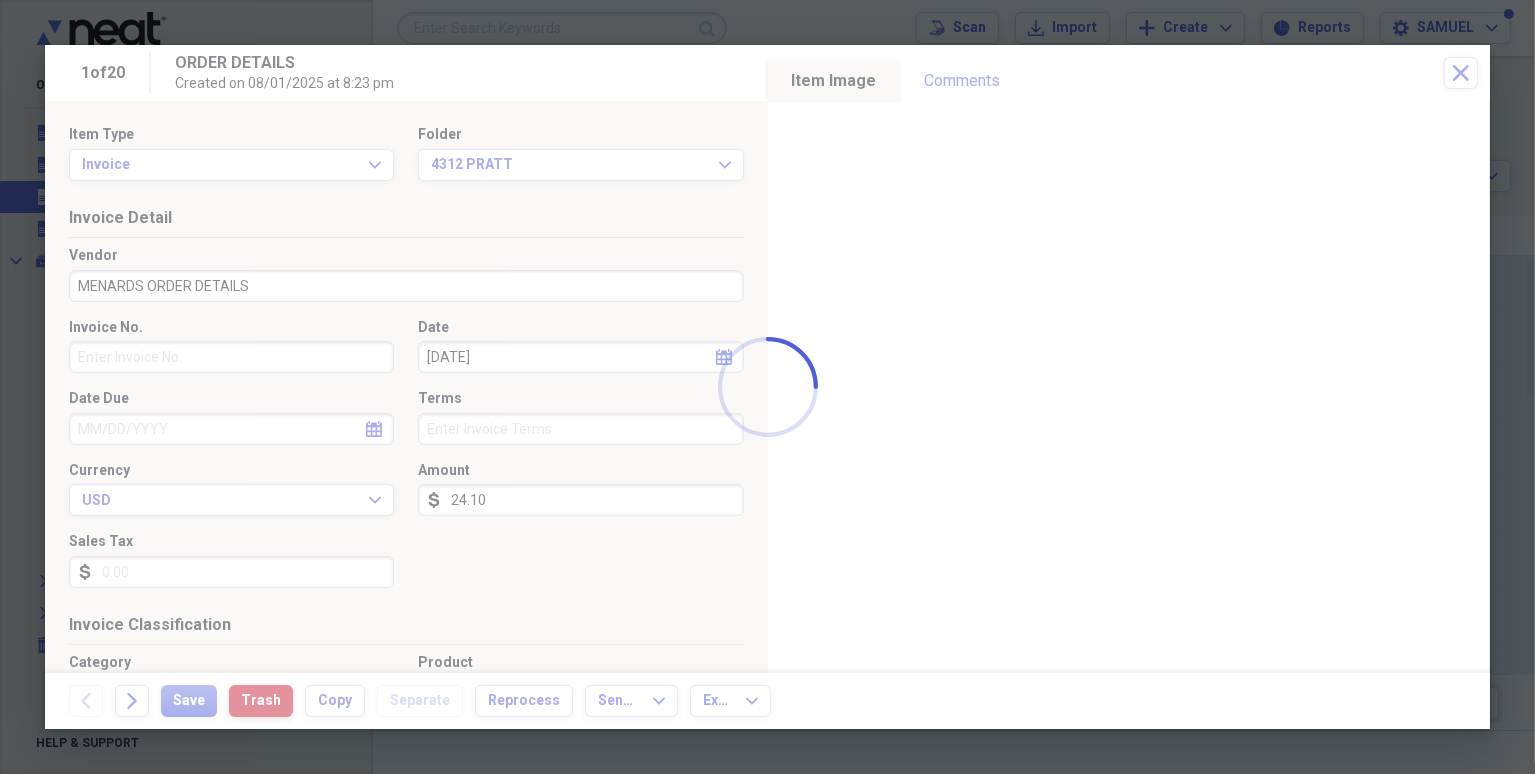 type on "ORDER  DETAILS" 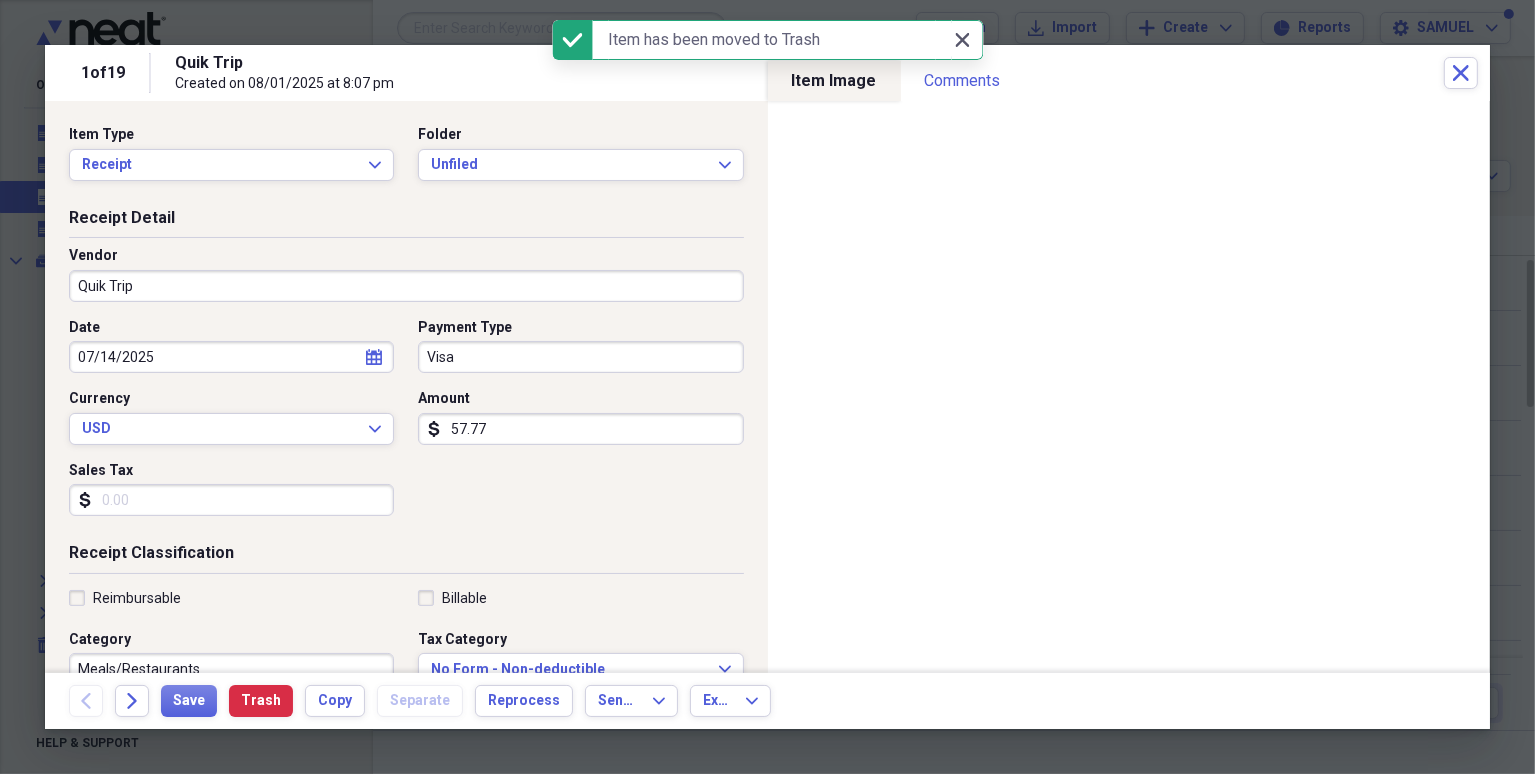 click on "Close" 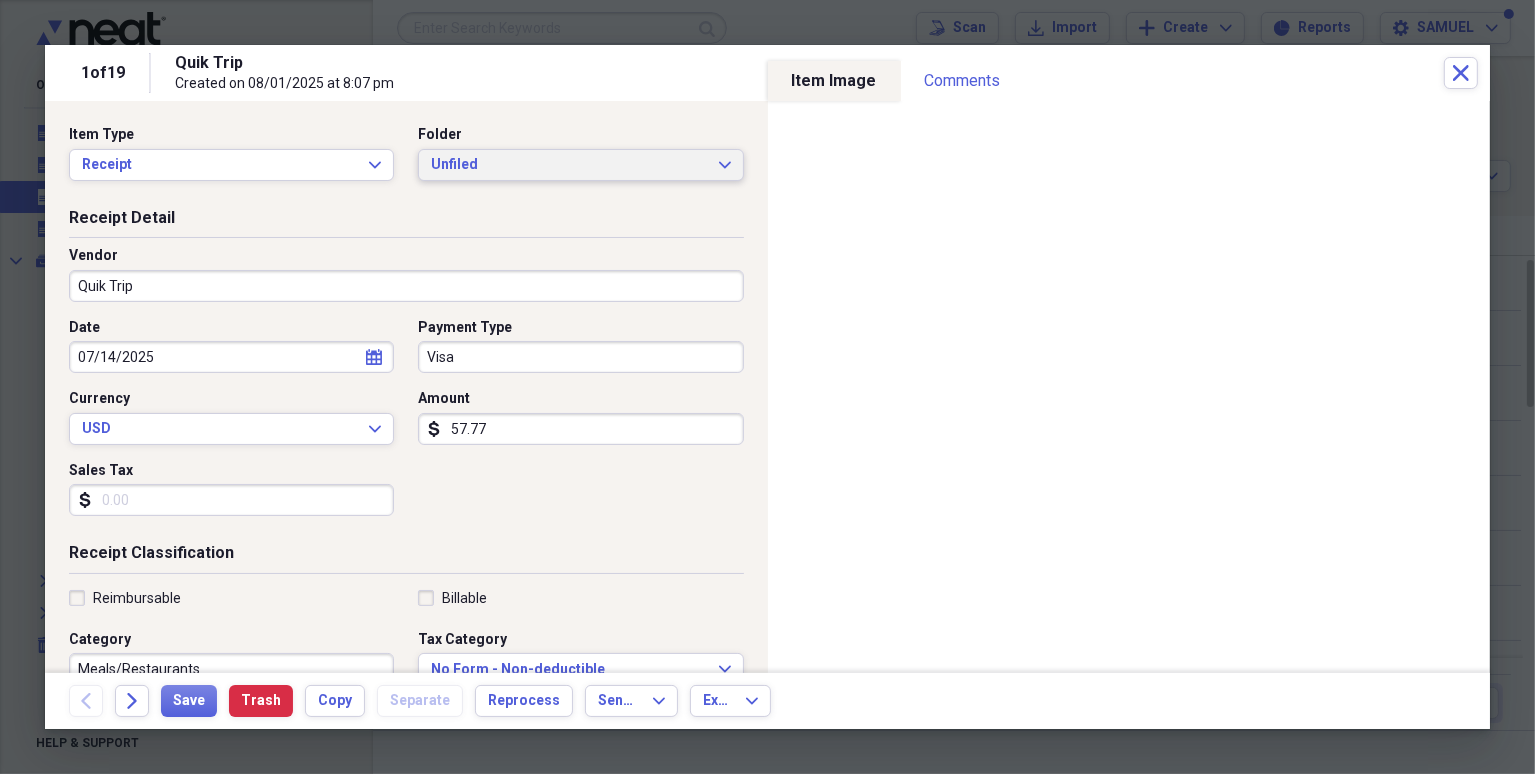 click on "Unfiled" at bounding box center [568, 165] 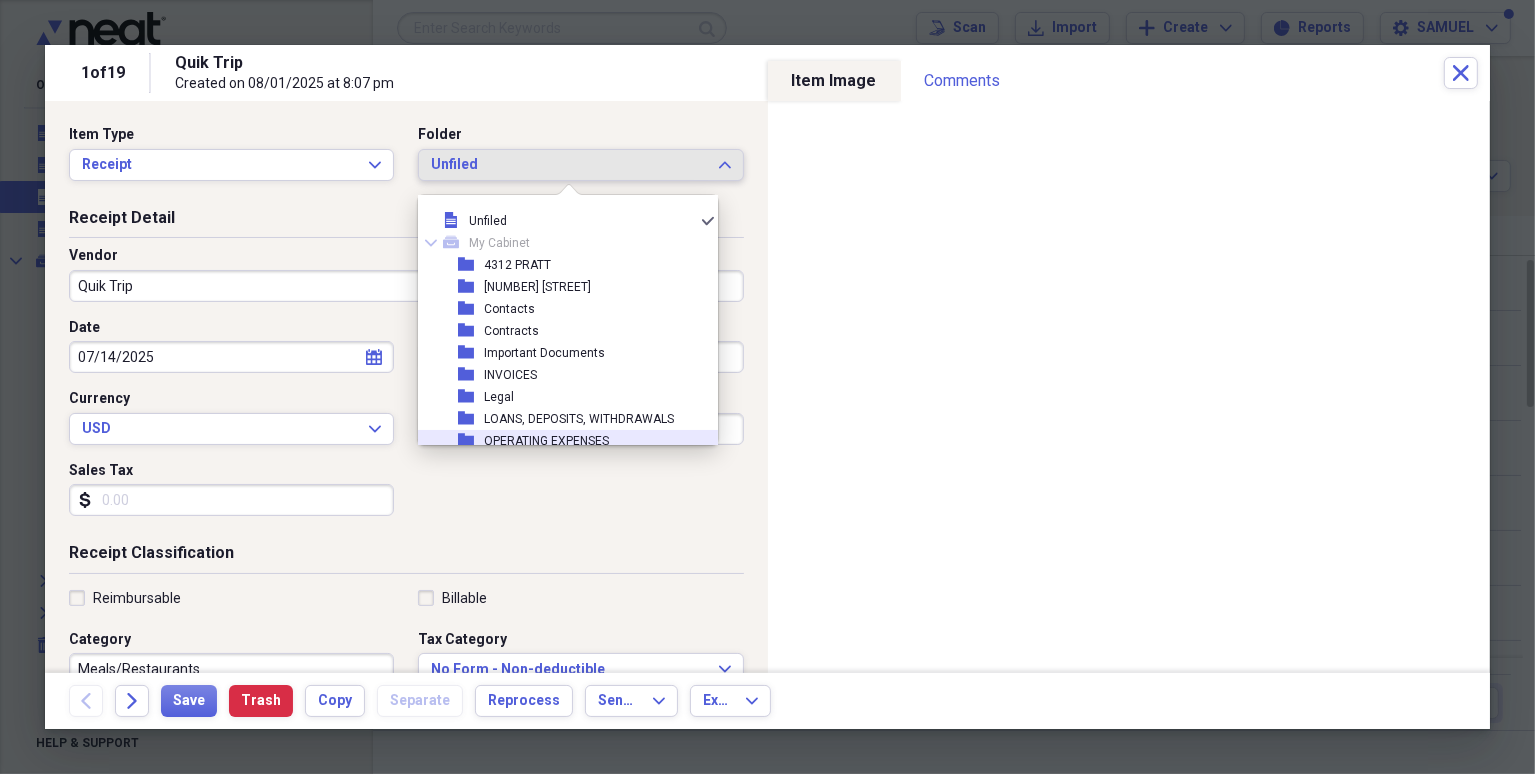 click on "OPERATING EXPENSES" at bounding box center (546, 441) 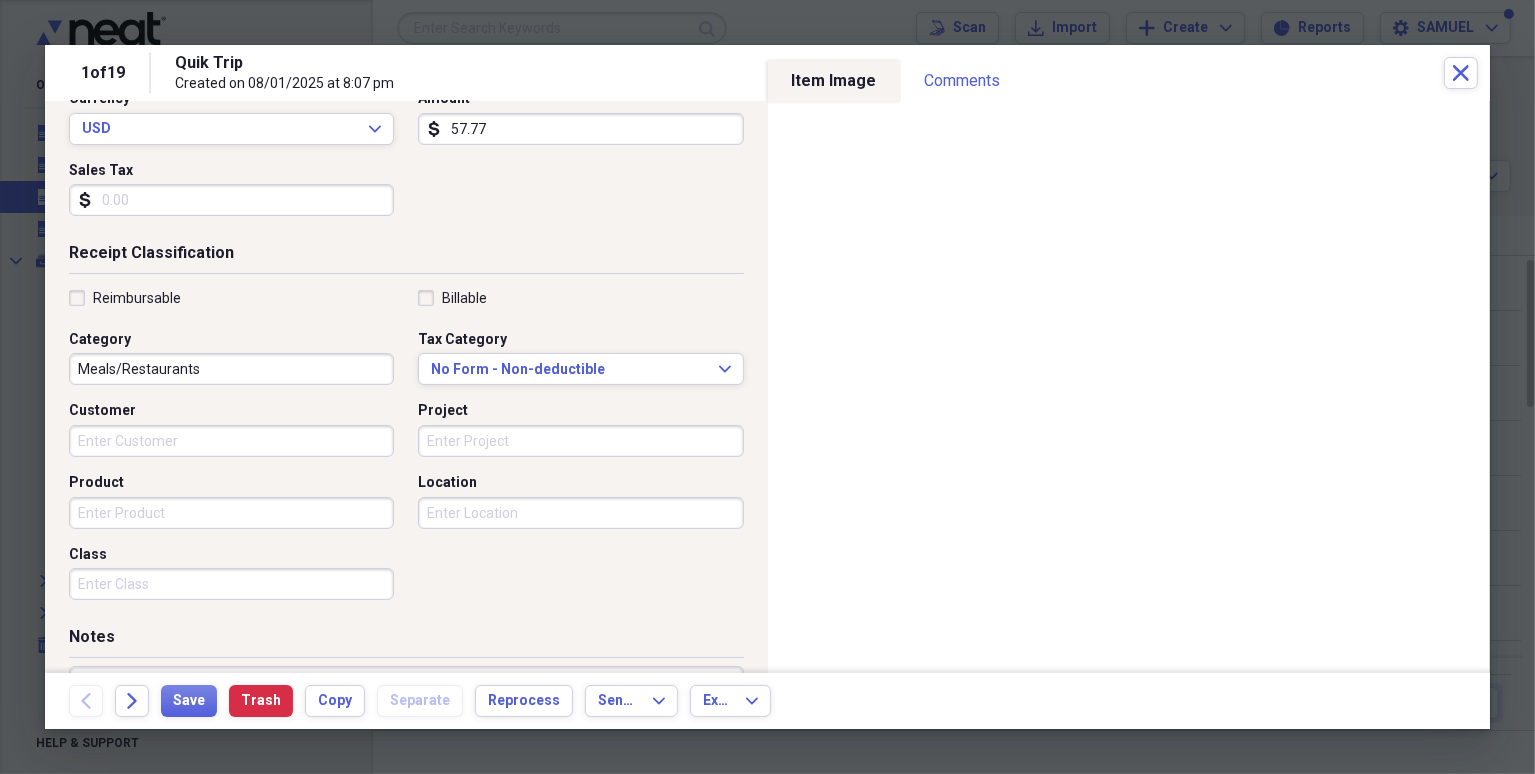 scroll, scrollTop: 440, scrollLeft: 0, axis: vertical 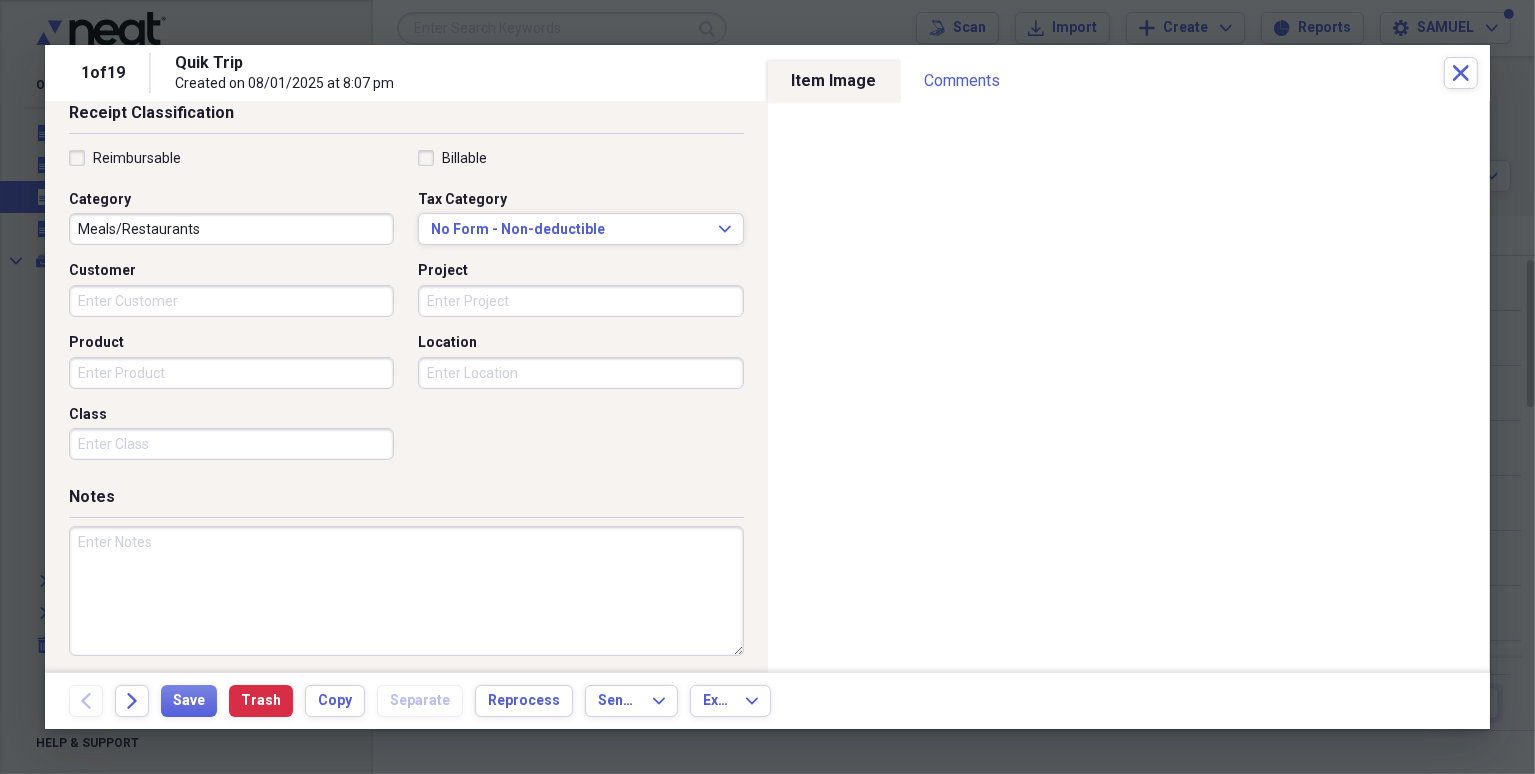click at bounding box center (406, 591) 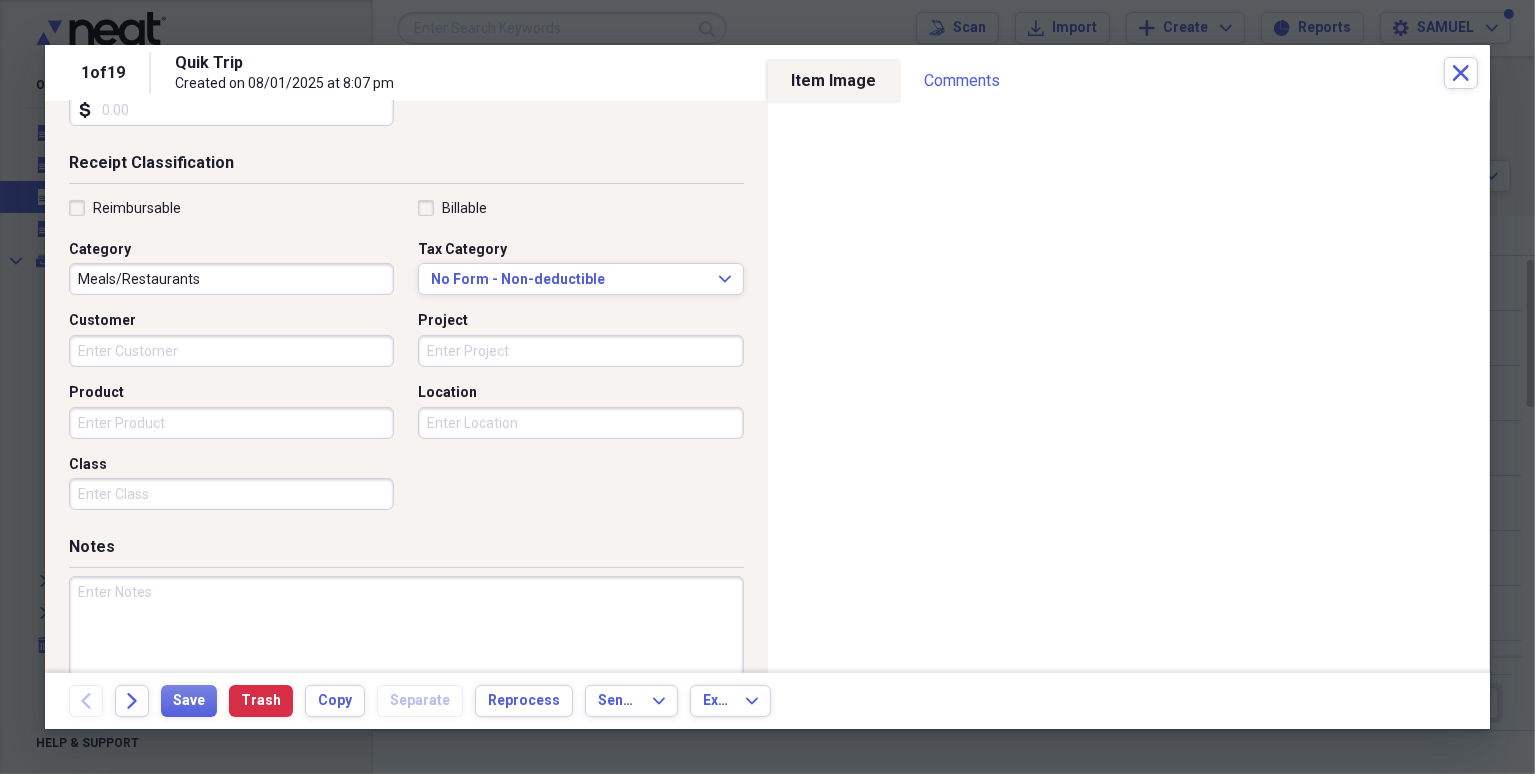 scroll, scrollTop: 440, scrollLeft: 0, axis: vertical 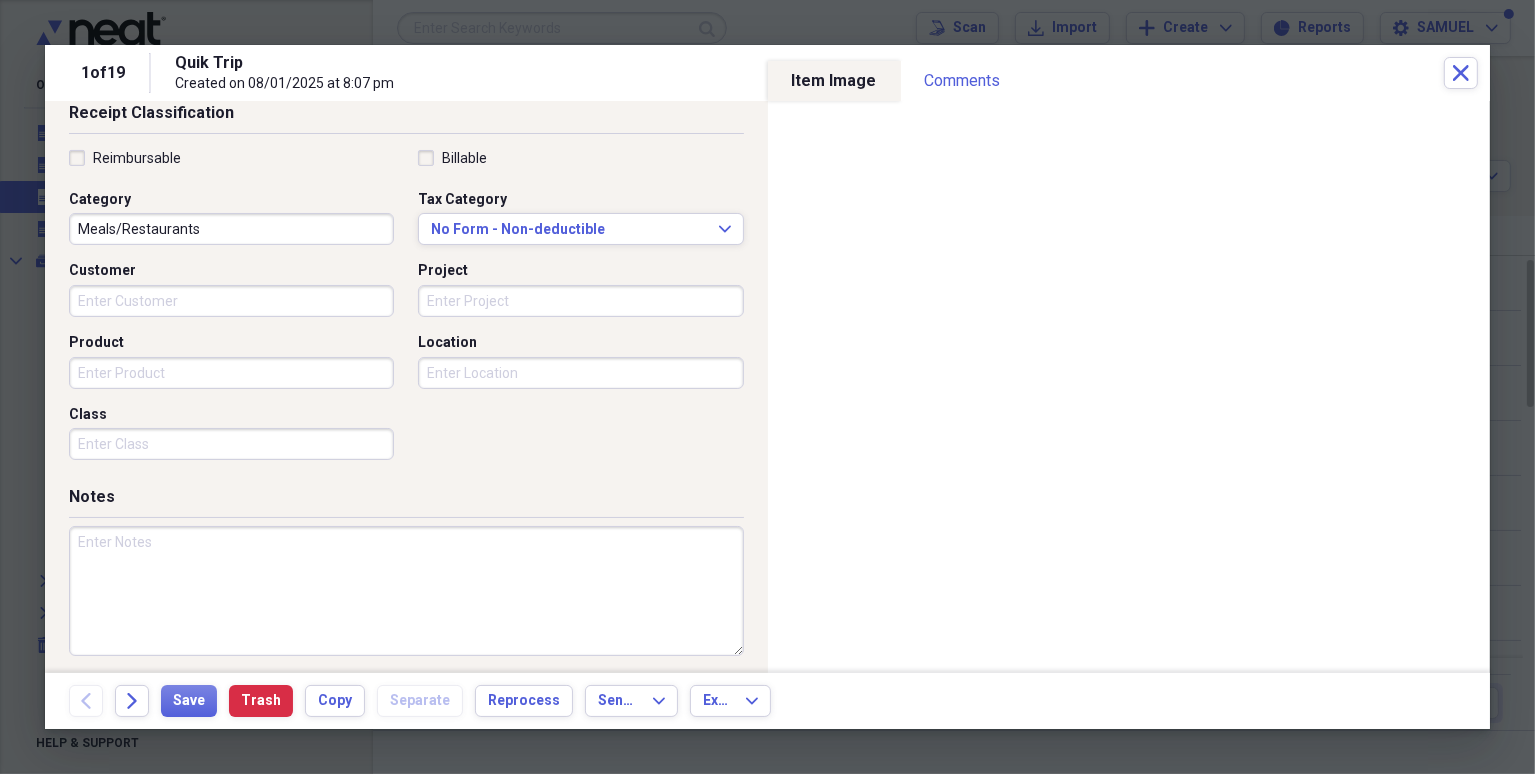 click at bounding box center (406, 591) 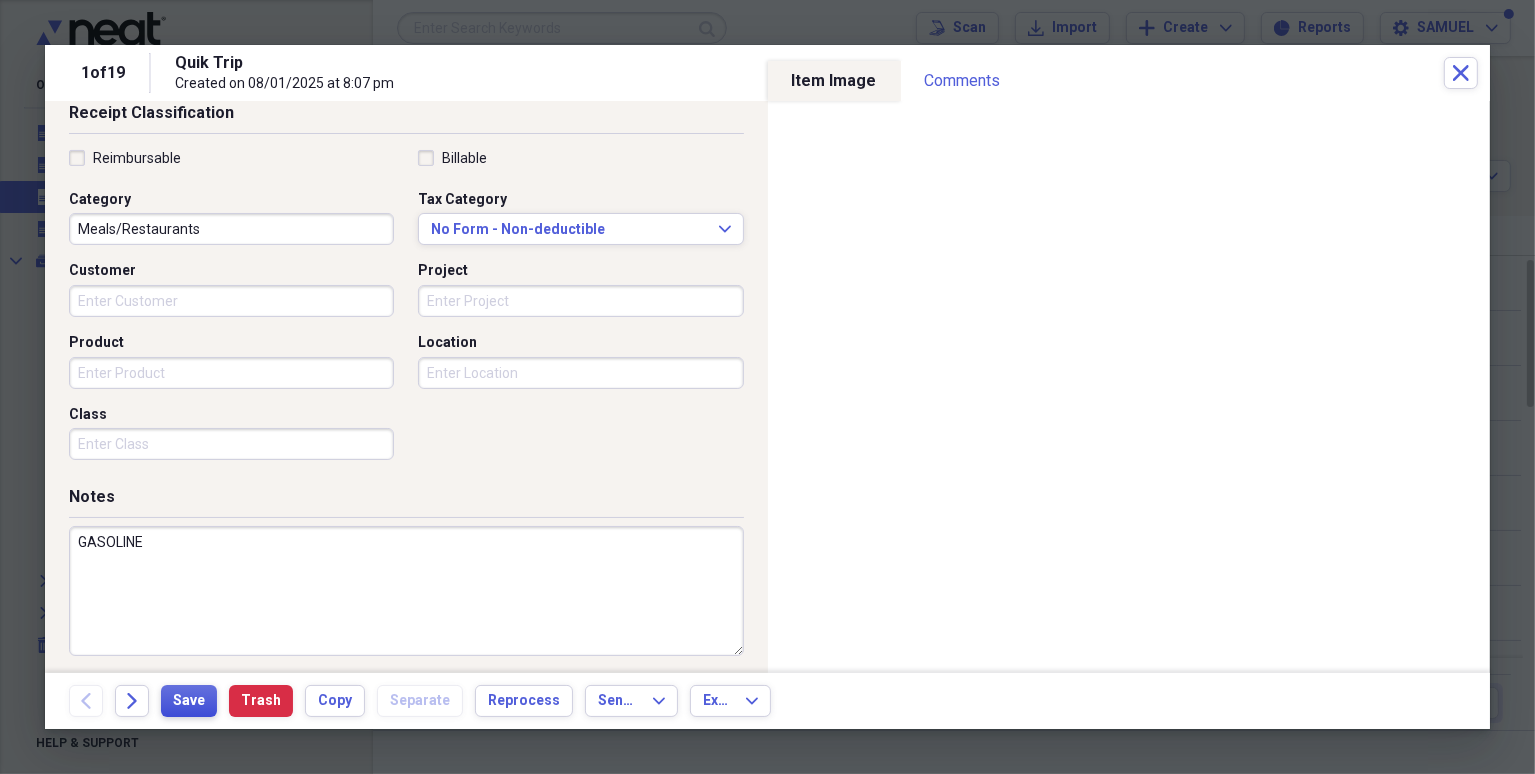 type on "GASOLINE" 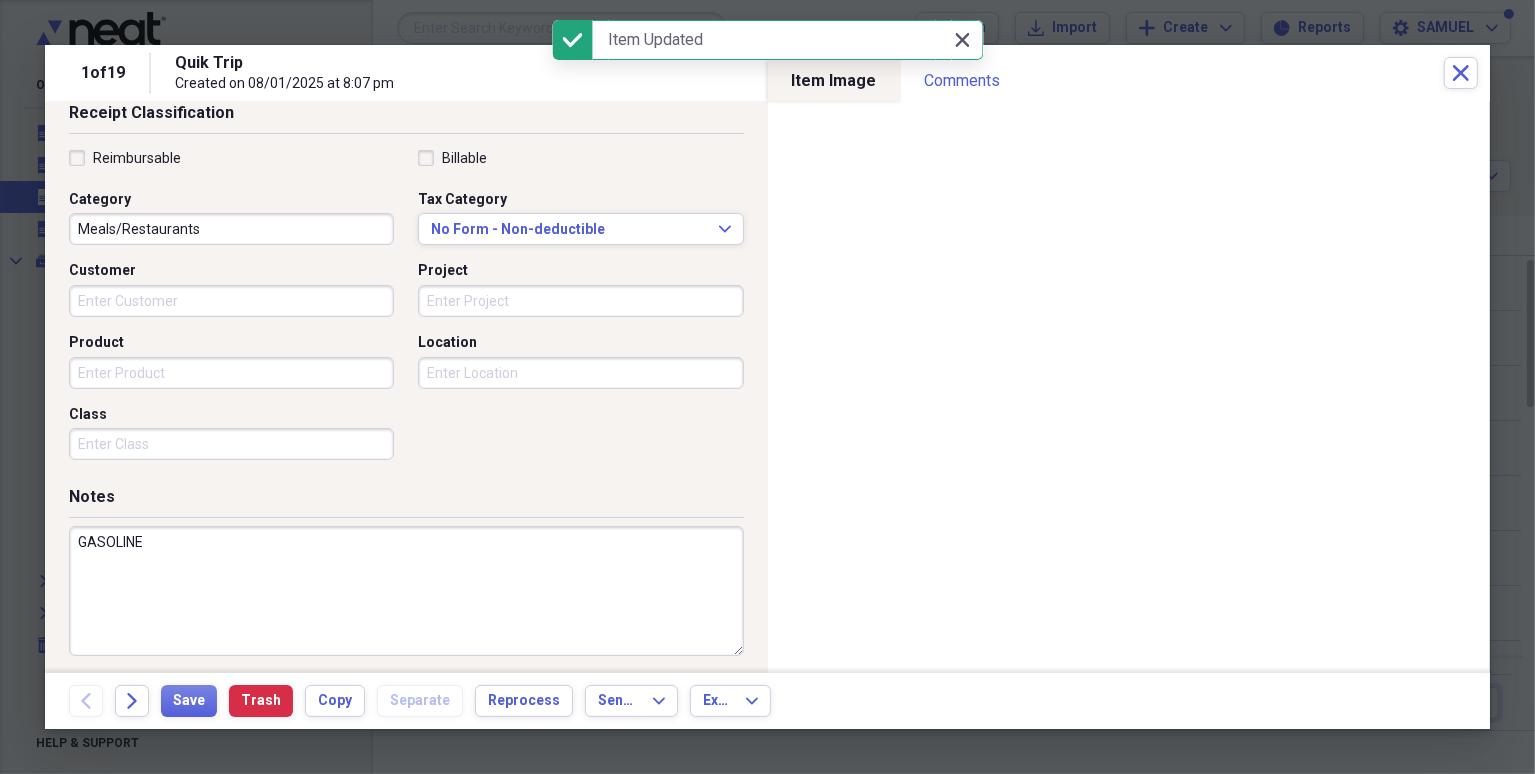 click 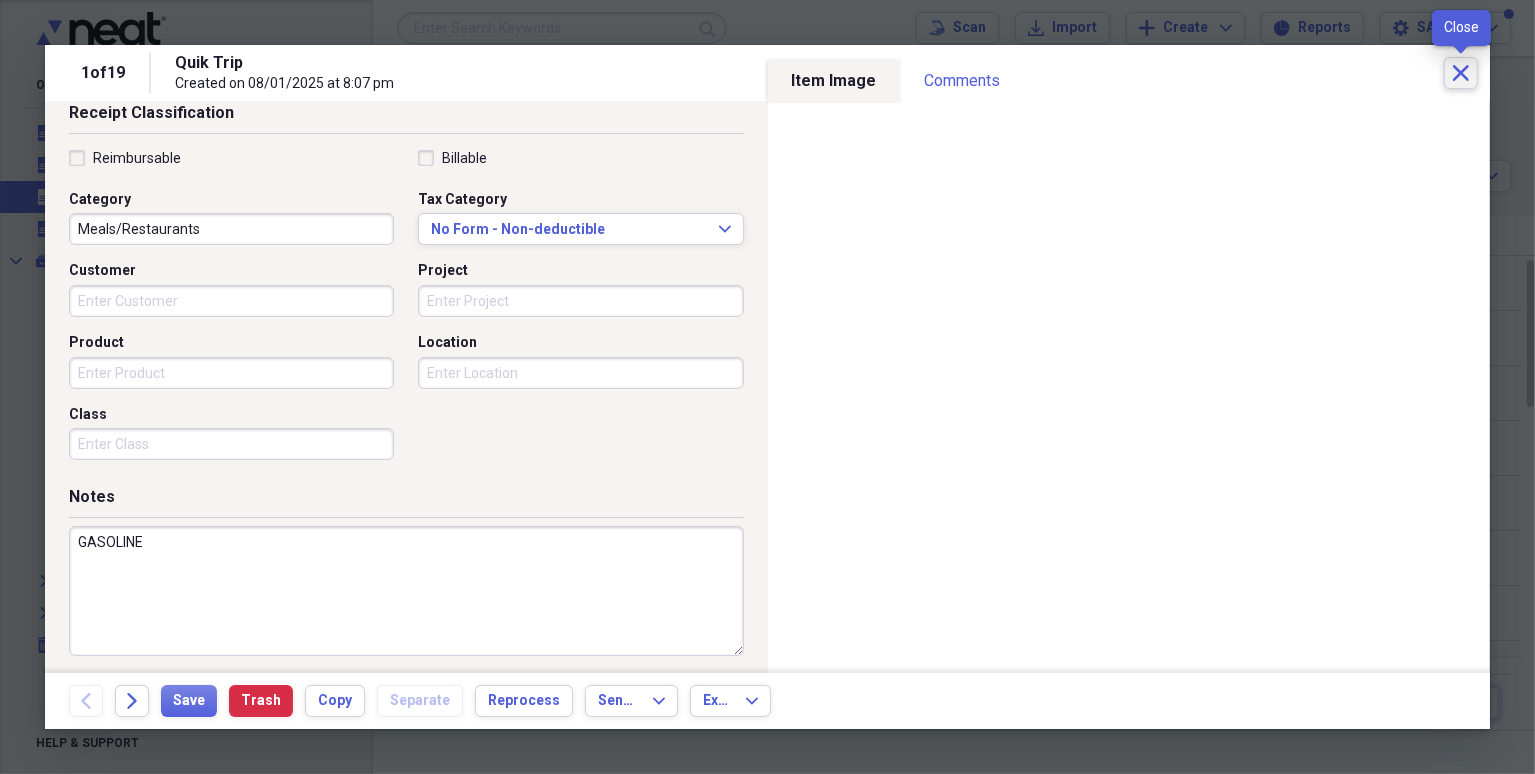click on "Close" 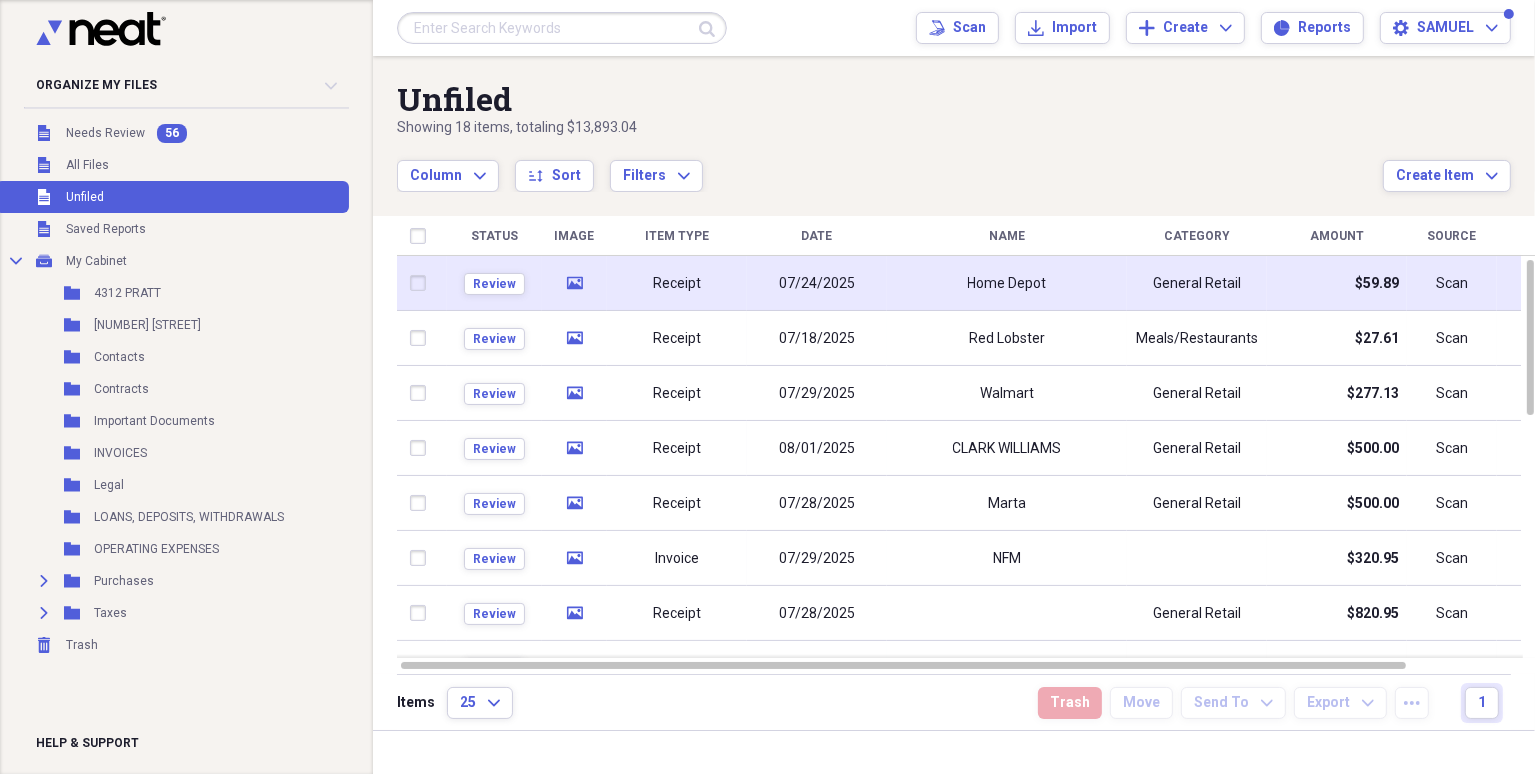 click on "Home Depot" at bounding box center (1007, 284) 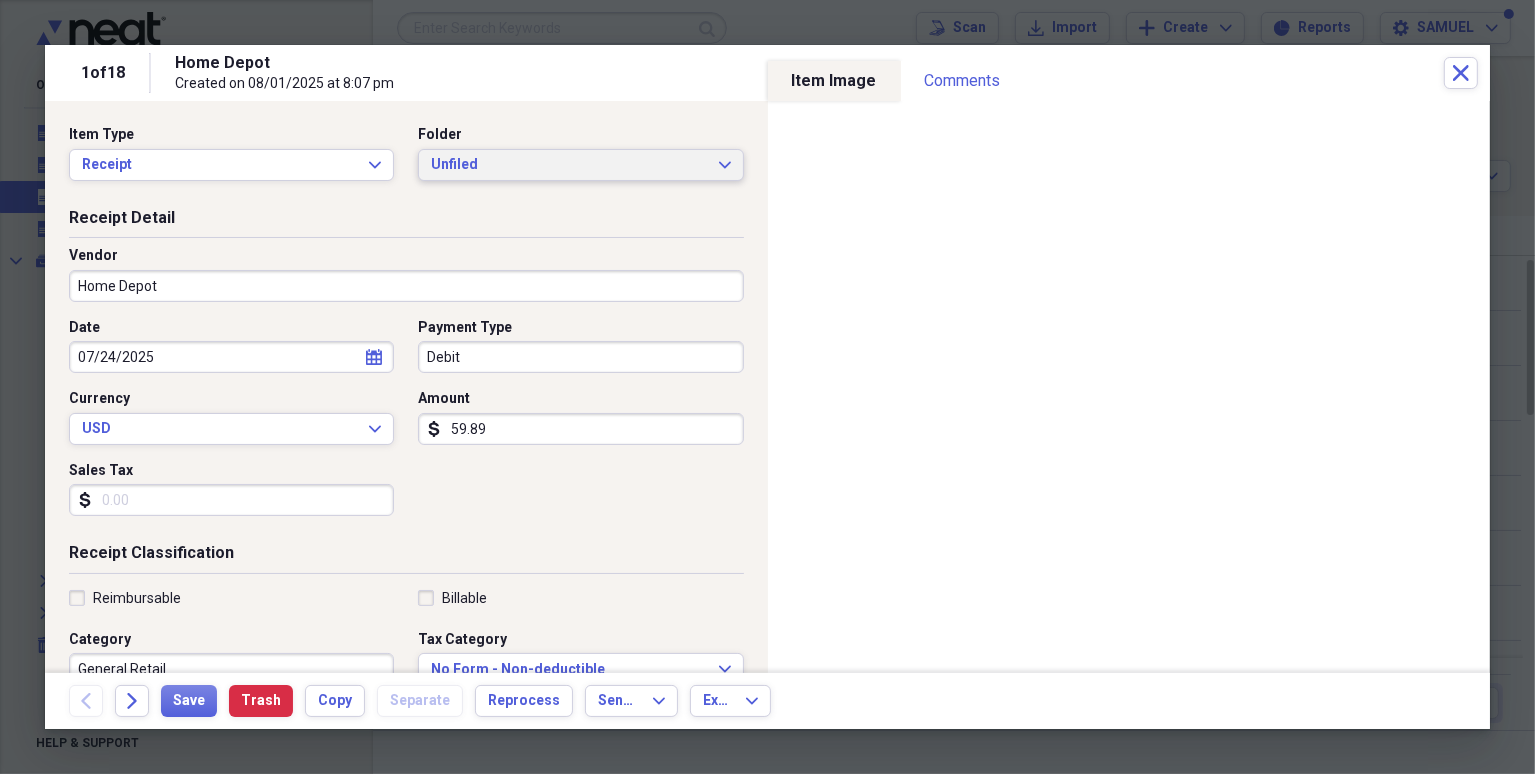 click on "Unfiled" at bounding box center [568, 165] 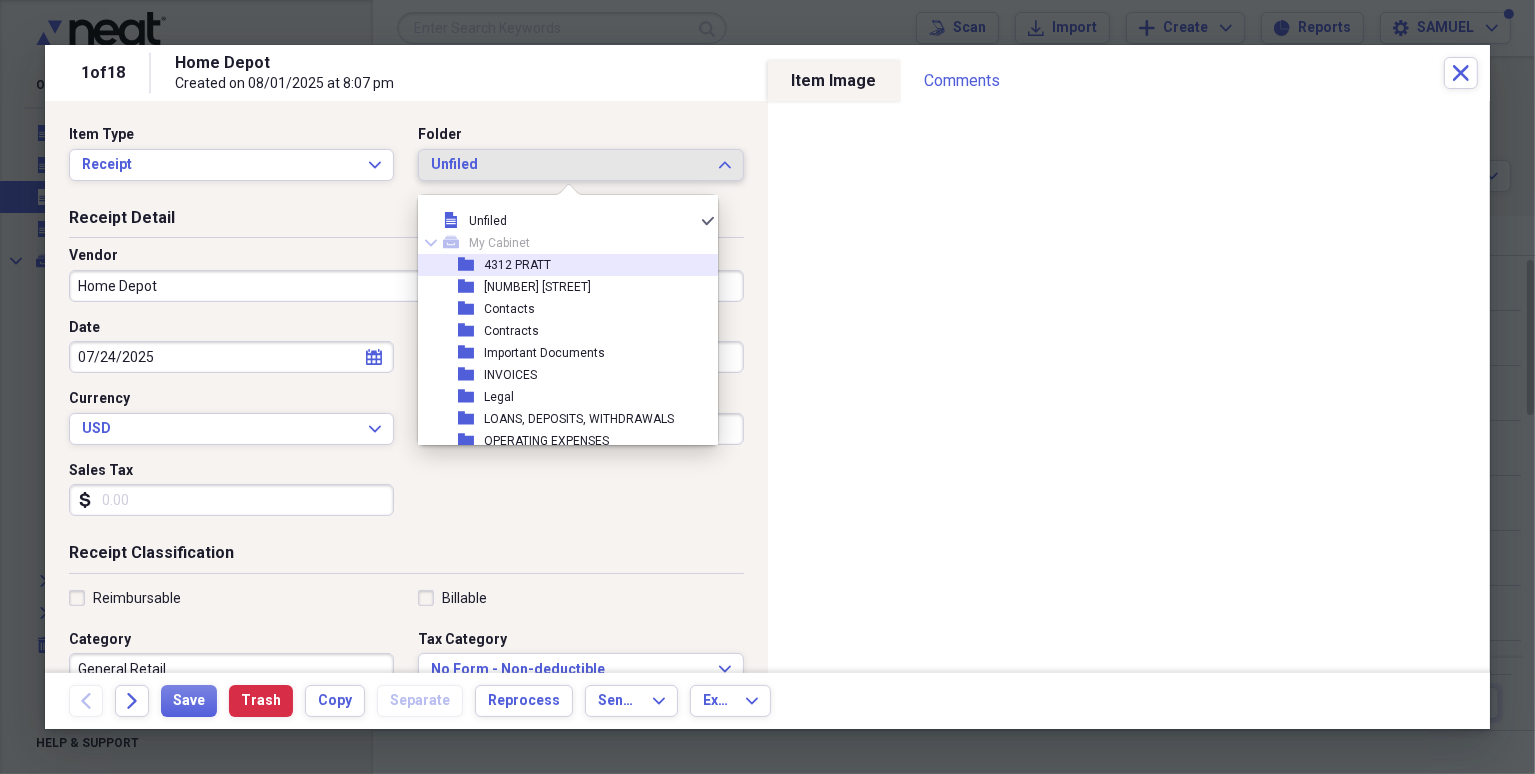 click on "folder [NUMBER] [STREET]" at bounding box center (560, 265) 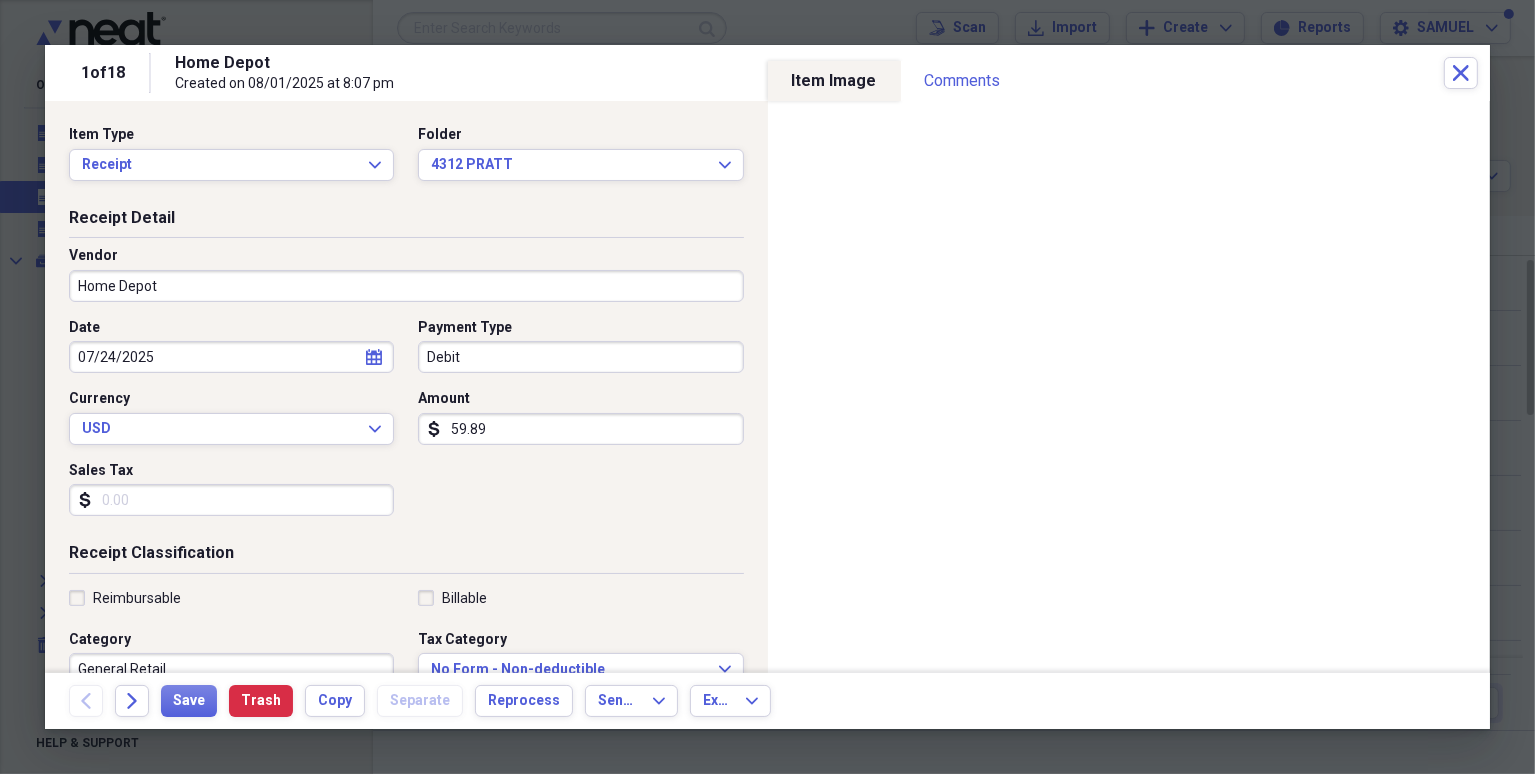 click on "Sales Tax" at bounding box center [231, 500] 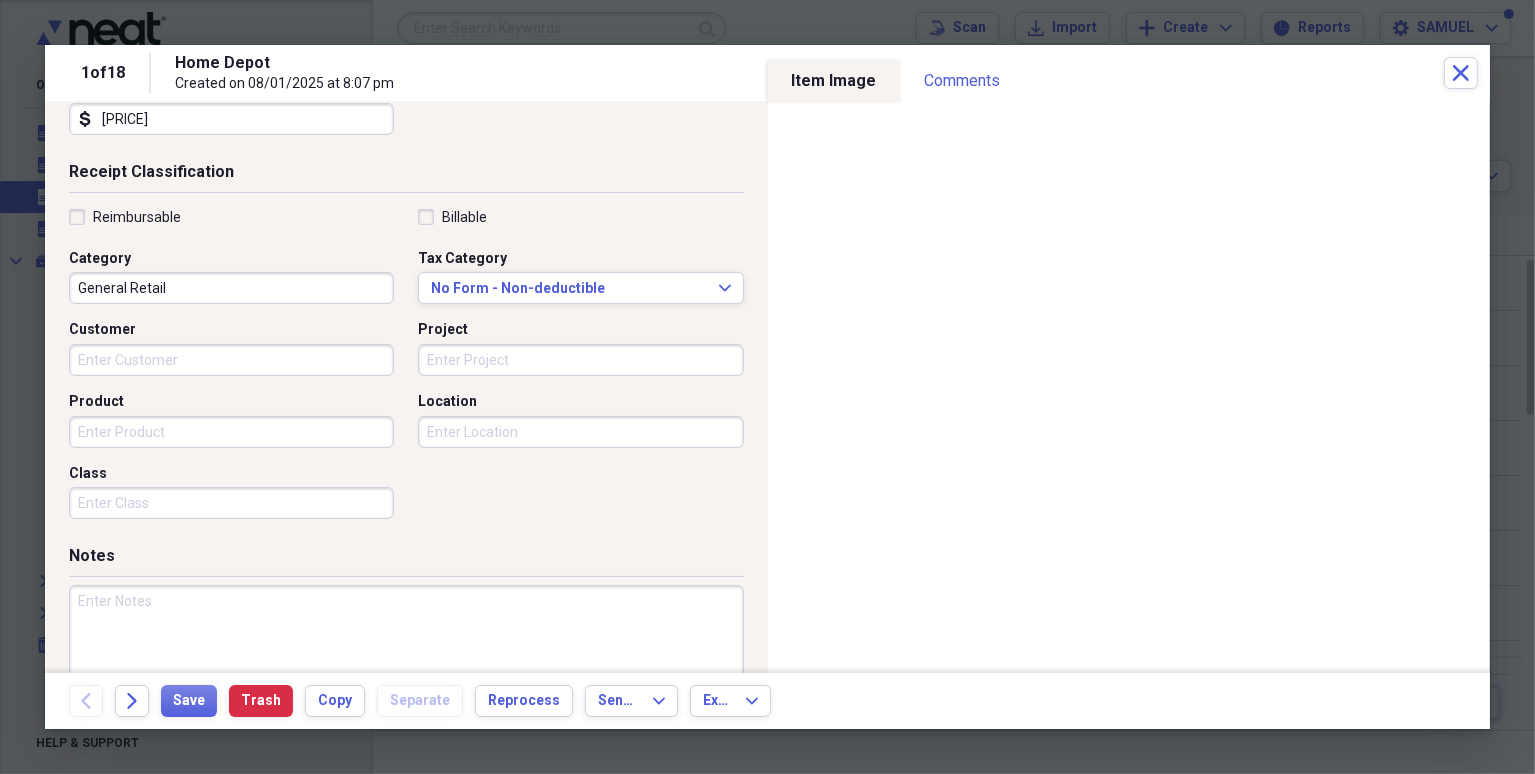 scroll, scrollTop: 440, scrollLeft: 0, axis: vertical 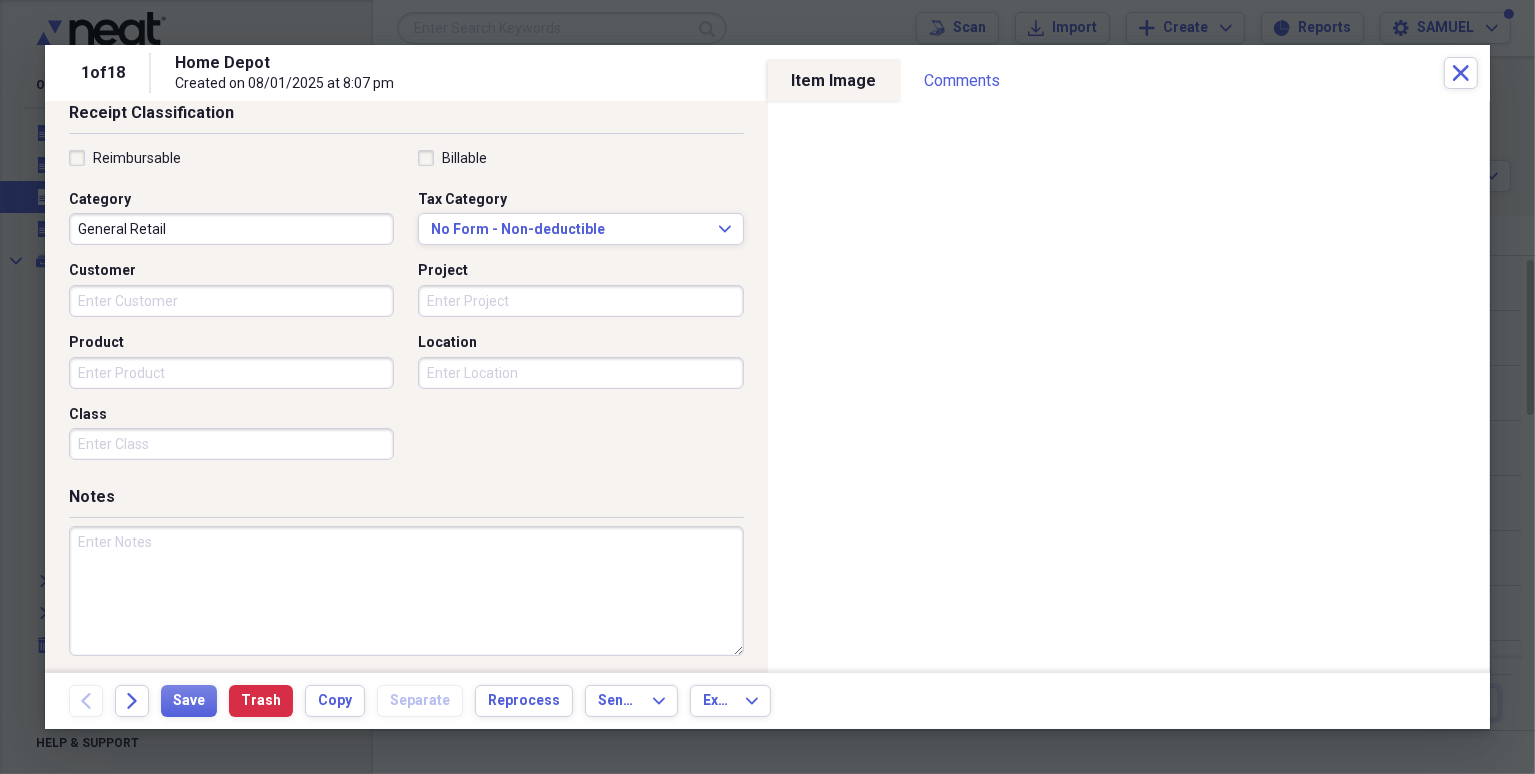 type on "[PRICE]" 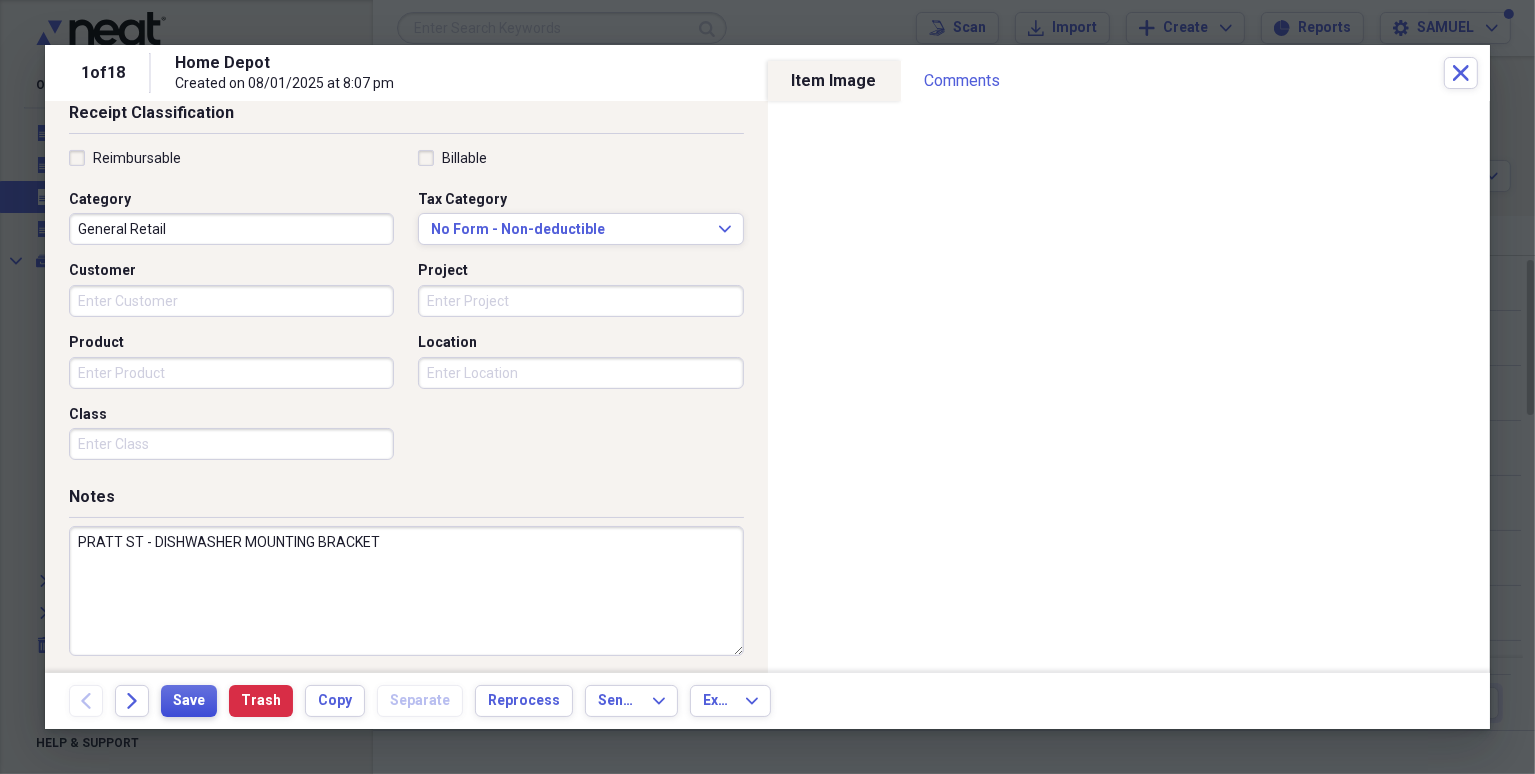 type on "PRATT ST - DISHWASHER MOUNTING BRACKET" 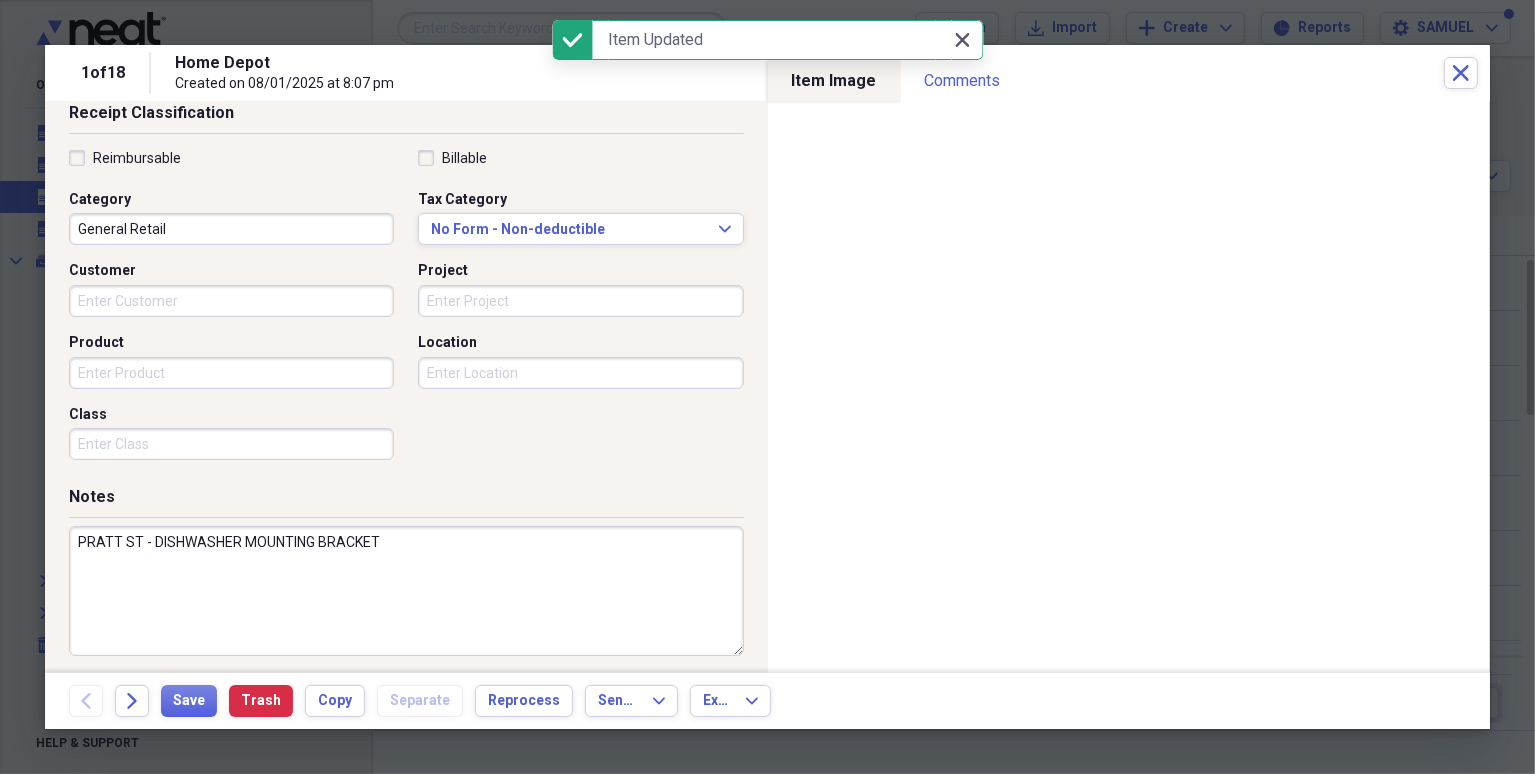 click 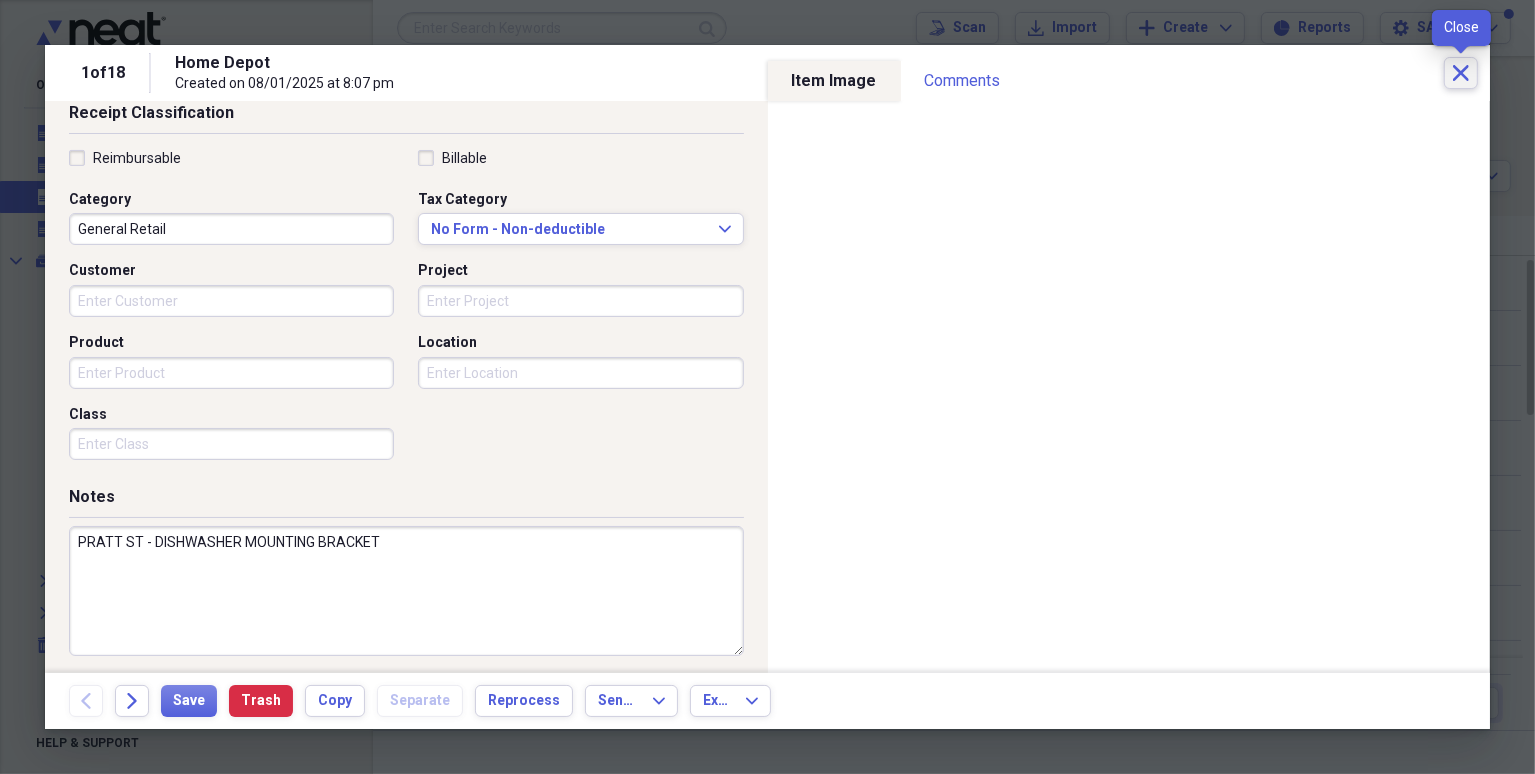 click on "Close" at bounding box center (1461, 73) 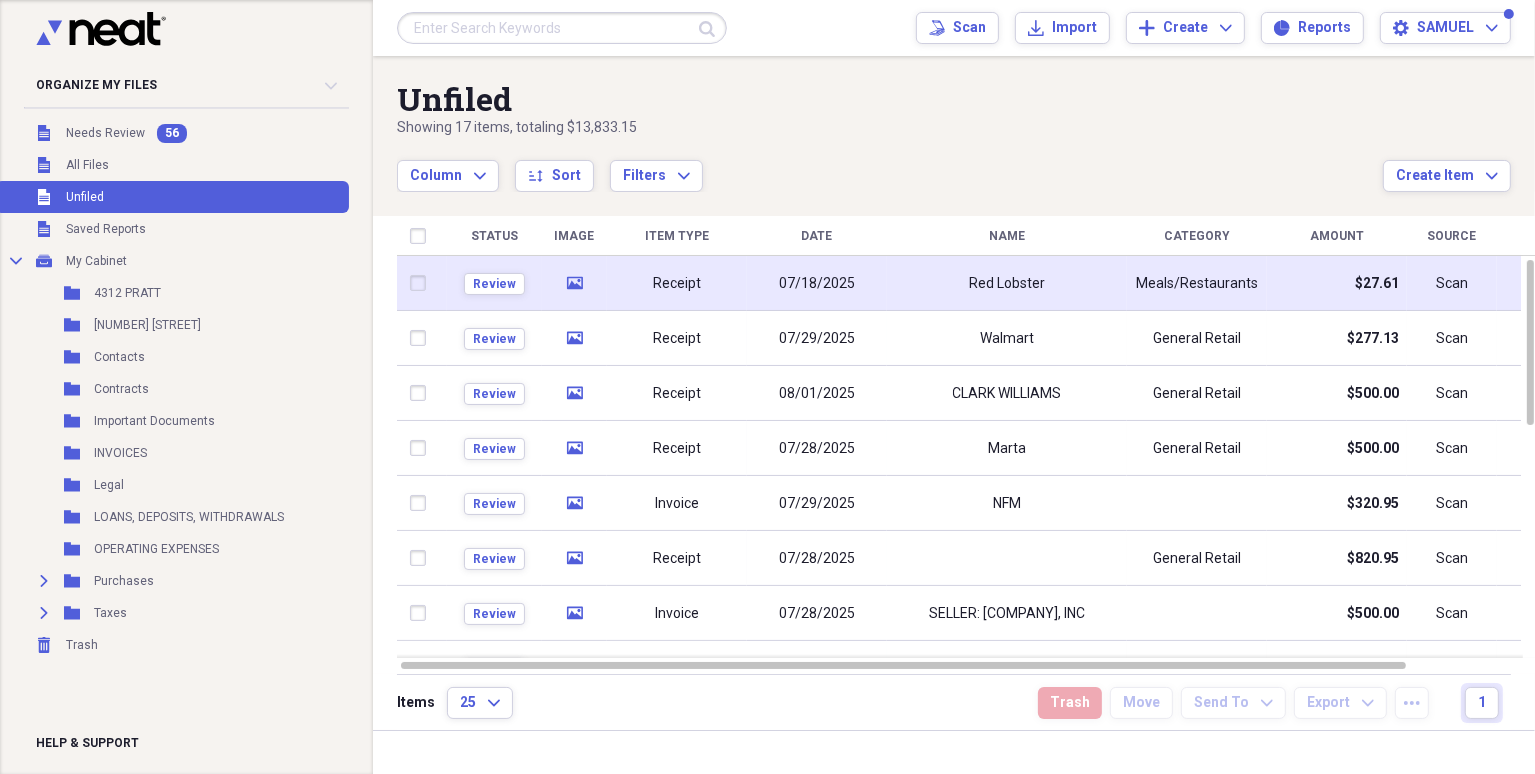 click on "Red Lobster" at bounding box center [1007, 283] 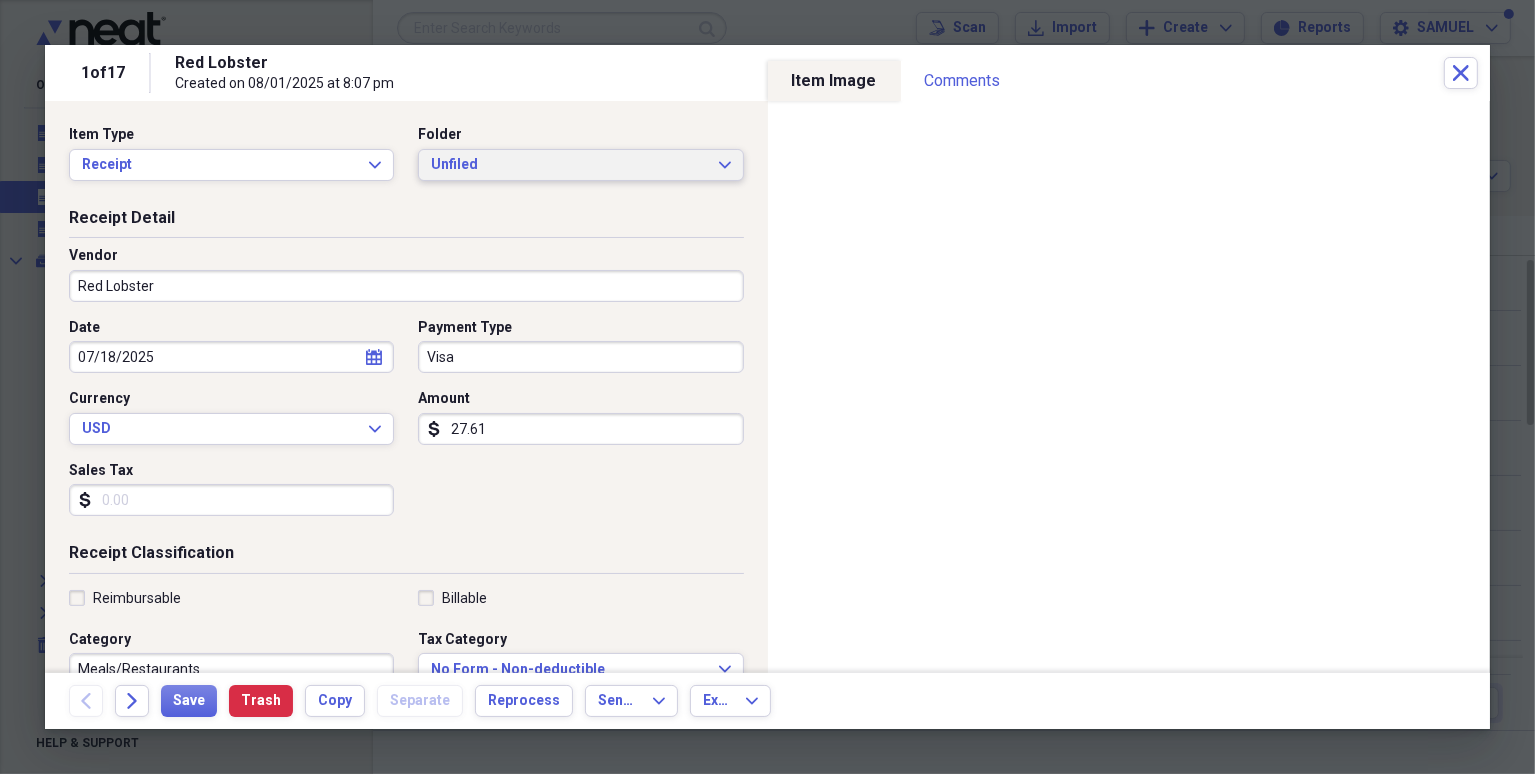 click on "Unfiled" at bounding box center (568, 165) 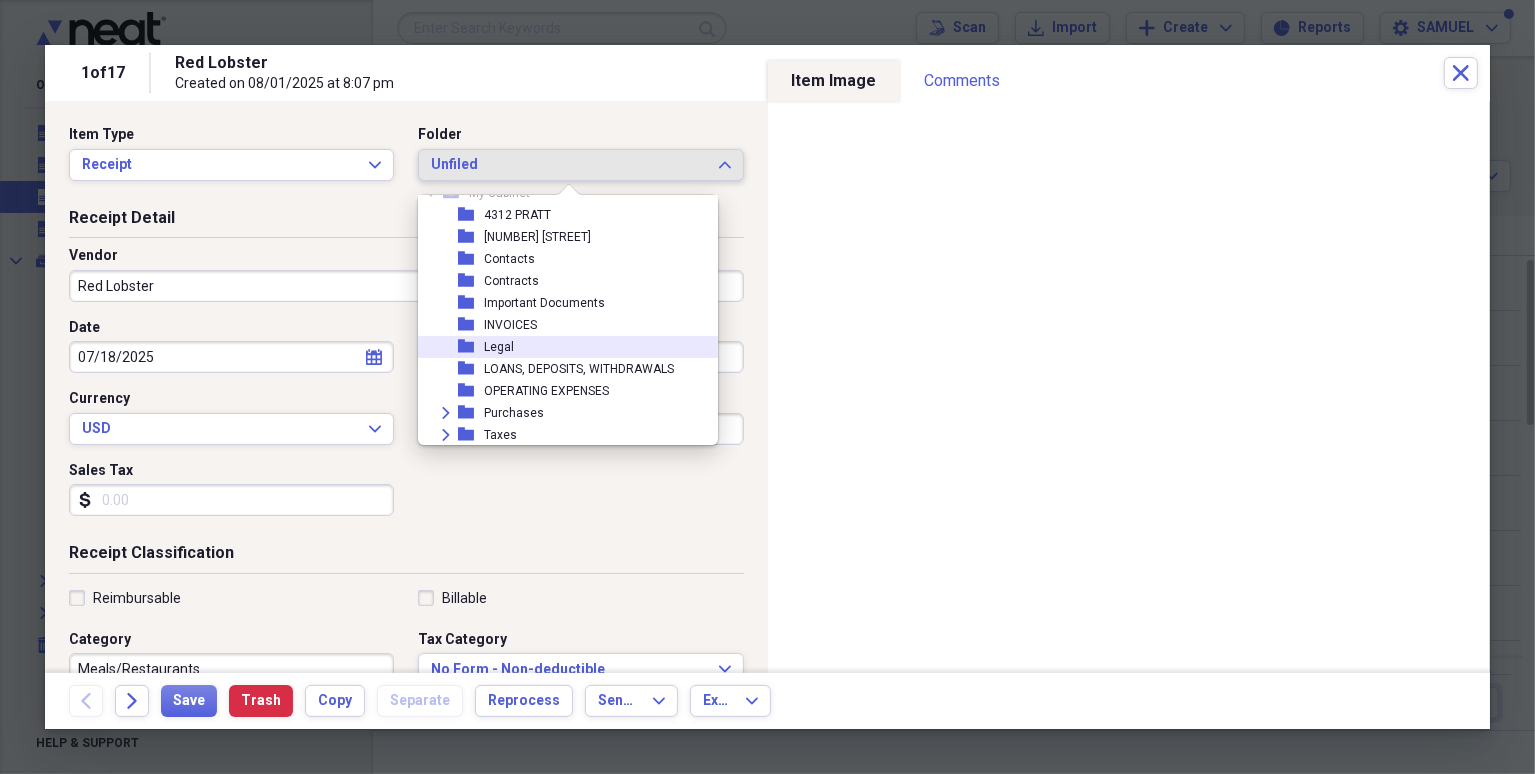 scroll, scrollTop: 72, scrollLeft: 0, axis: vertical 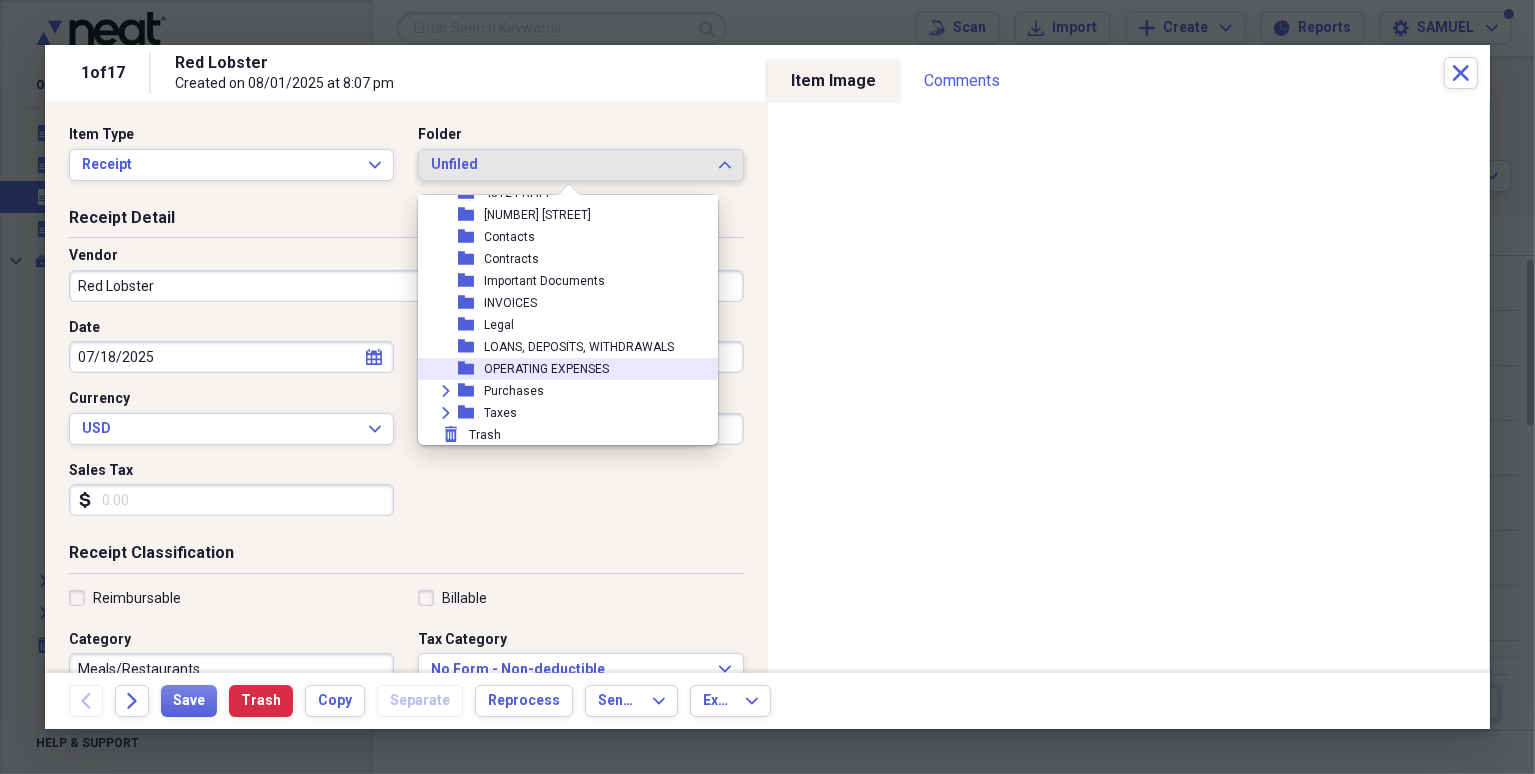 click on "OPERATING EXPENSES" at bounding box center [546, 369] 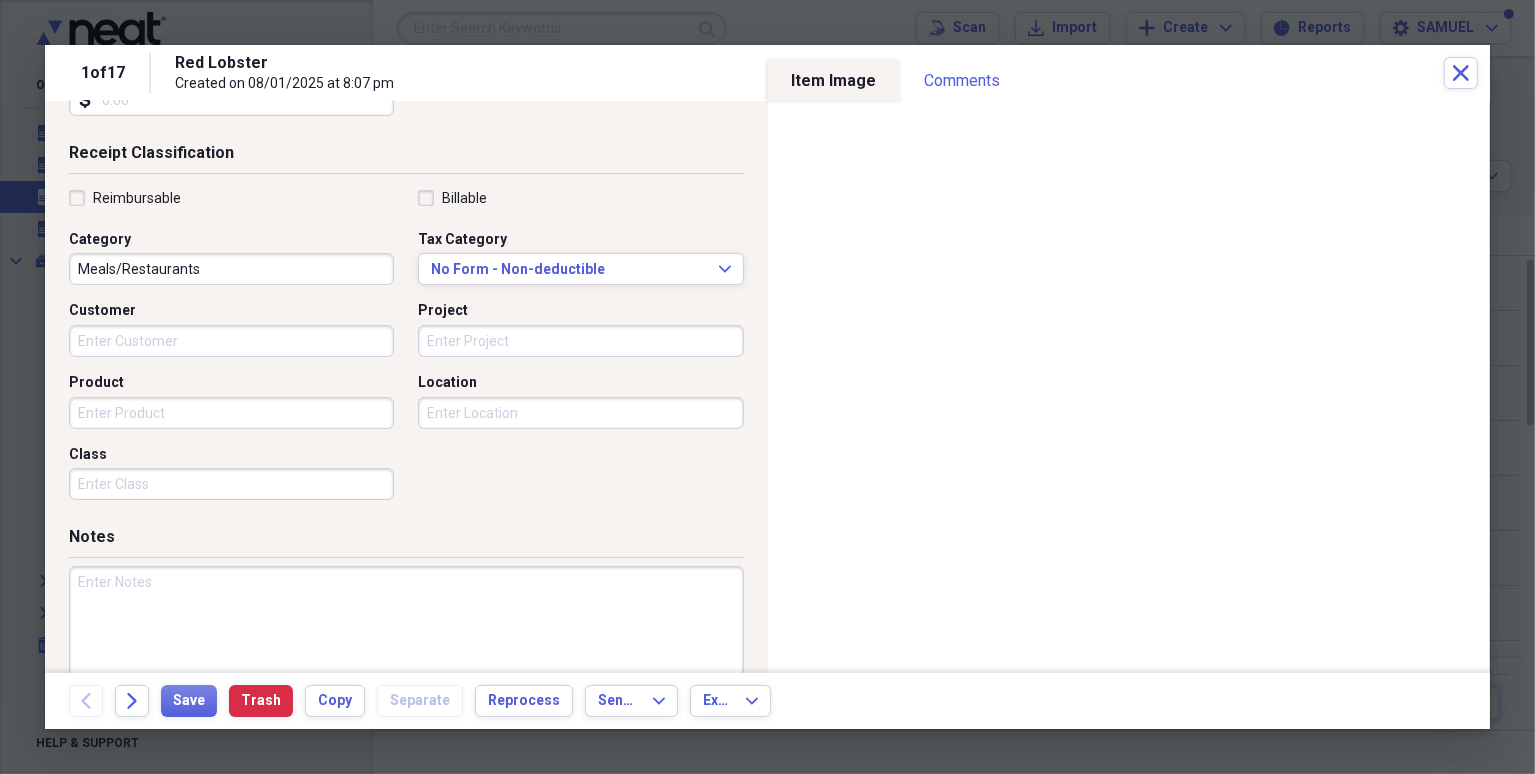 scroll, scrollTop: 440, scrollLeft: 0, axis: vertical 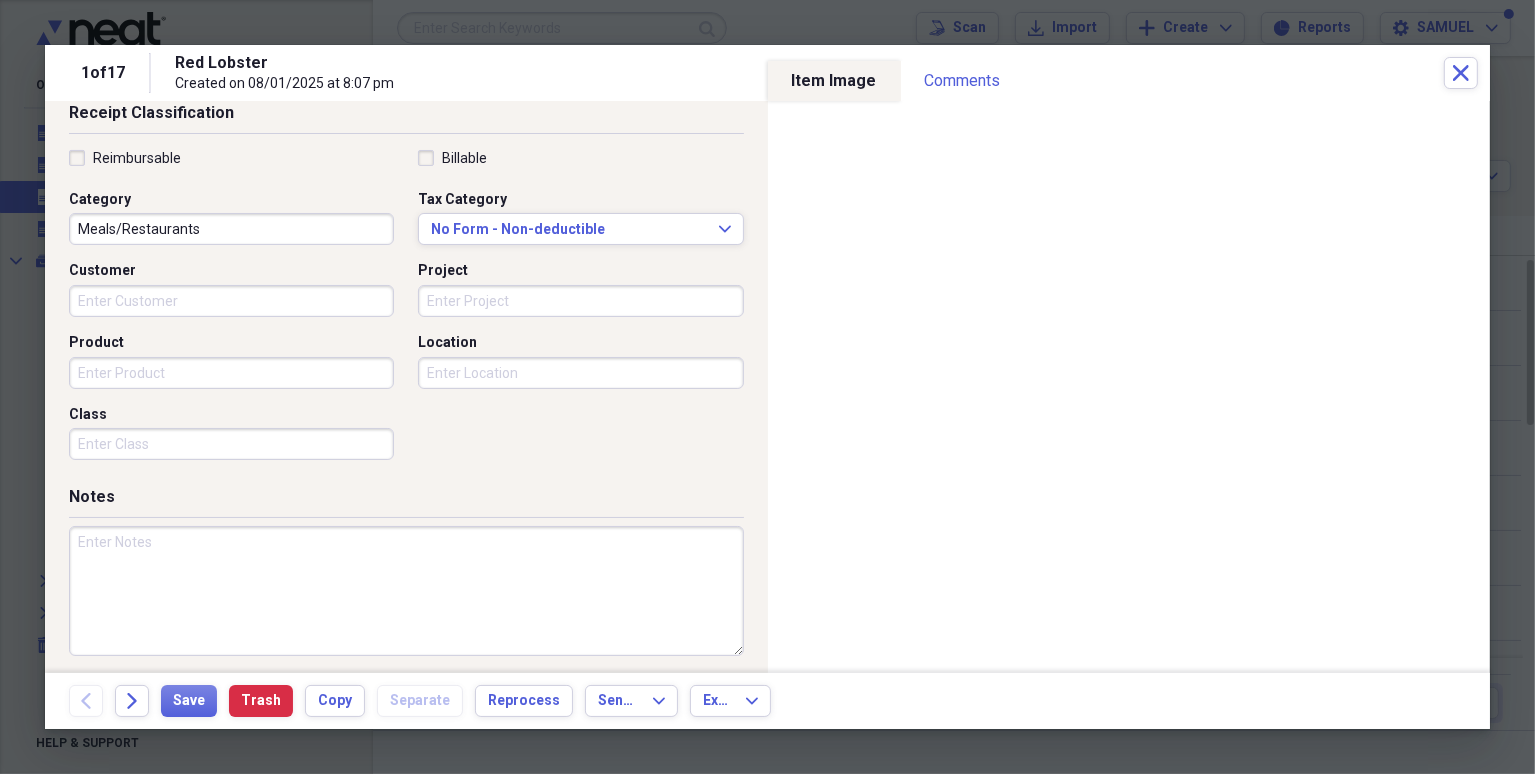 type on "125.49" 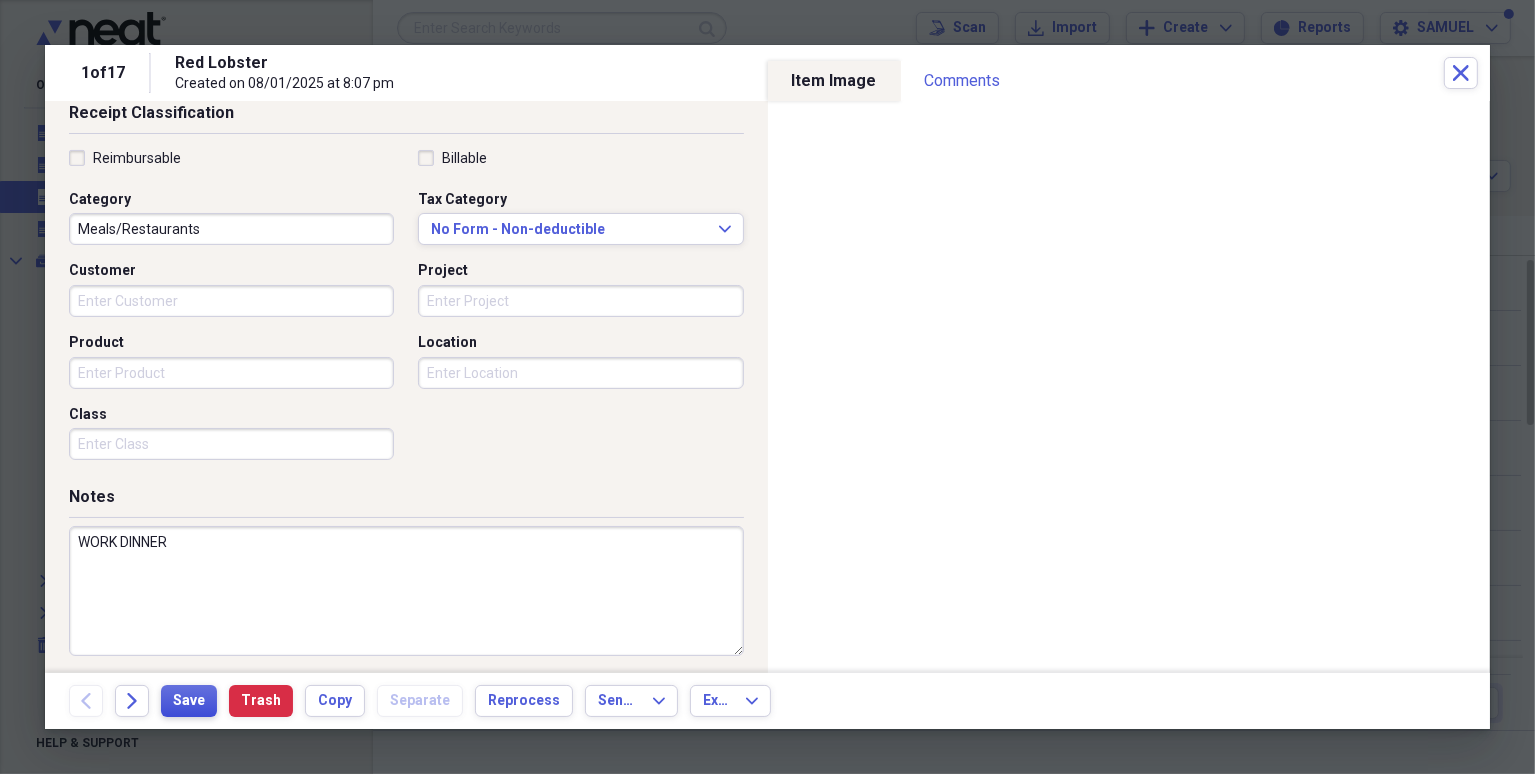 type on "WORK DINNER" 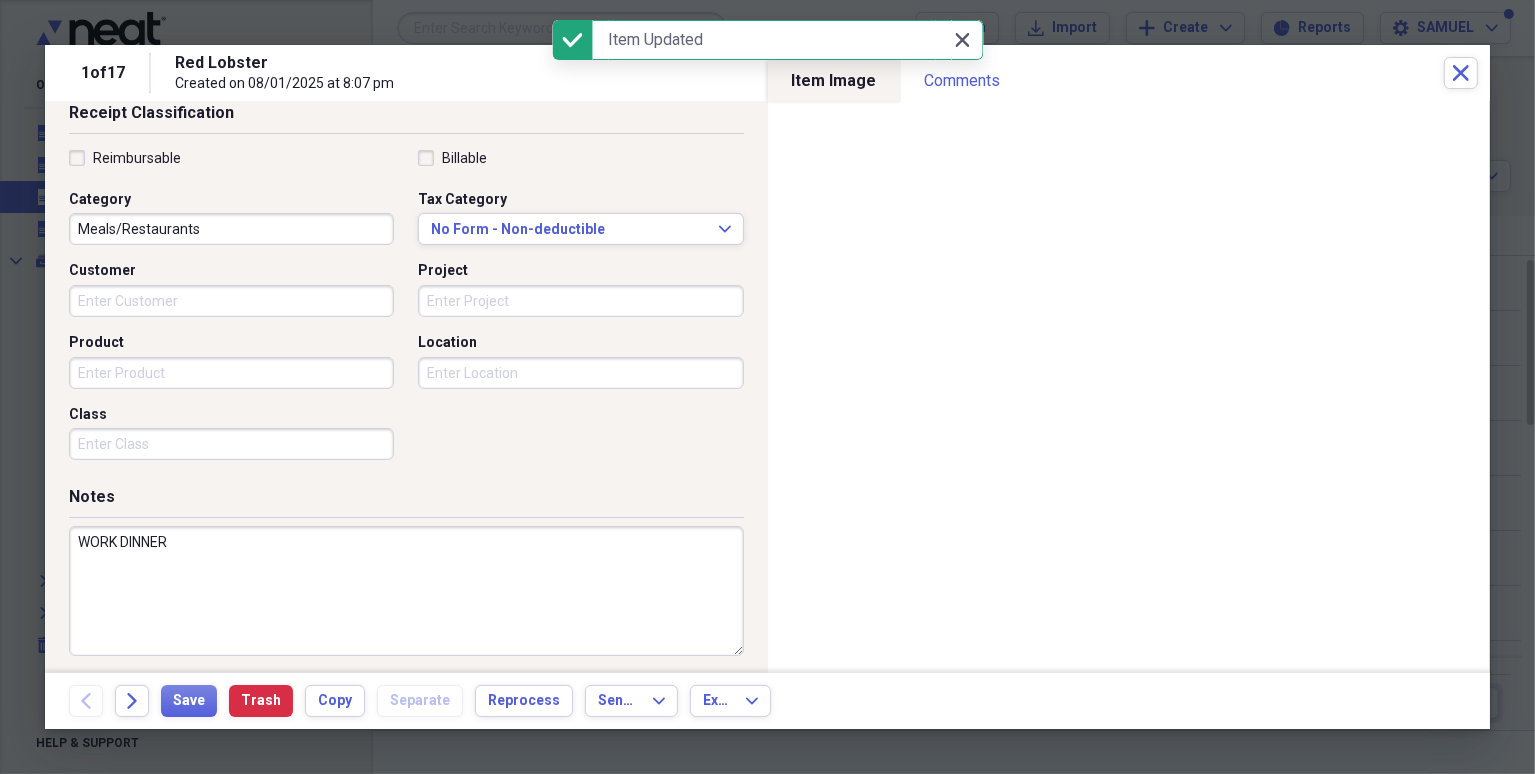 click on "Close Close" at bounding box center (963, 40) 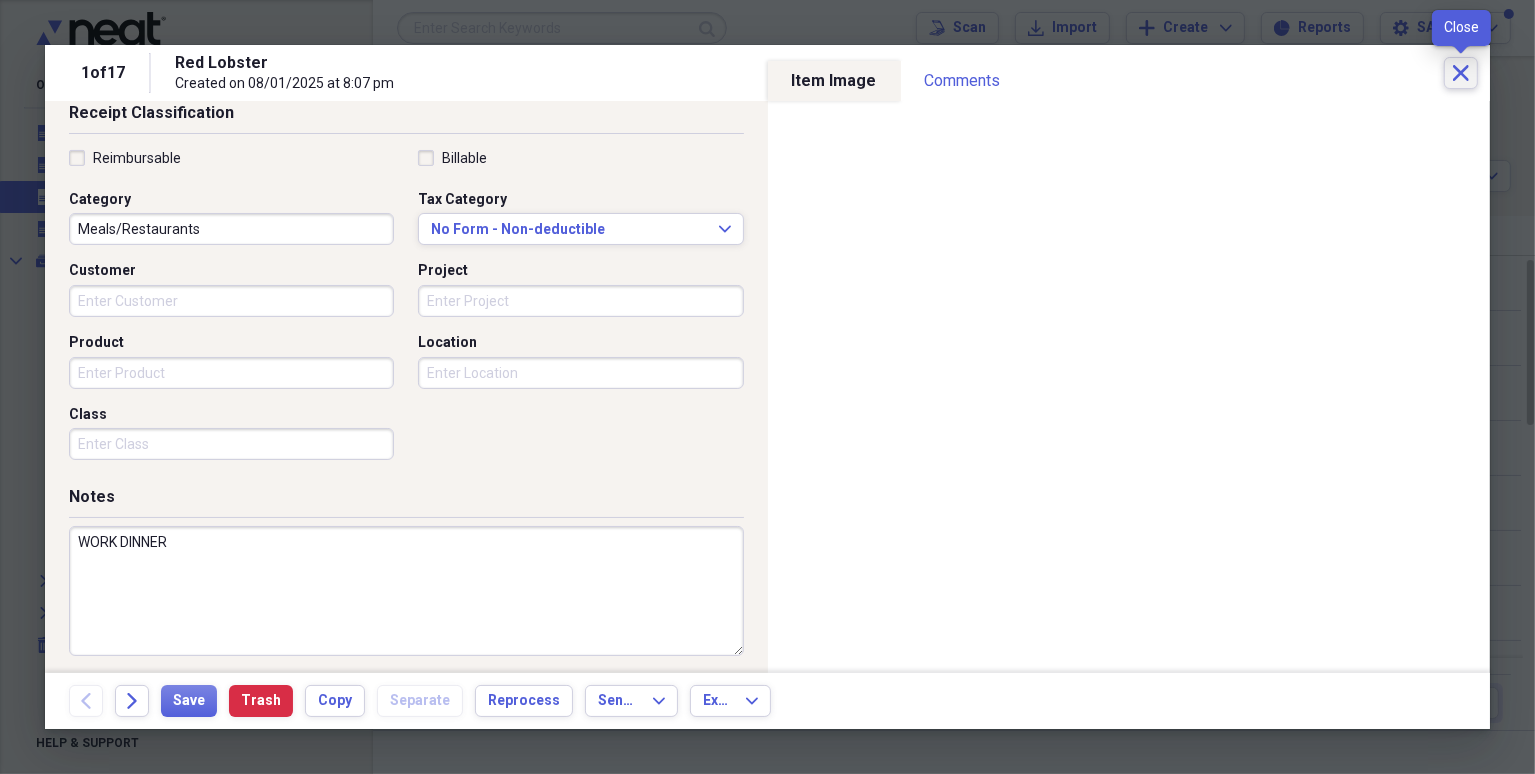click on "Close" at bounding box center [1461, 73] 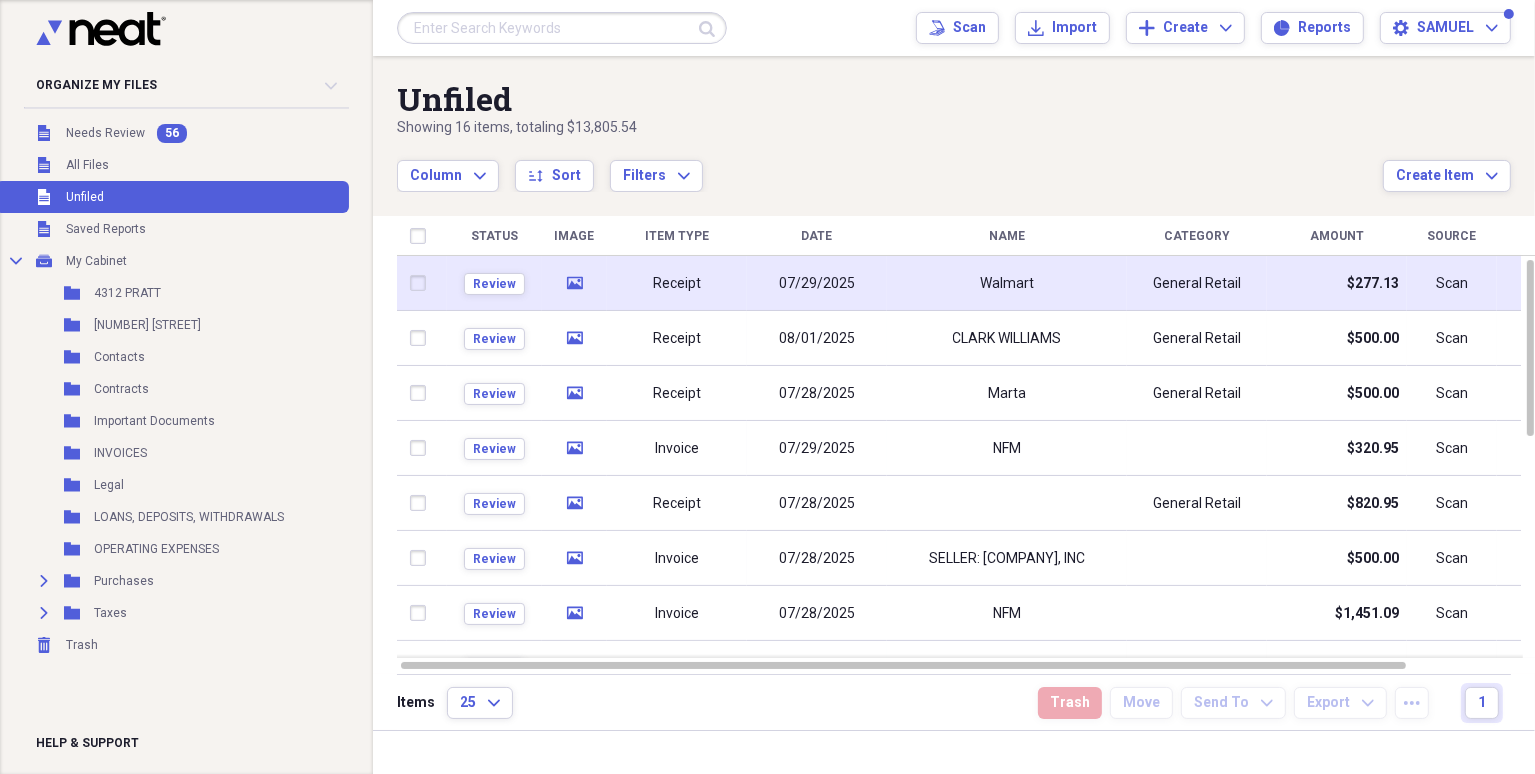click on "Walmart" at bounding box center (1007, 283) 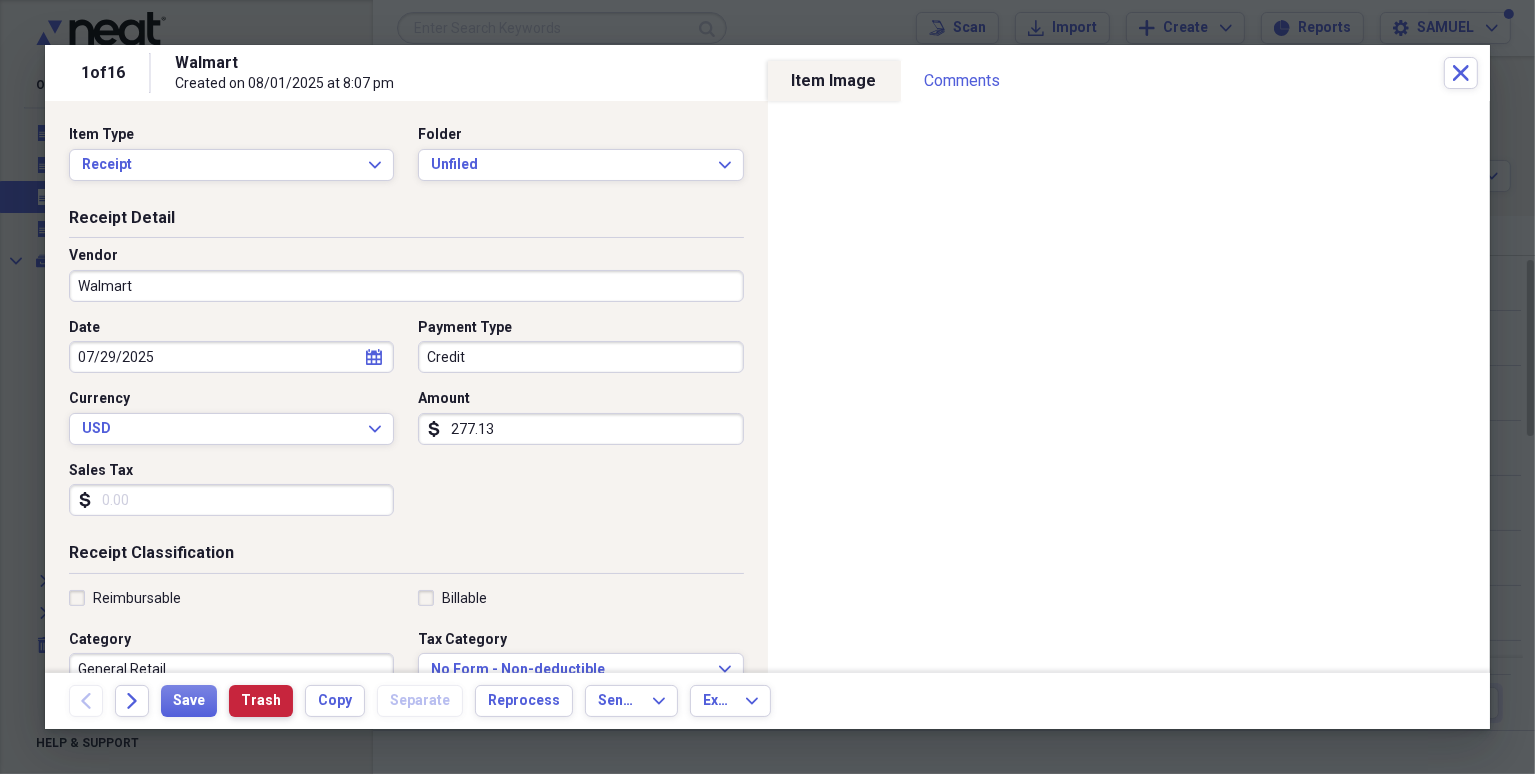 click on "Trash" at bounding box center (261, 701) 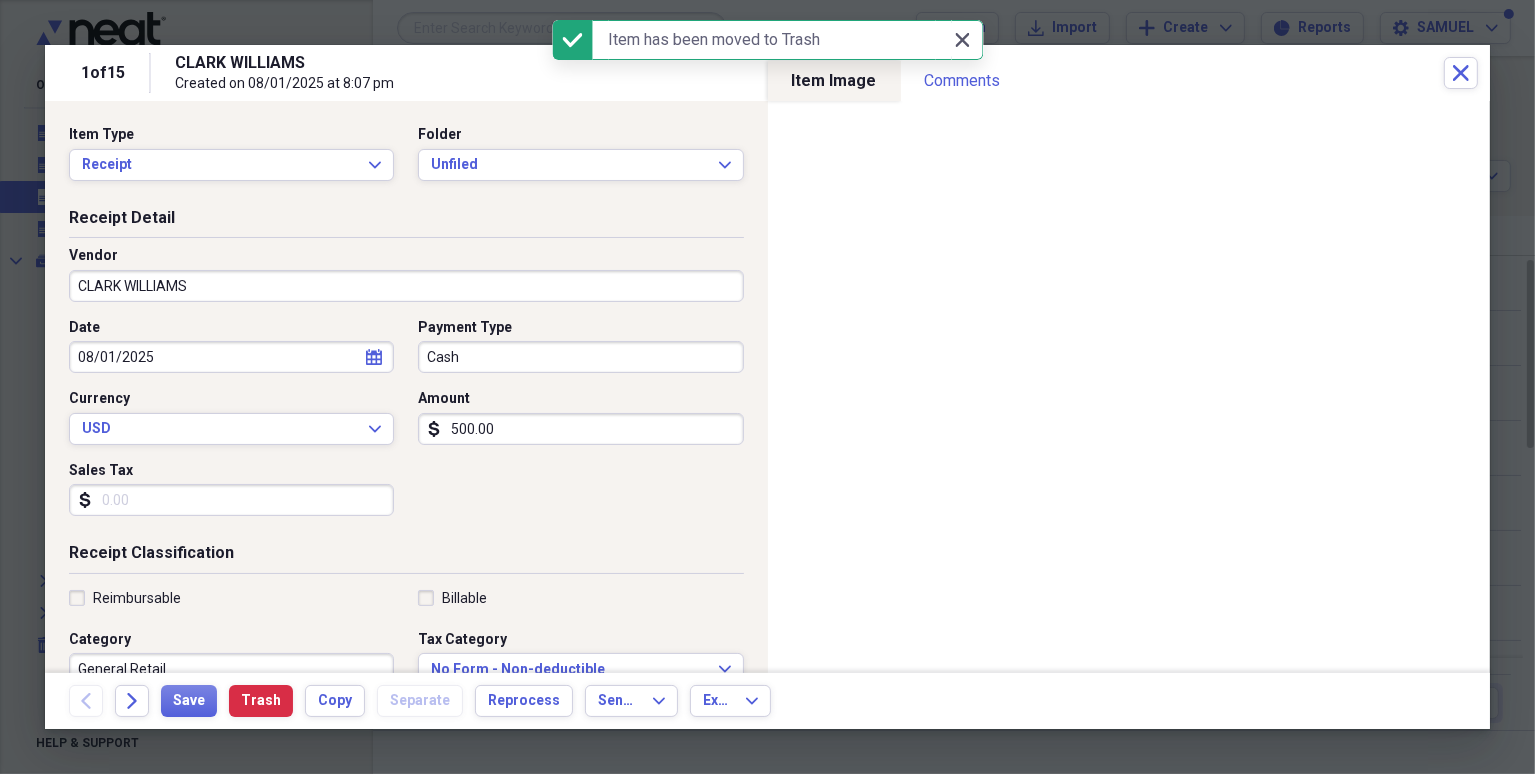 click 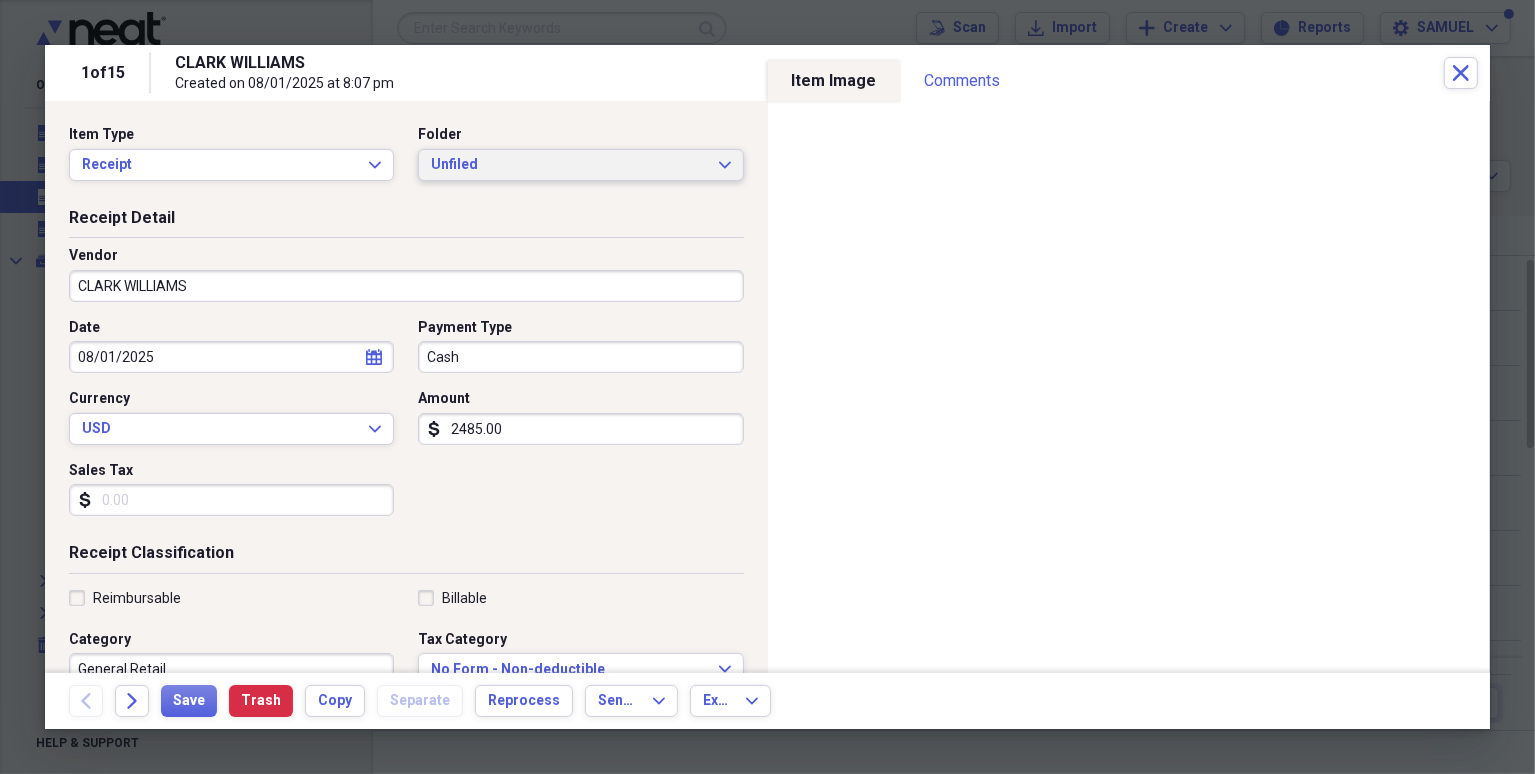 type on "2485.00" 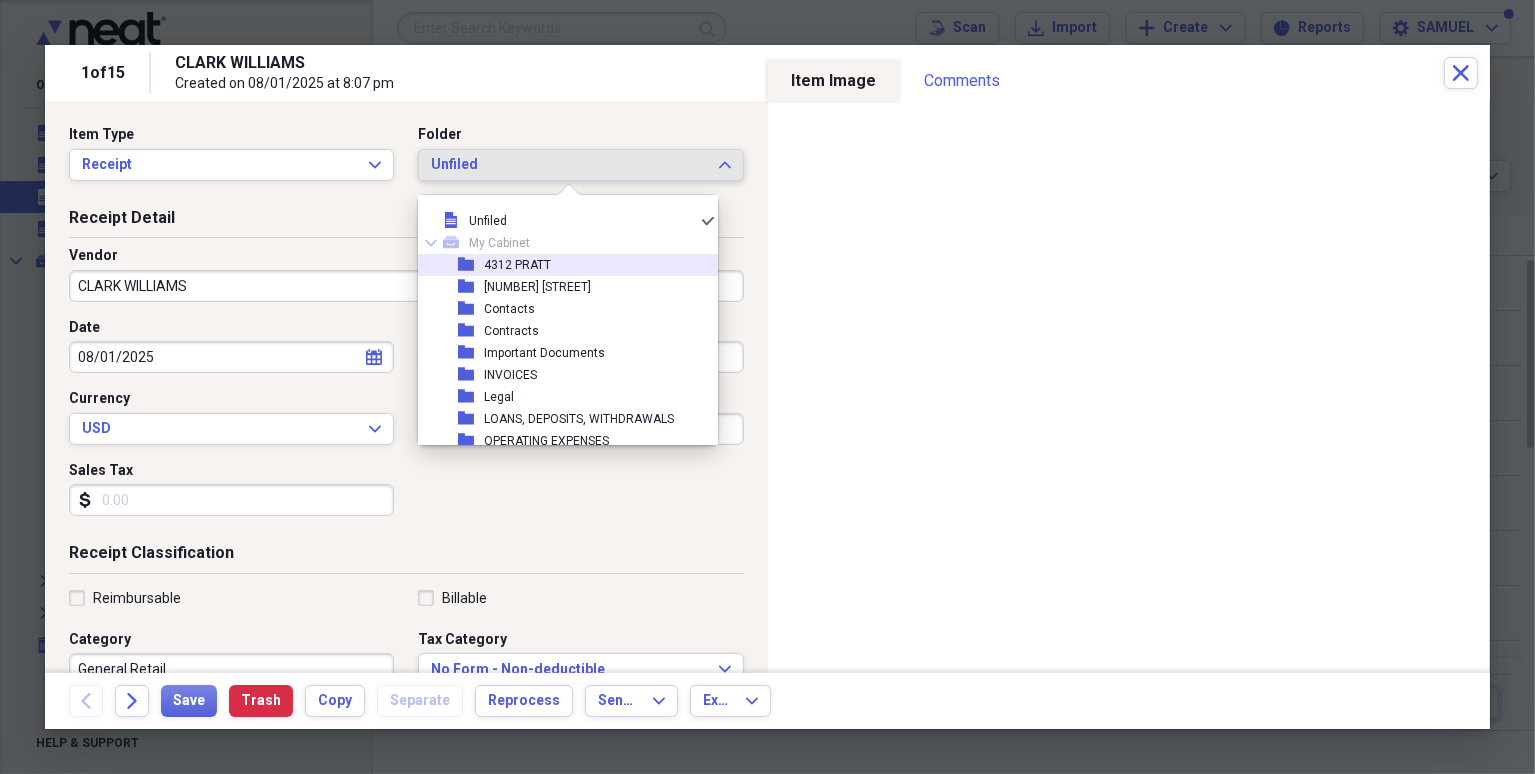 click on "folder [NUMBER] [STREET]" at bounding box center (560, 265) 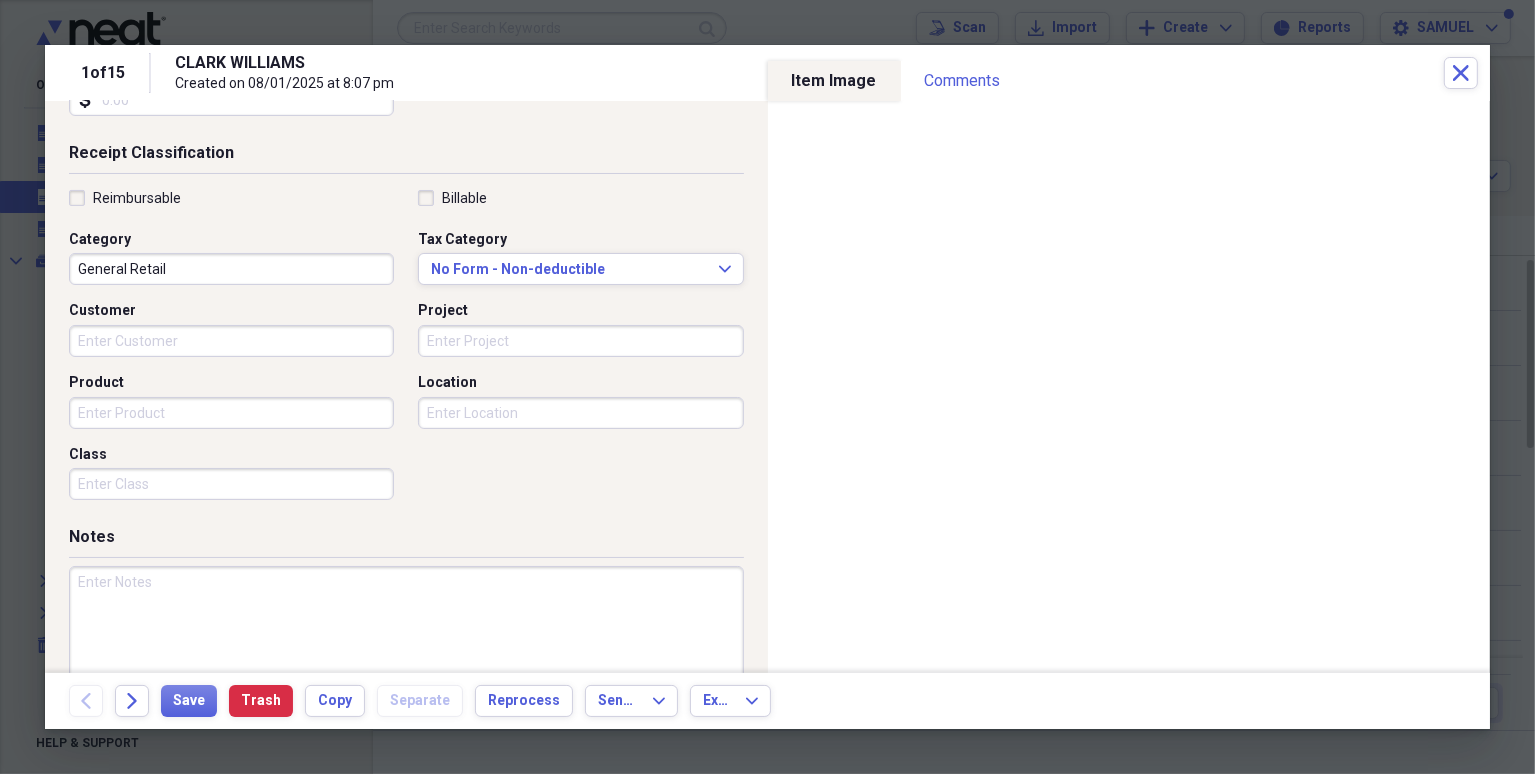 scroll, scrollTop: 440, scrollLeft: 0, axis: vertical 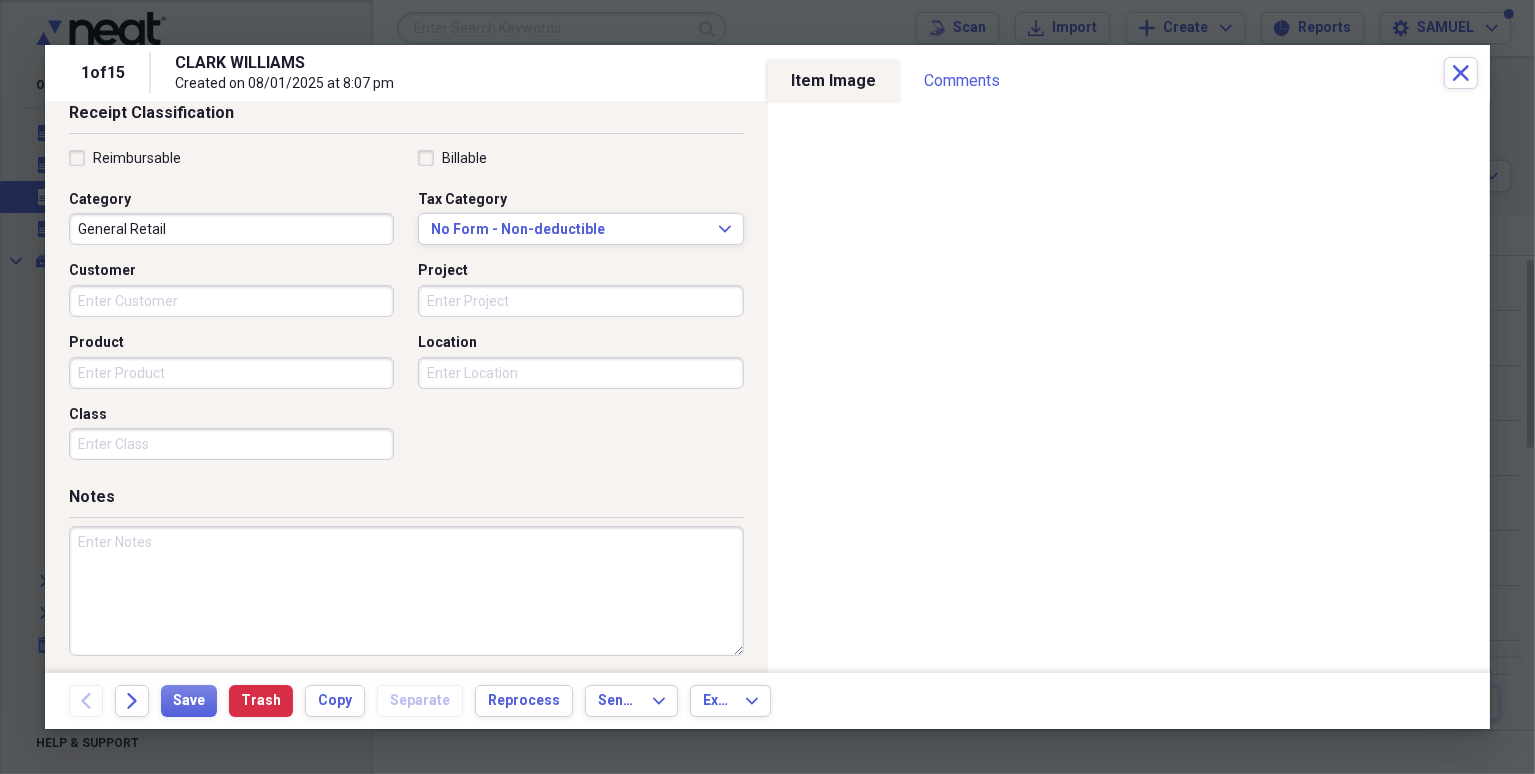 click at bounding box center [406, 591] 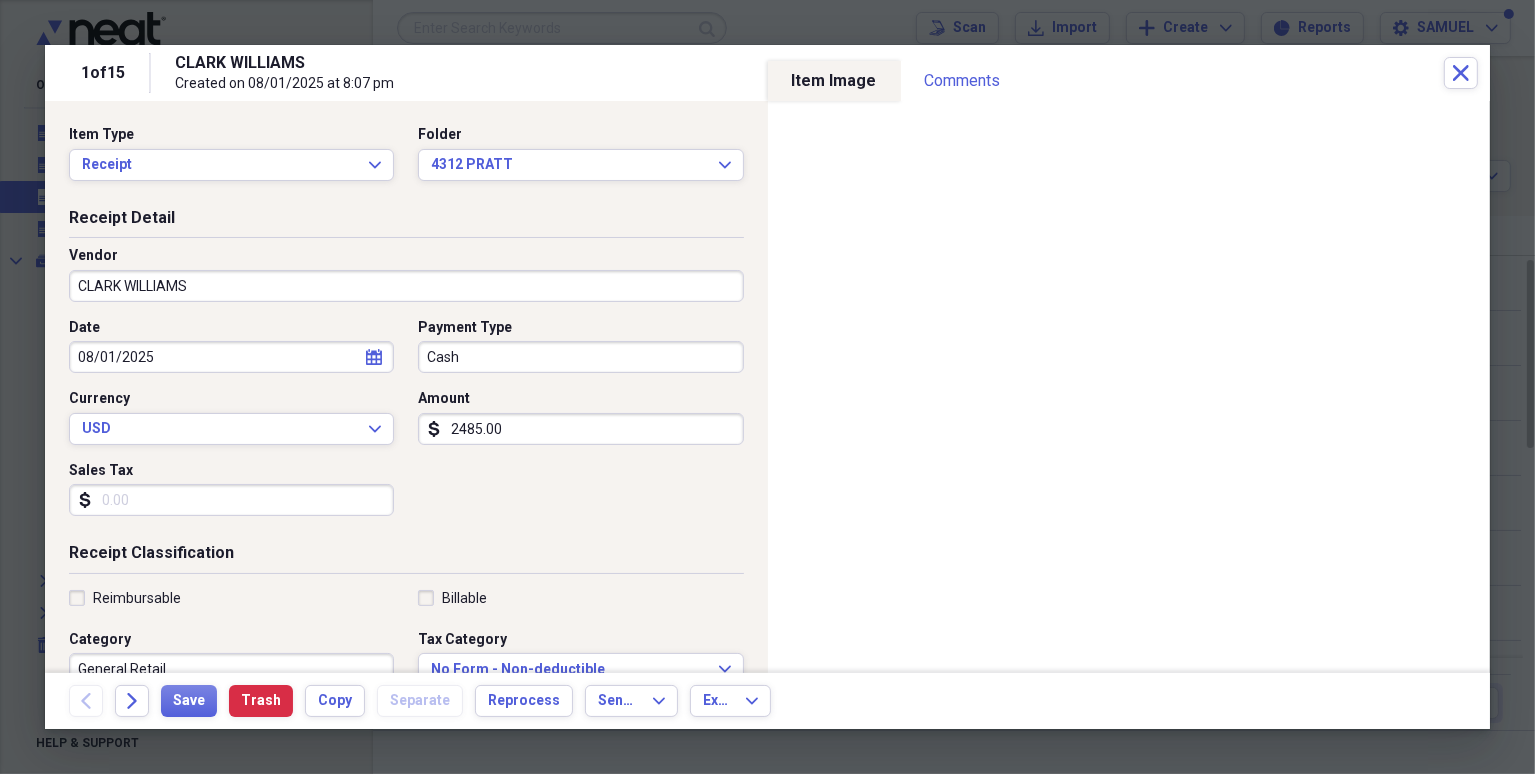 scroll, scrollTop: 0, scrollLeft: 0, axis: both 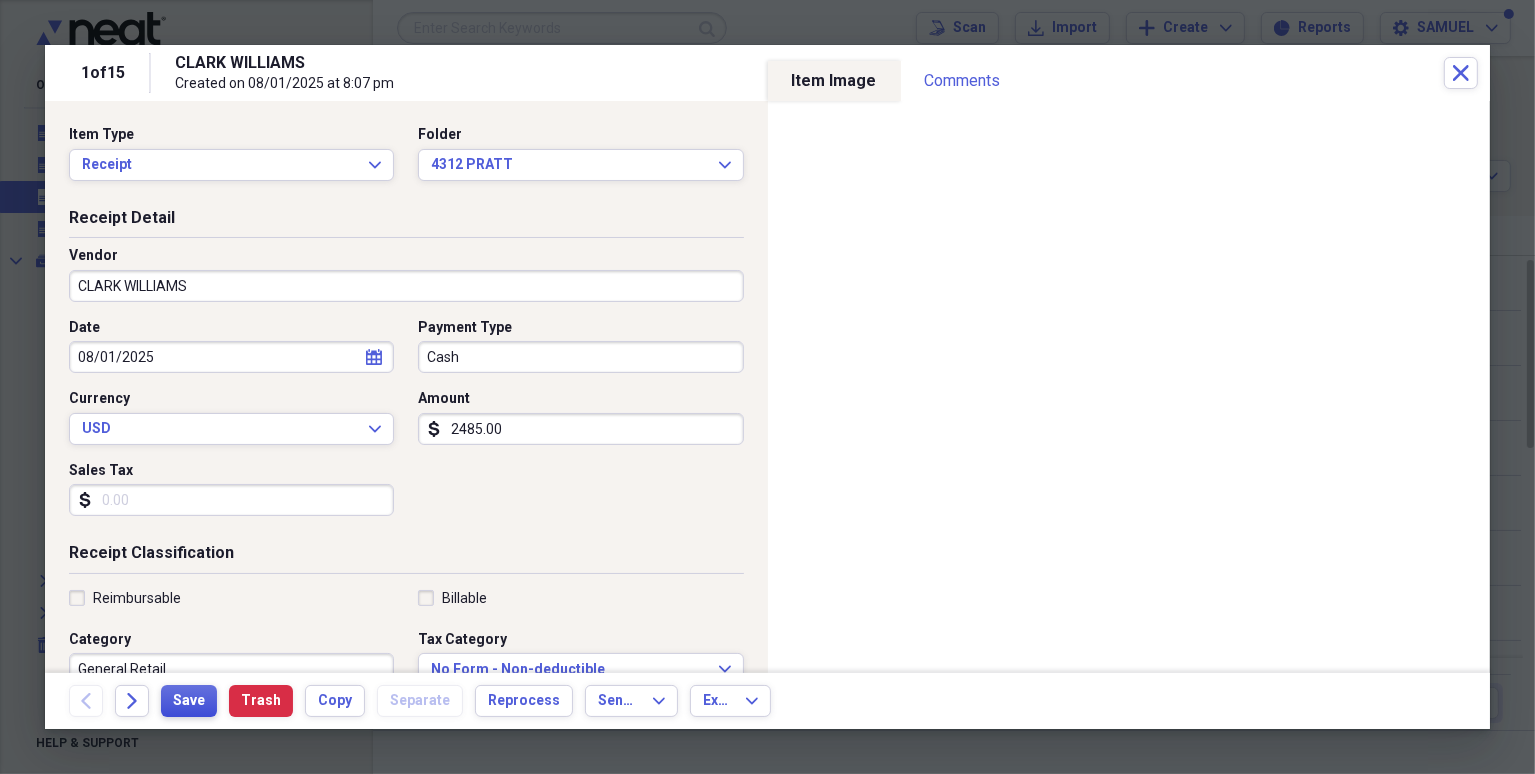 type on "[FIRST] [LAST] - WORK DONE AT [STREET]" 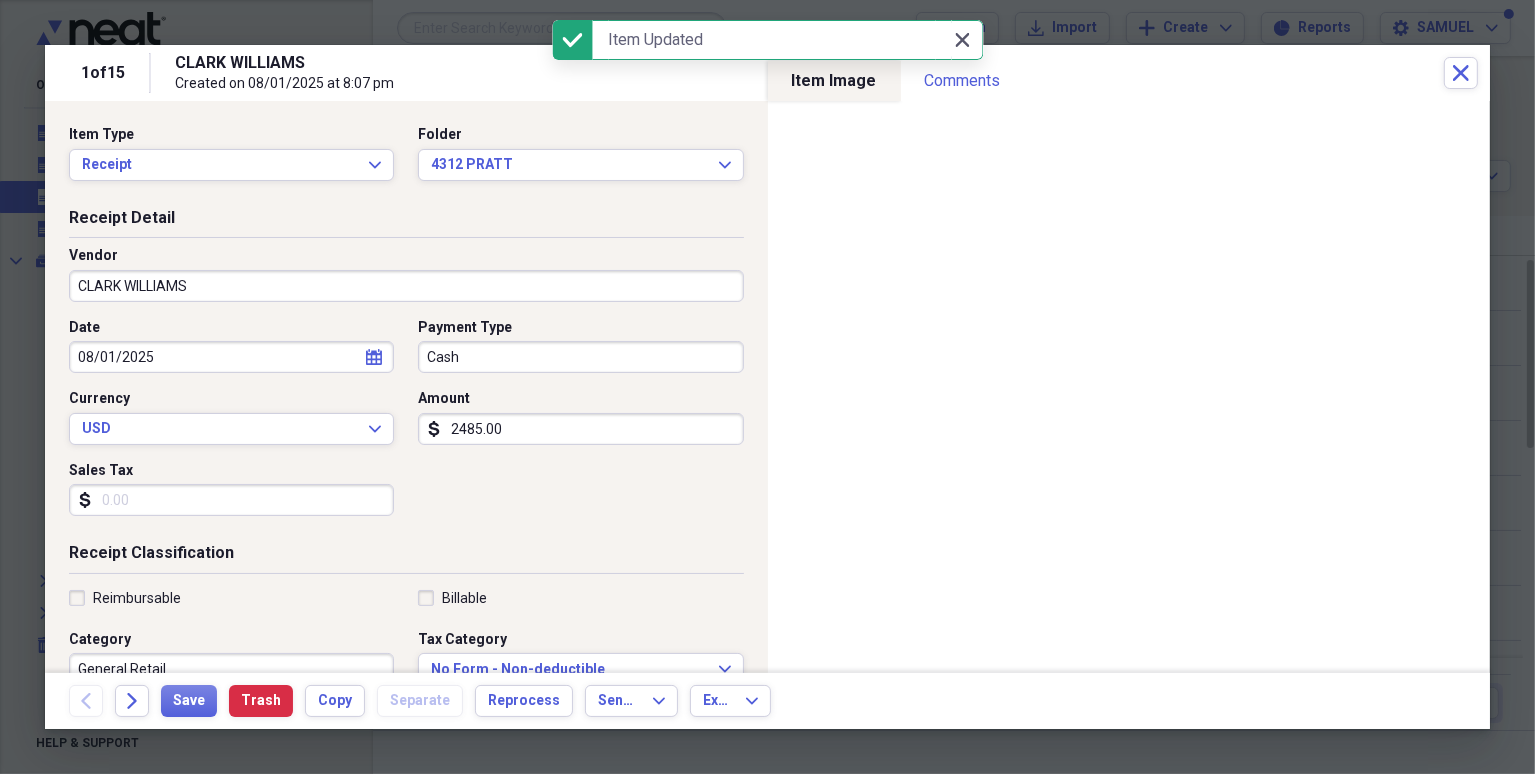 click on "Close" 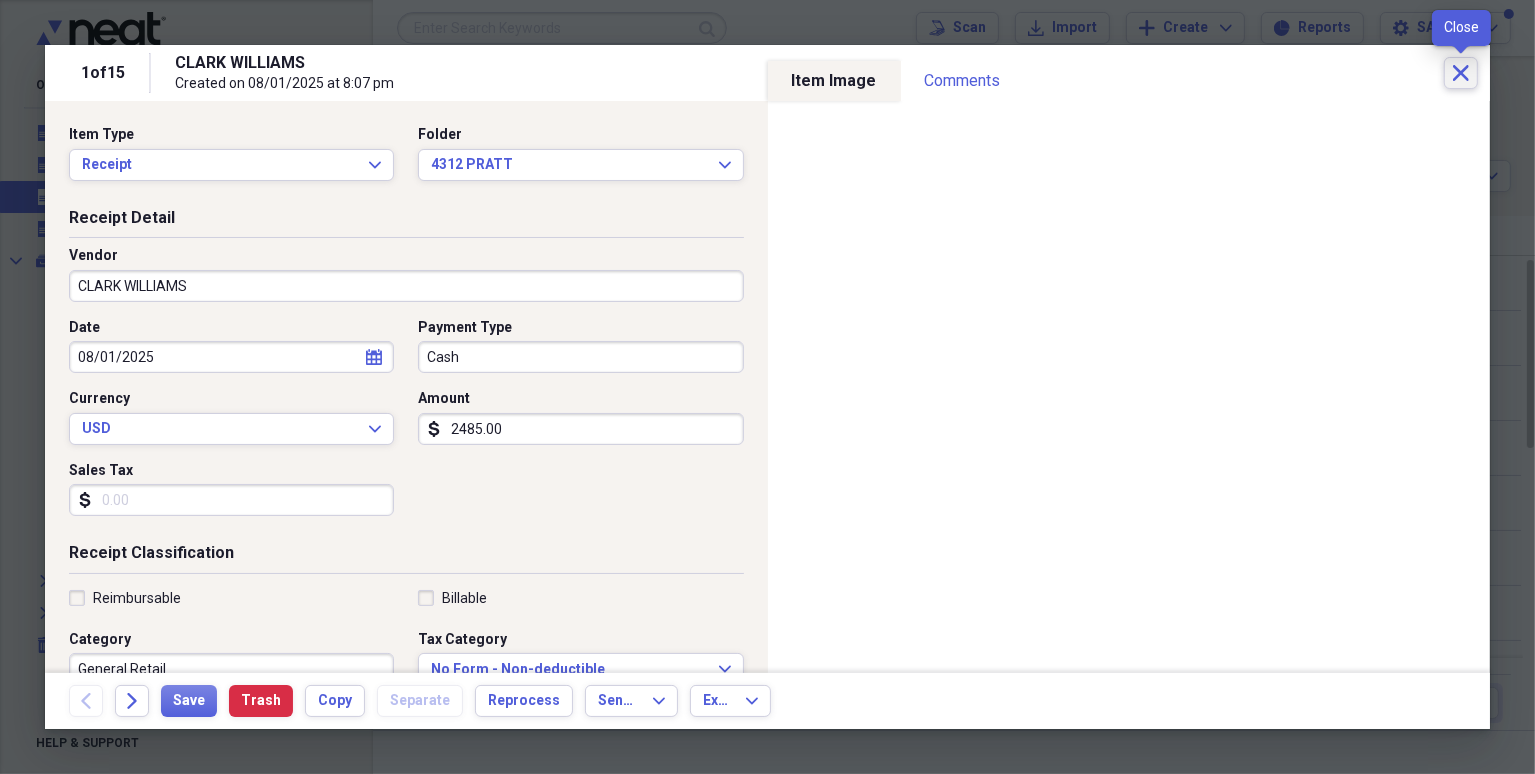 click 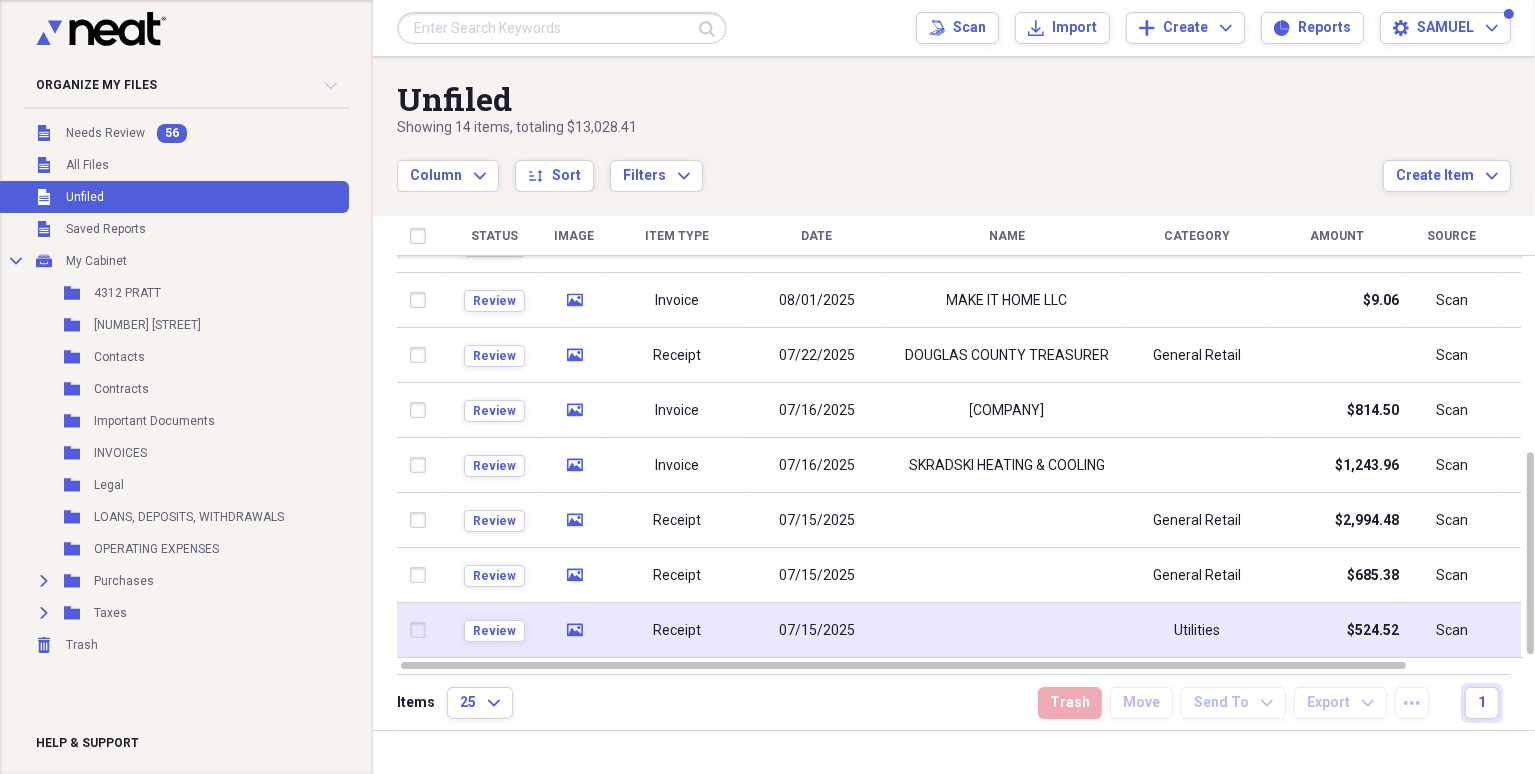 click at bounding box center (1007, 630) 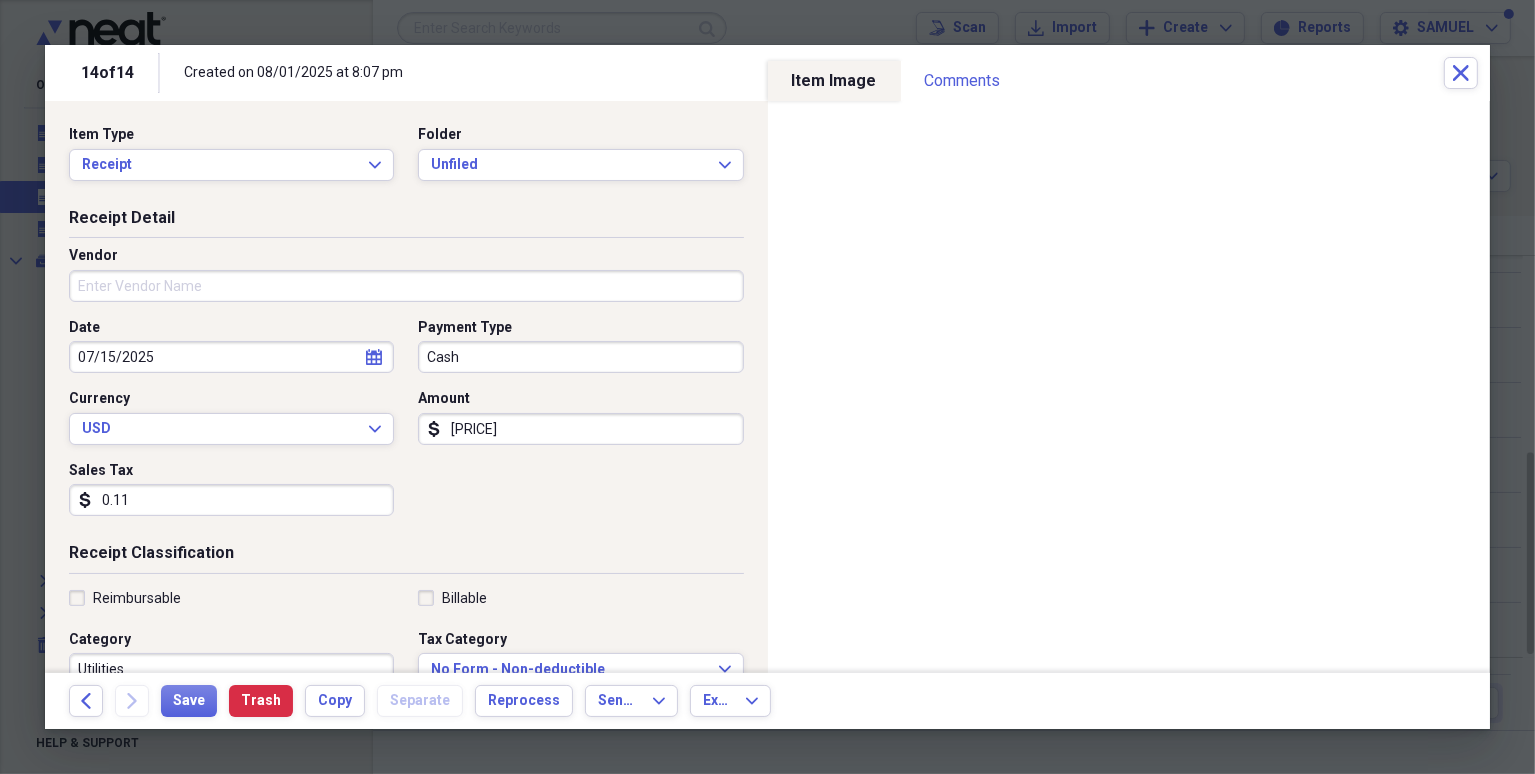 click on "Vendor" at bounding box center [406, 286] 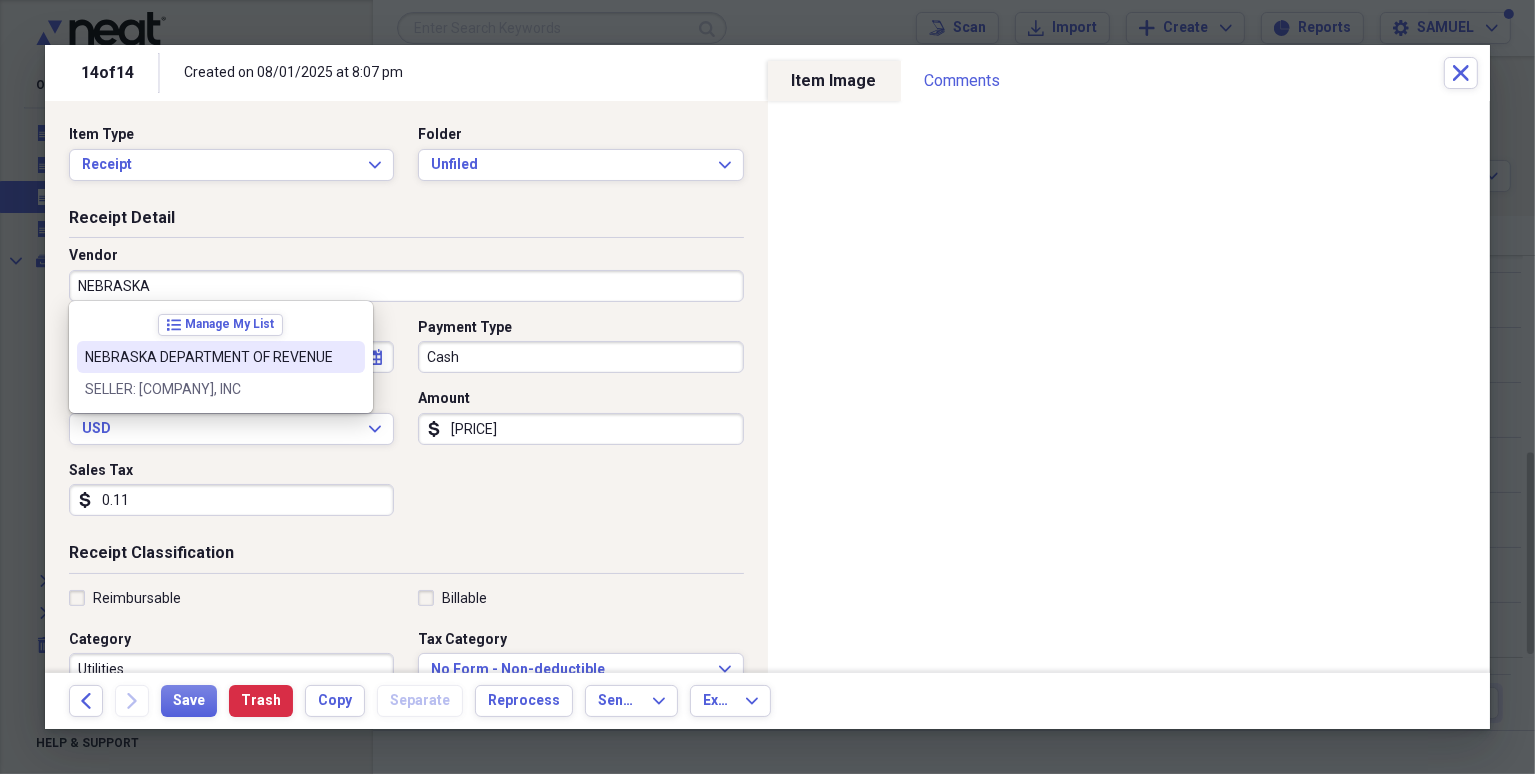 click on "NEBRASKA DEPARTMENT OF REVENUE" at bounding box center (209, 357) 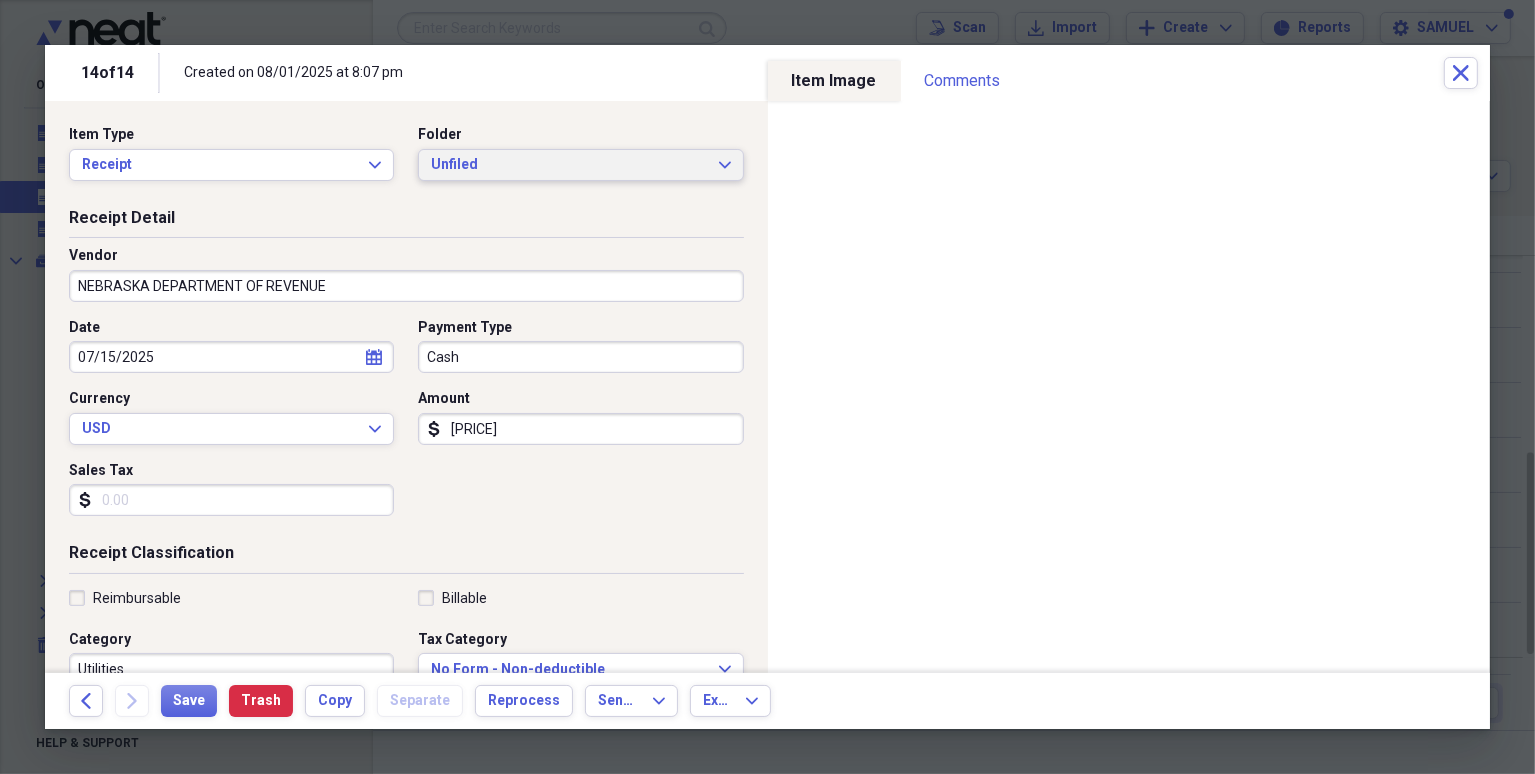 type 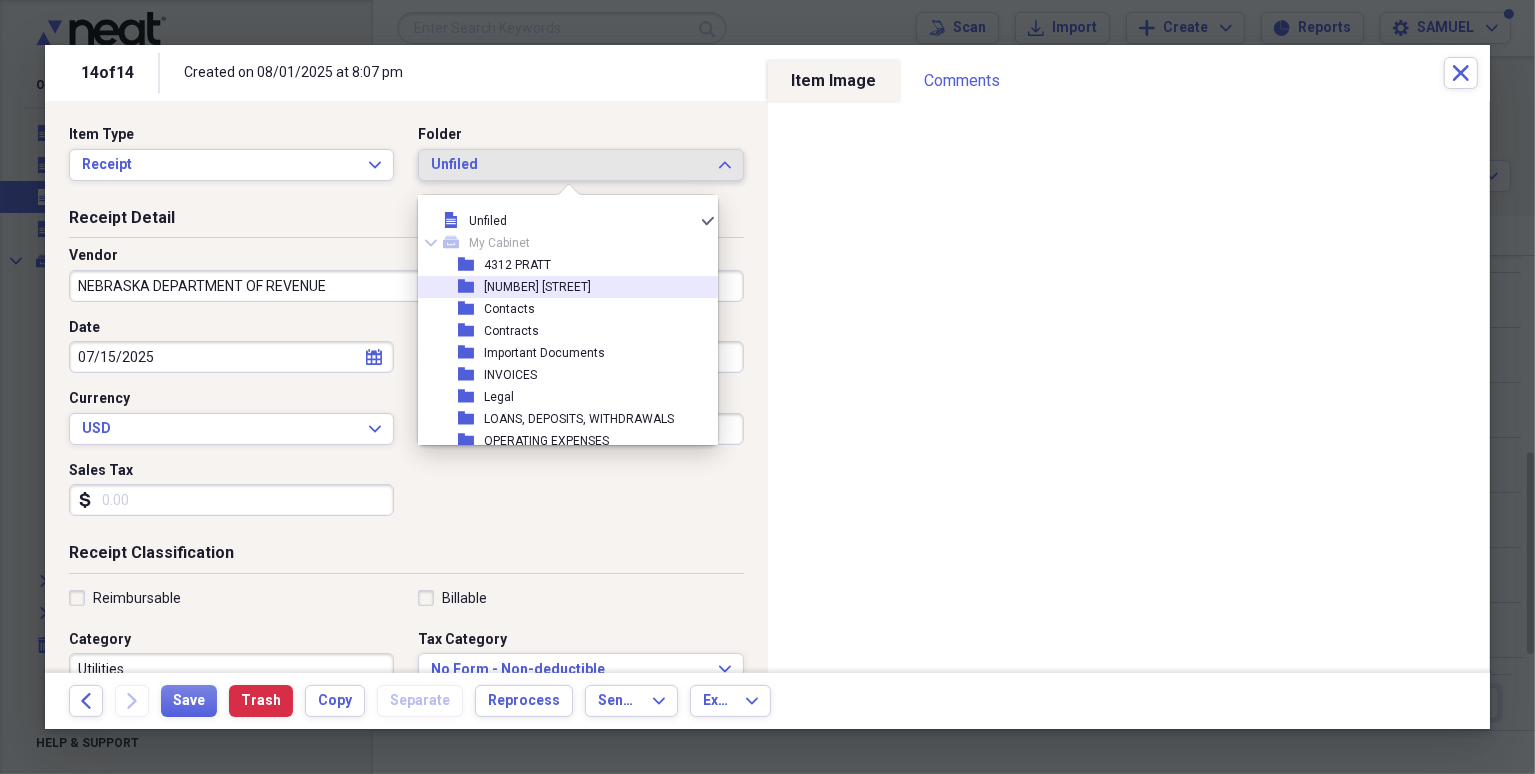 scroll, scrollTop: 72, scrollLeft: 0, axis: vertical 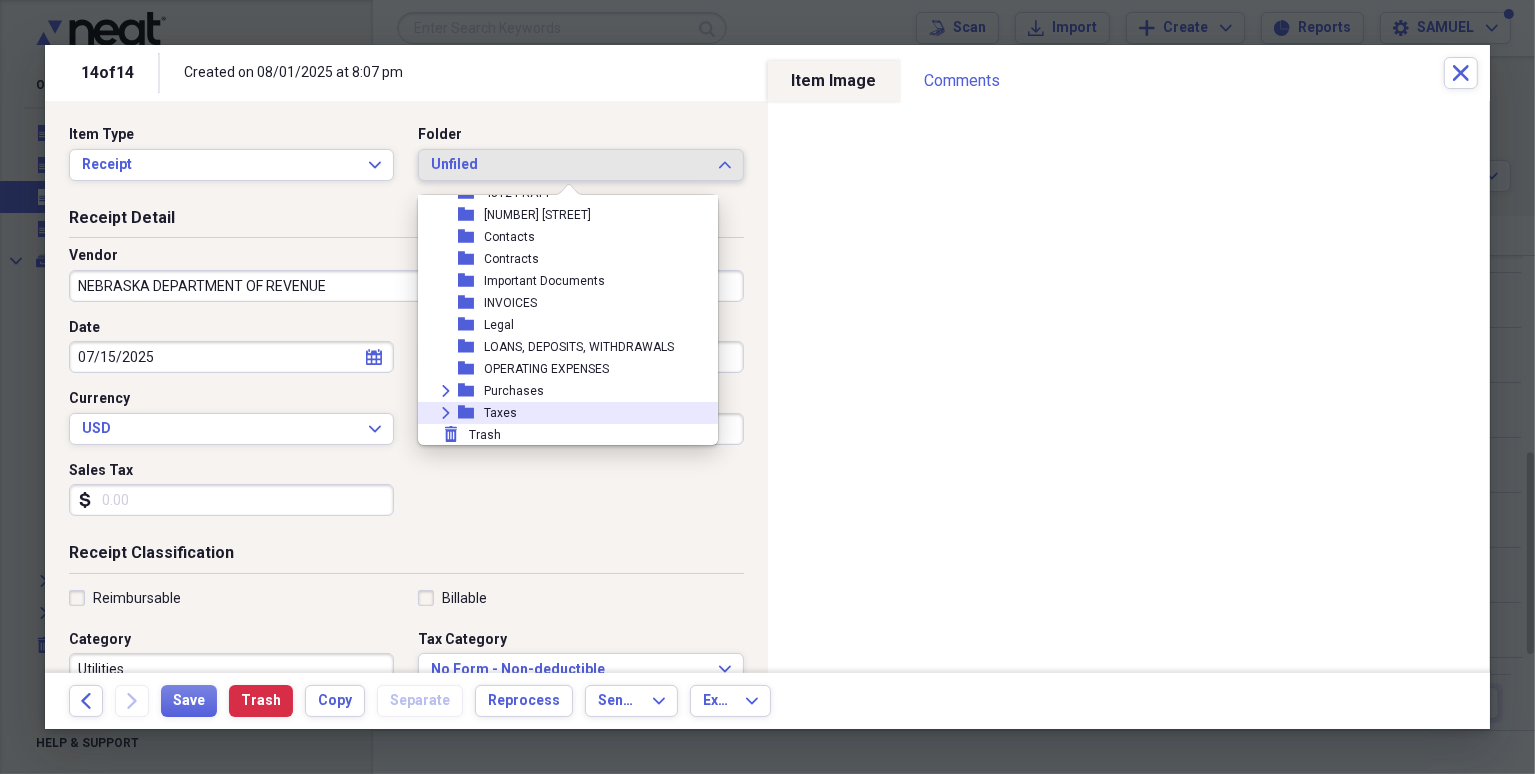 click on "Expand folder Taxes" at bounding box center (560, 413) 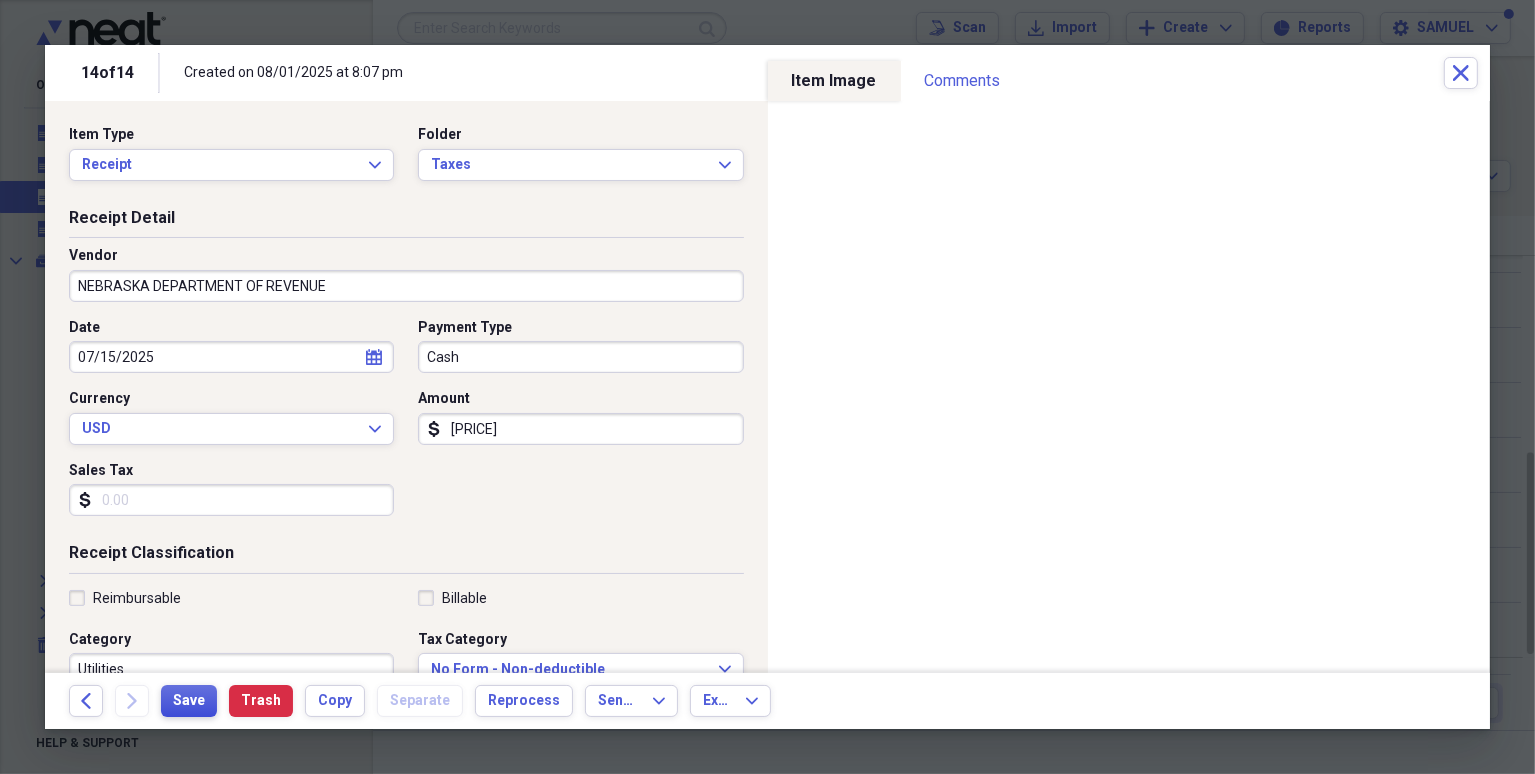 click on "Save" at bounding box center (189, 701) 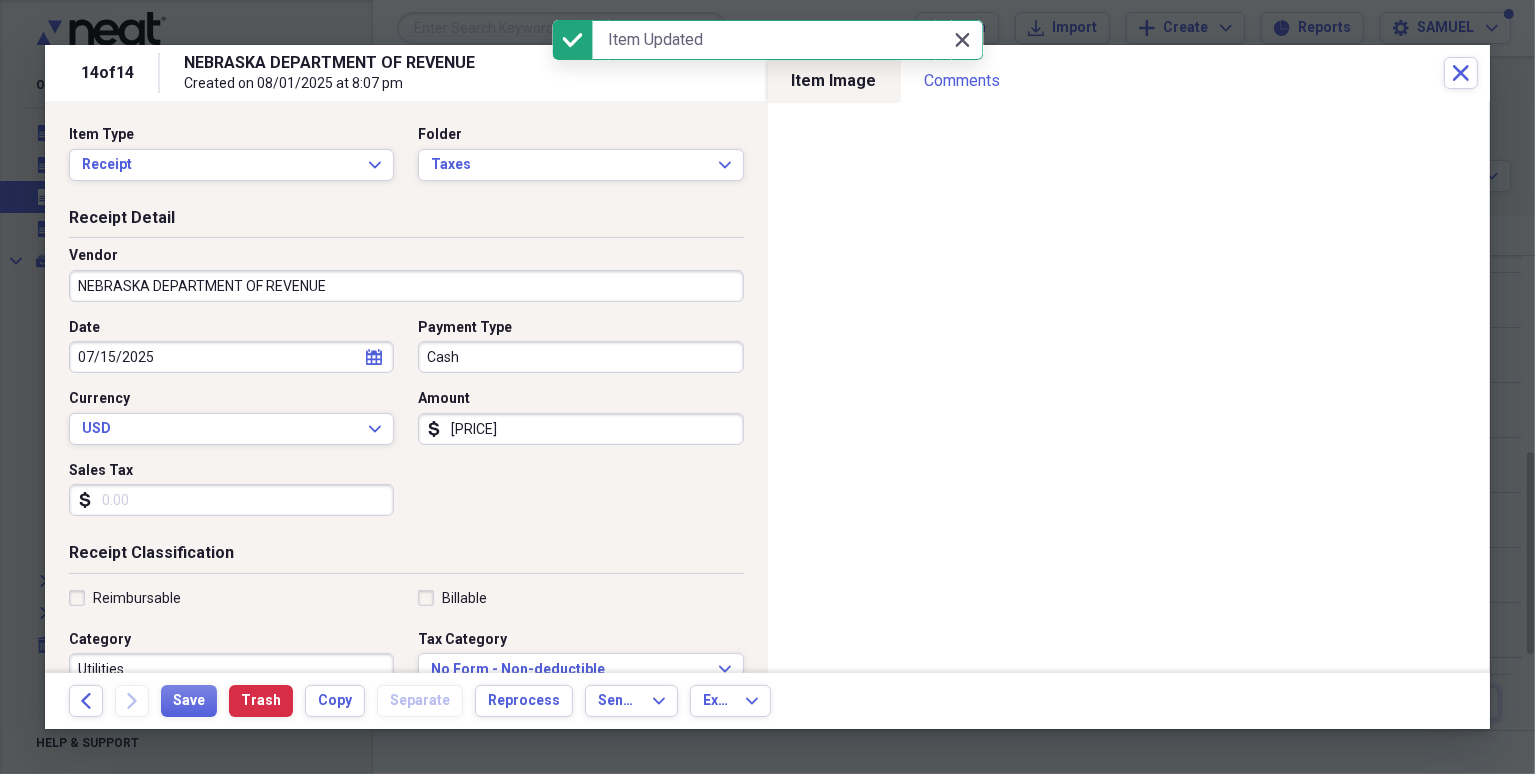 click on "Close" 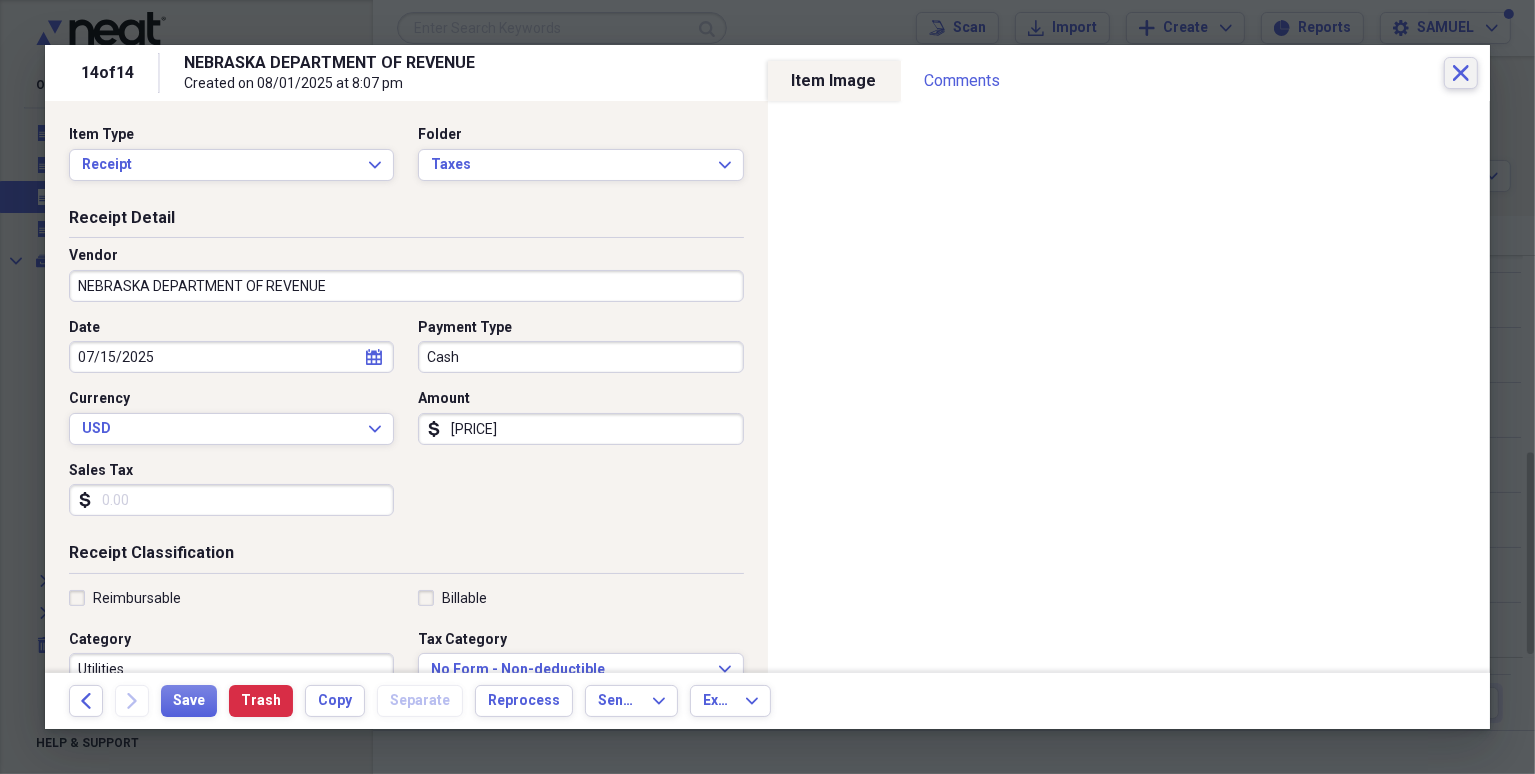 click on "Close" 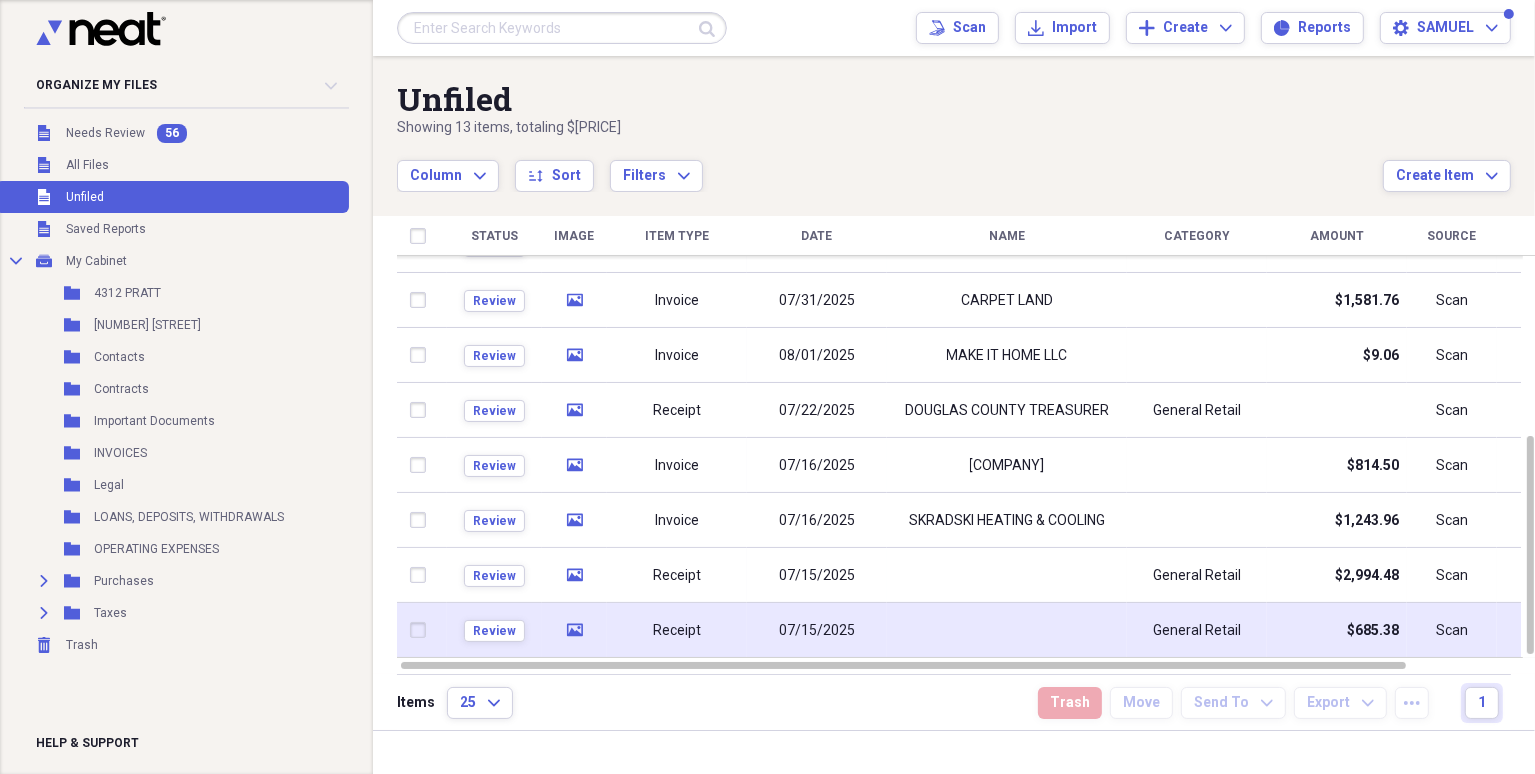 click at bounding box center (1007, 630) 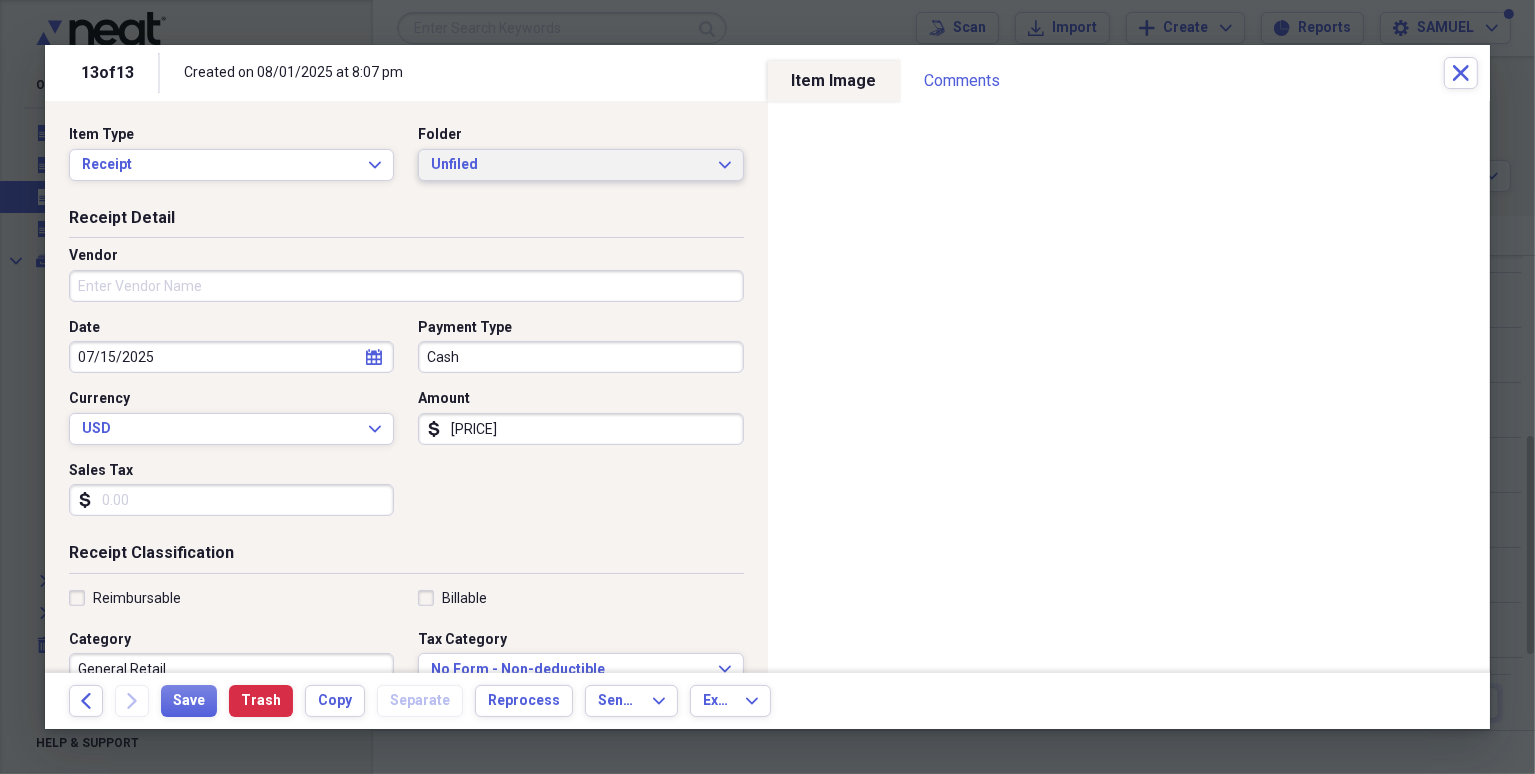 click on "Unfiled Expand" at bounding box center [580, 165] 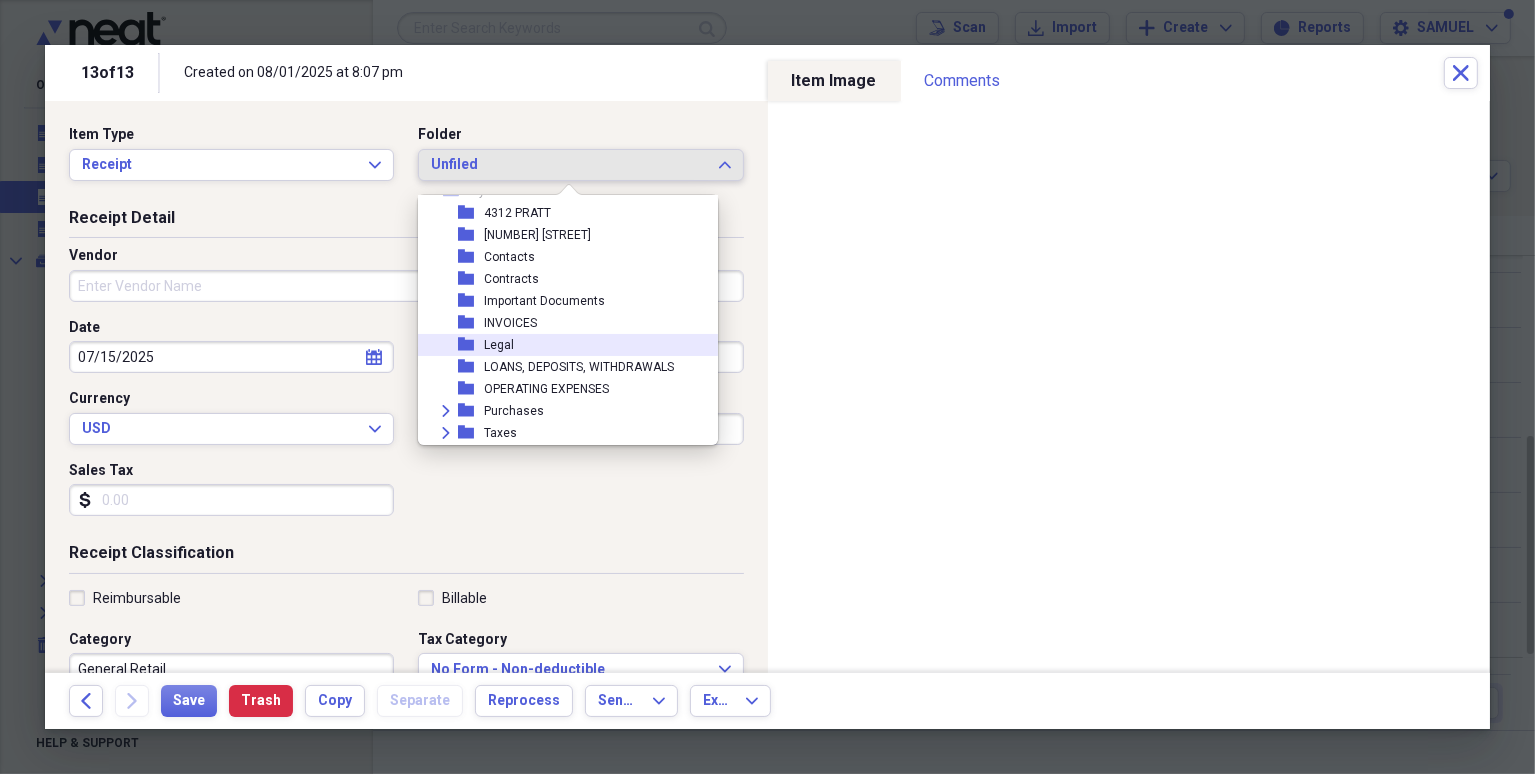 scroll, scrollTop: 72, scrollLeft: 0, axis: vertical 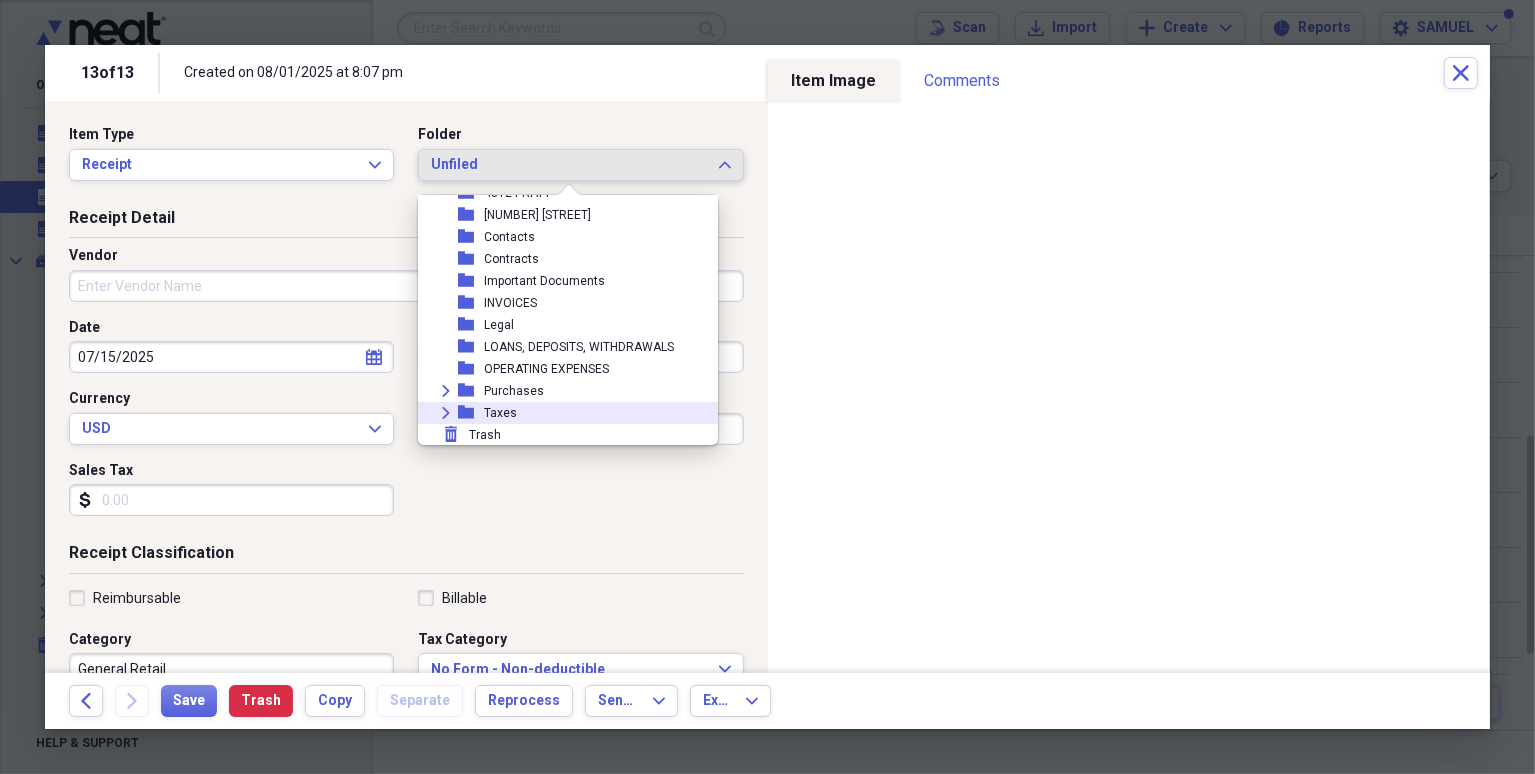 click on "Expand folder Taxes" at bounding box center (560, 413) 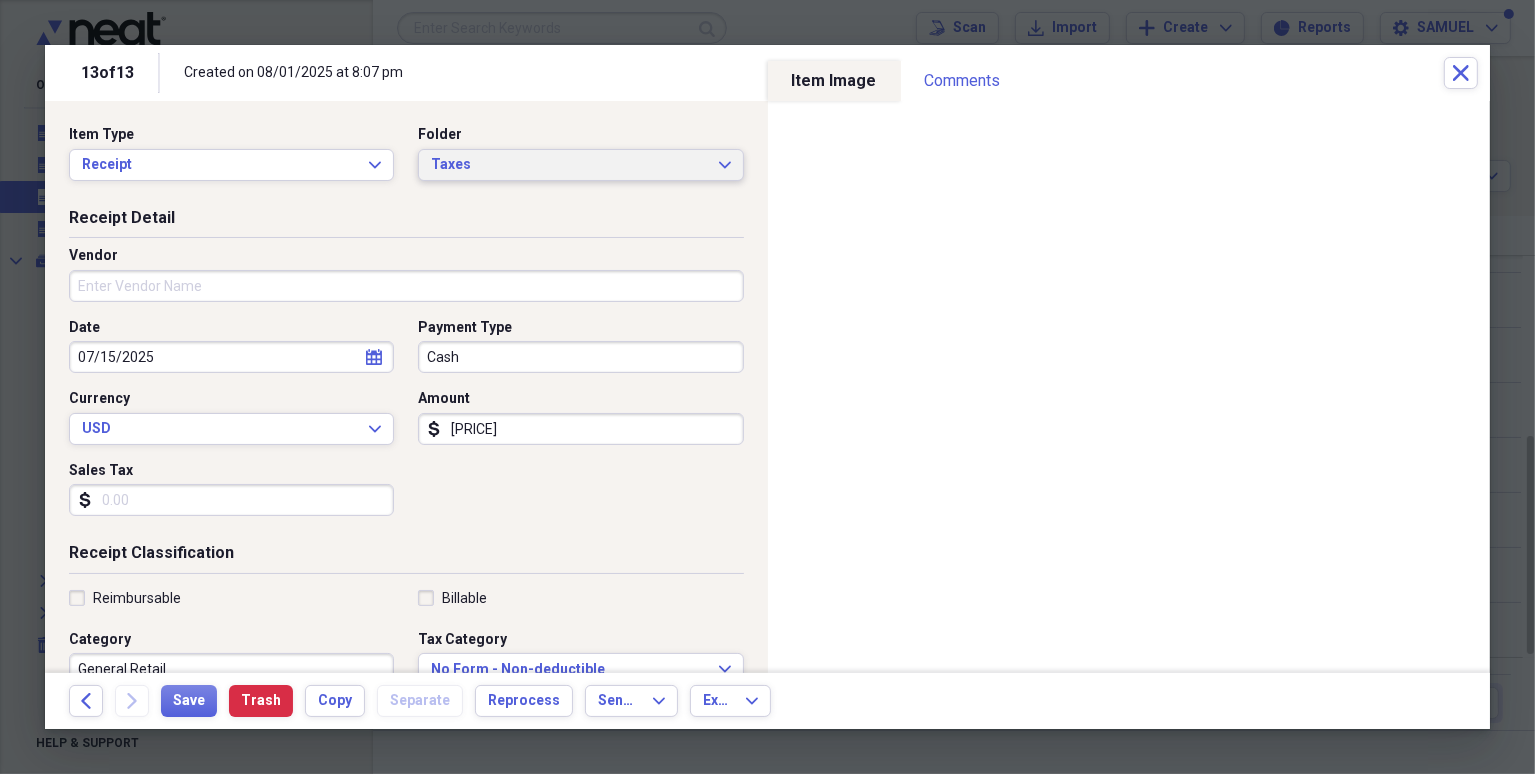 scroll, scrollTop: 300, scrollLeft: 0, axis: vertical 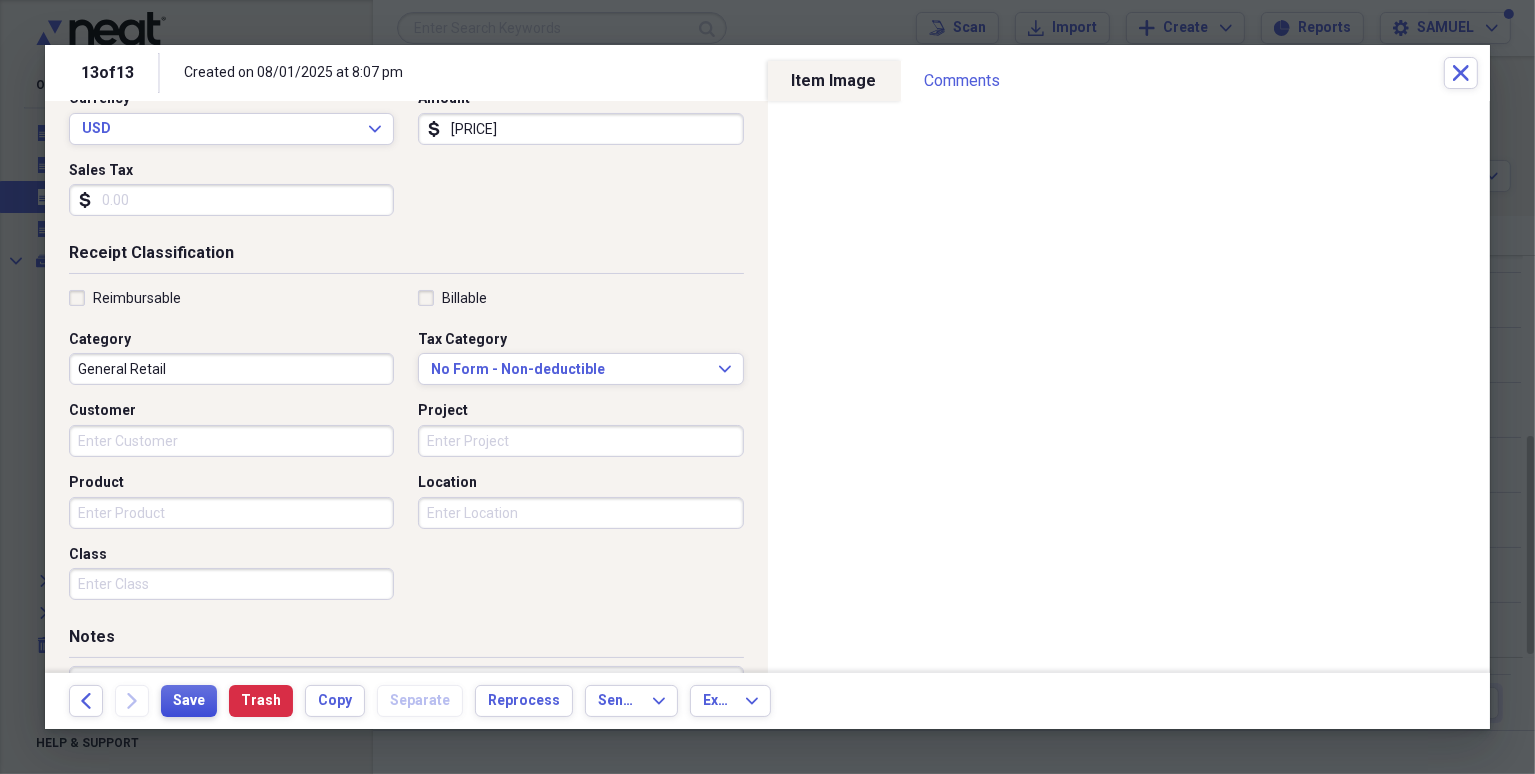 click on "Save" at bounding box center (189, 701) 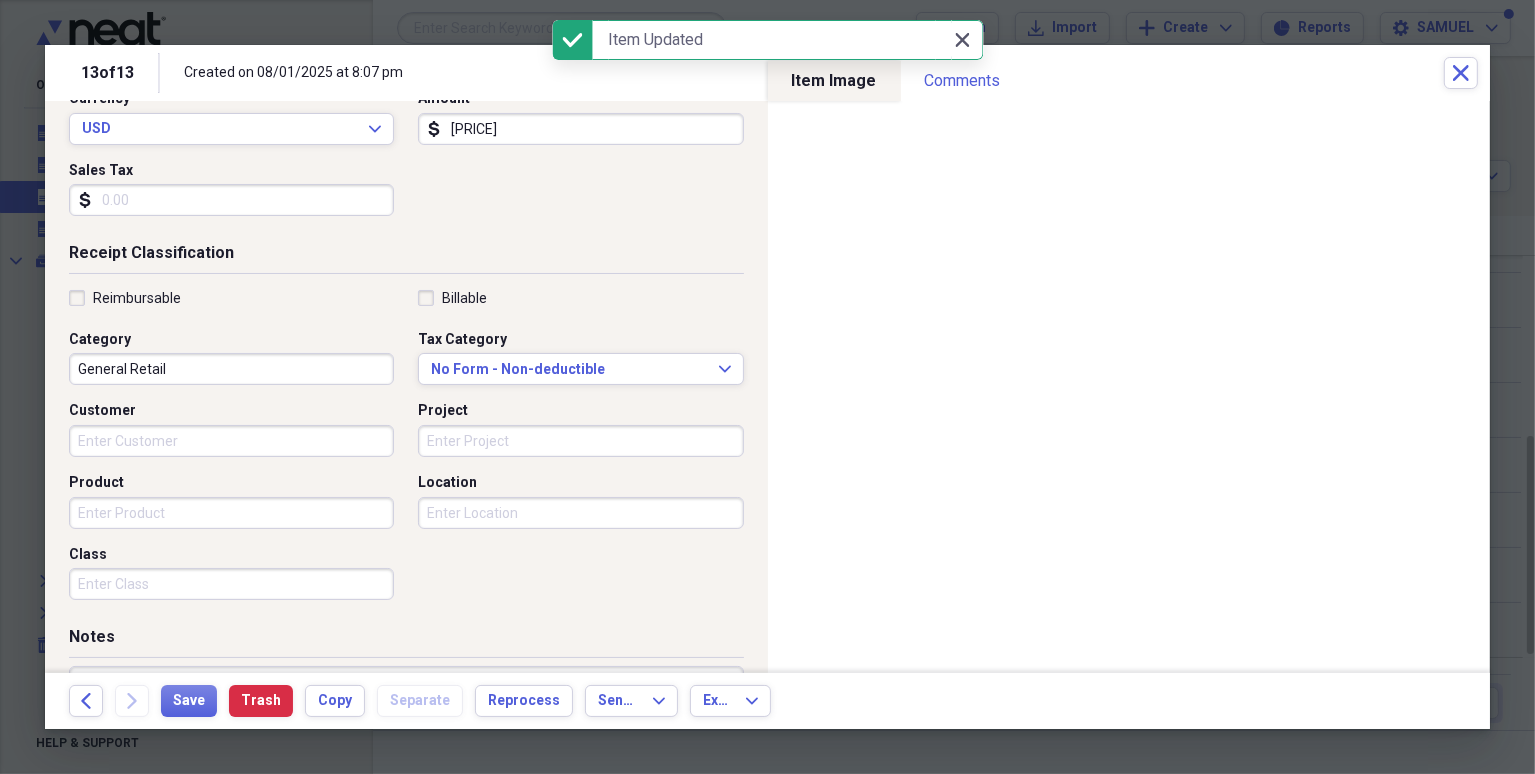 click on "Close Close" at bounding box center [963, 40] 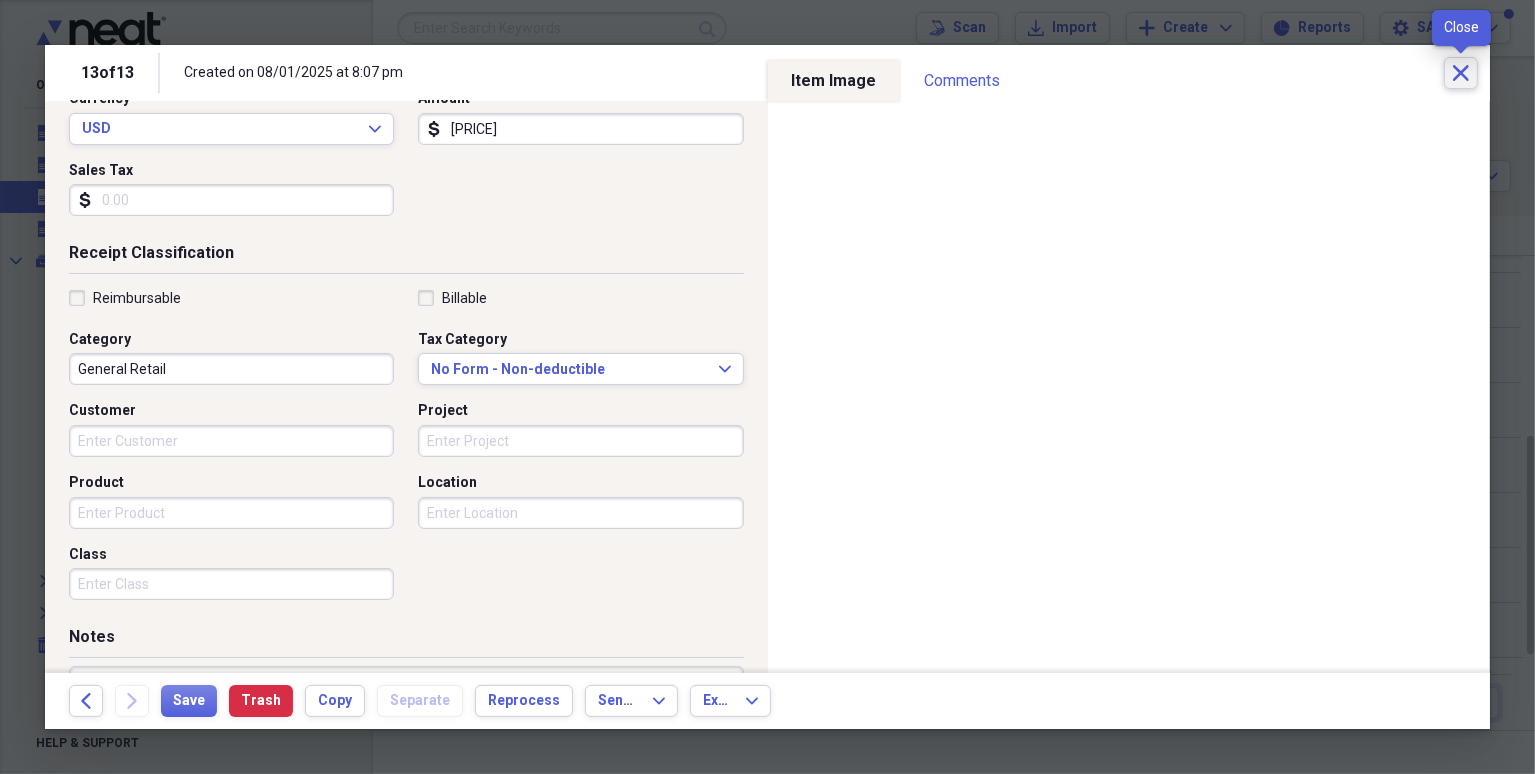 click on "Close" 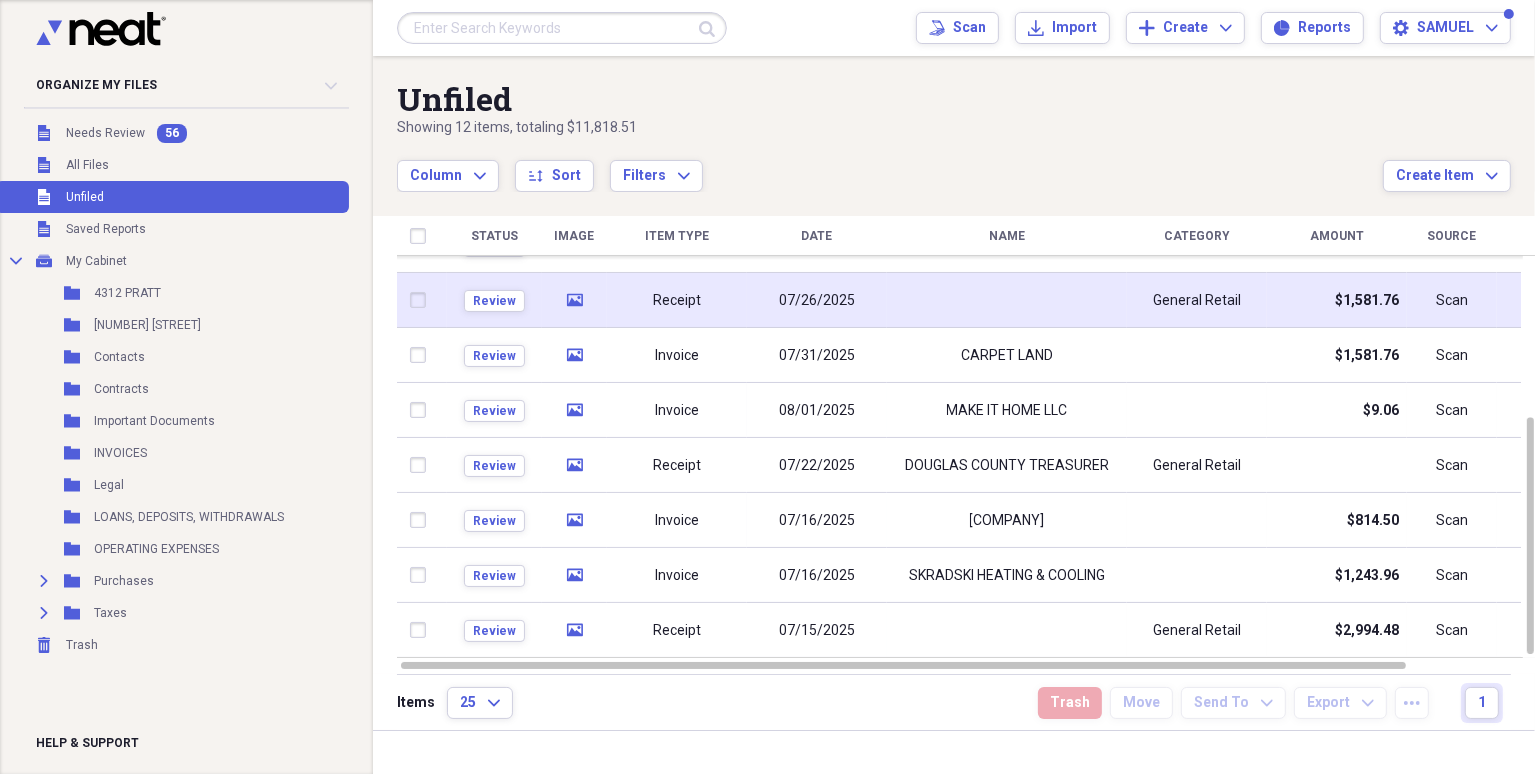 click at bounding box center (1007, 300) 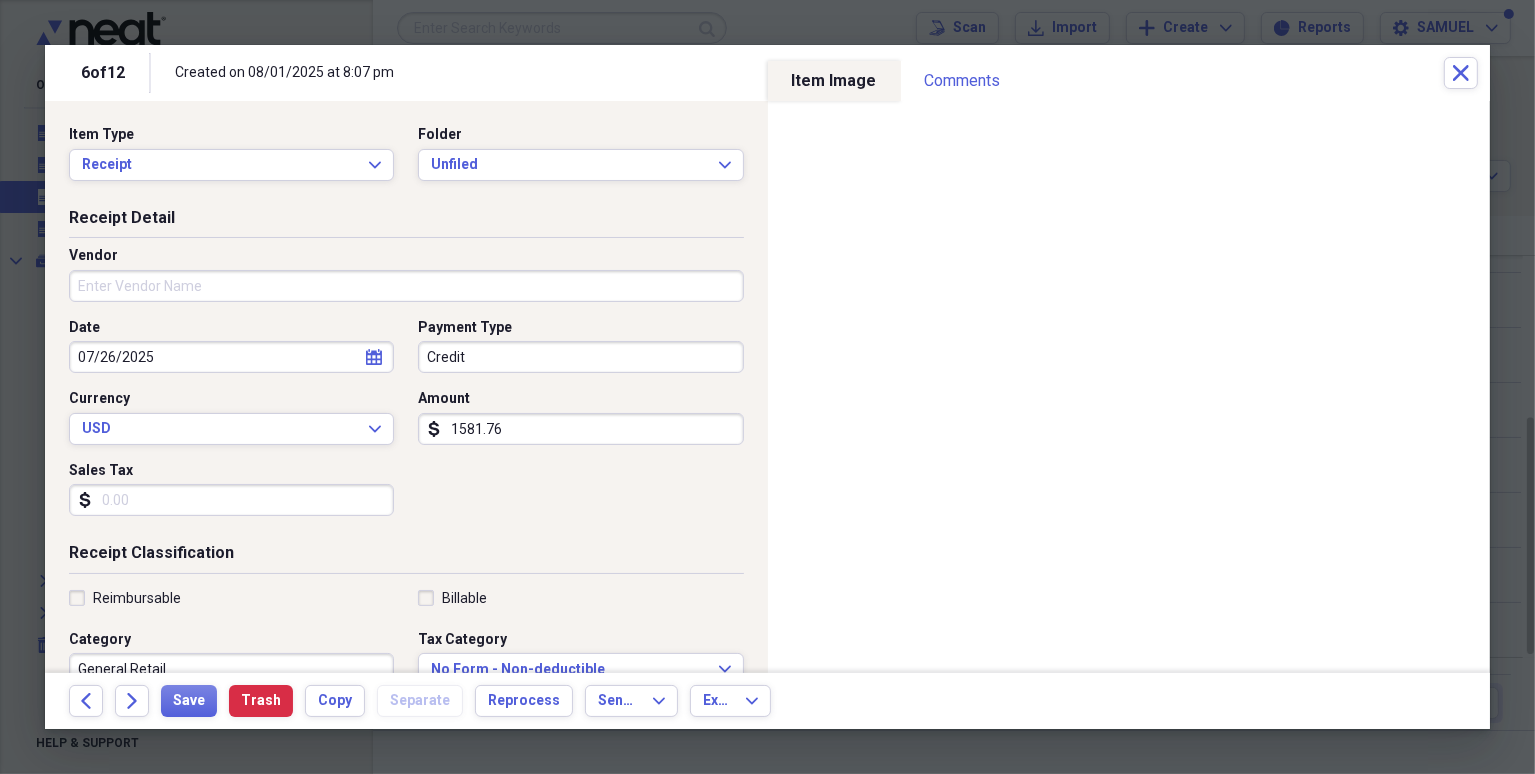click on "Vendor" at bounding box center [406, 286] 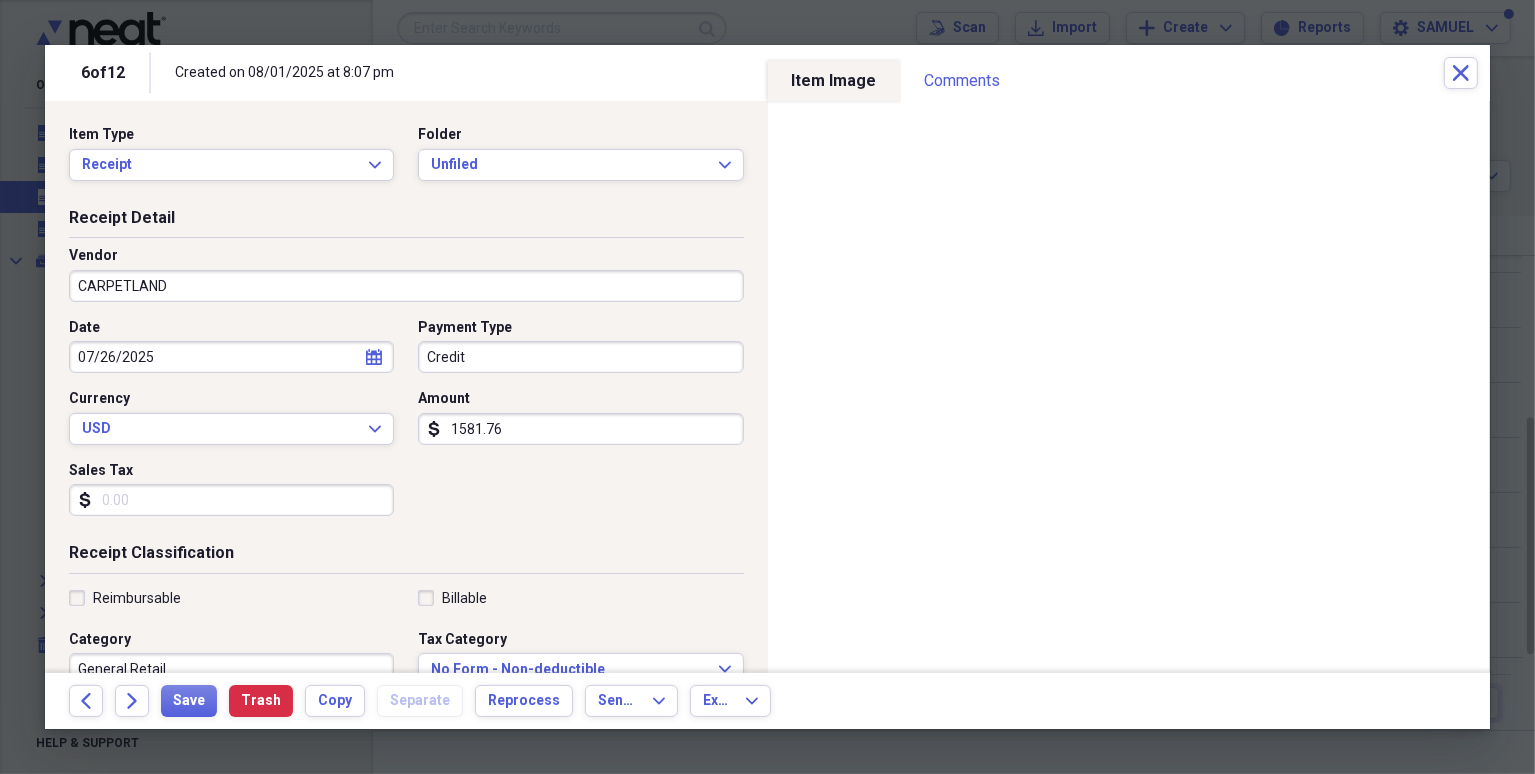 type on "CARPETLAND" 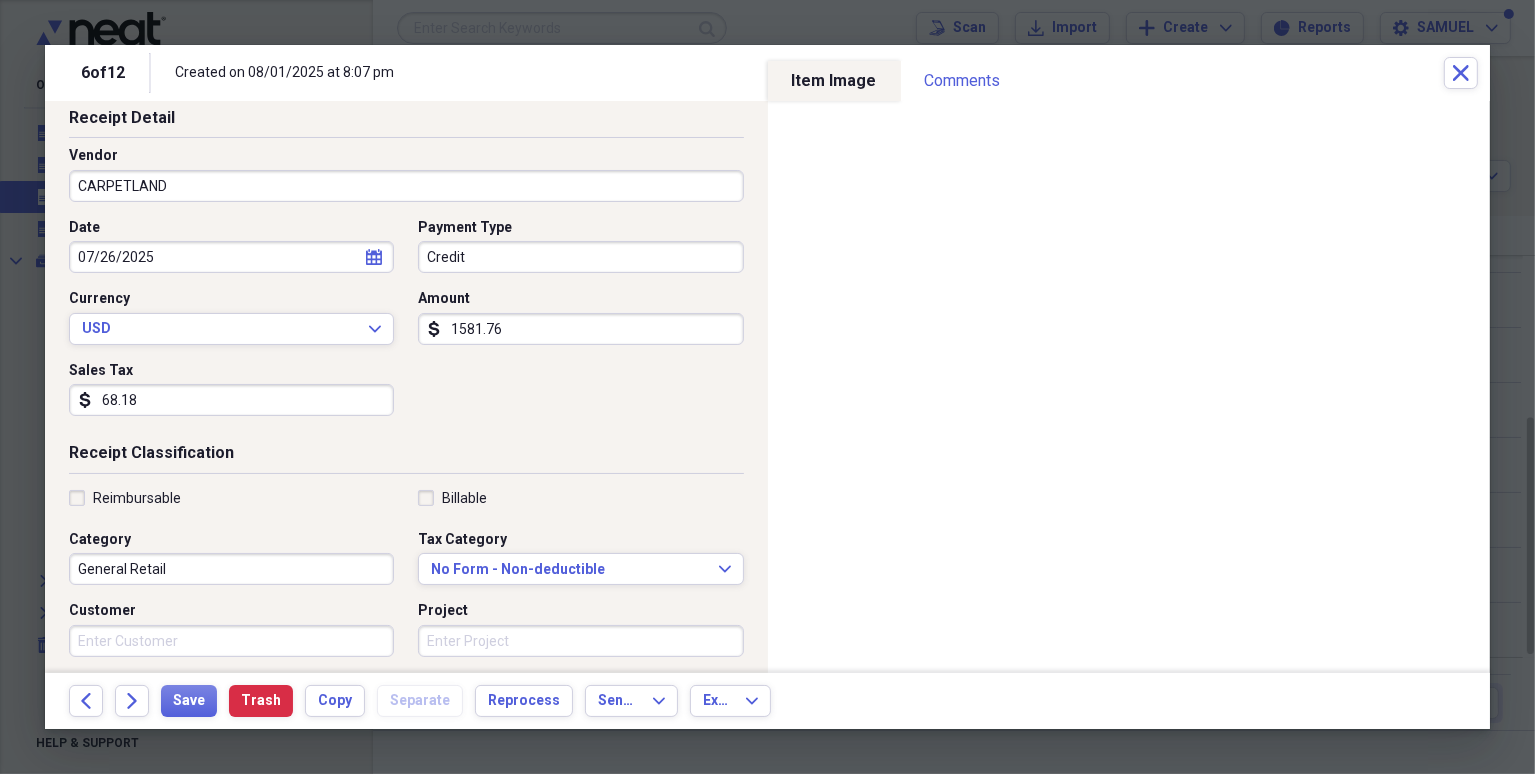 scroll, scrollTop: 0, scrollLeft: 0, axis: both 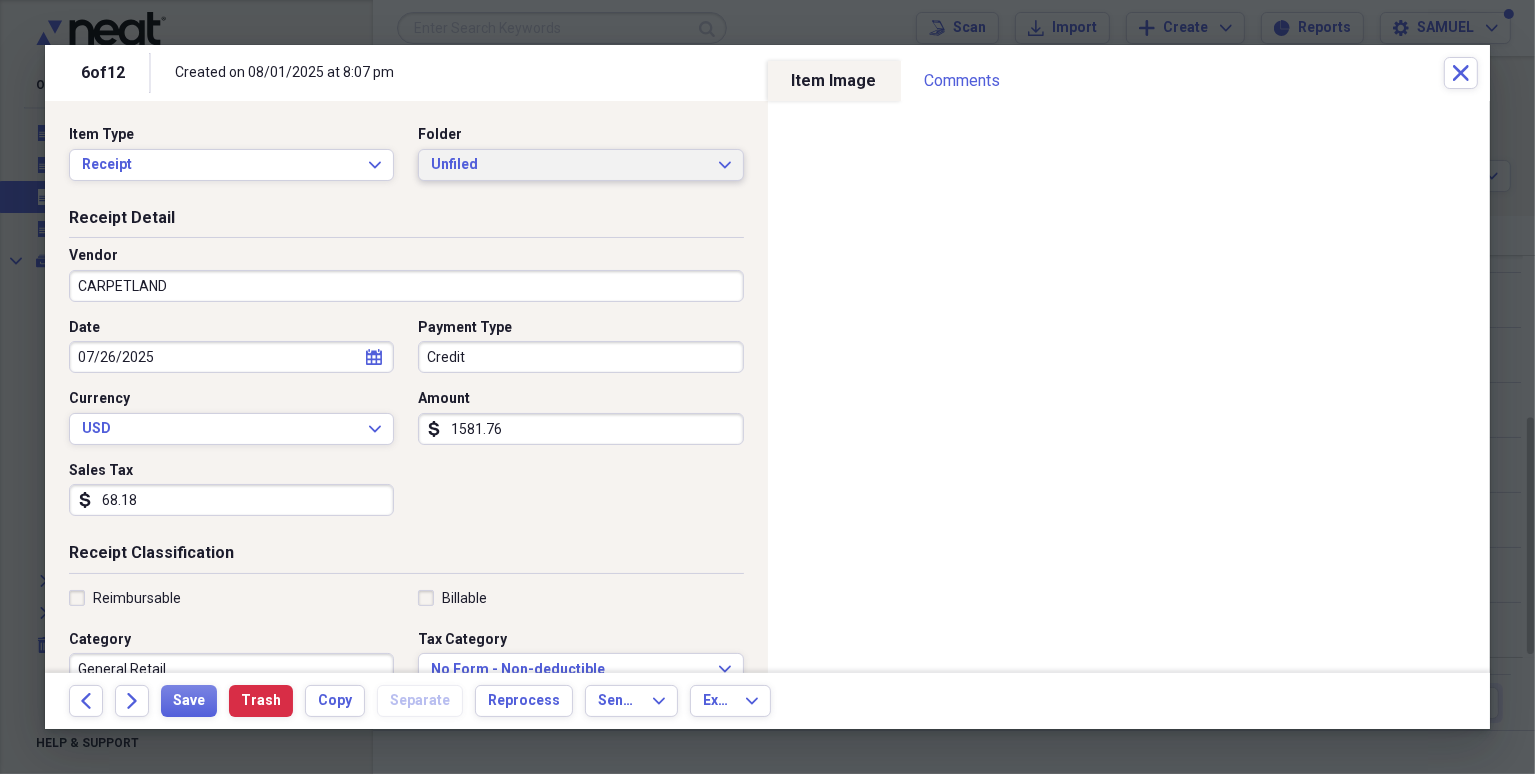 type on "68.18" 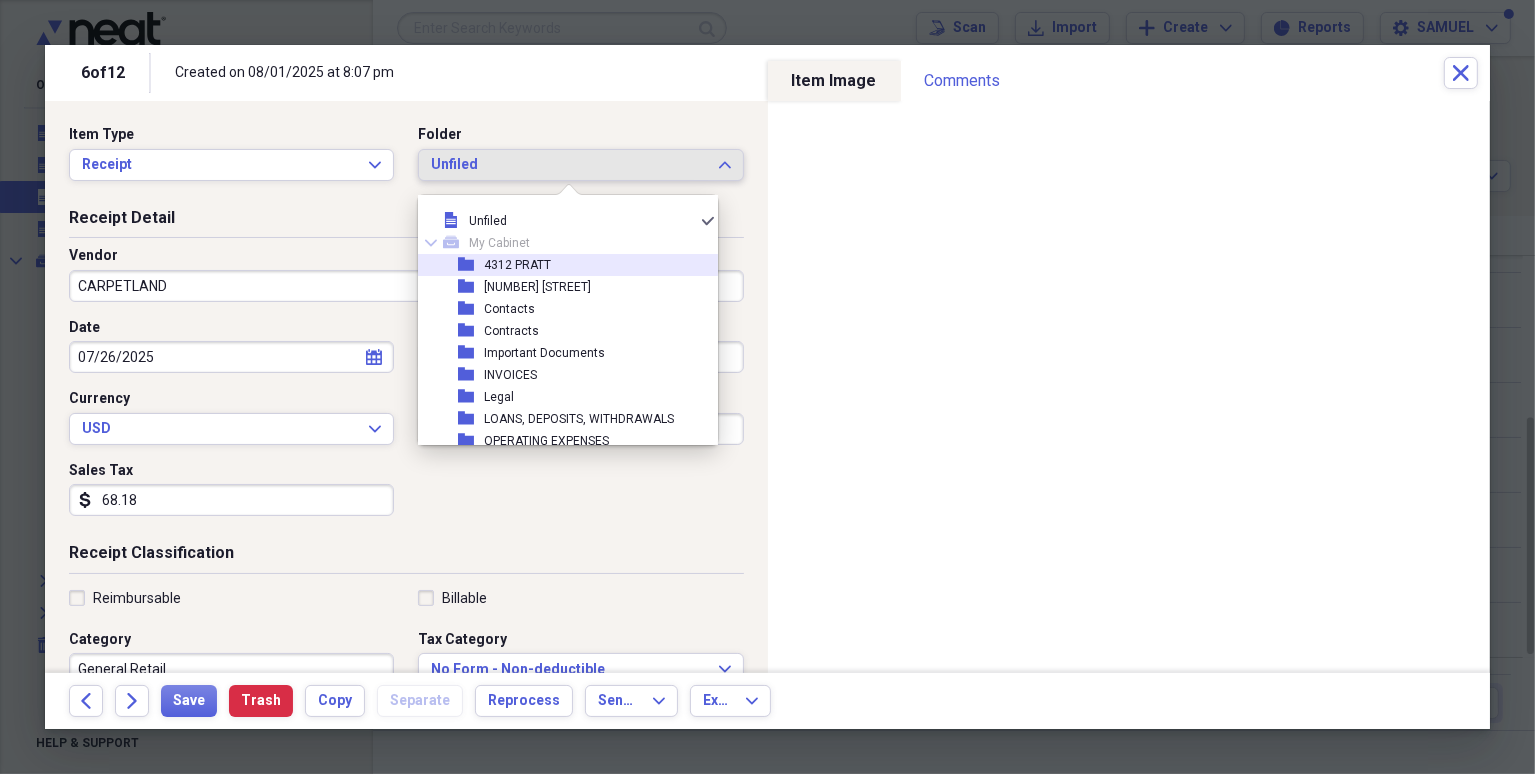 click on "folder [NUMBER] [STREET]" at bounding box center (560, 265) 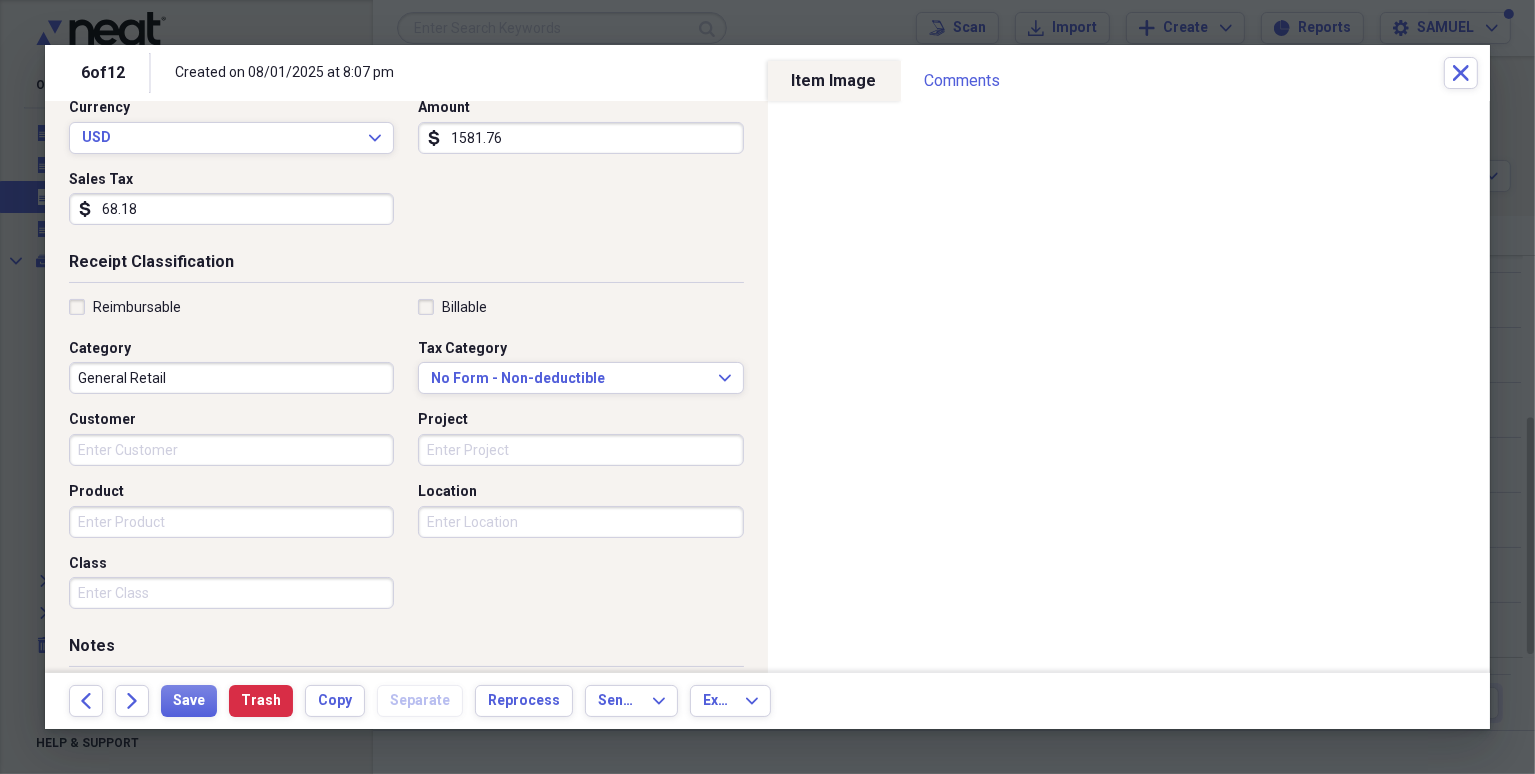 scroll, scrollTop: 440, scrollLeft: 0, axis: vertical 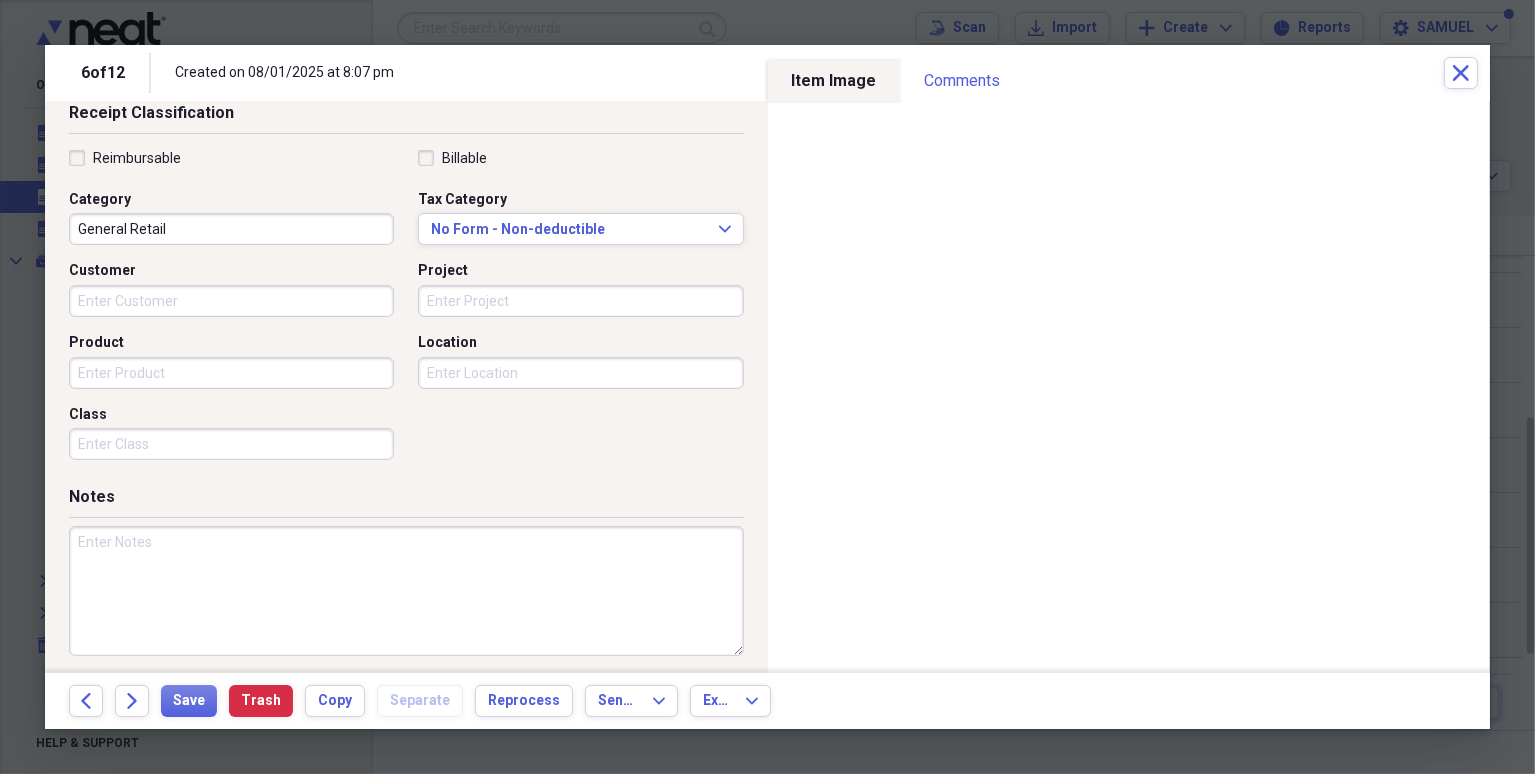 click at bounding box center [406, 591] 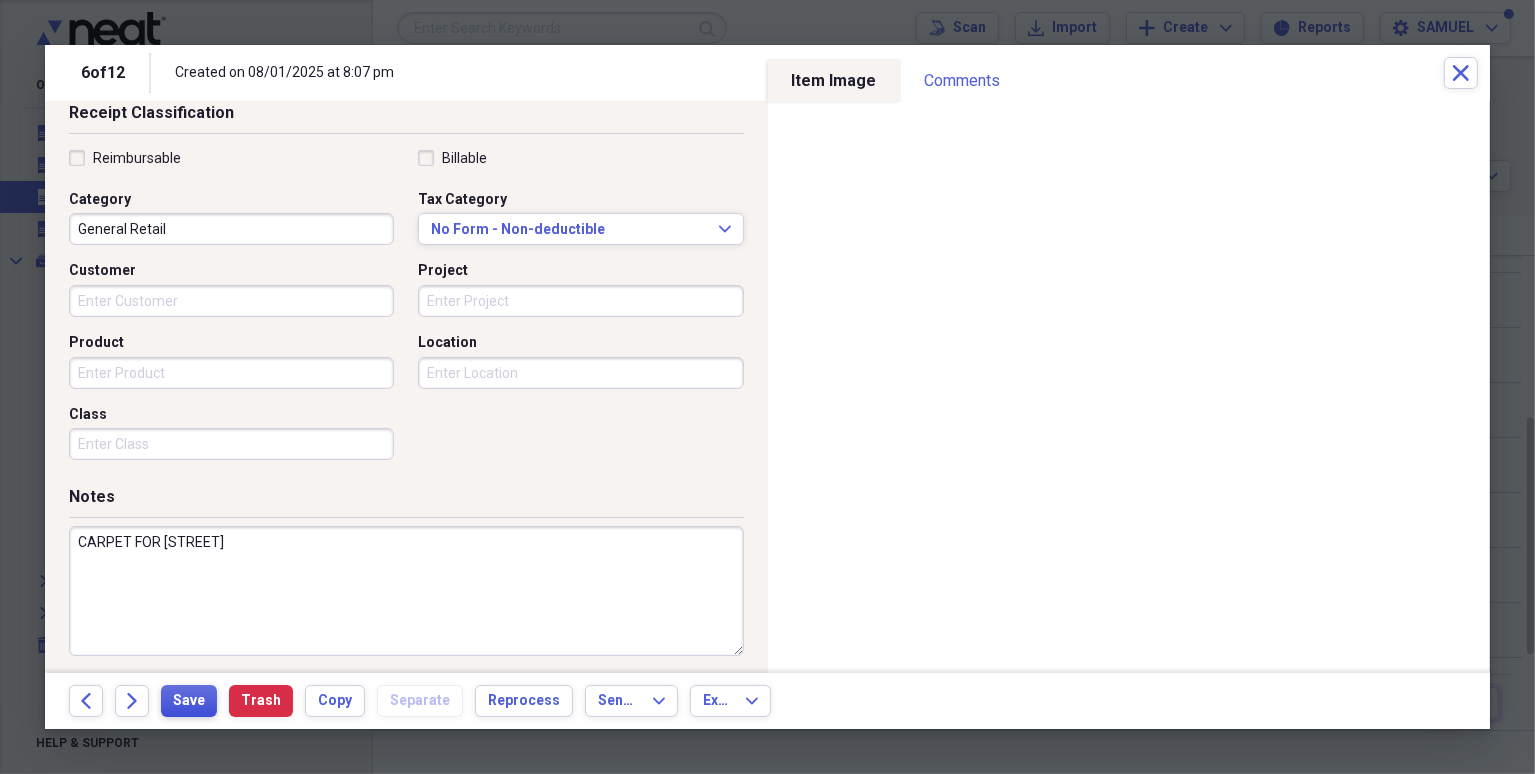 type on "CARPET FOR [STREET]" 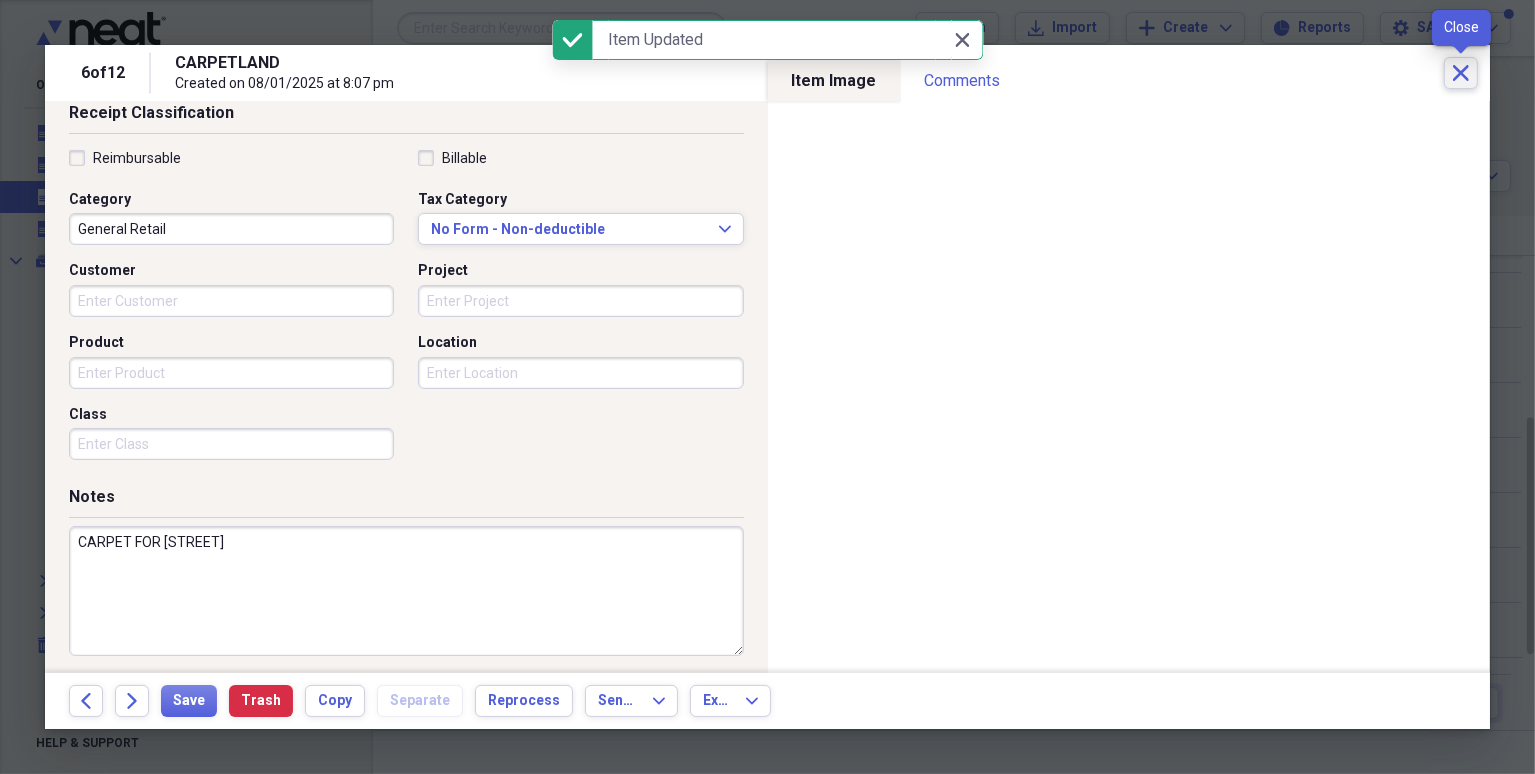 click on "Close" at bounding box center (1461, 73) 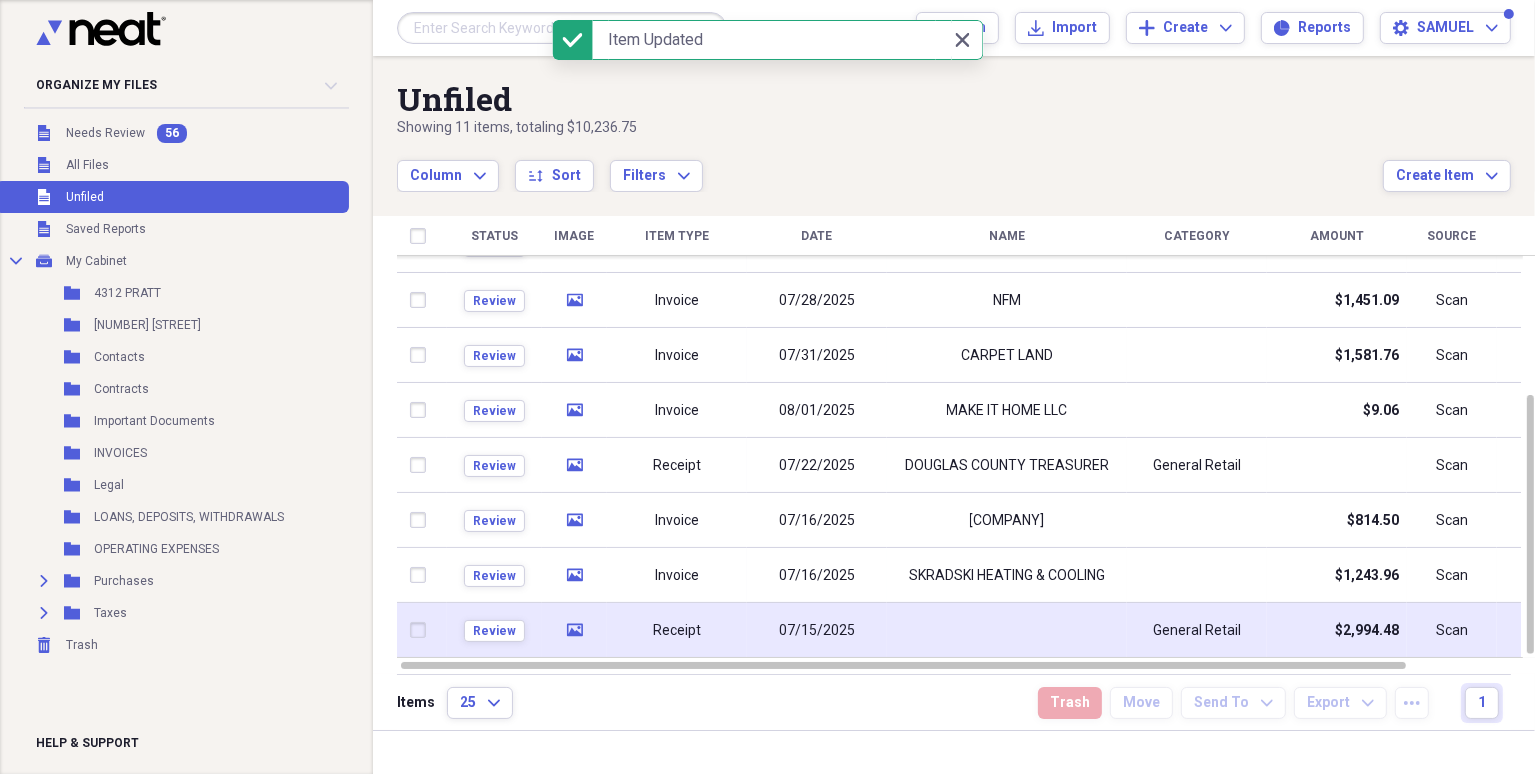 click at bounding box center [1007, 630] 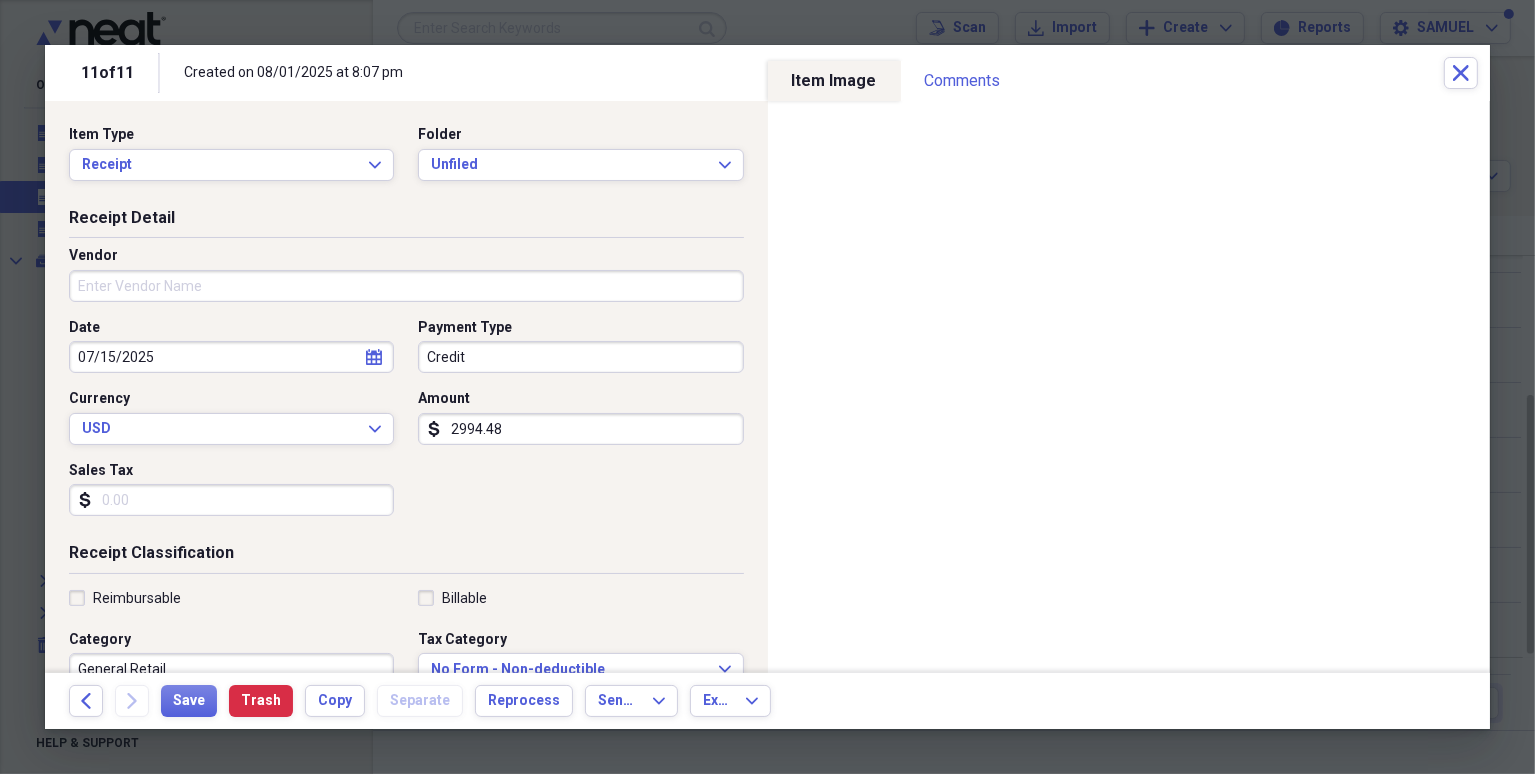 click on "Vendor" at bounding box center [406, 286] 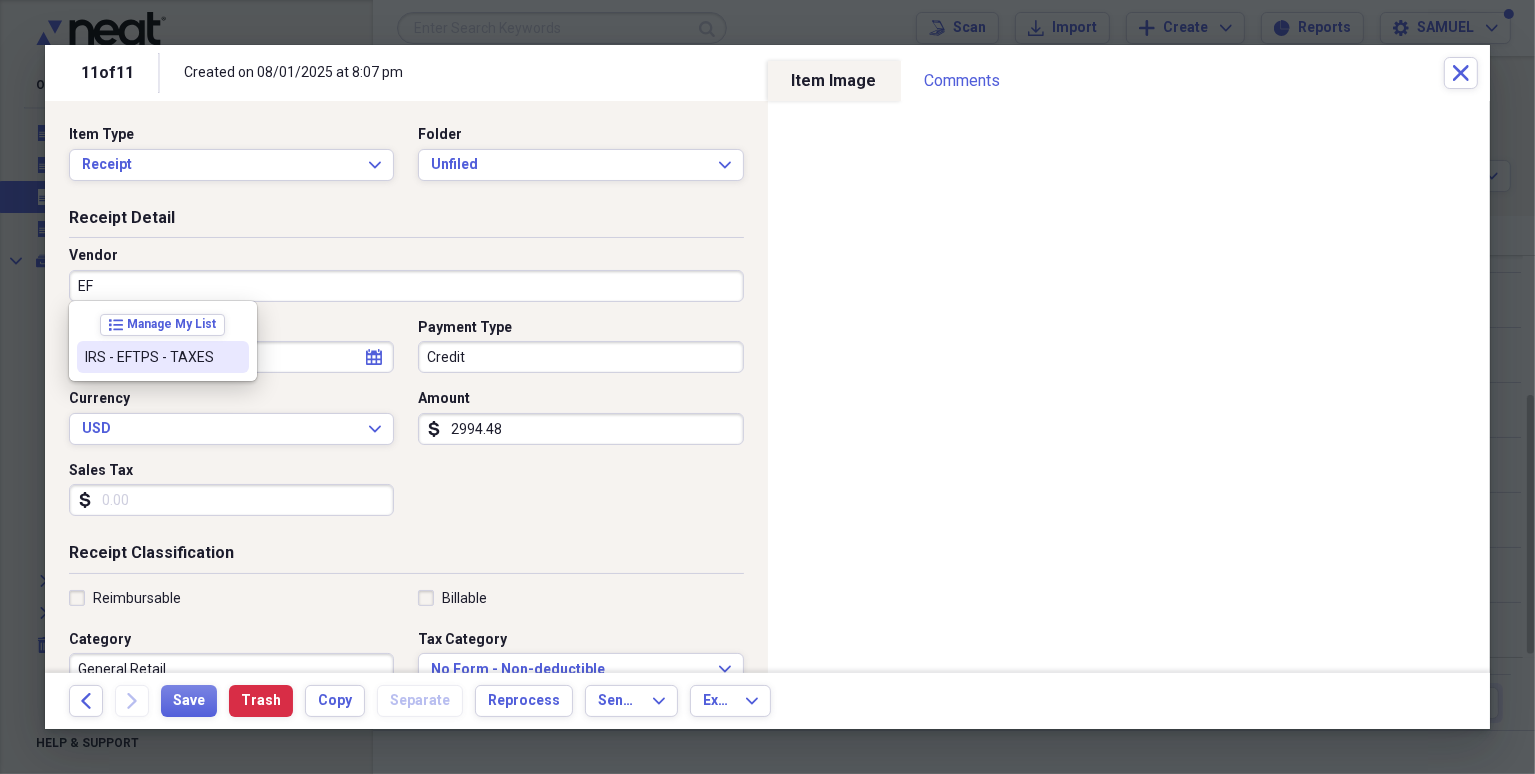 click on "IRS - EFTPS - TAXES" at bounding box center [163, 357] 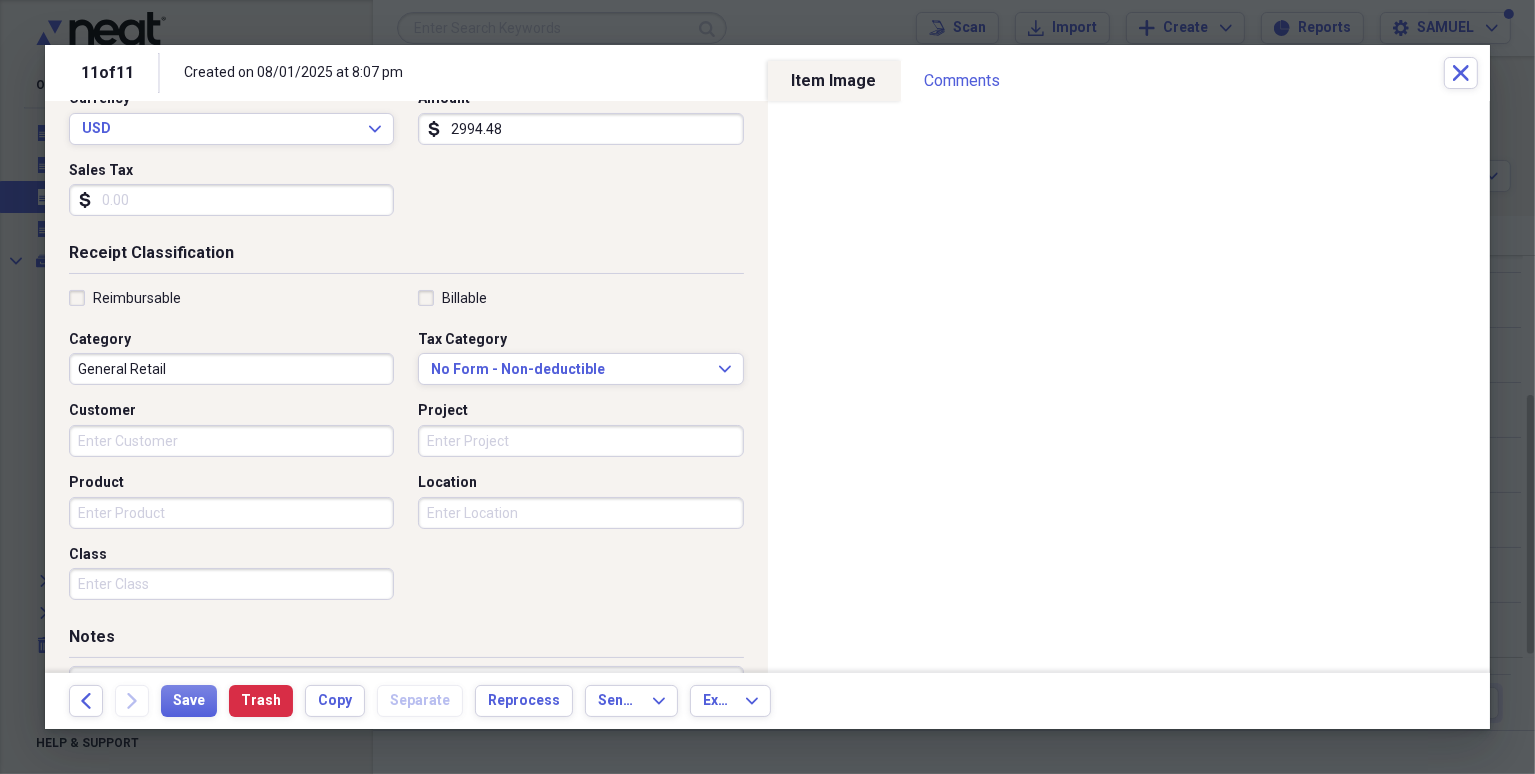 scroll, scrollTop: 0, scrollLeft: 0, axis: both 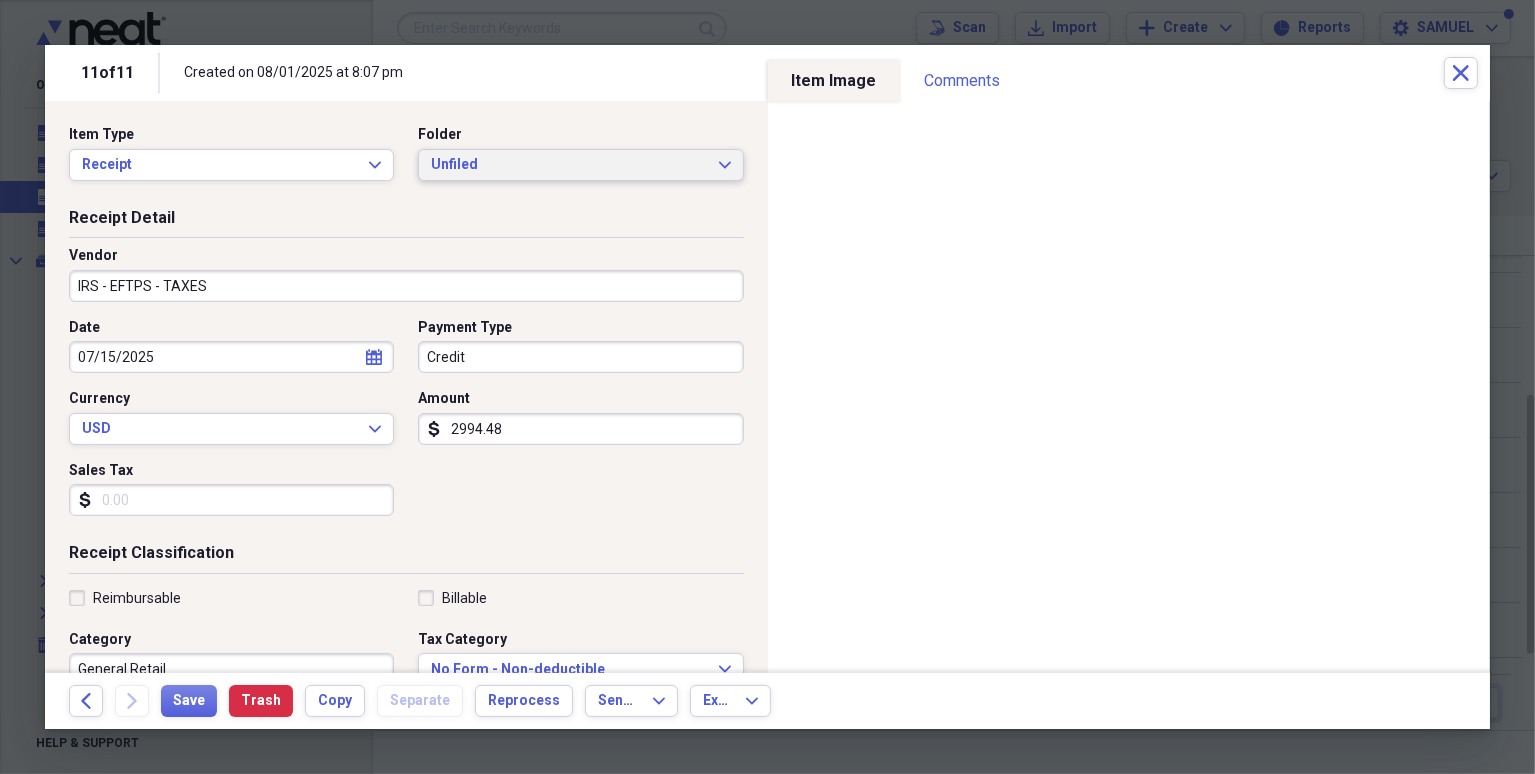 click on "Unfiled" at bounding box center [568, 165] 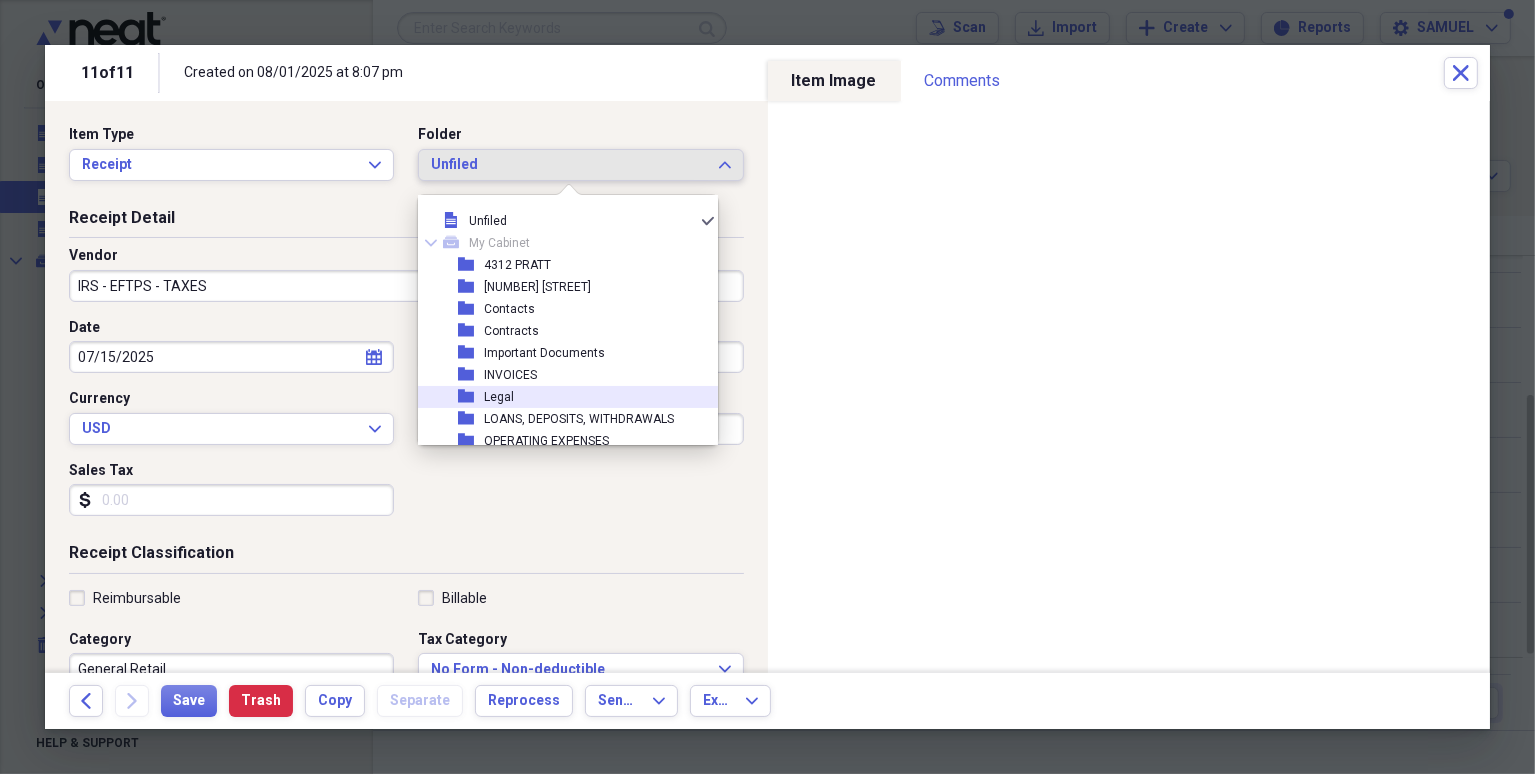 scroll, scrollTop: 72, scrollLeft: 0, axis: vertical 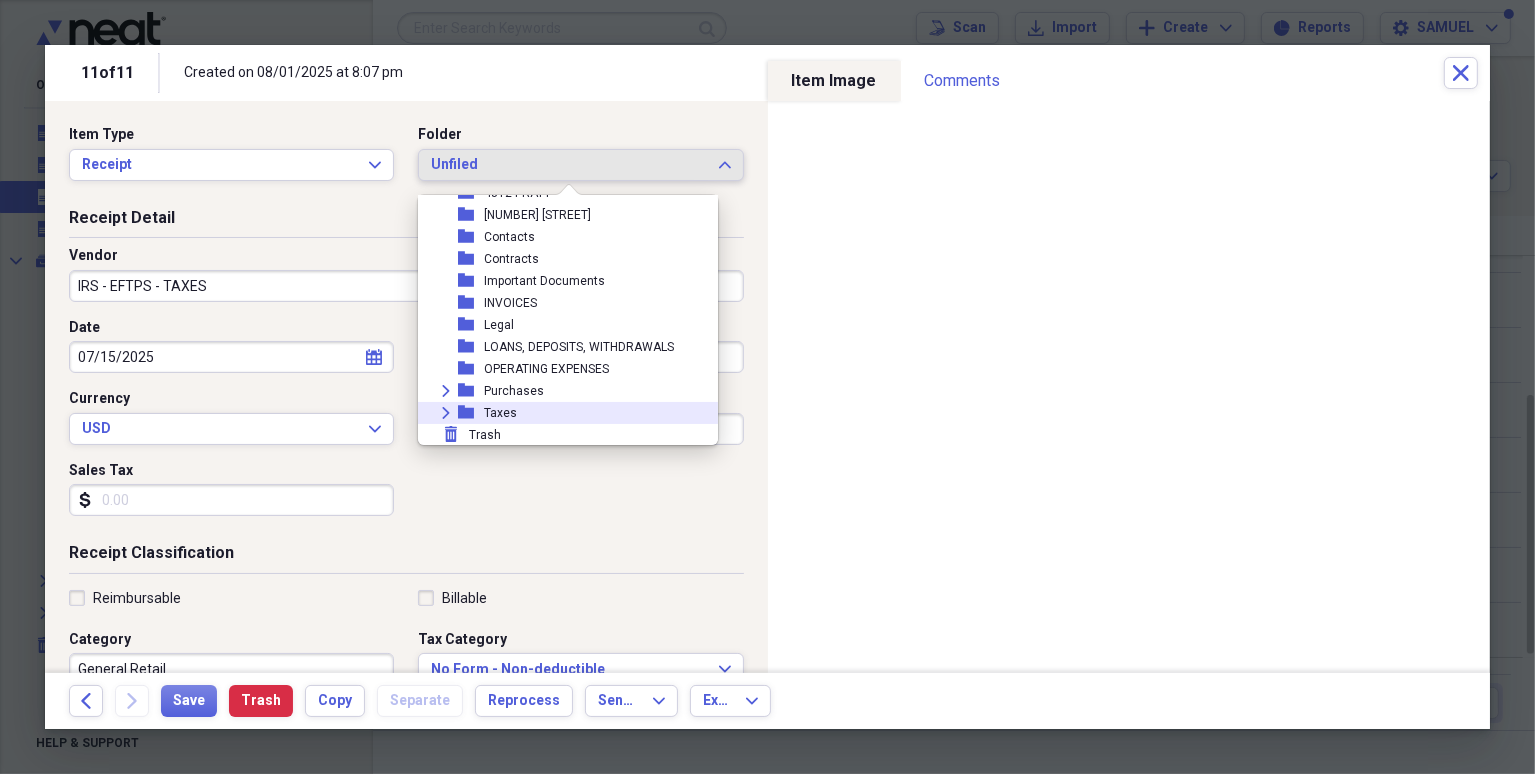 click on "Expand folder Taxes" at bounding box center [560, 413] 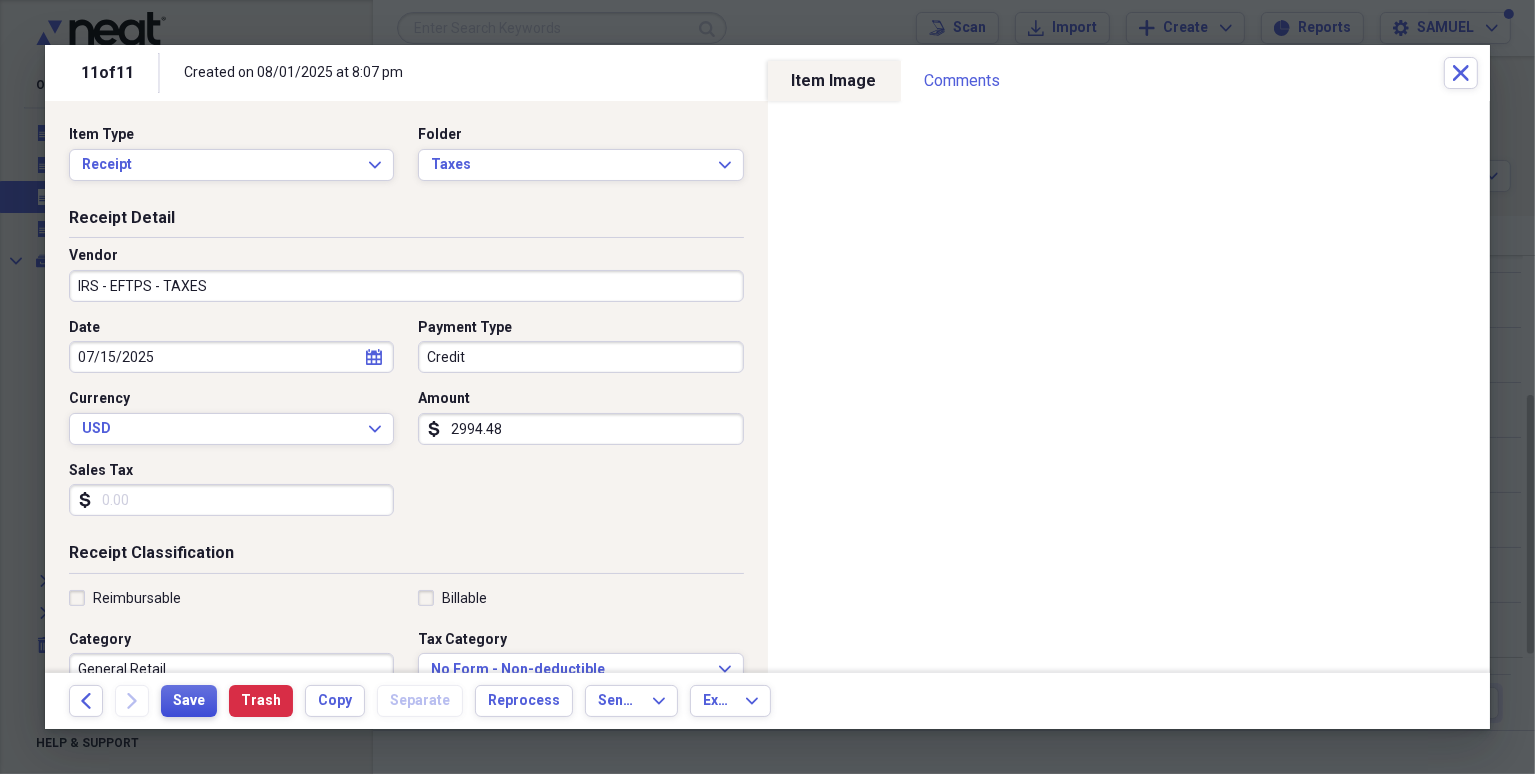 click on "Save" at bounding box center [189, 701] 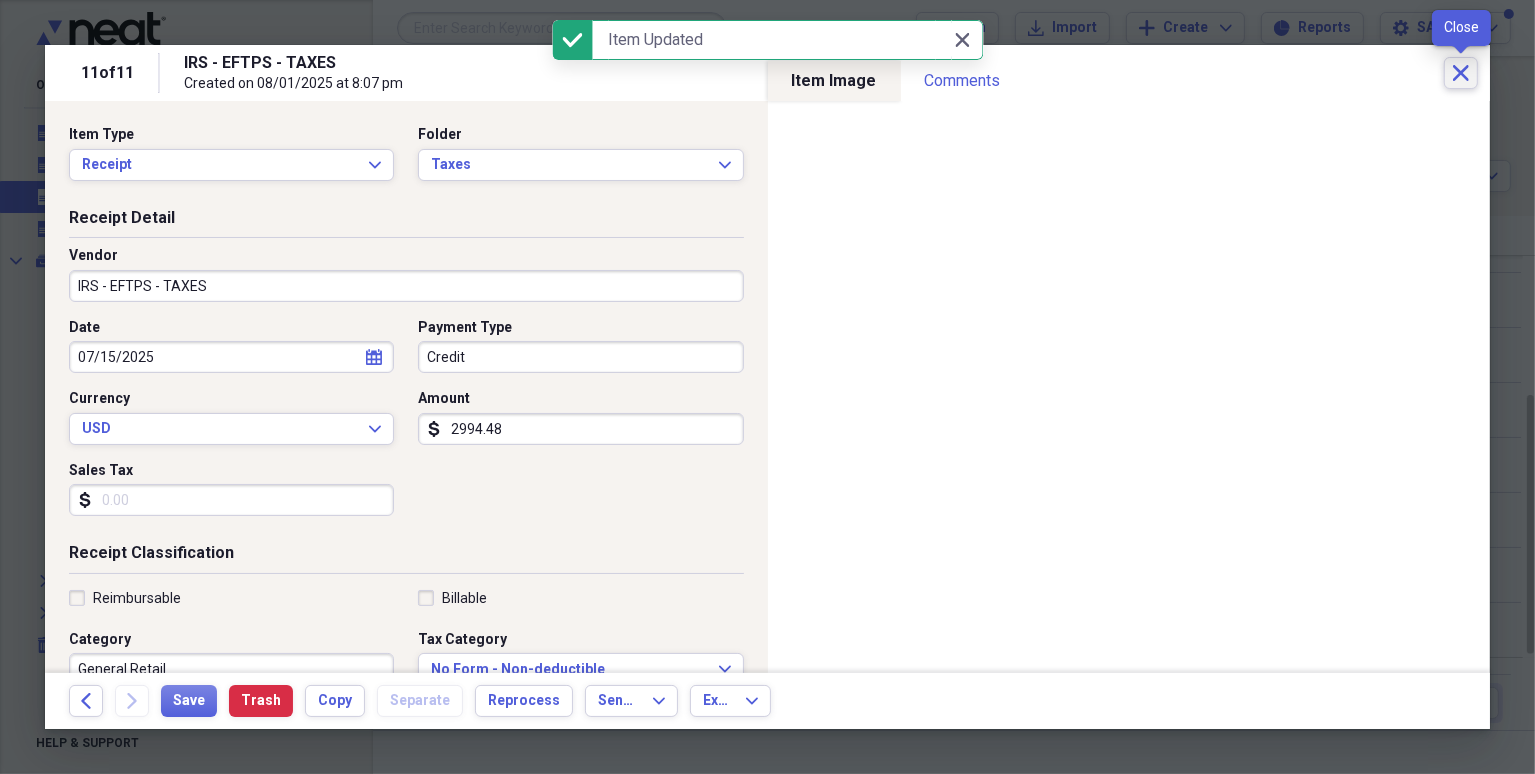 click on "Close" at bounding box center [1461, 73] 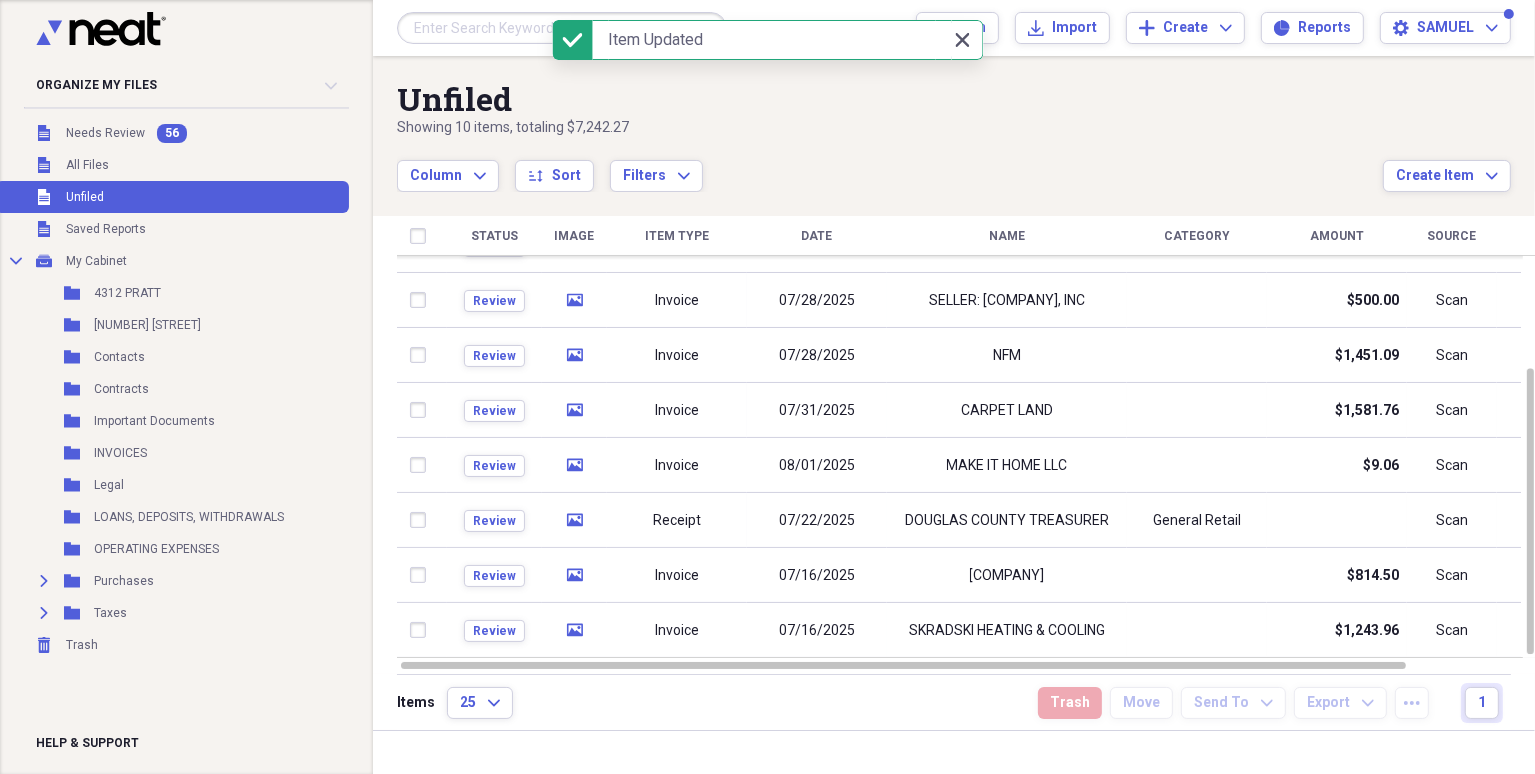 click on "Close" 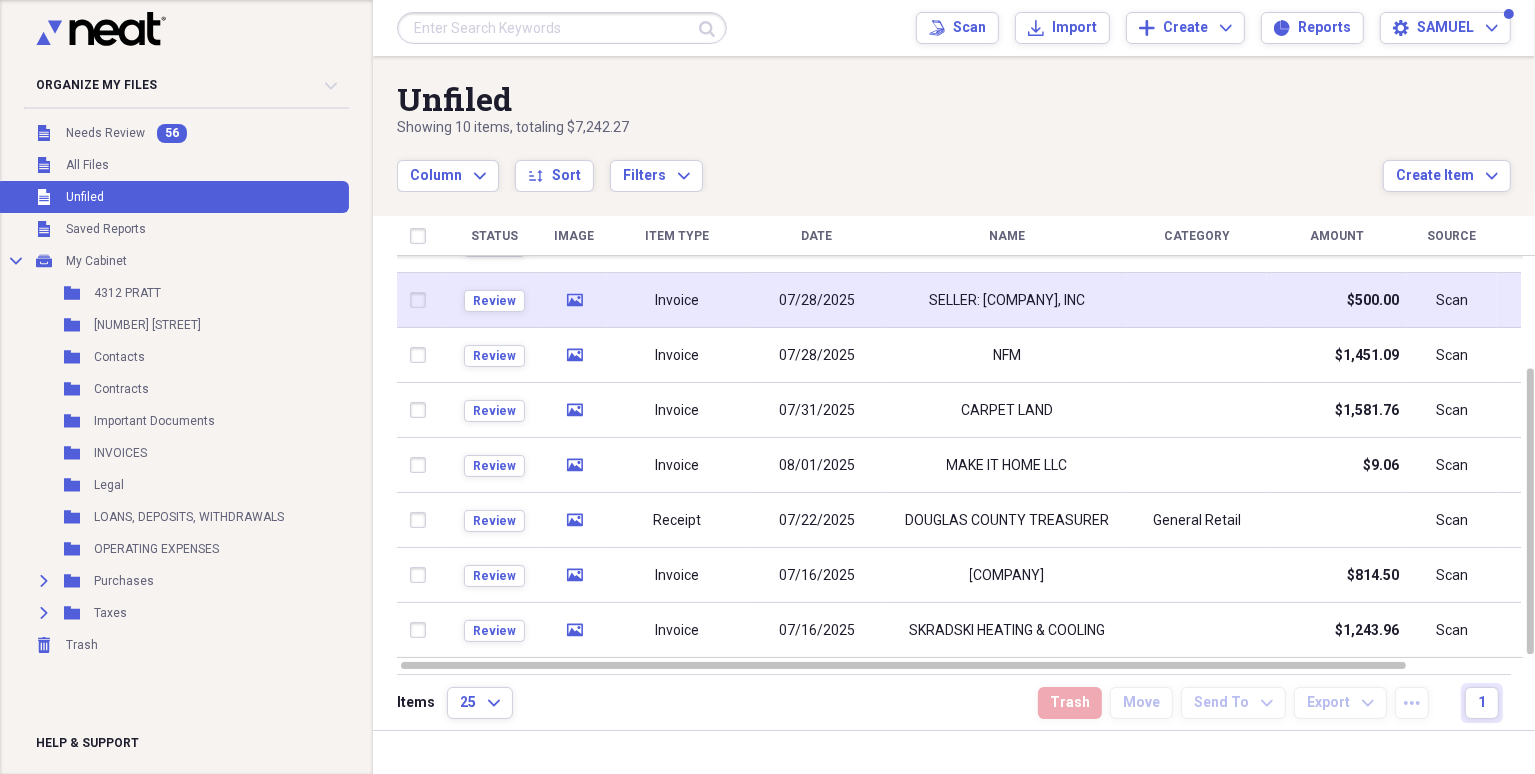 click on "SELLER: [COMPANY], INC" at bounding box center [1007, 301] 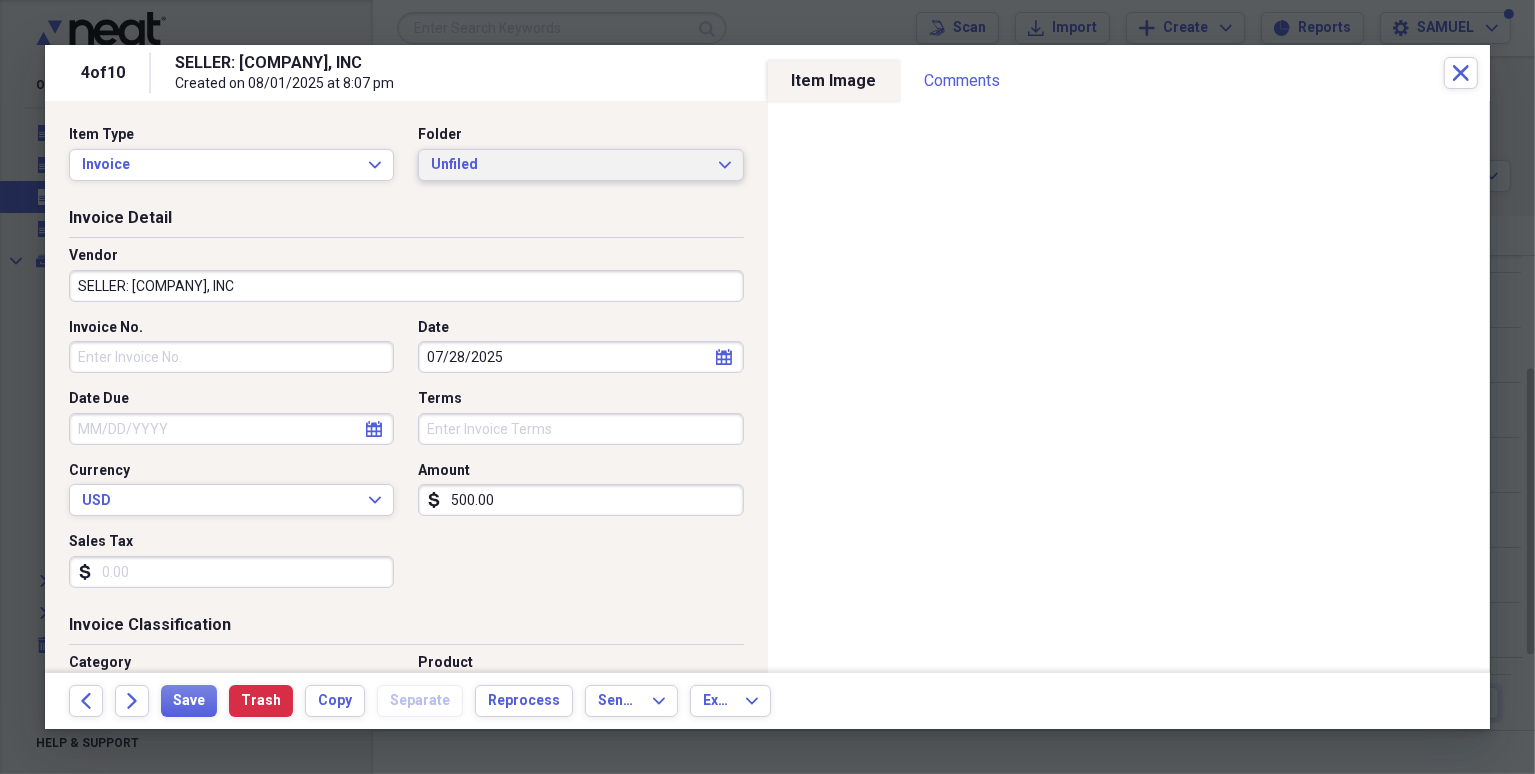 click on "Unfiled" at bounding box center (568, 165) 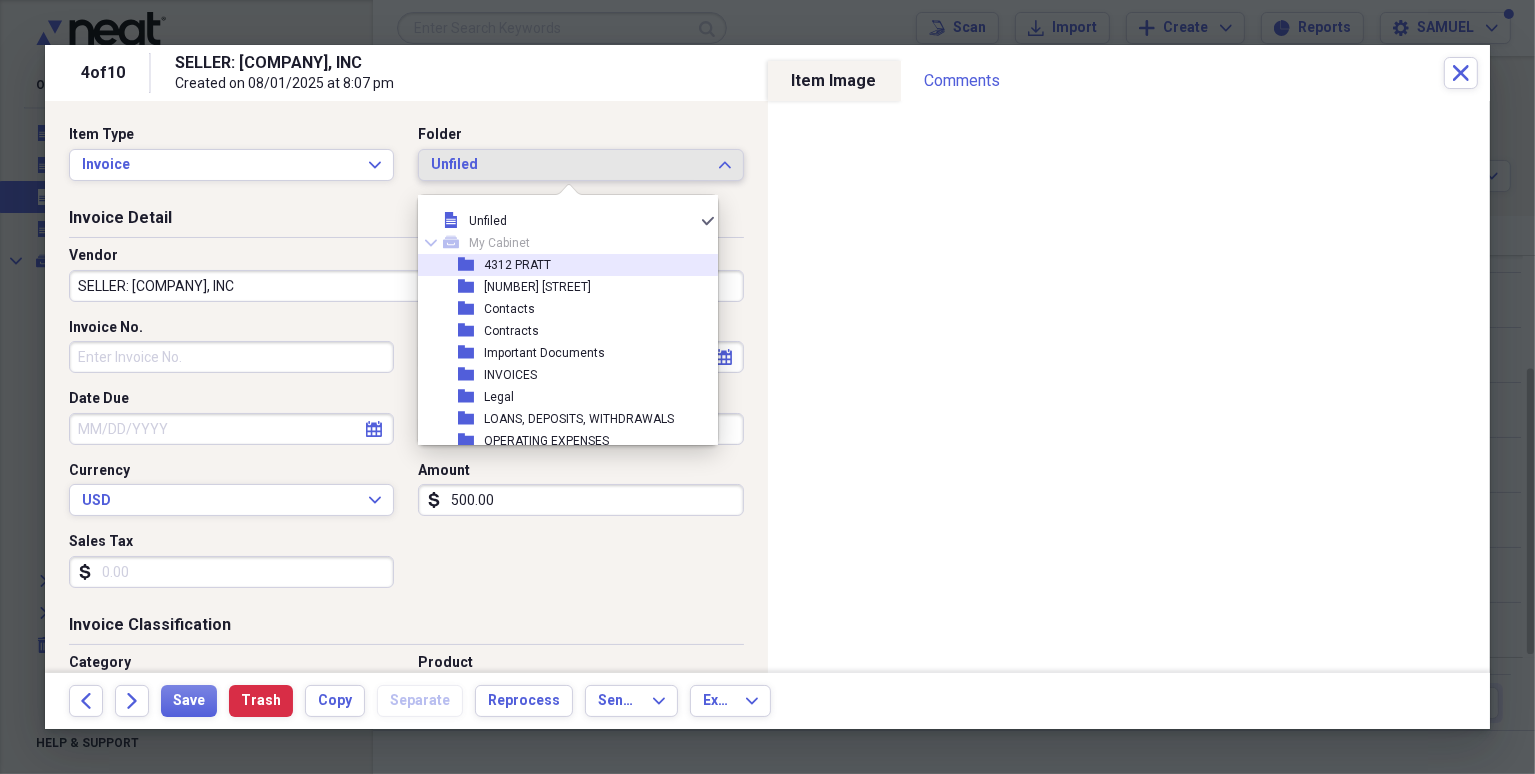 click on "4312 PRATT" at bounding box center (517, 265) 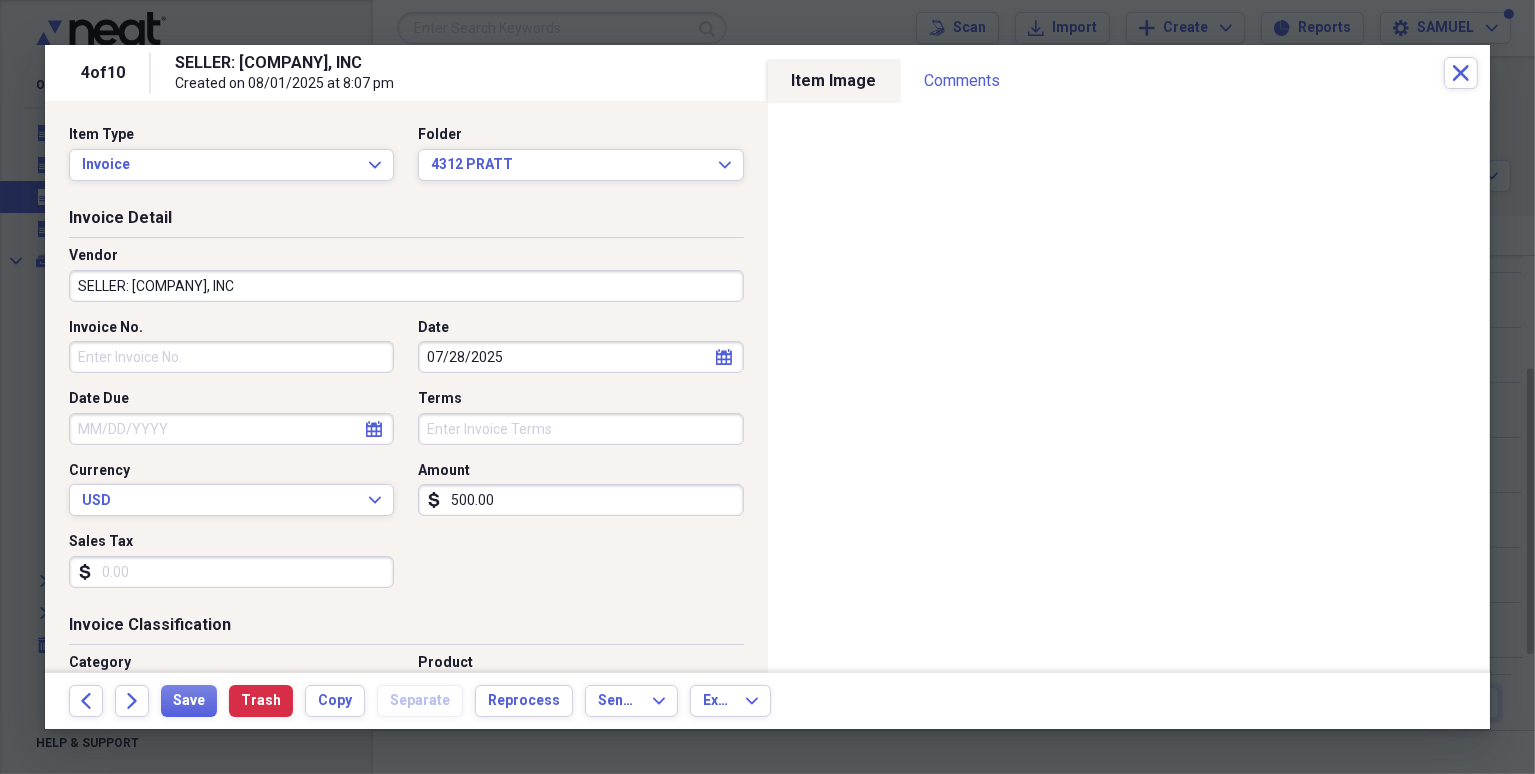 click on "500.00" at bounding box center [580, 500] 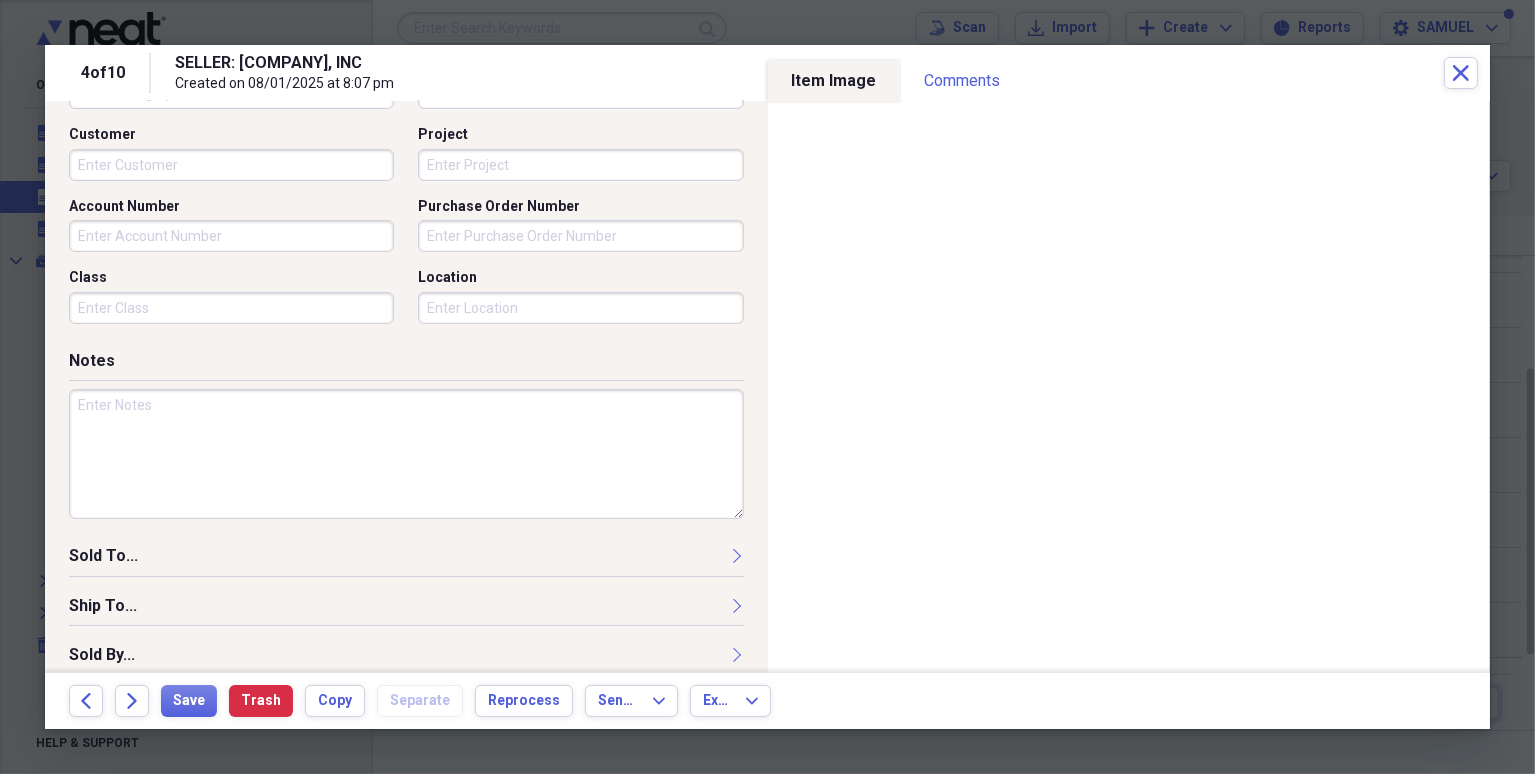 scroll, scrollTop: 612, scrollLeft: 0, axis: vertical 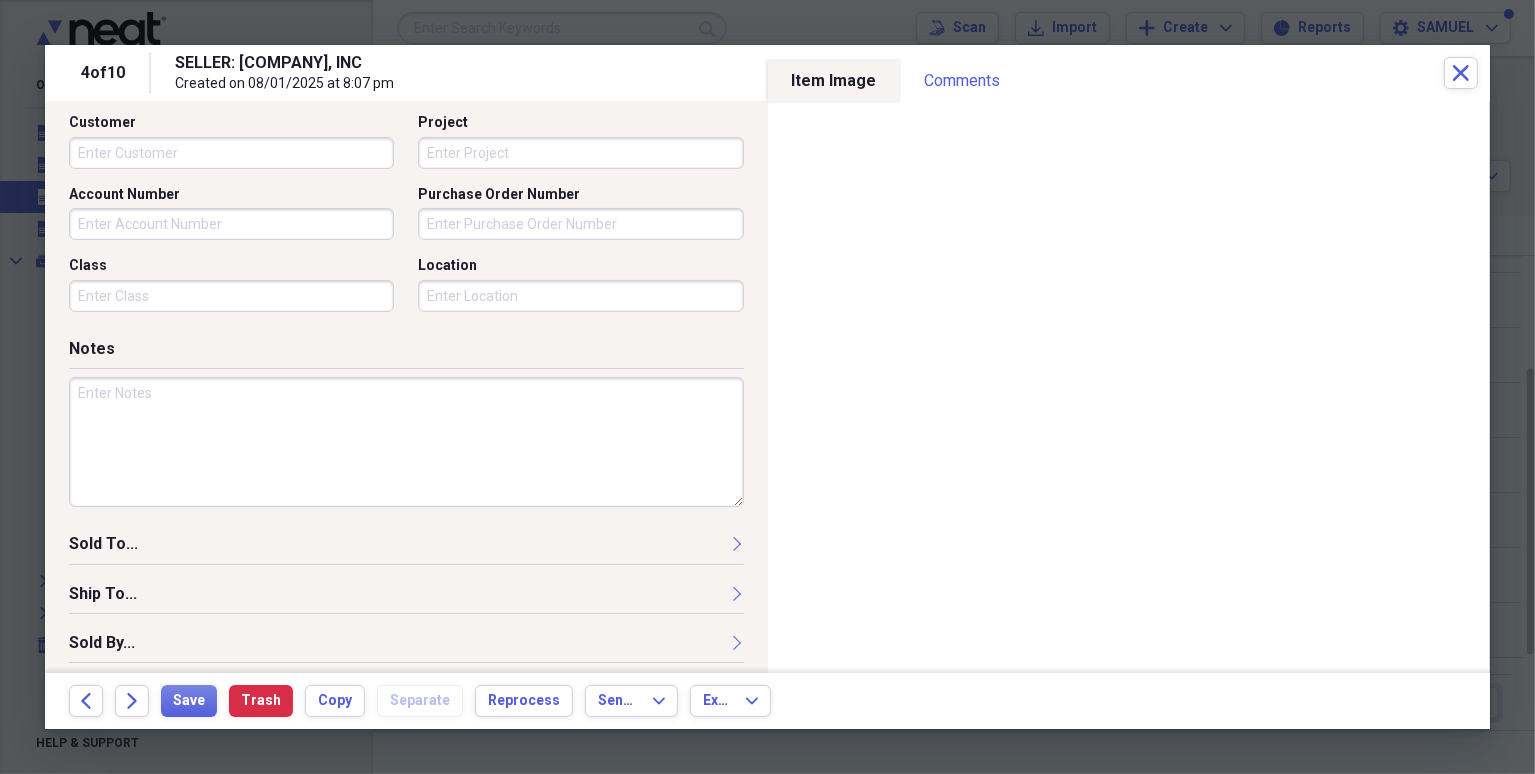 type 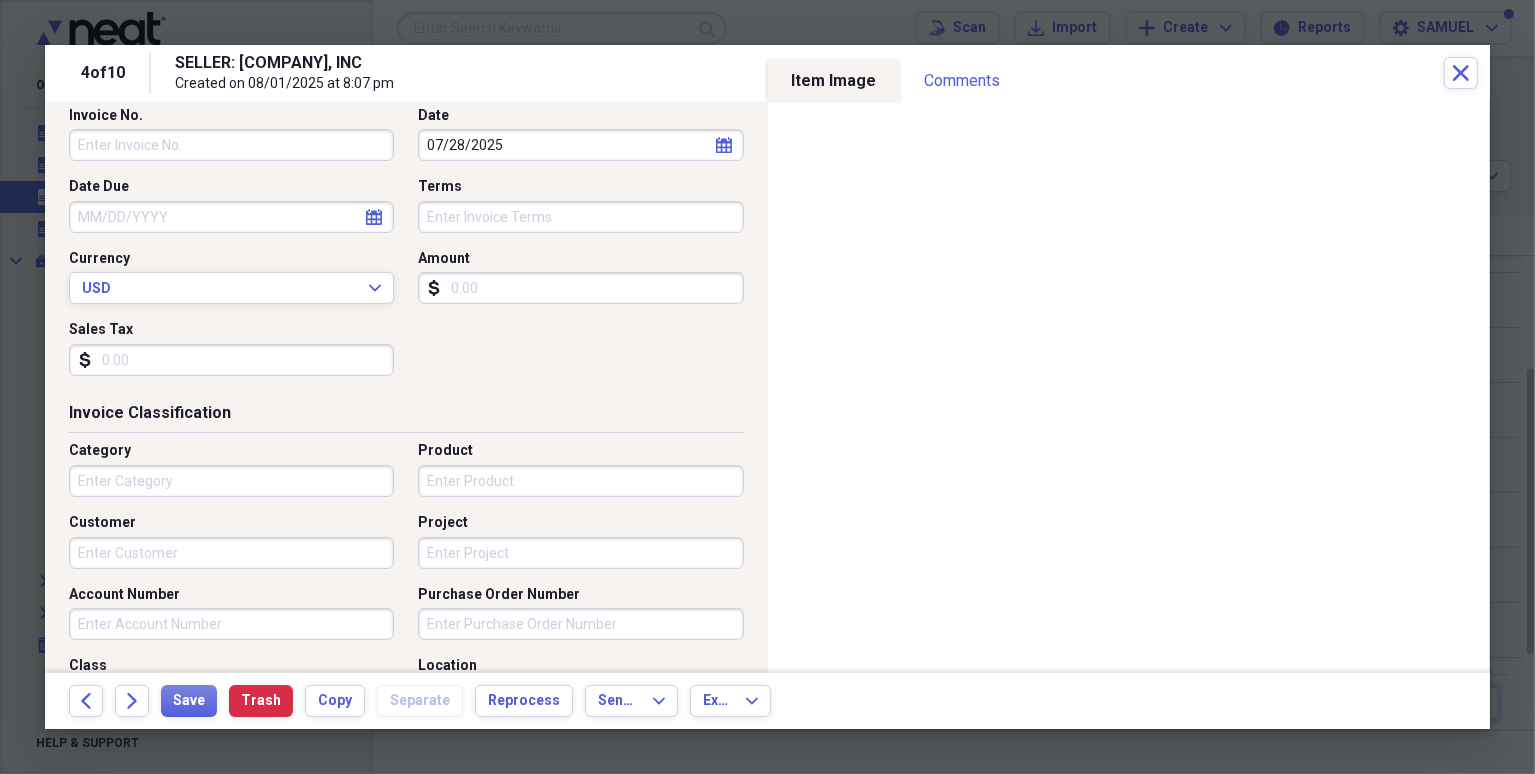 type on "PARTIAL BILL FOR APPLIANCES" 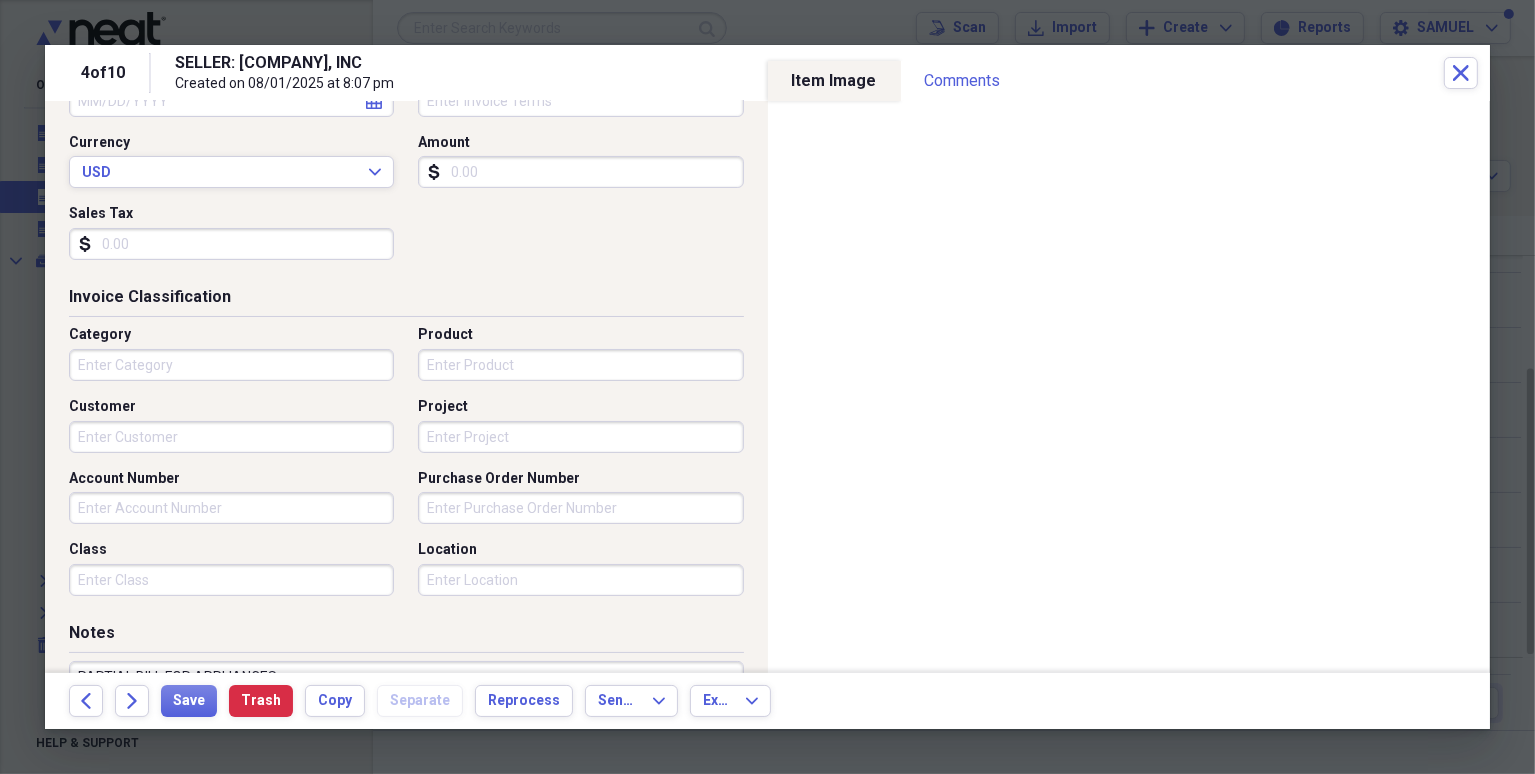 scroll, scrollTop: 612, scrollLeft: 0, axis: vertical 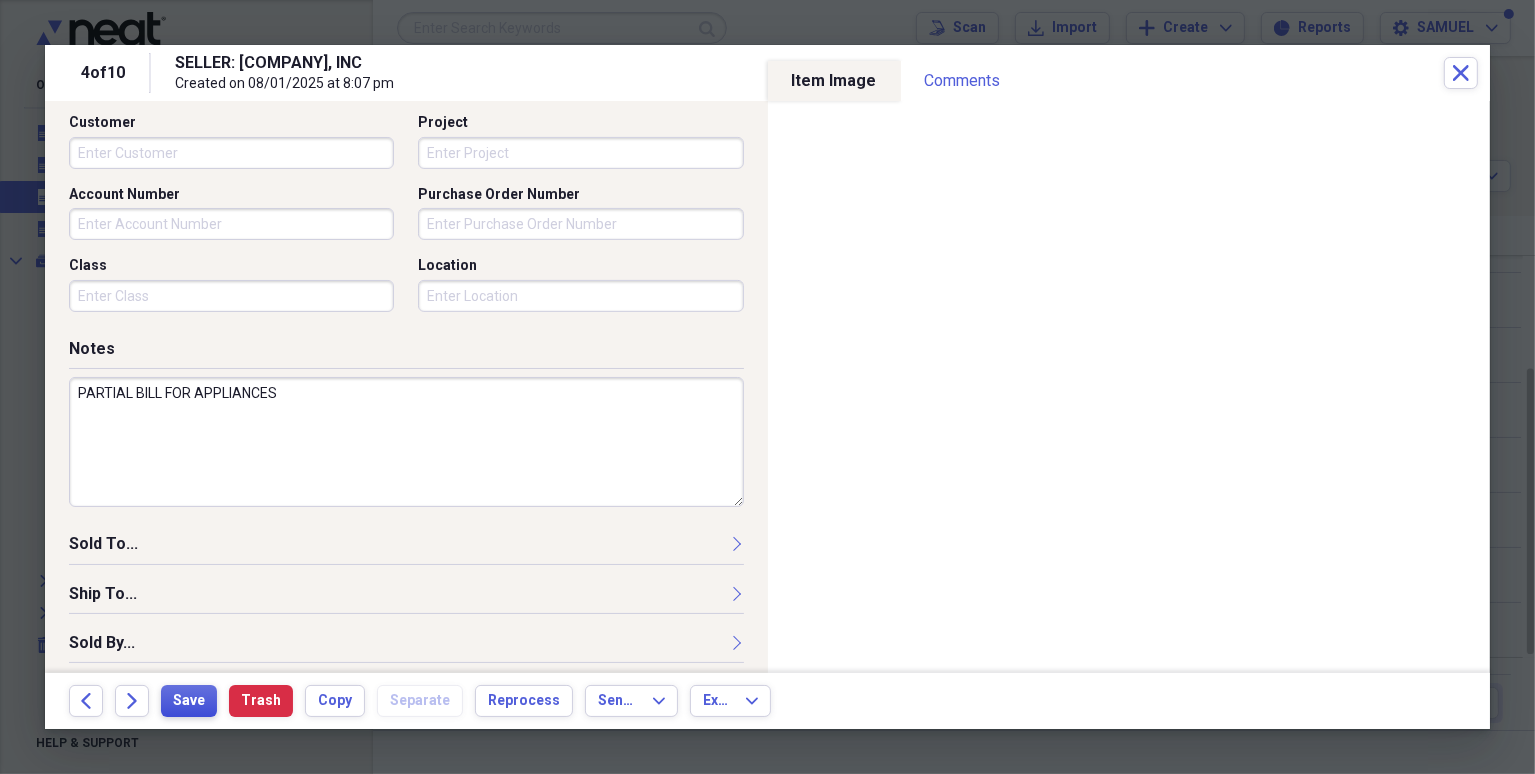 click on "Save" at bounding box center (189, 701) 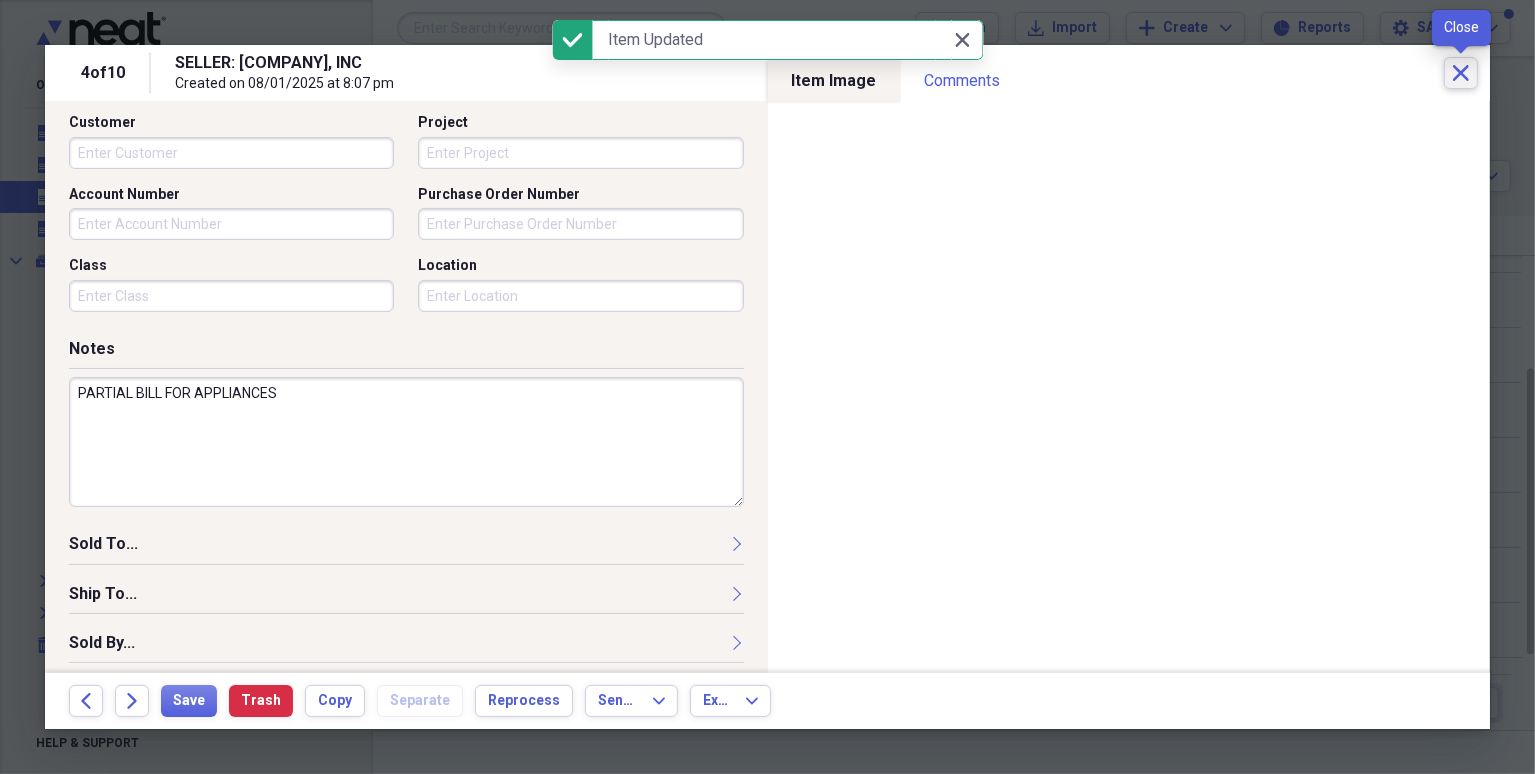 click on "Close" at bounding box center (1461, 73) 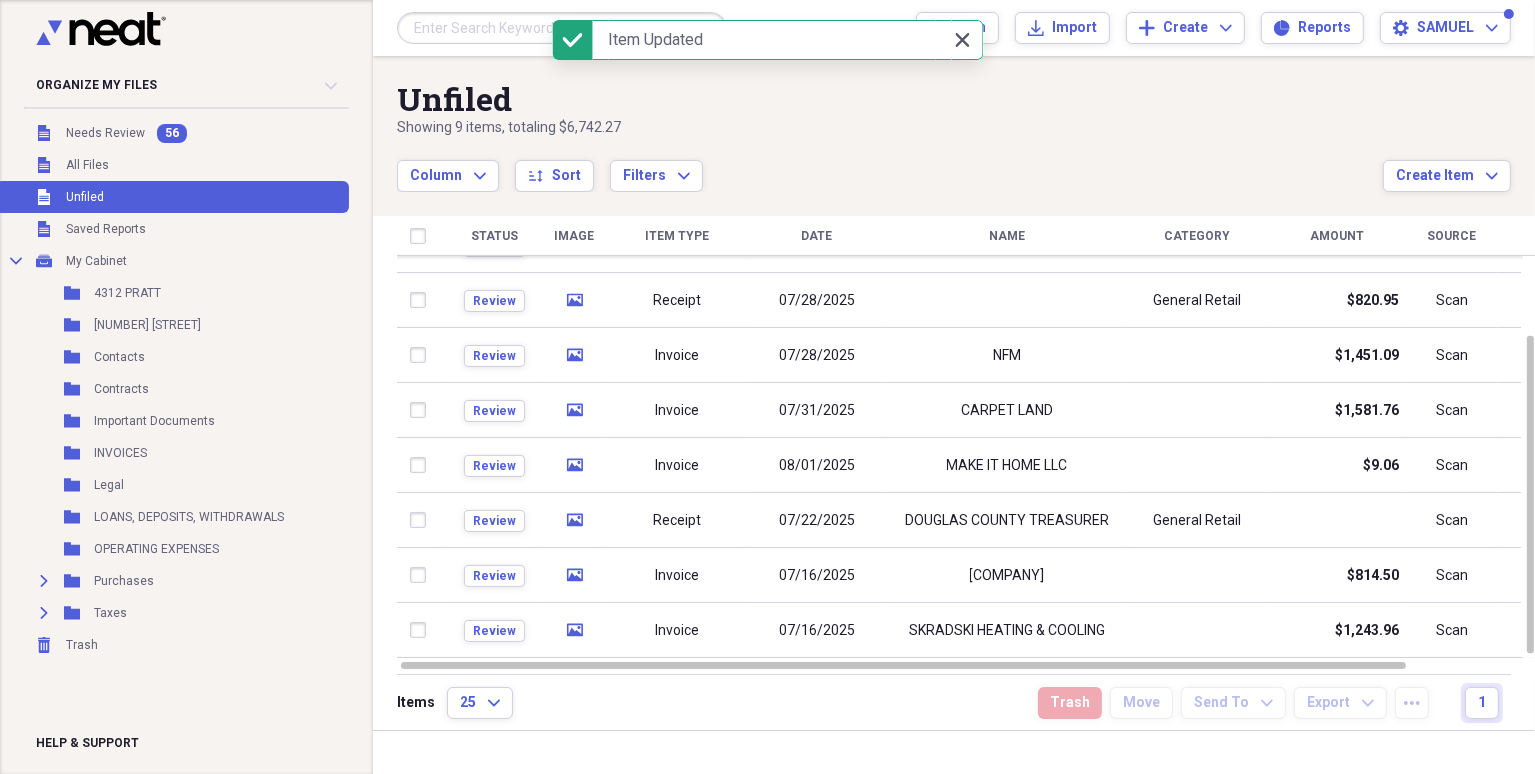 click 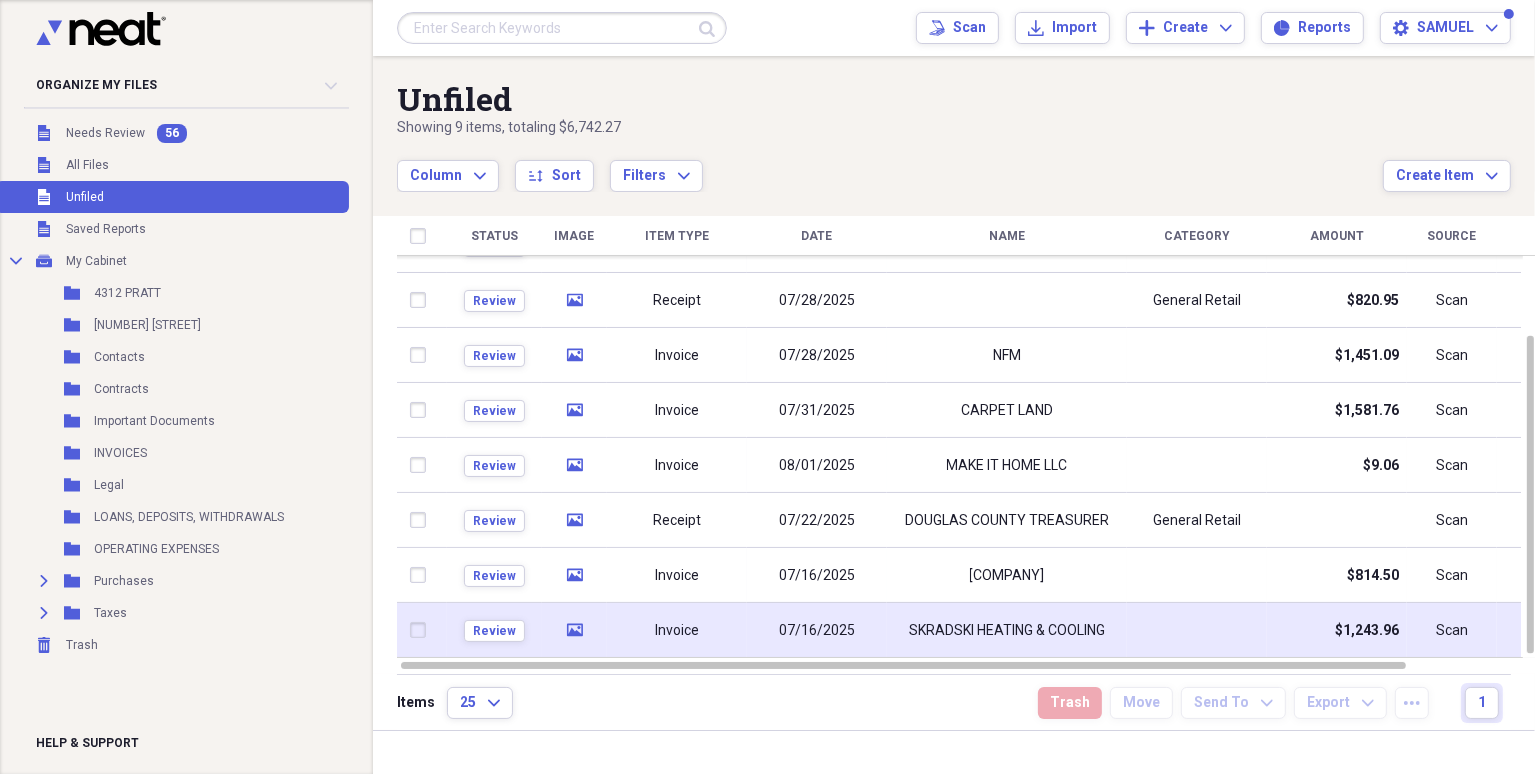 click on "SKRADSKI HEATING & COOLING" at bounding box center [1007, 631] 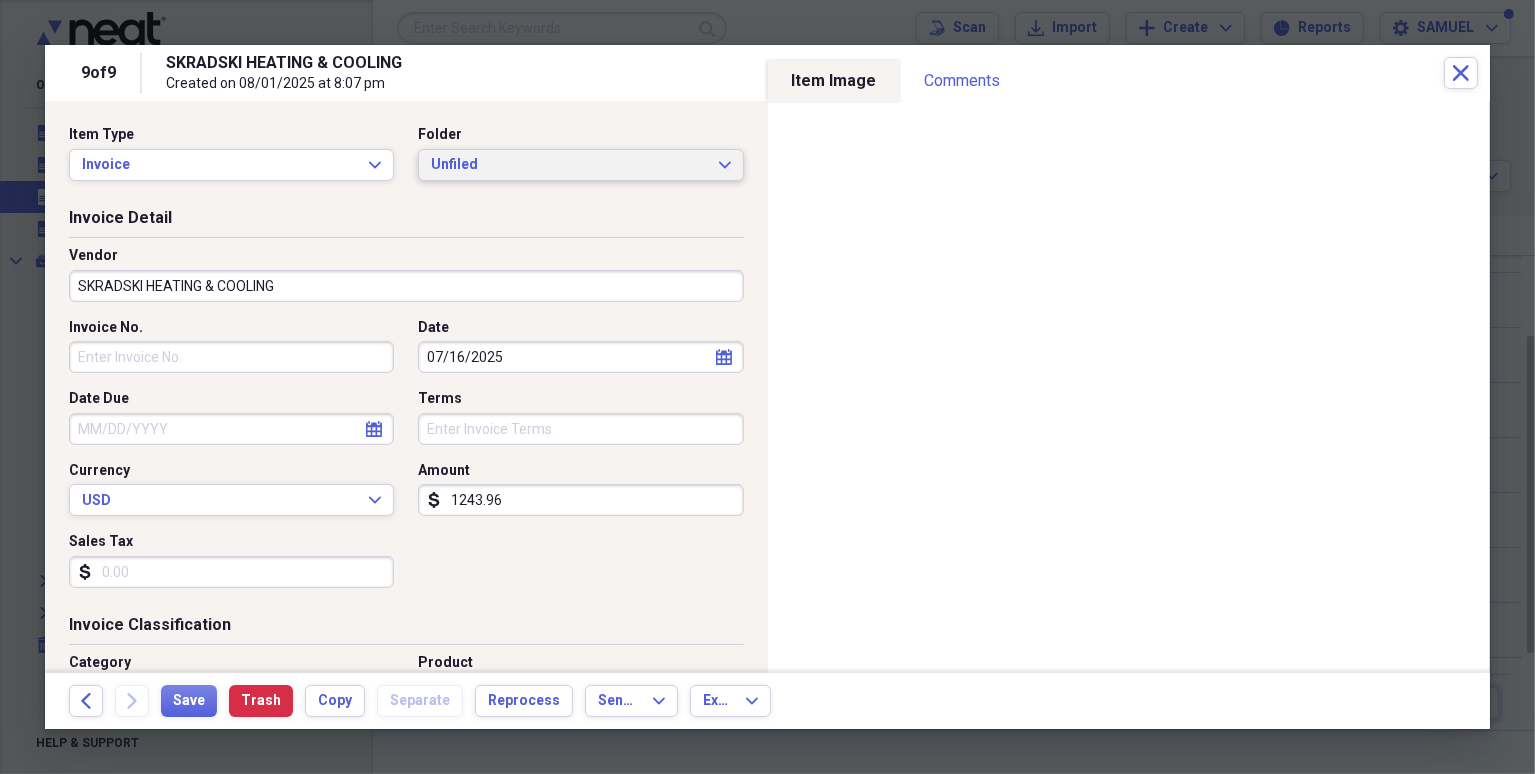 click on "Unfiled" at bounding box center (568, 165) 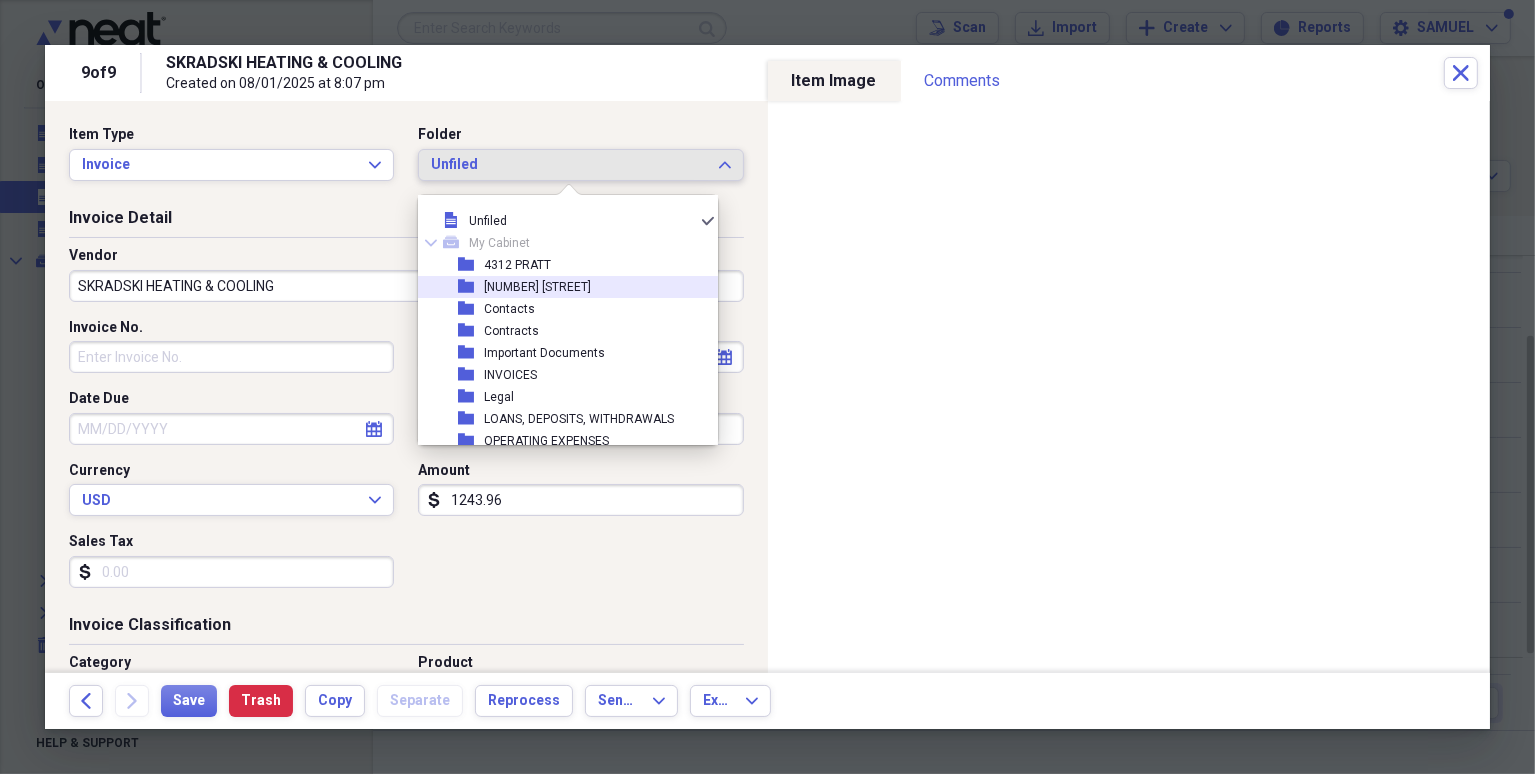 click on "folder 4709 CUMING" at bounding box center [560, 287] 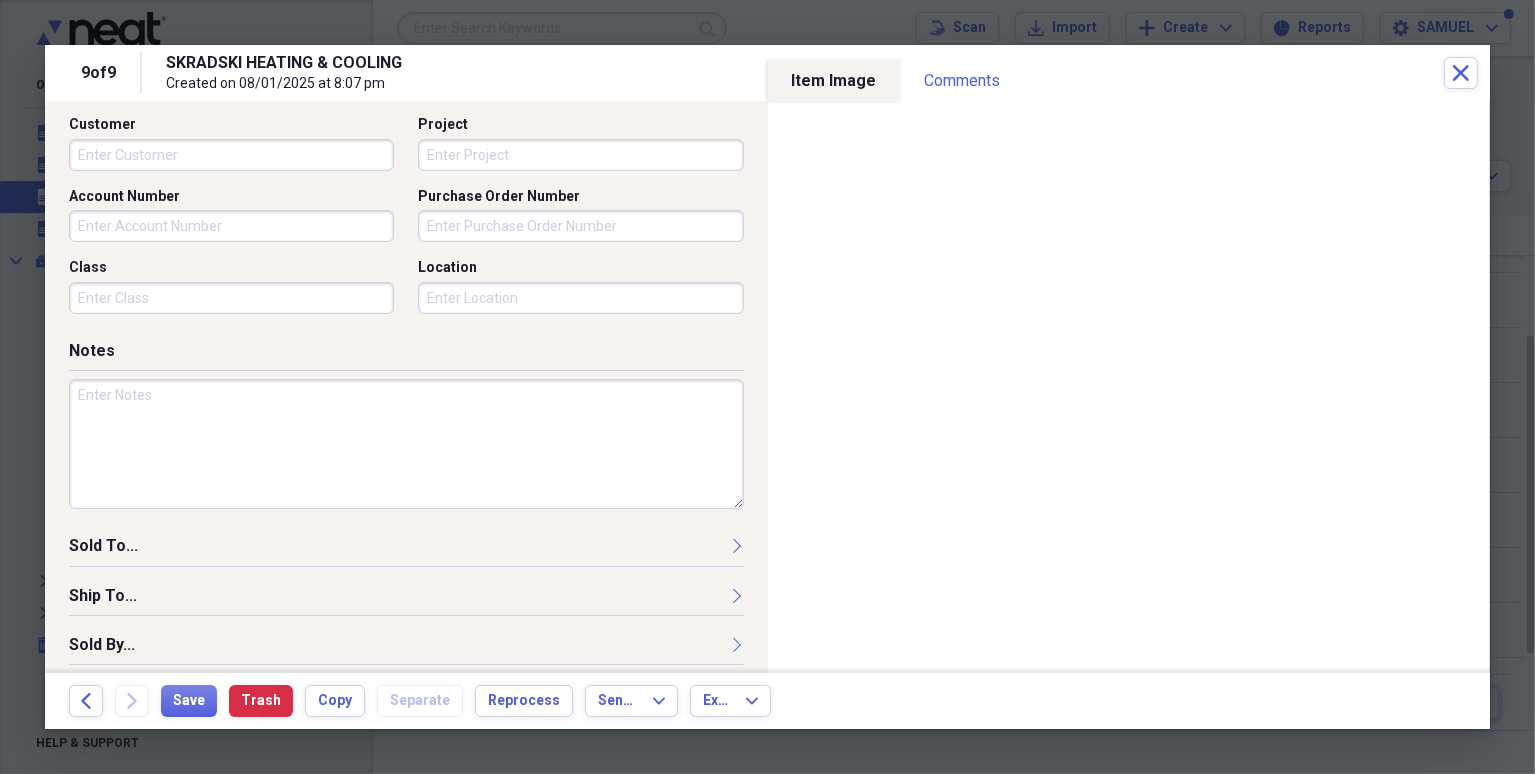 scroll, scrollTop: 612, scrollLeft: 0, axis: vertical 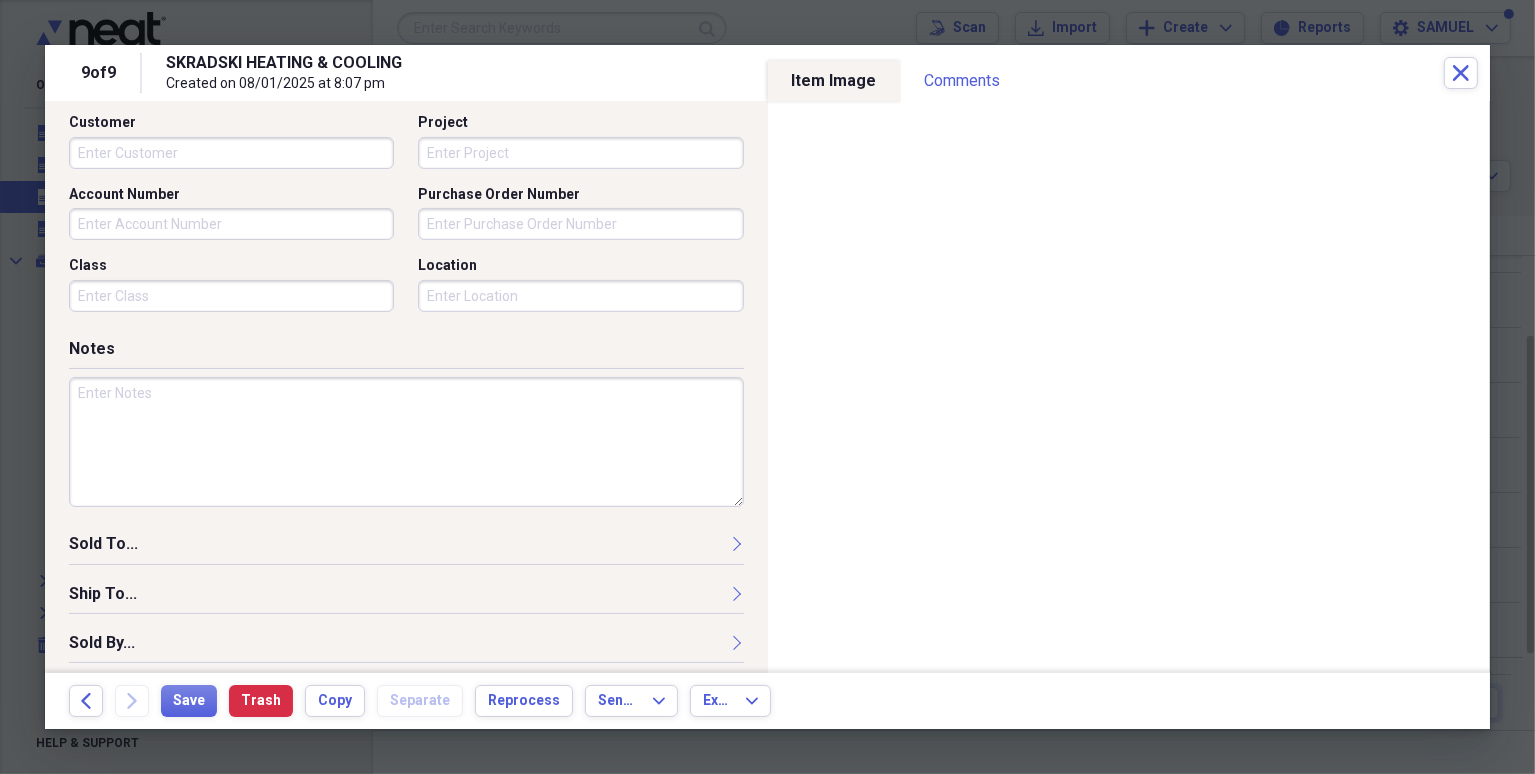 click at bounding box center (406, 442) 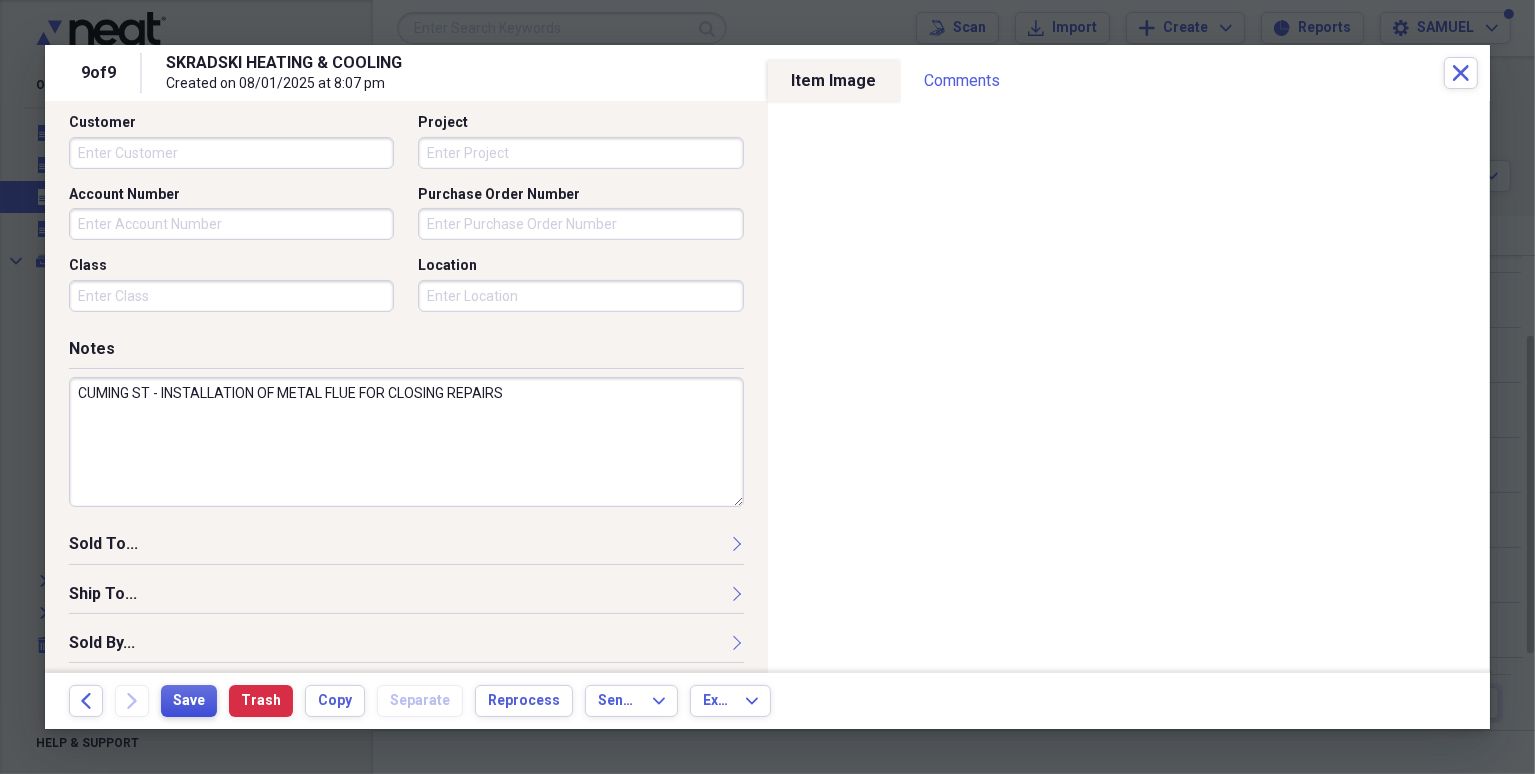 type on "CUMING ST - INSTALLATION OF METAL FLUE FOR CLOSING REPAIRS" 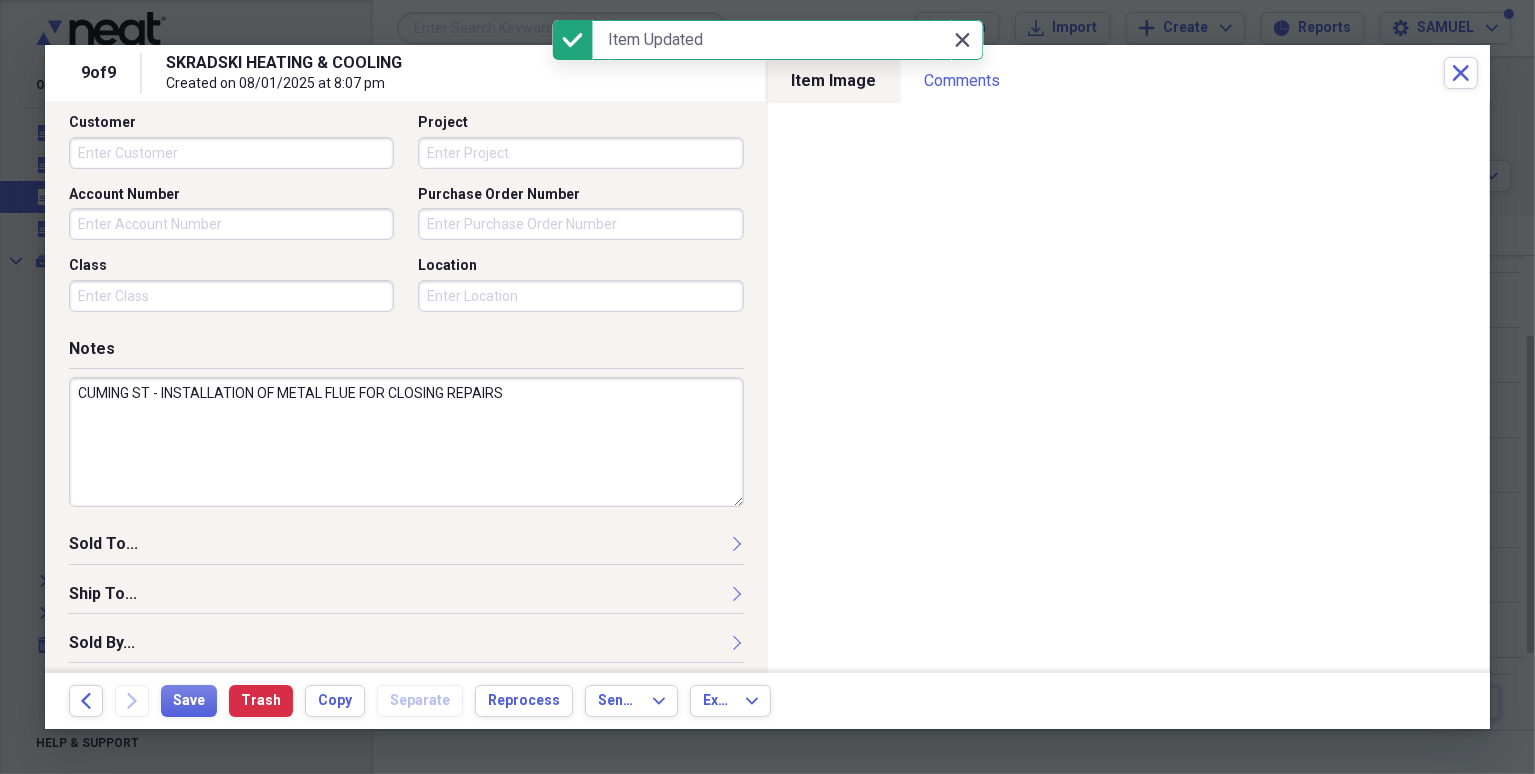 click on "Close" 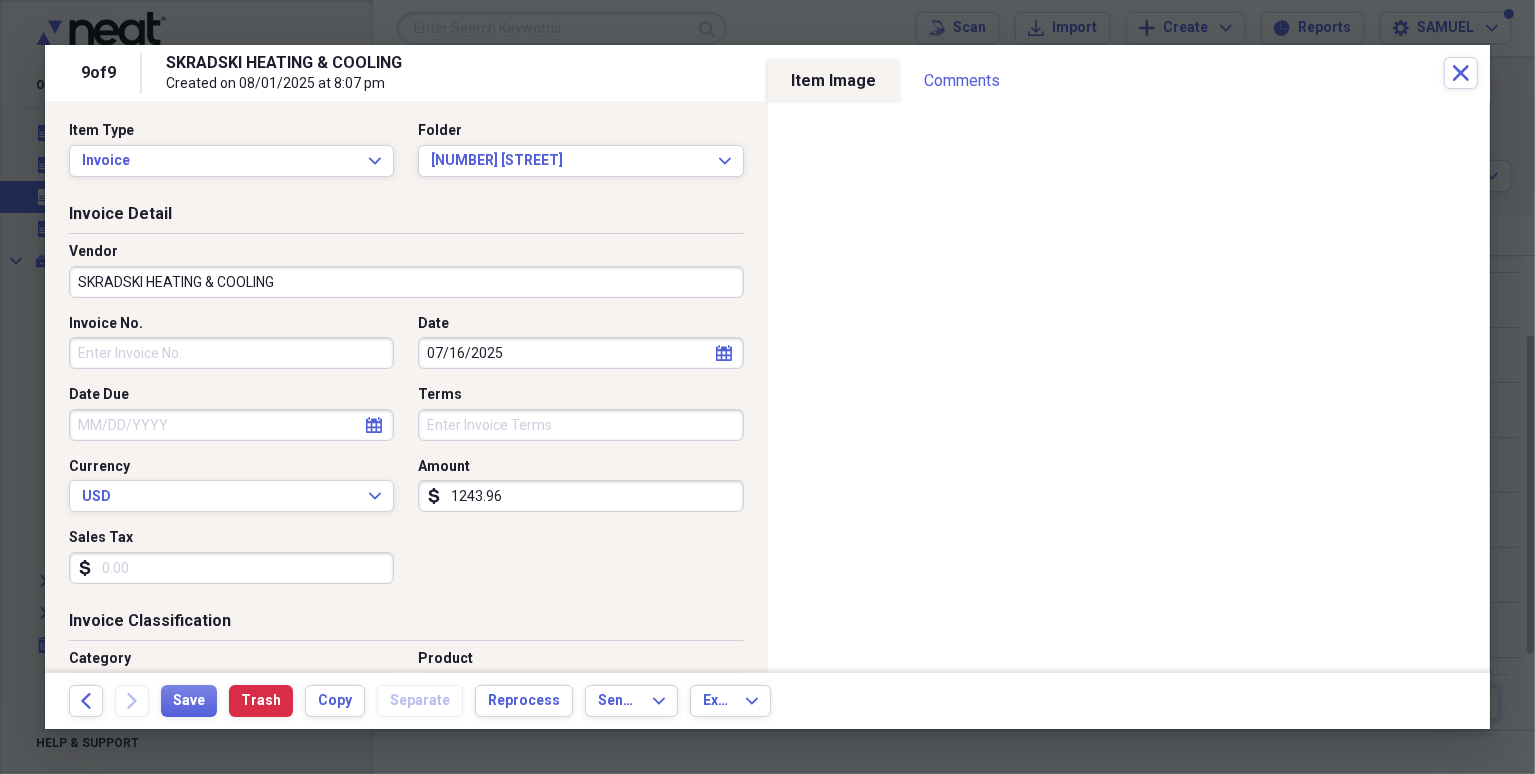 scroll, scrollTop: 0, scrollLeft: 0, axis: both 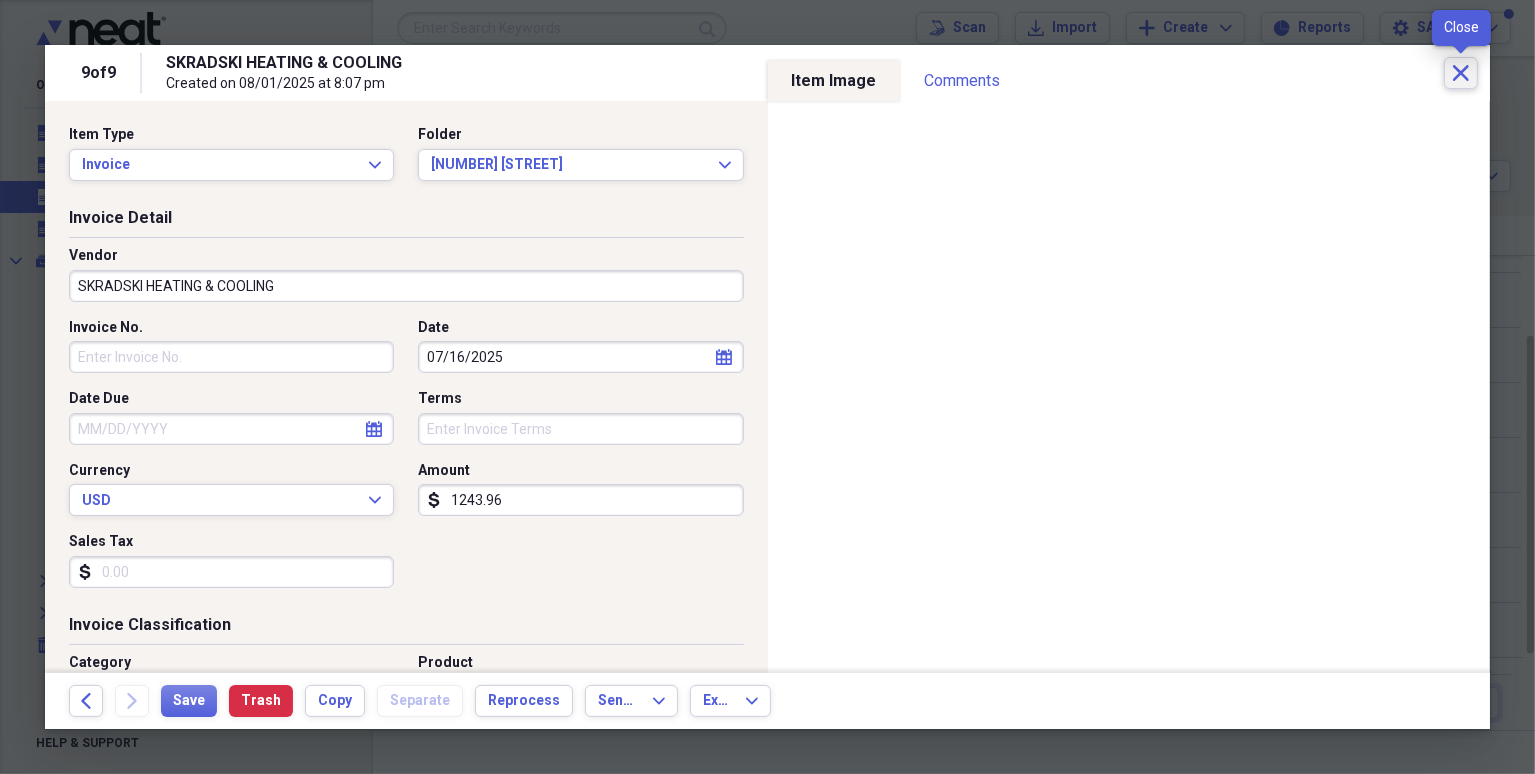 click 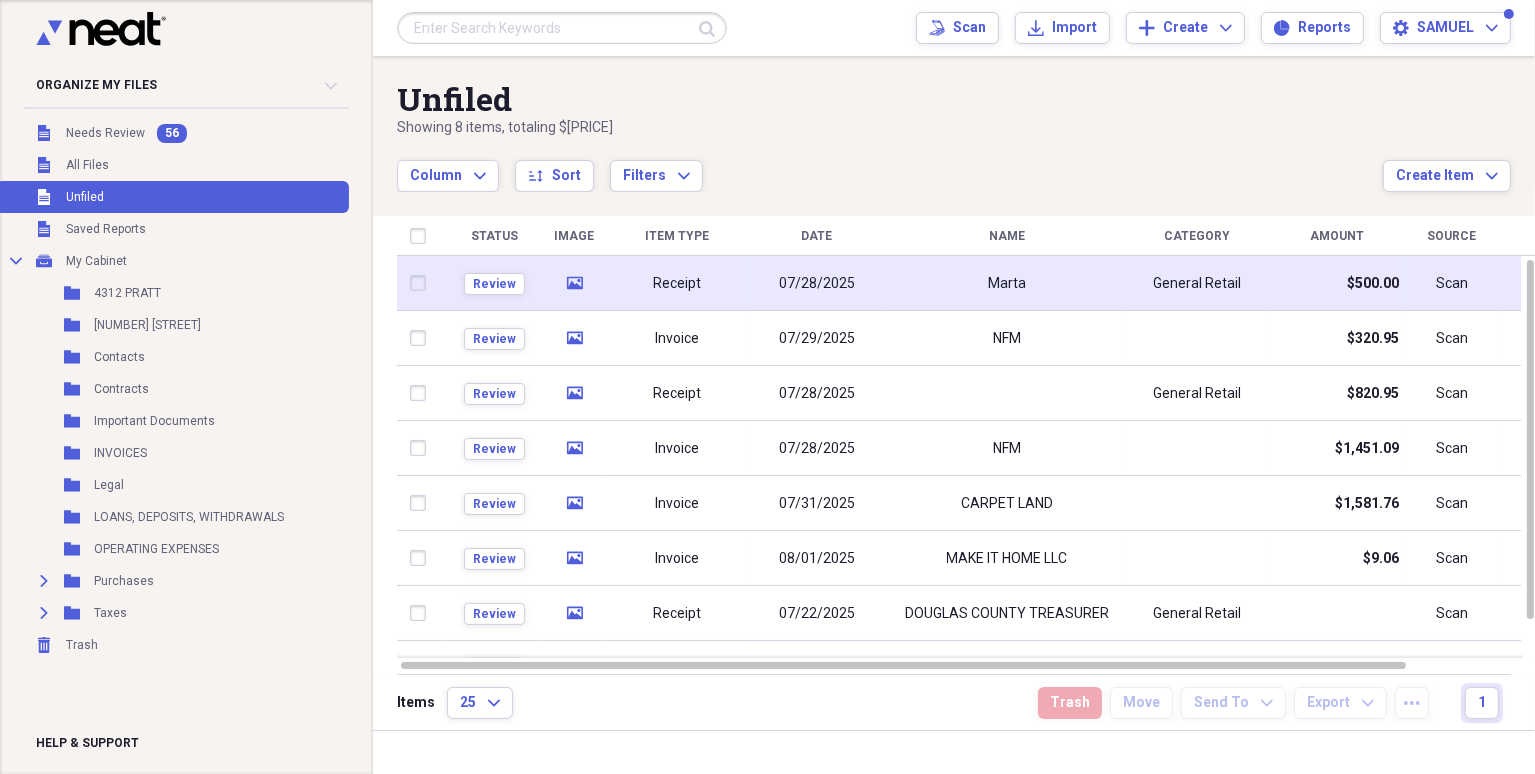 click on "Marta" at bounding box center [1007, 283] 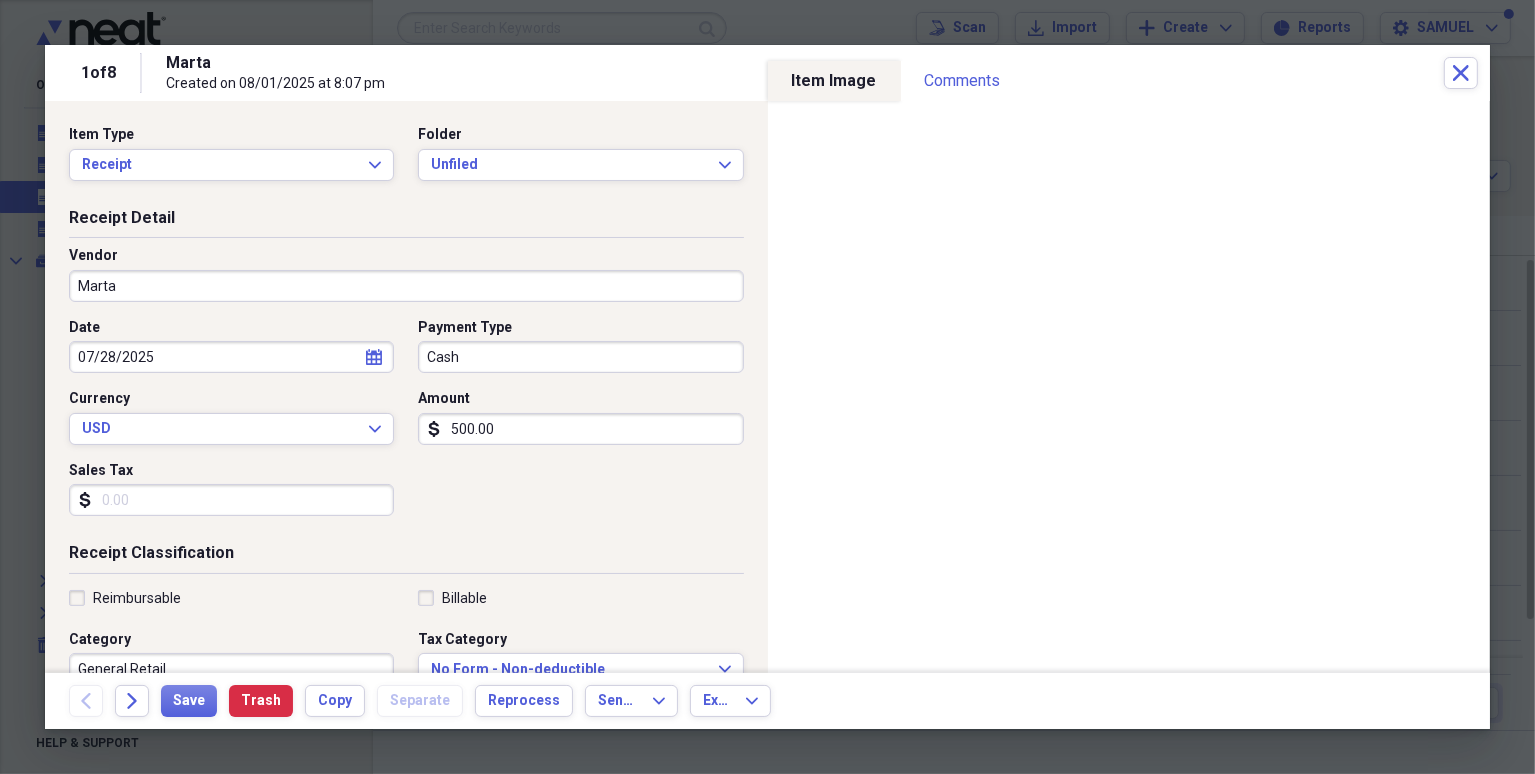 click on "Marta" at bounding box center (406, 286) 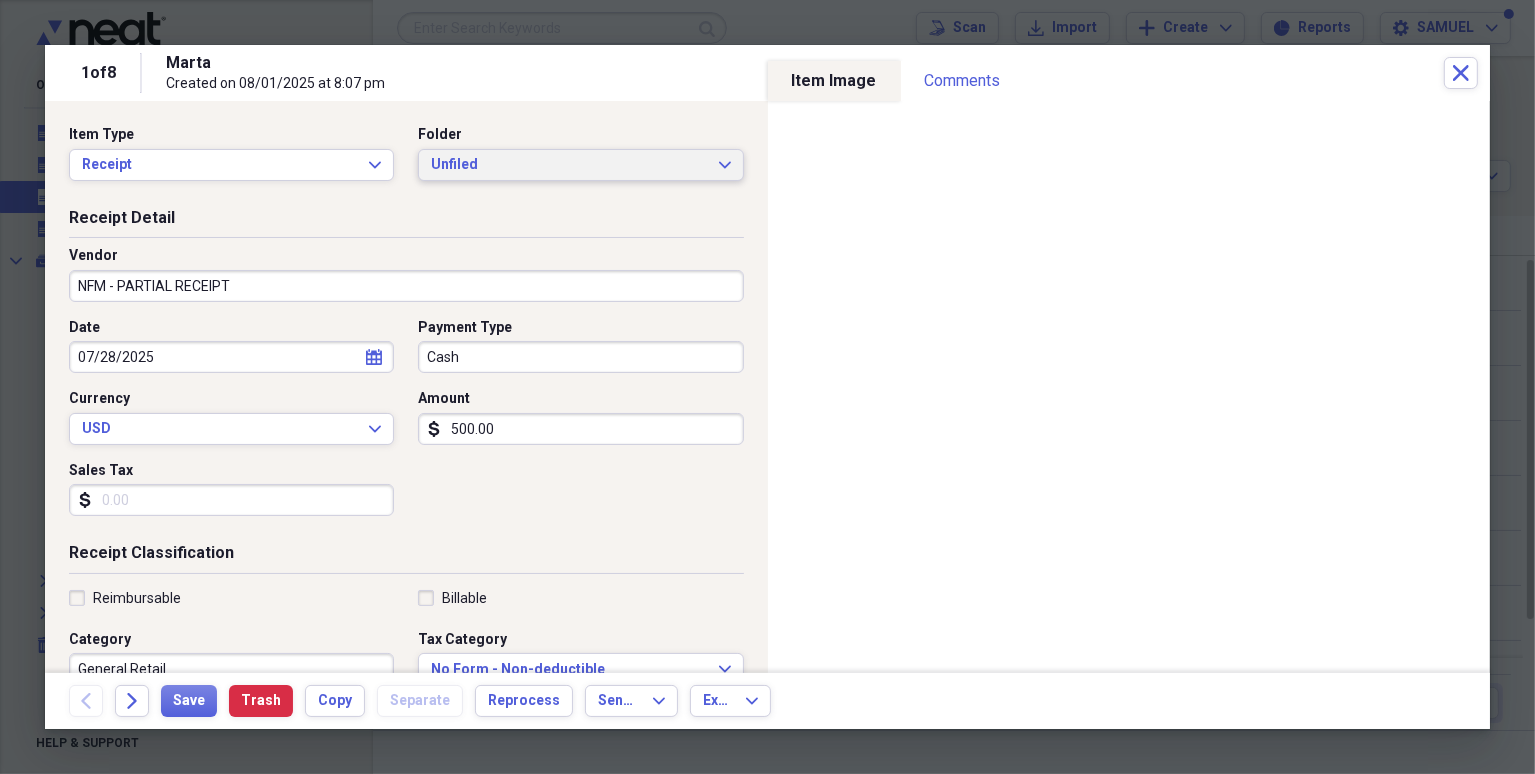 type on "NFM - PARTIAL RECEIPT" 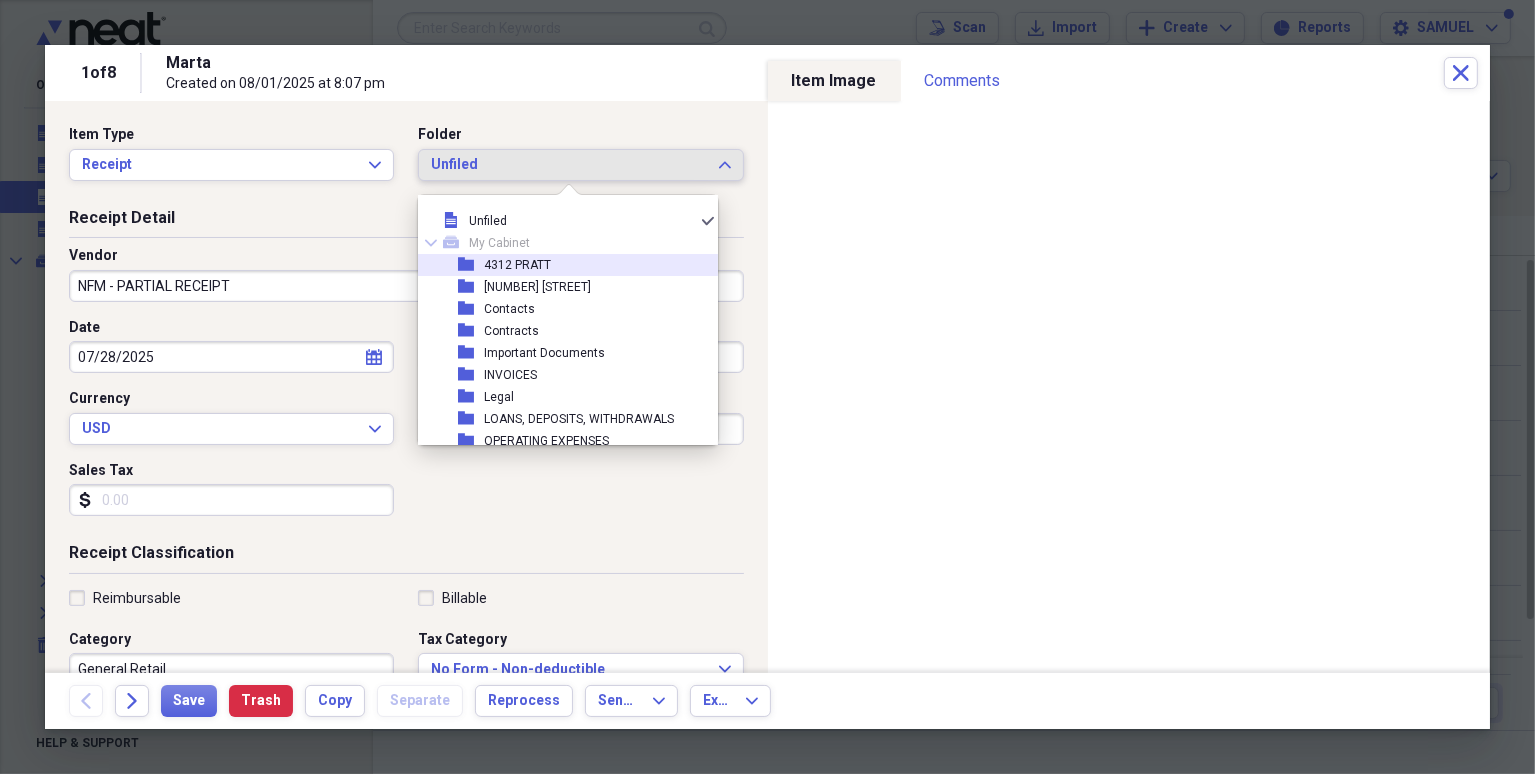 click on "4312 PRATT" at bounding box center [517, 265] 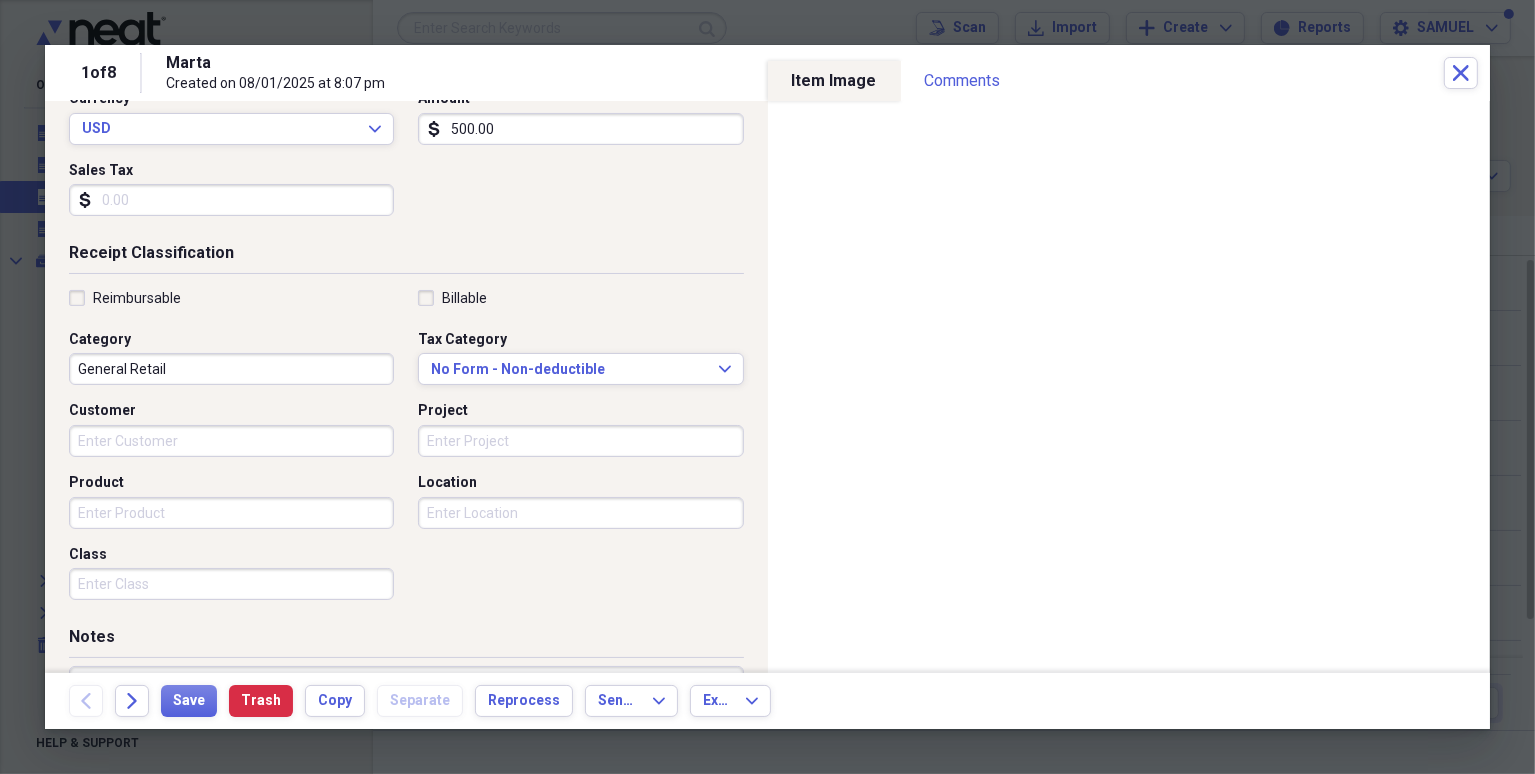 scroll, scrollTop: 440, scrollLeft: 0, axis: vertical 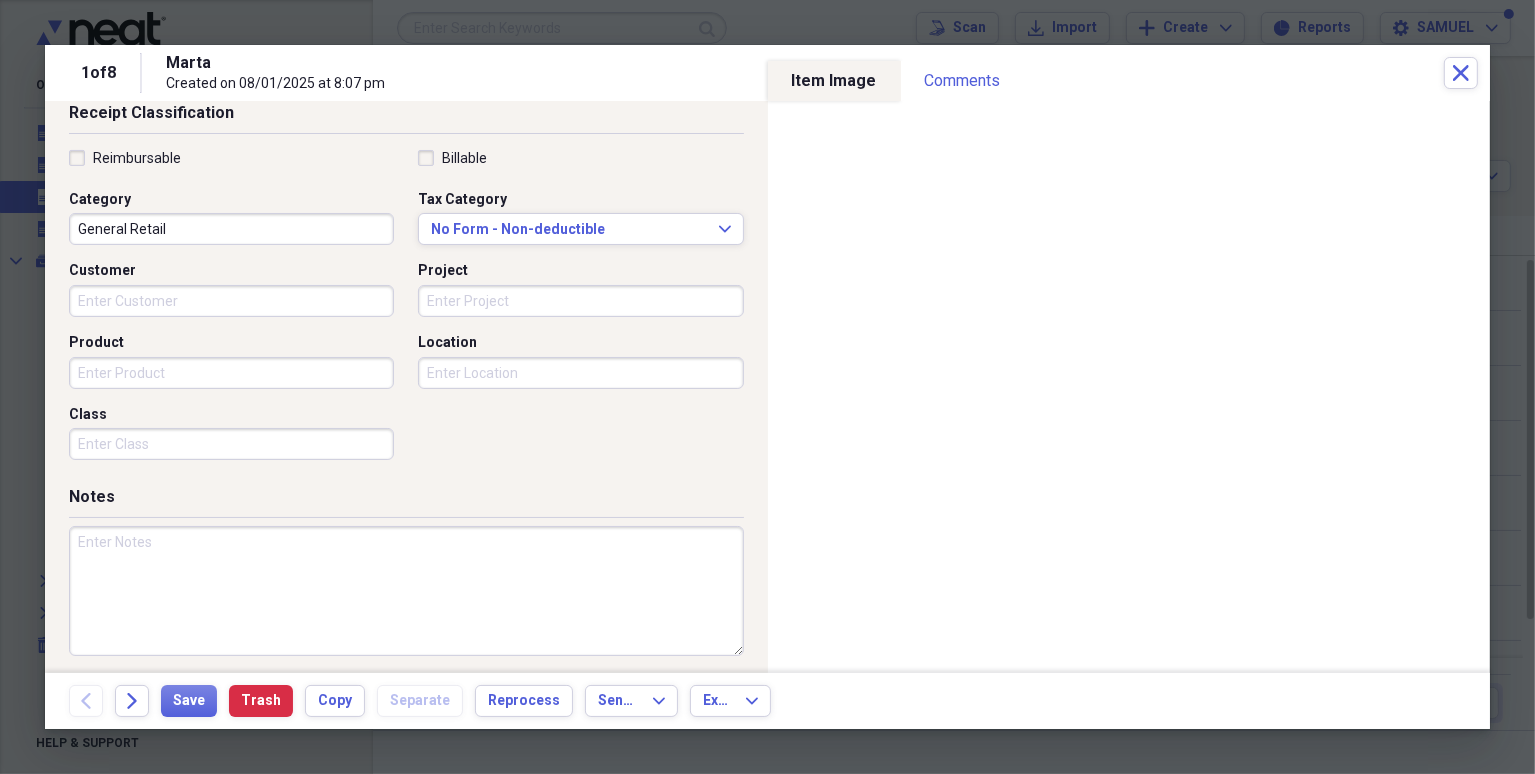 click at bounding box center (406, 591) 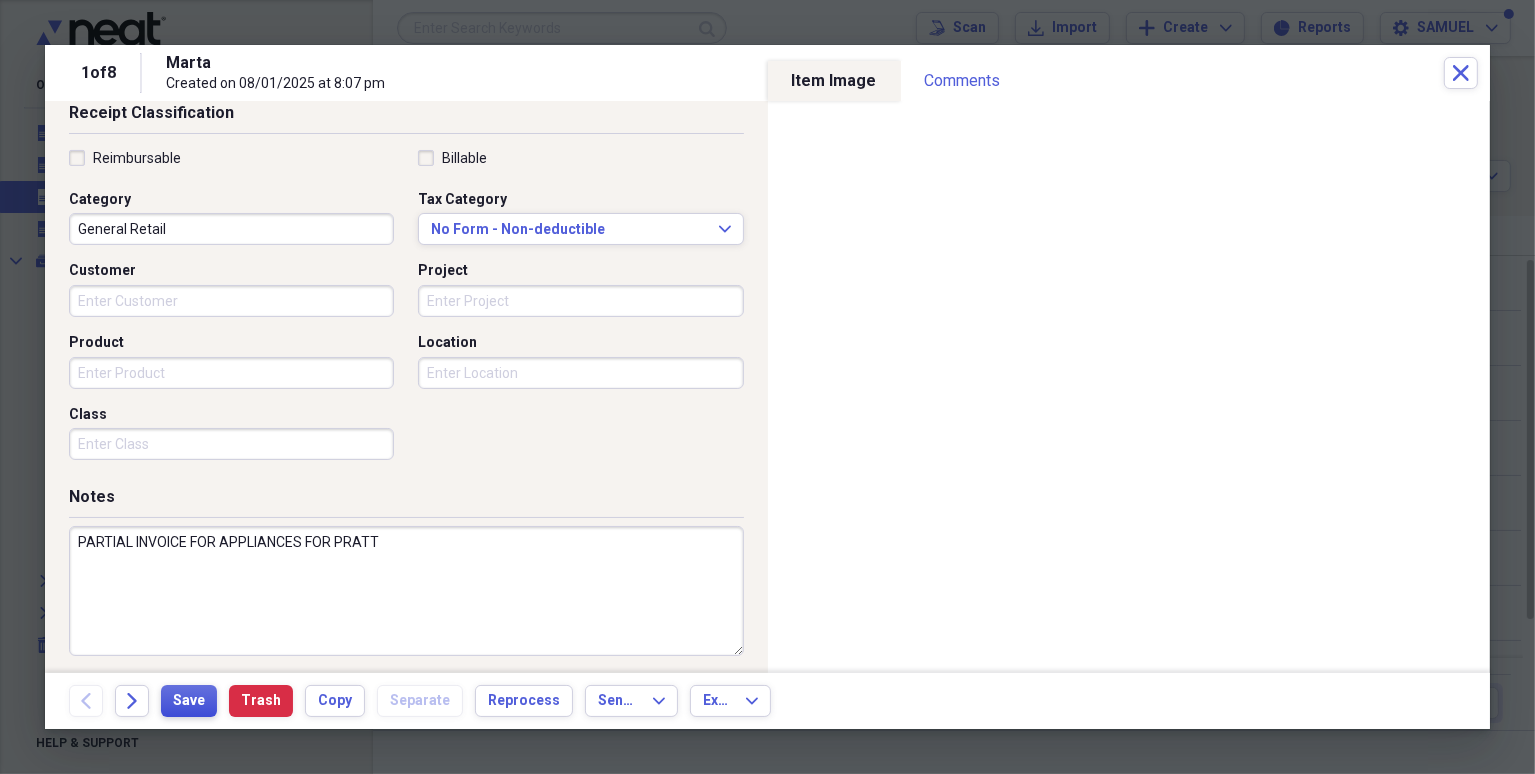 type on "PARTIAL INVOICE FOR APPLIANCES FOR PRATT" 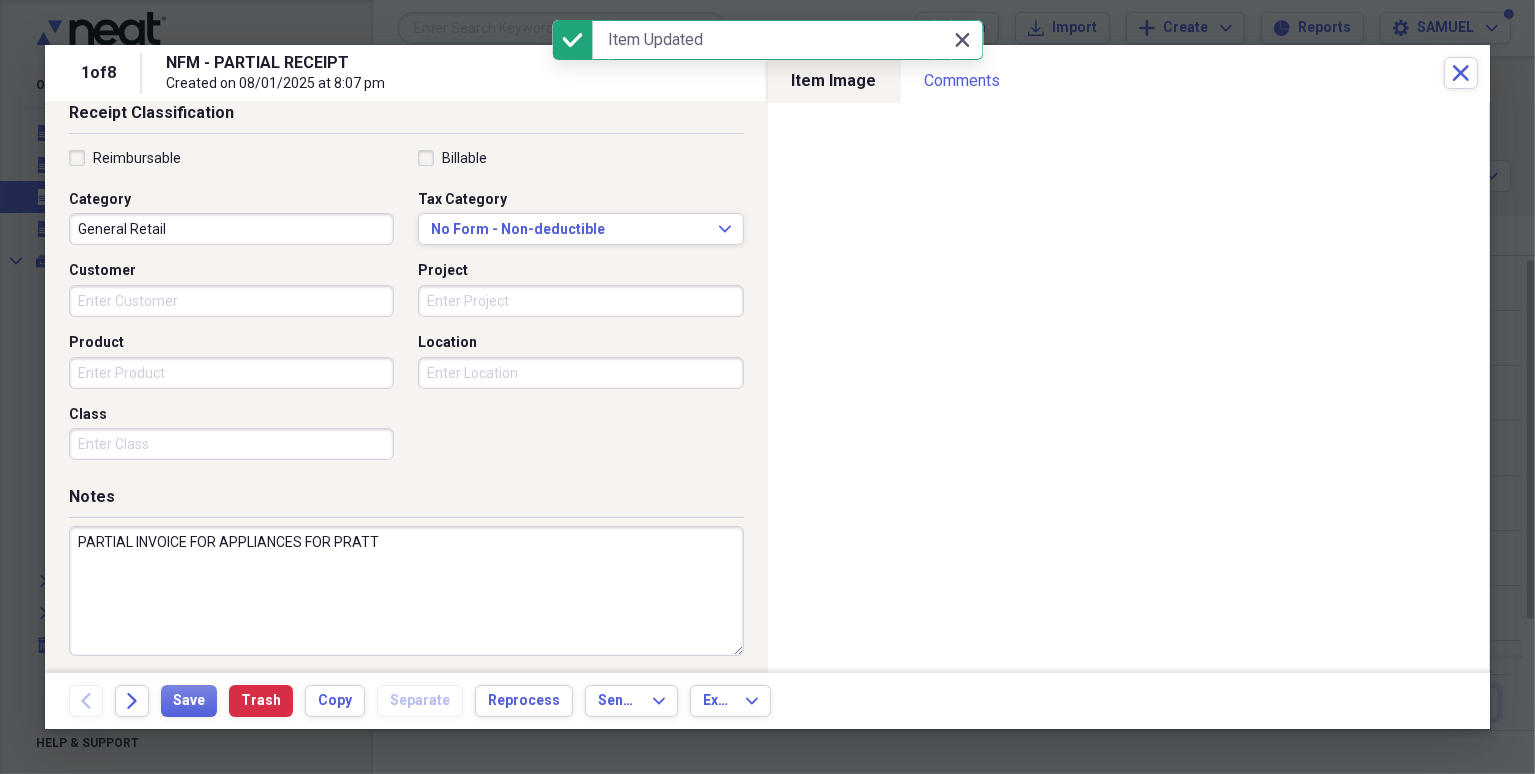 click on "Close Close" at bounding box center [963, 40] 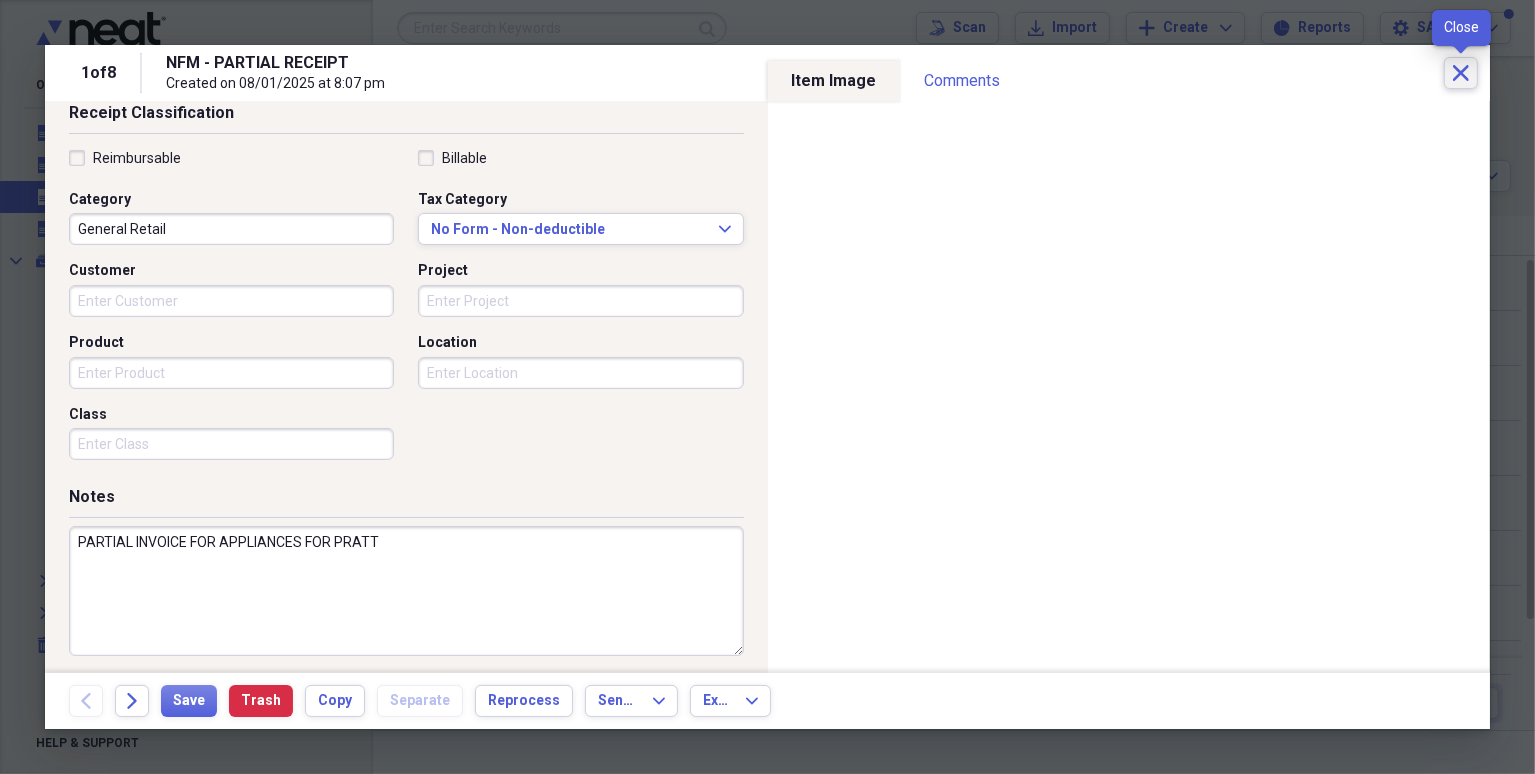 click on "Close" at bounding box center (1461, 73) 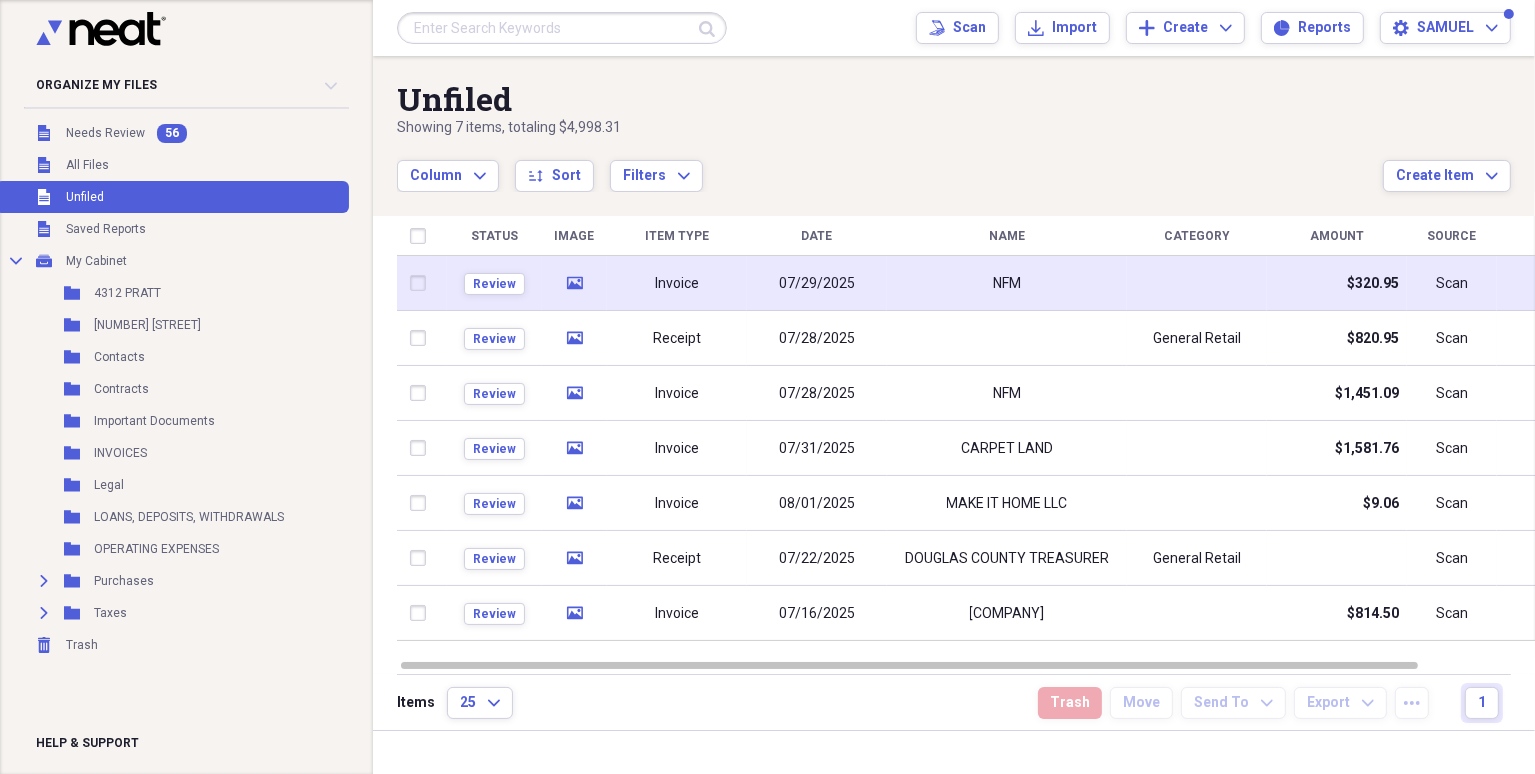 click on "NFM" at bounding box center [1007, 283] 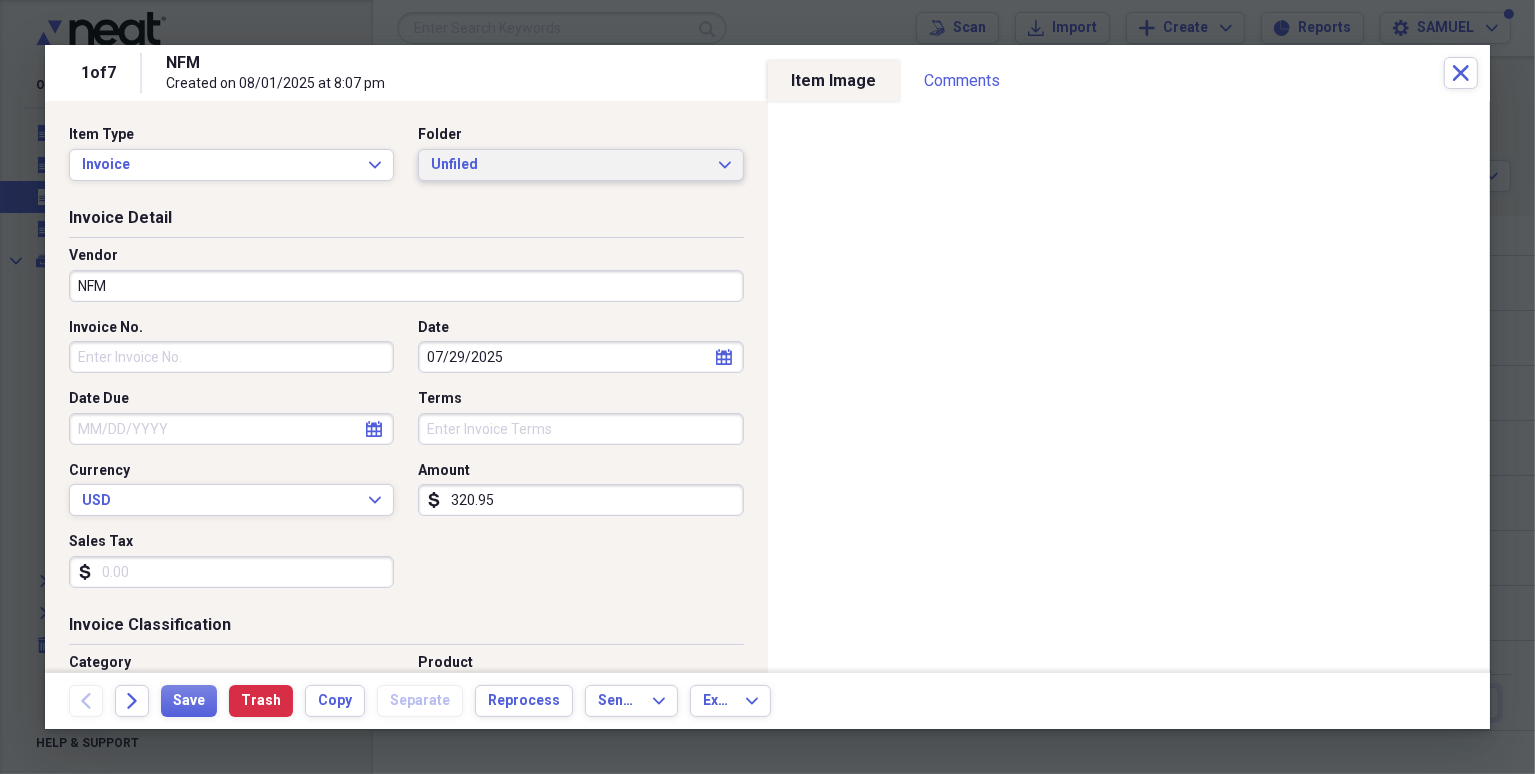 click on "Unfiled" at bounding box center (568, 165) 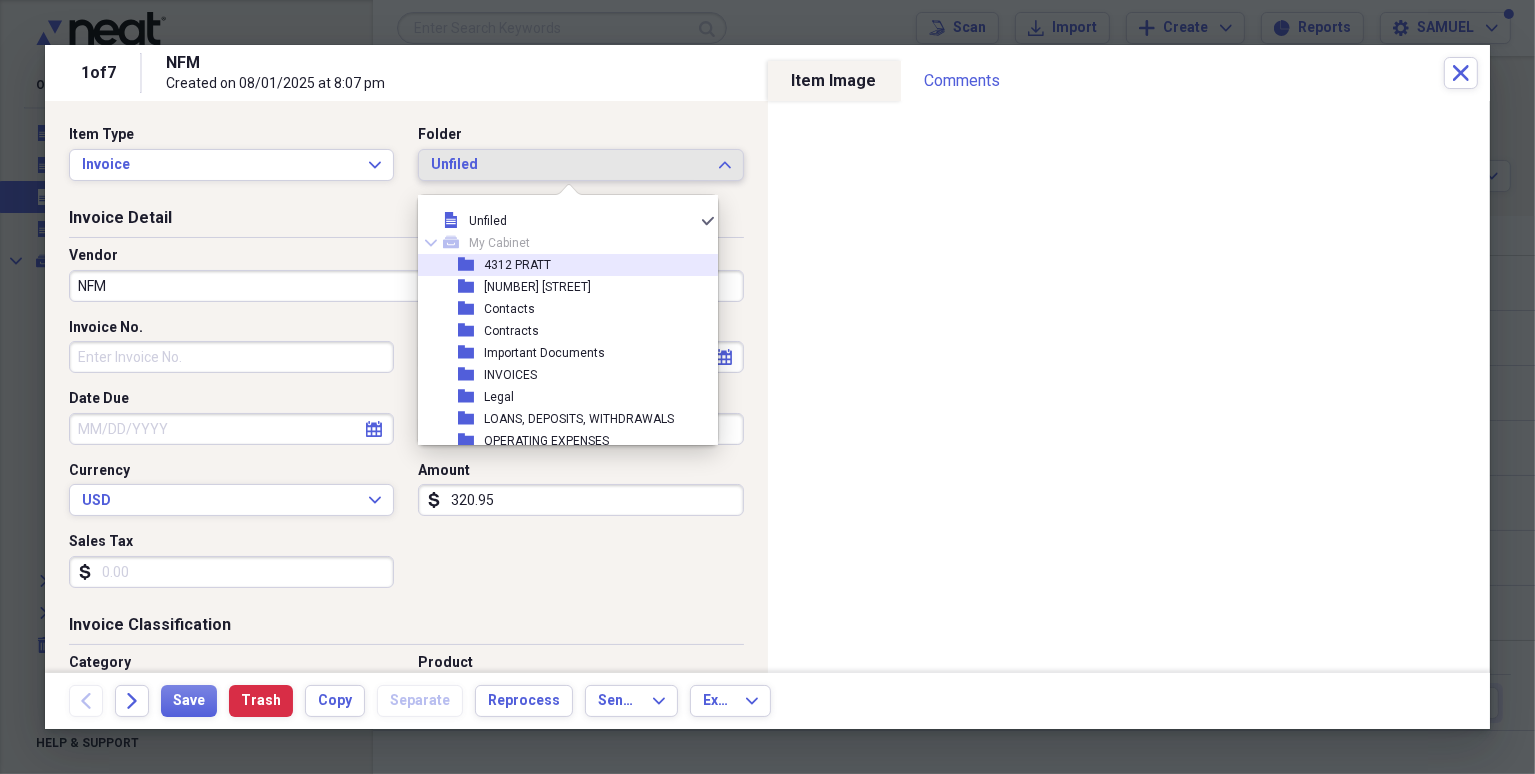 click on "folder [NUMBER] [STREET]" at bounding box center (560, 265) 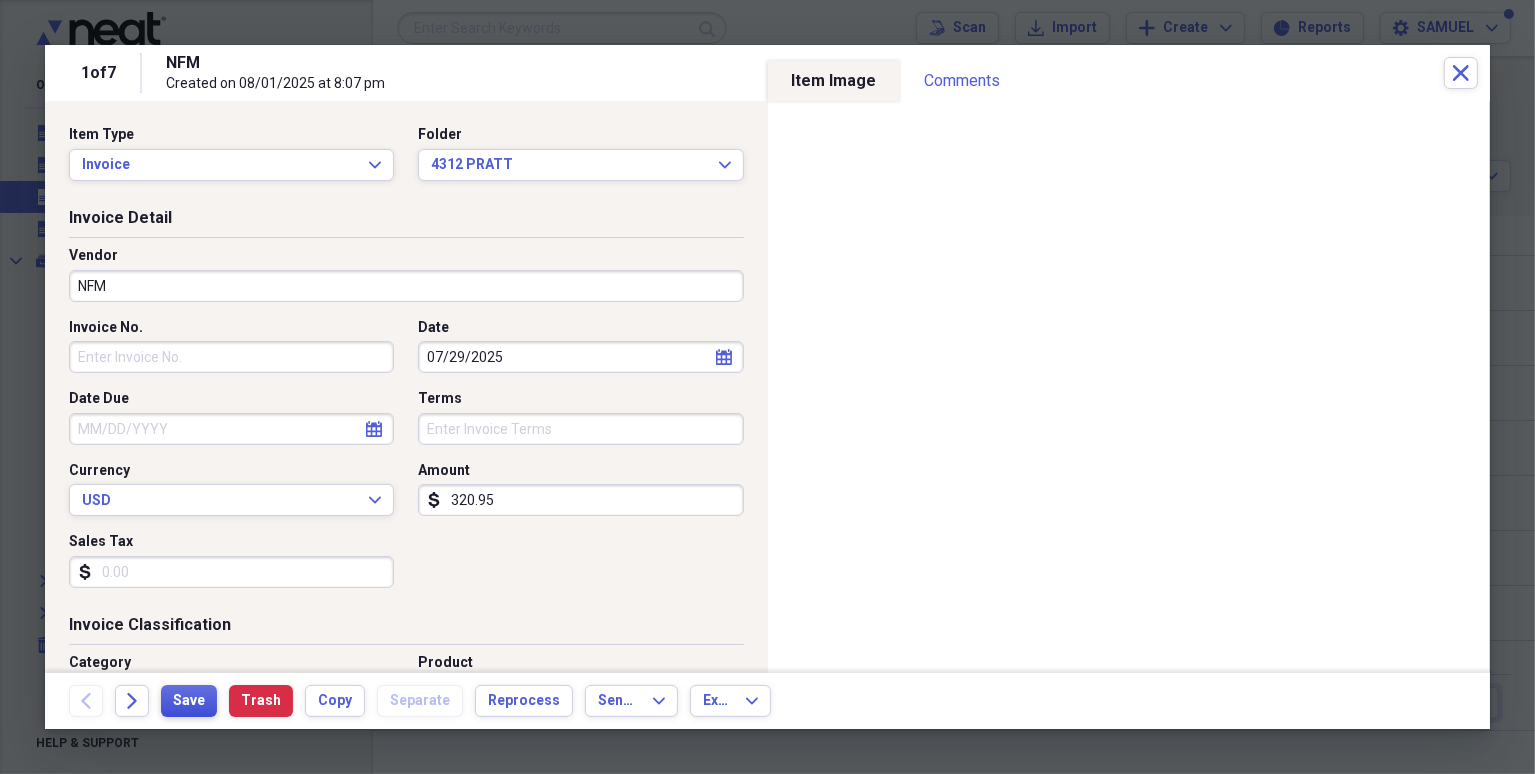 click on "Save" at bounding box center (189, 701) 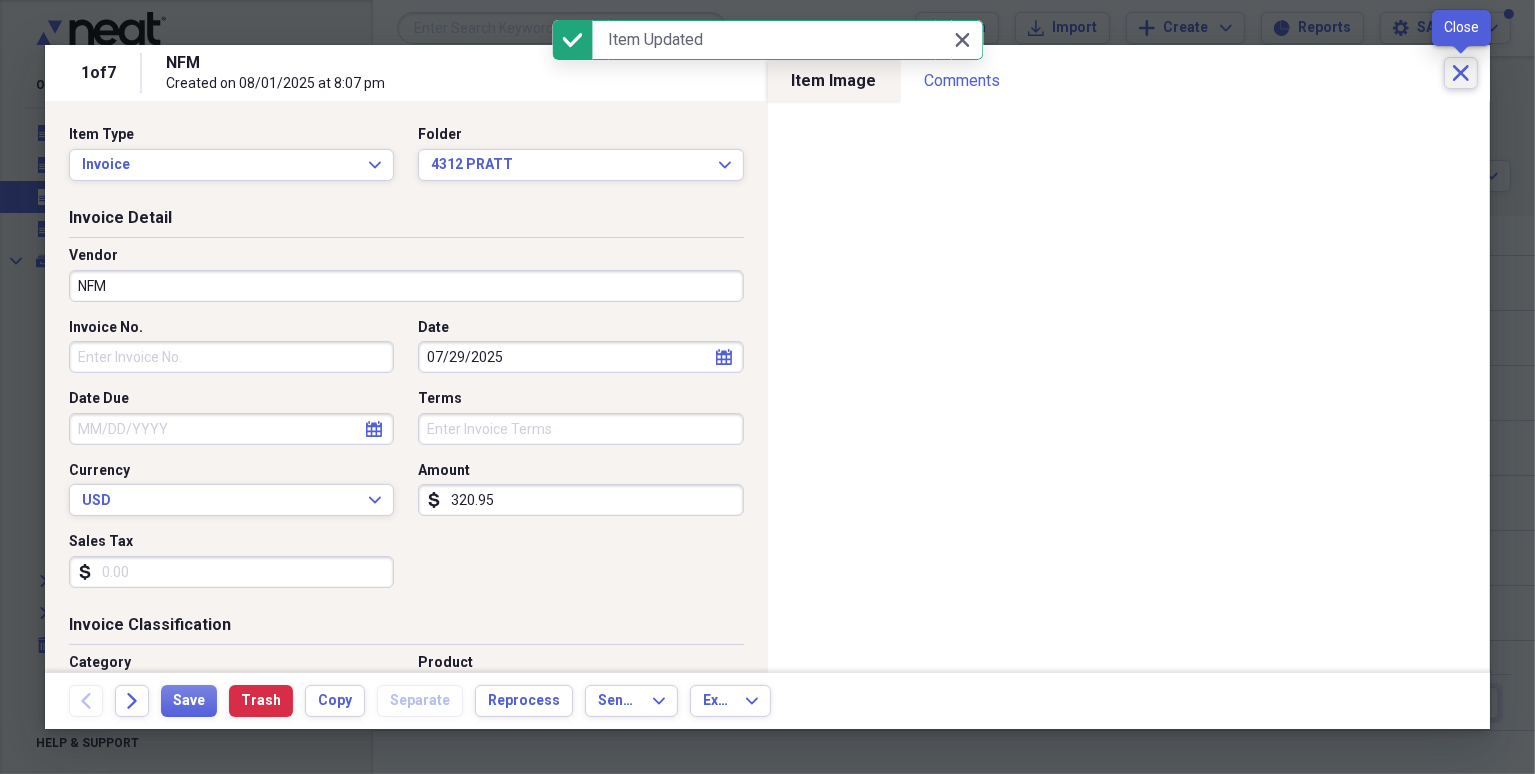 click on "Close" 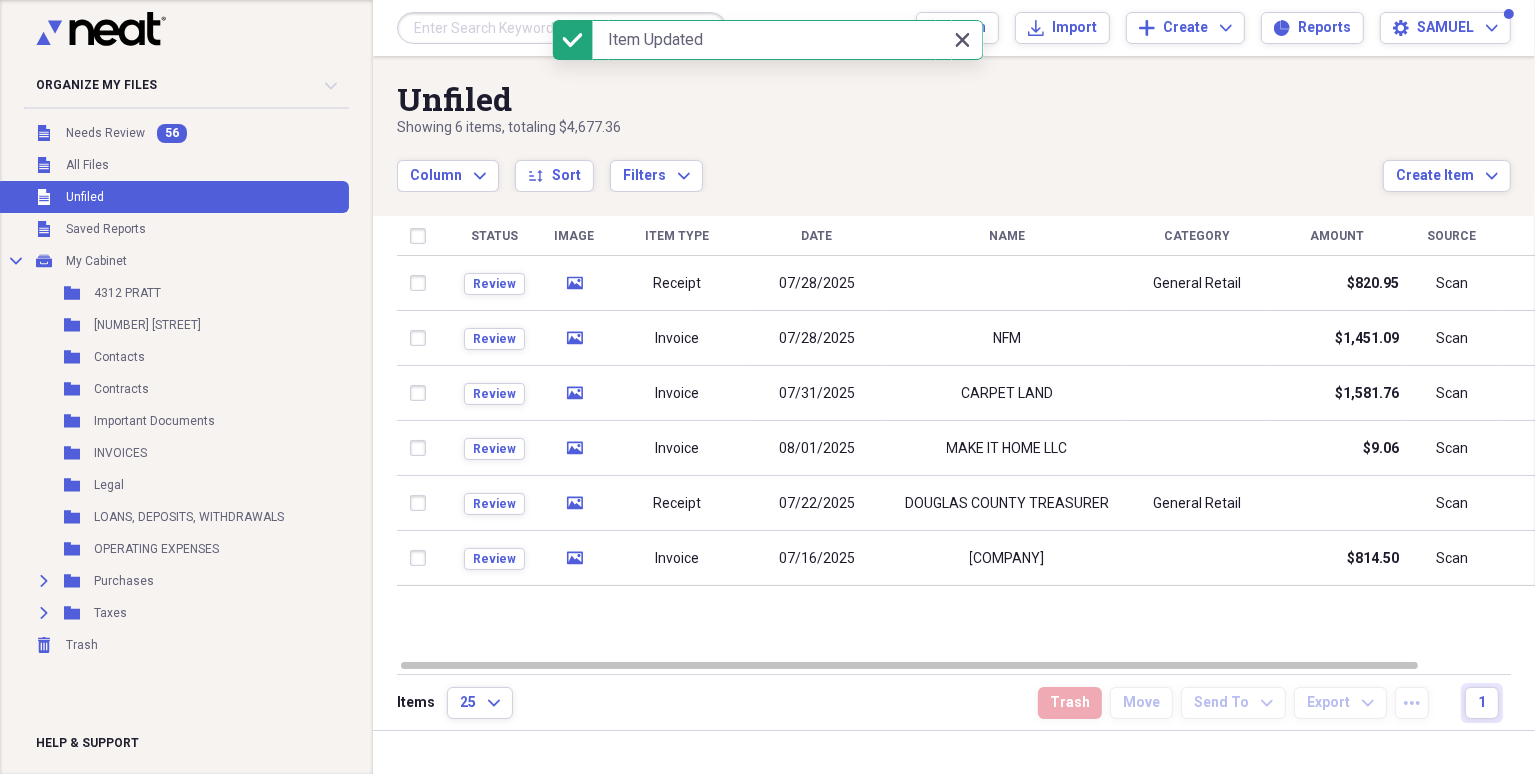 click 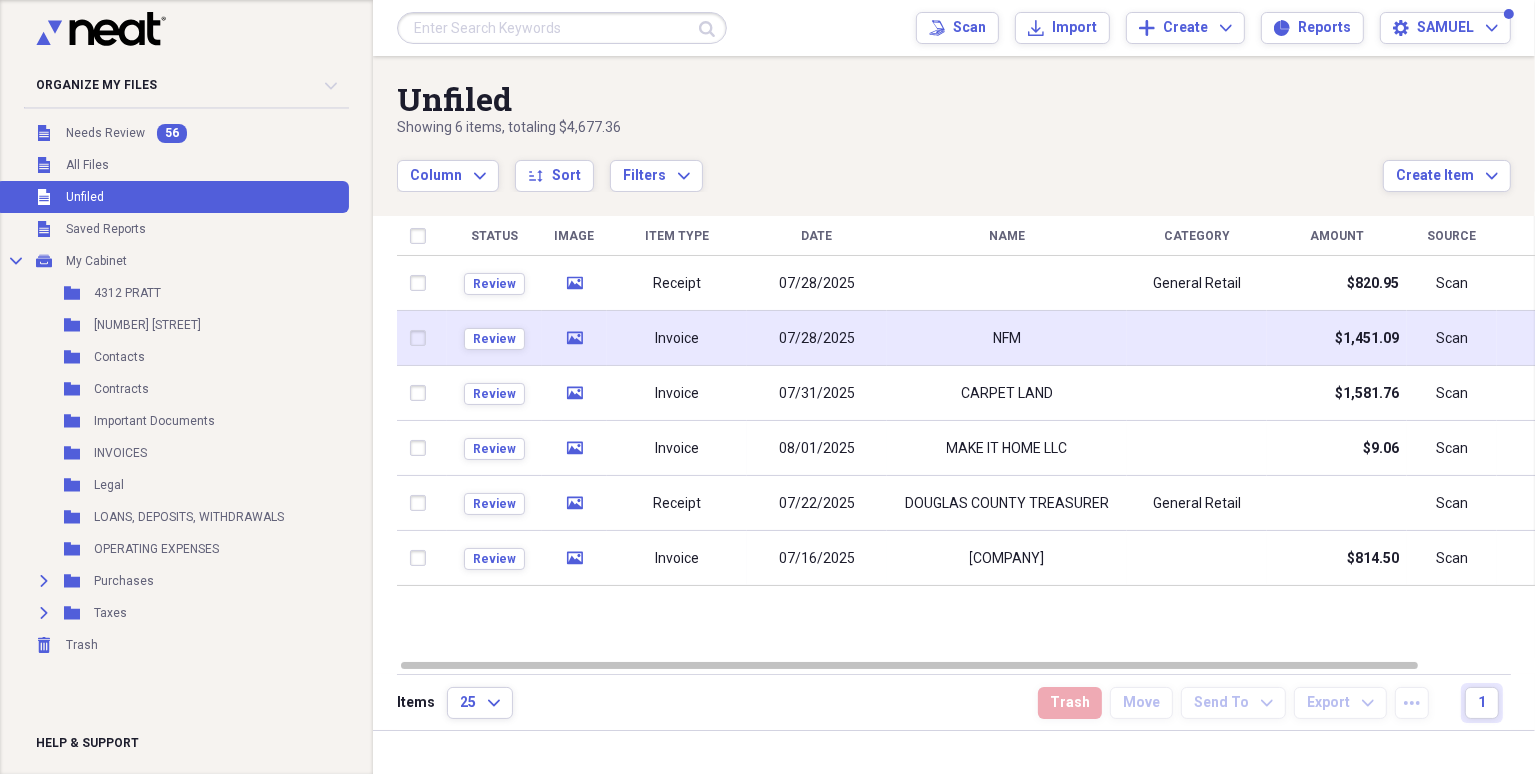 click on "NFM" at bounding box center [1007, 338] 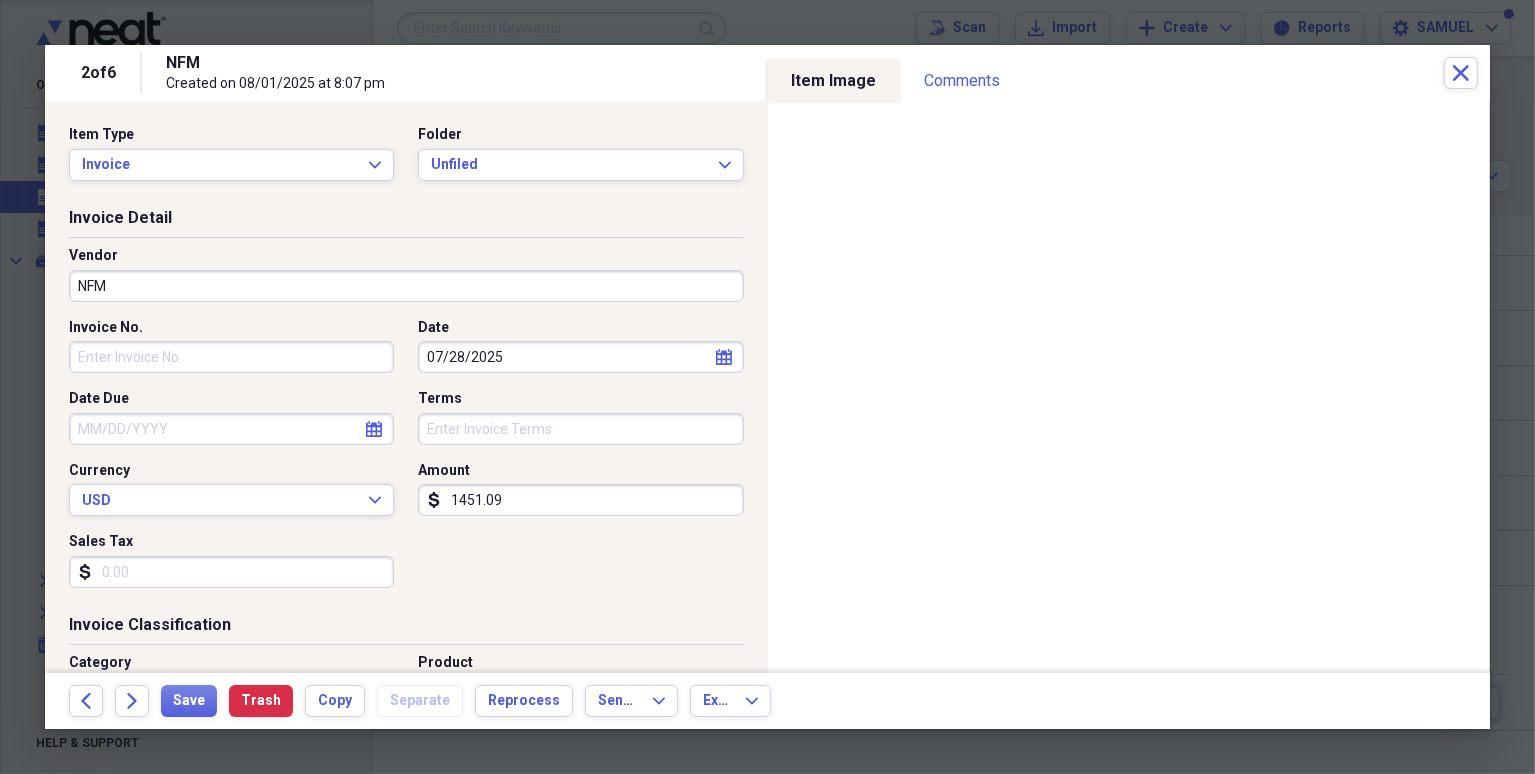 click on "NFM" at bounding box center (406, 286) 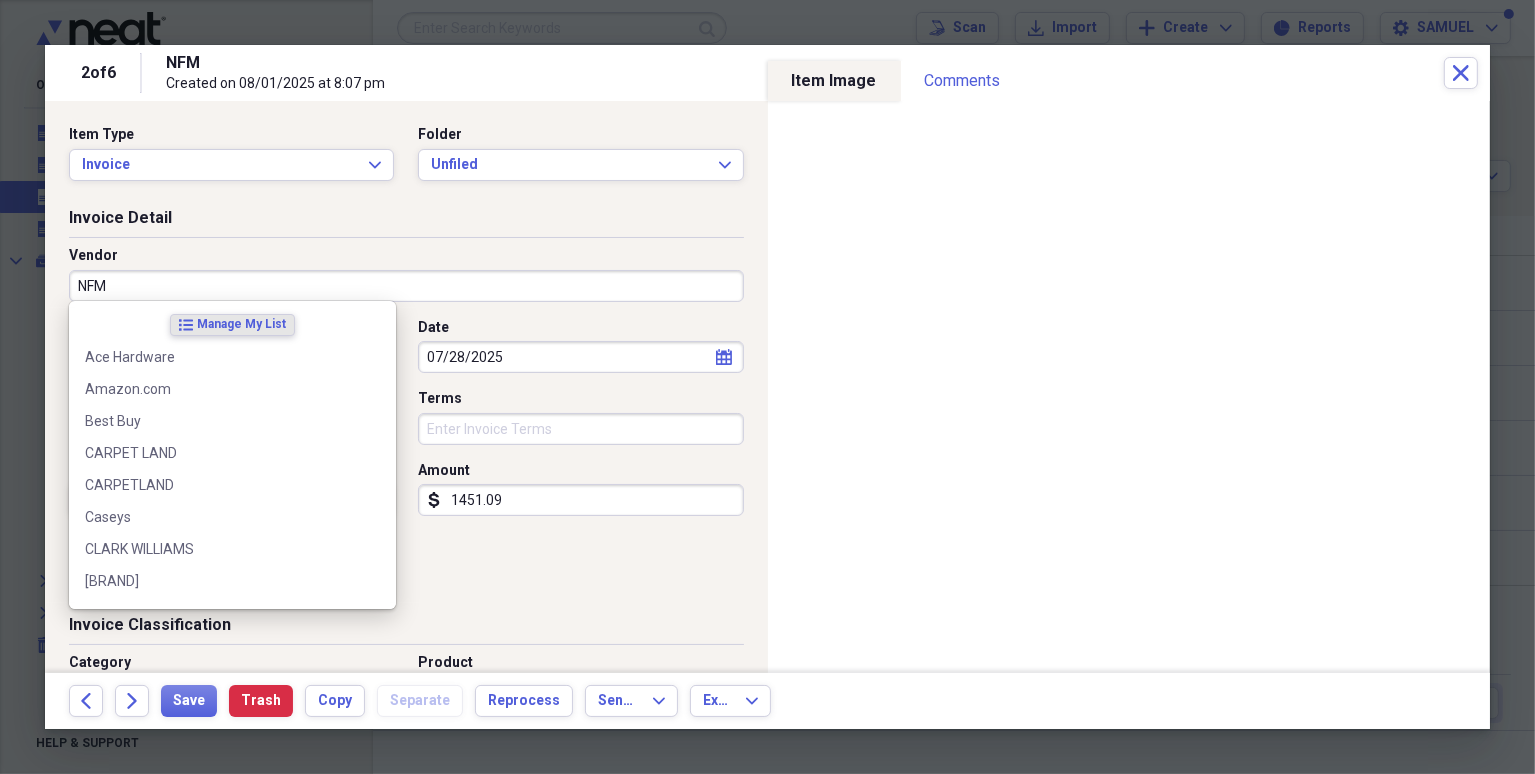 click on "NFM" at bounding box center (406, 286) 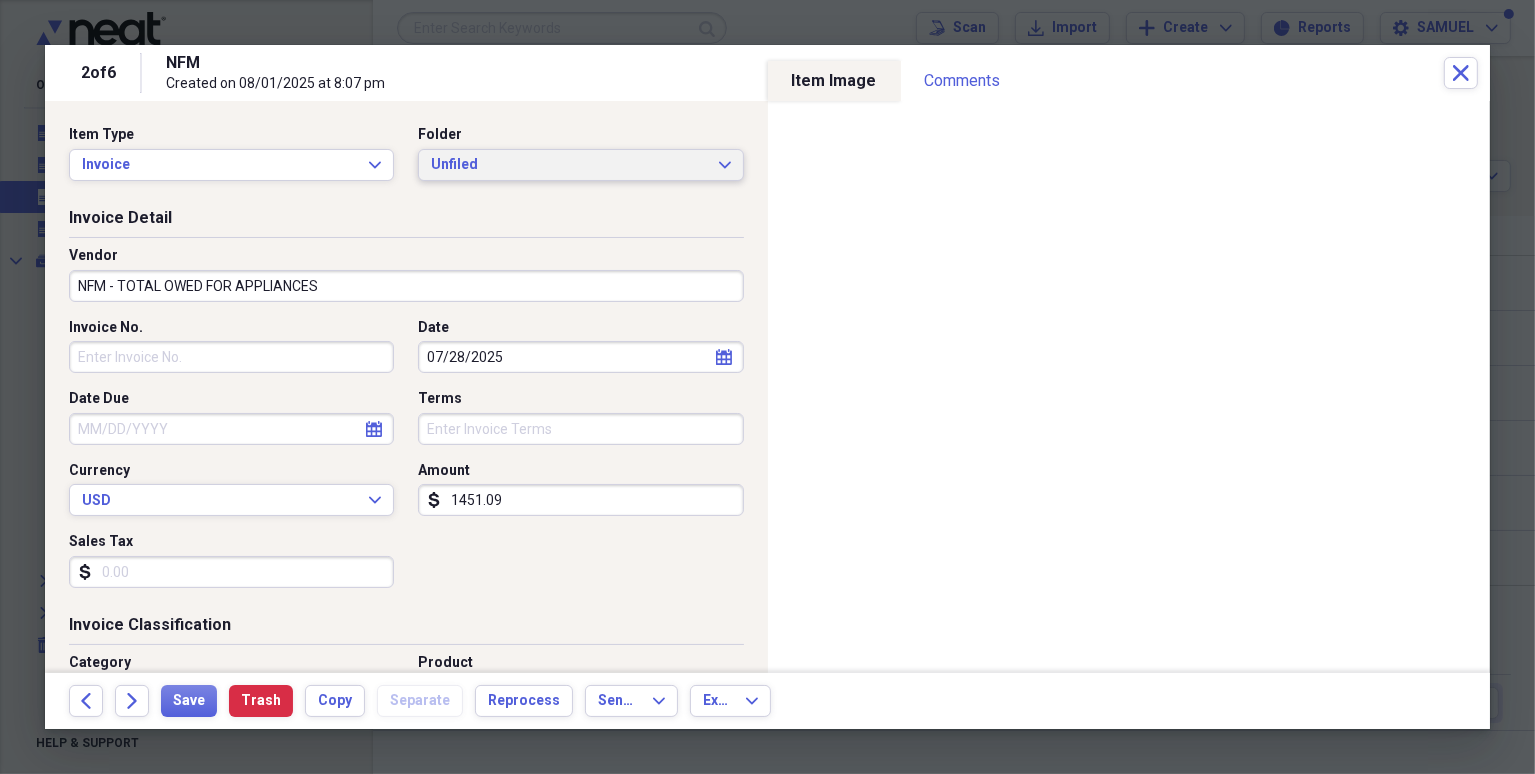 type on "NFM - TOTAL OWED FOR APPLIANCES" 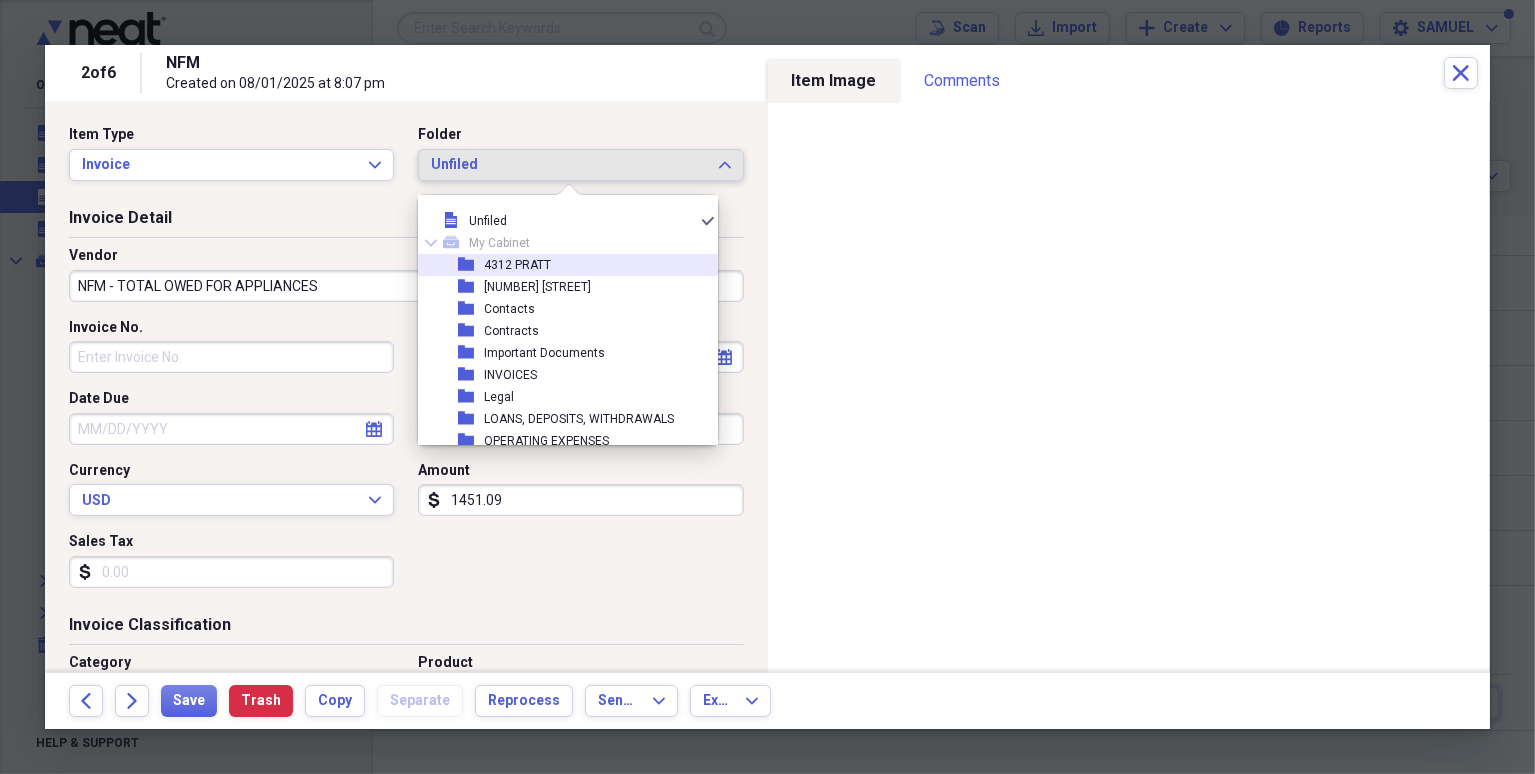 click on "folder [NUMBER] [STREET]" at bounding box center [560, 265] 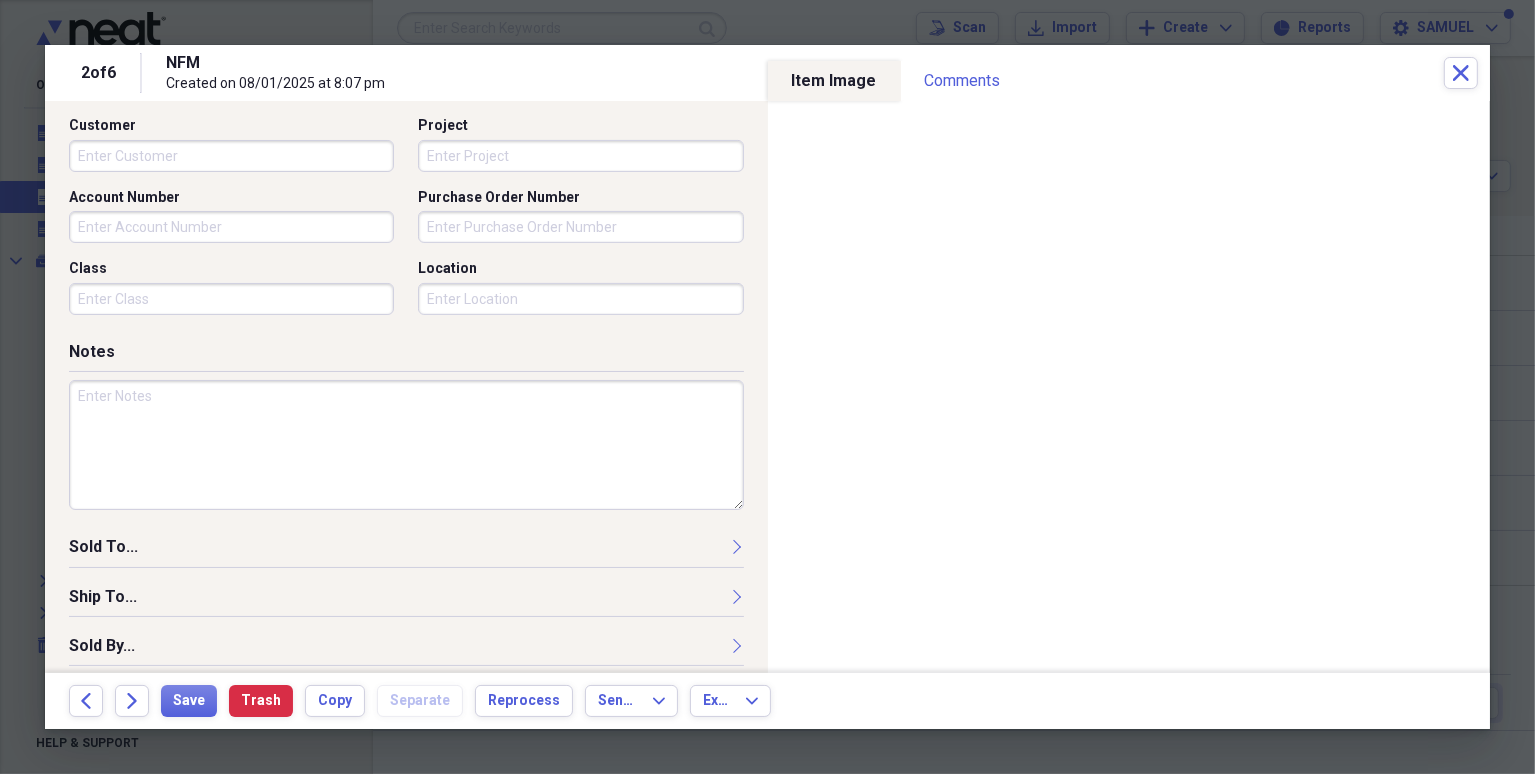 scroll, scrollTop: 612, scrollLeft: 0, axis: vertical 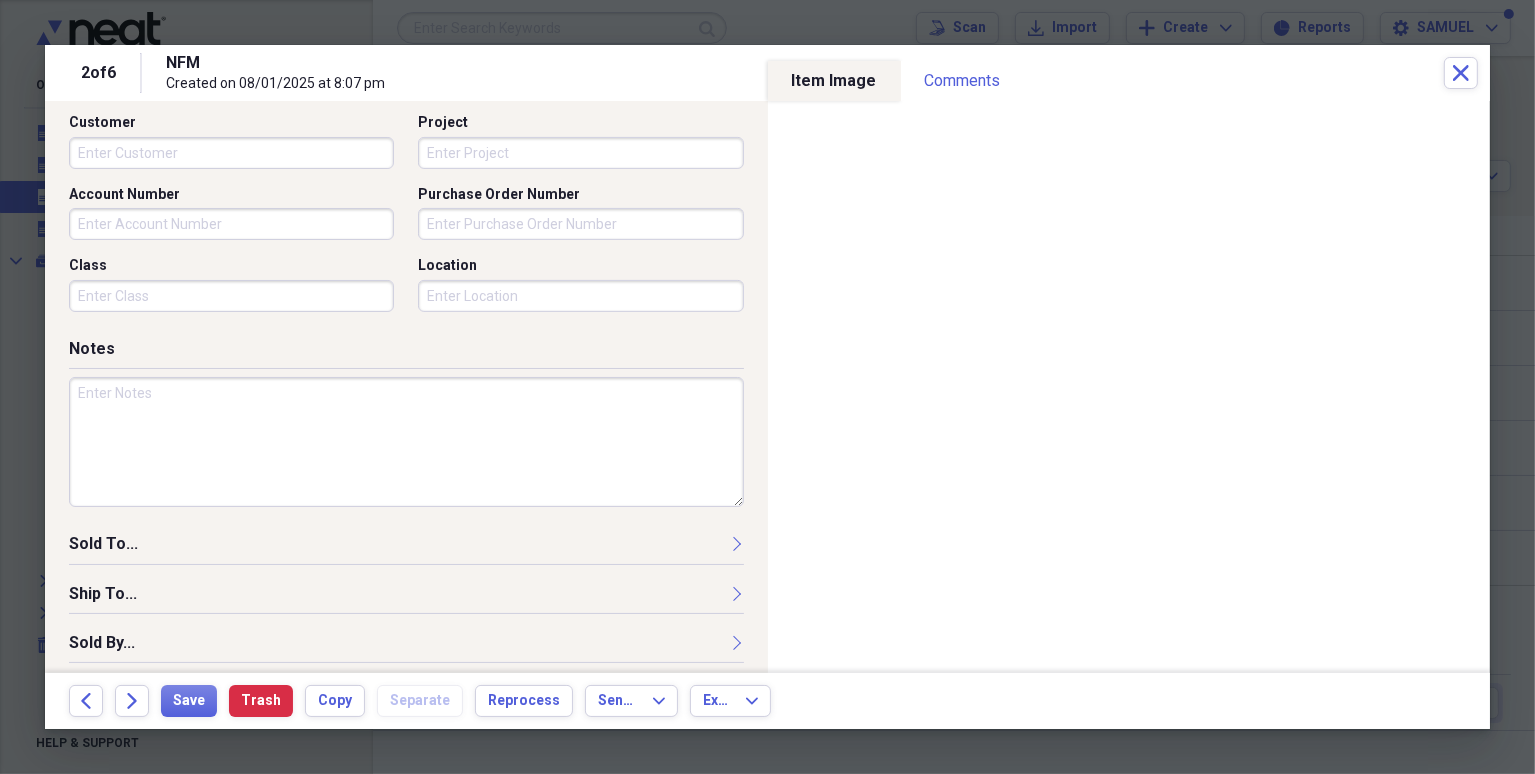 click at bounding box center (406, 442) 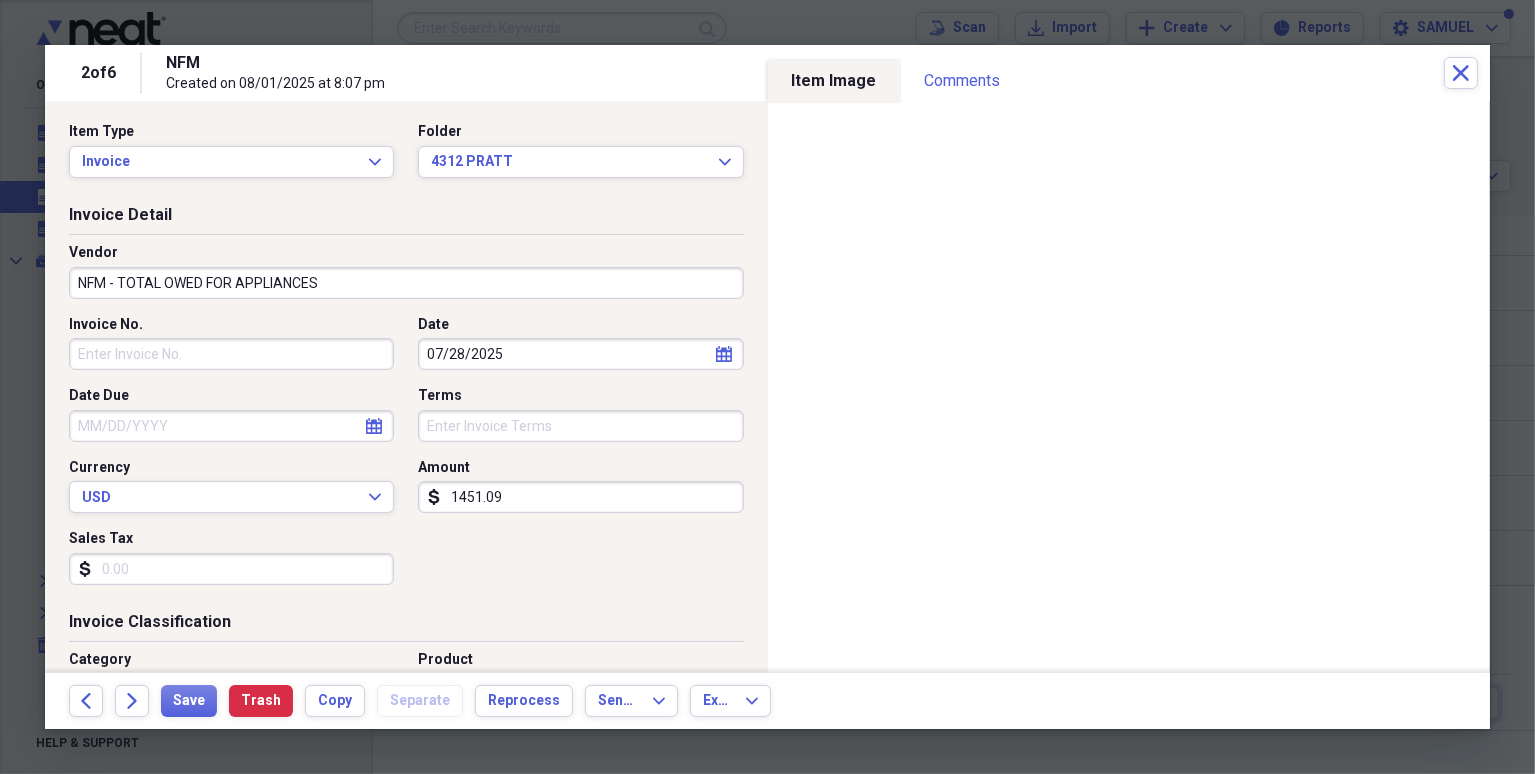 scroll, scrollTop: 0, scrollLeft: 0, axis: both 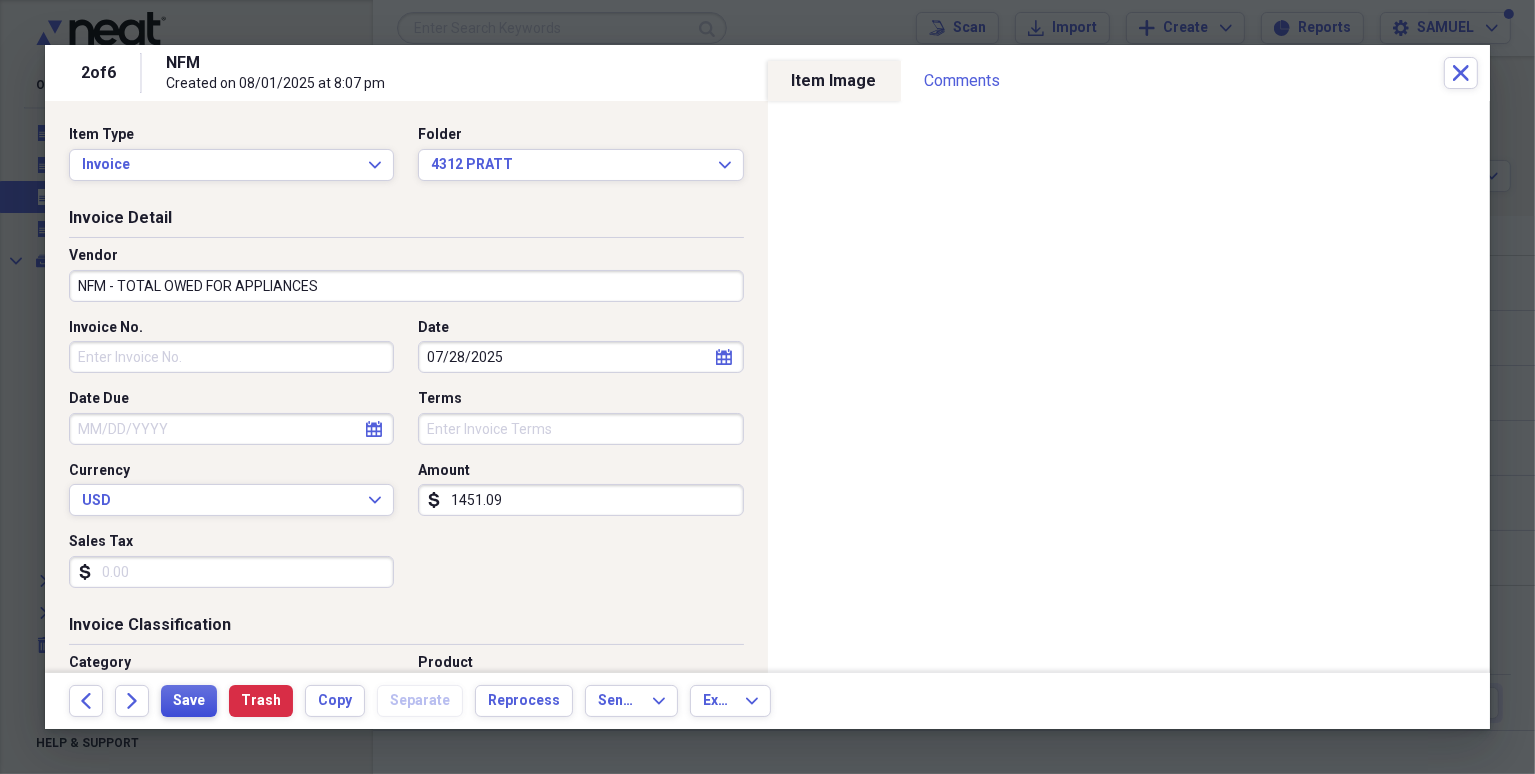 type on "THIS IS THE TOTAL INVOICE FOR PRODUCTS BOUGHT AT NFM. INCLUDES: STOVE, FRIDGE, MICROWAVE, AND DISHWASHER" 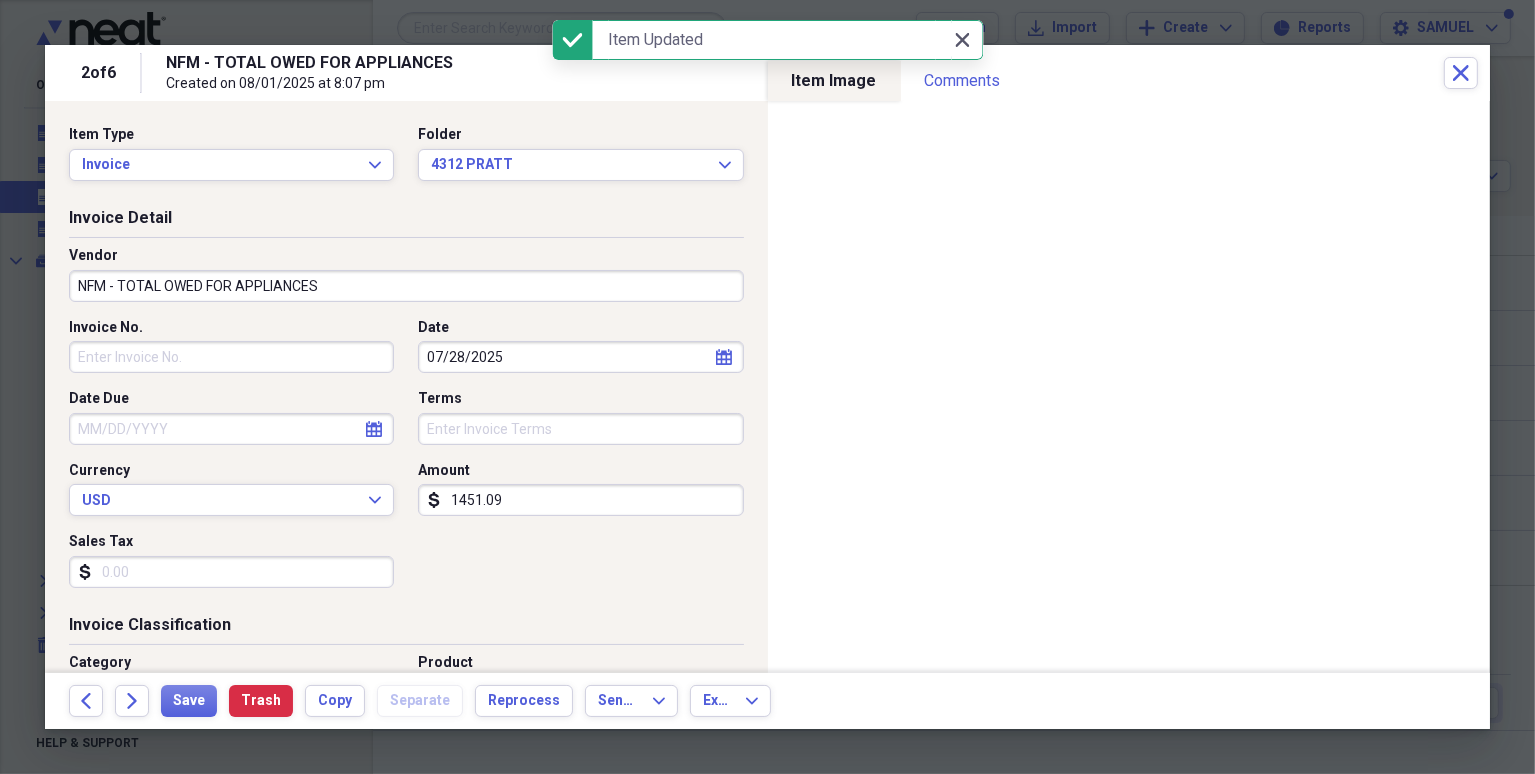click on "Close" 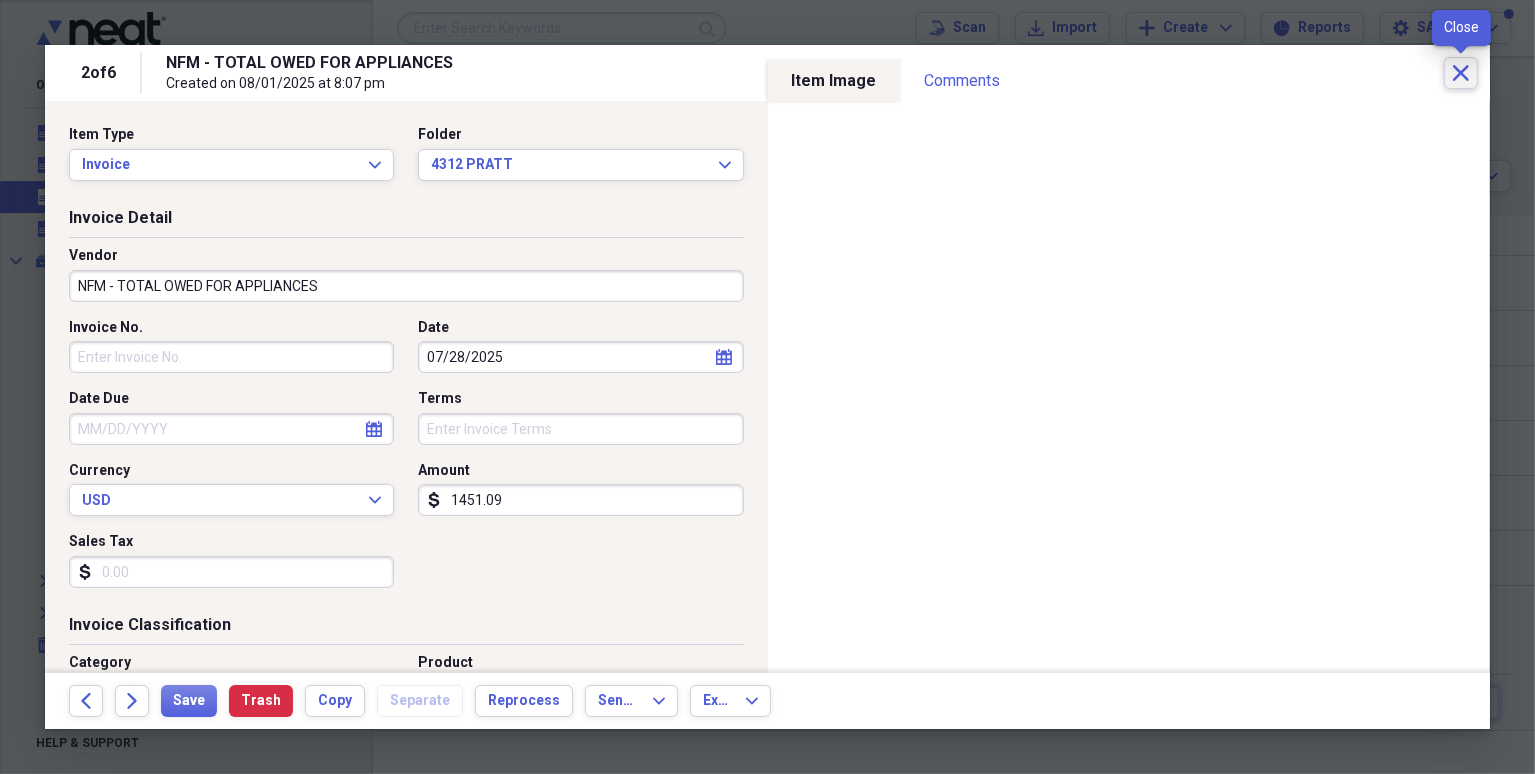 click on "Close" at bounding box center (1461, 73) 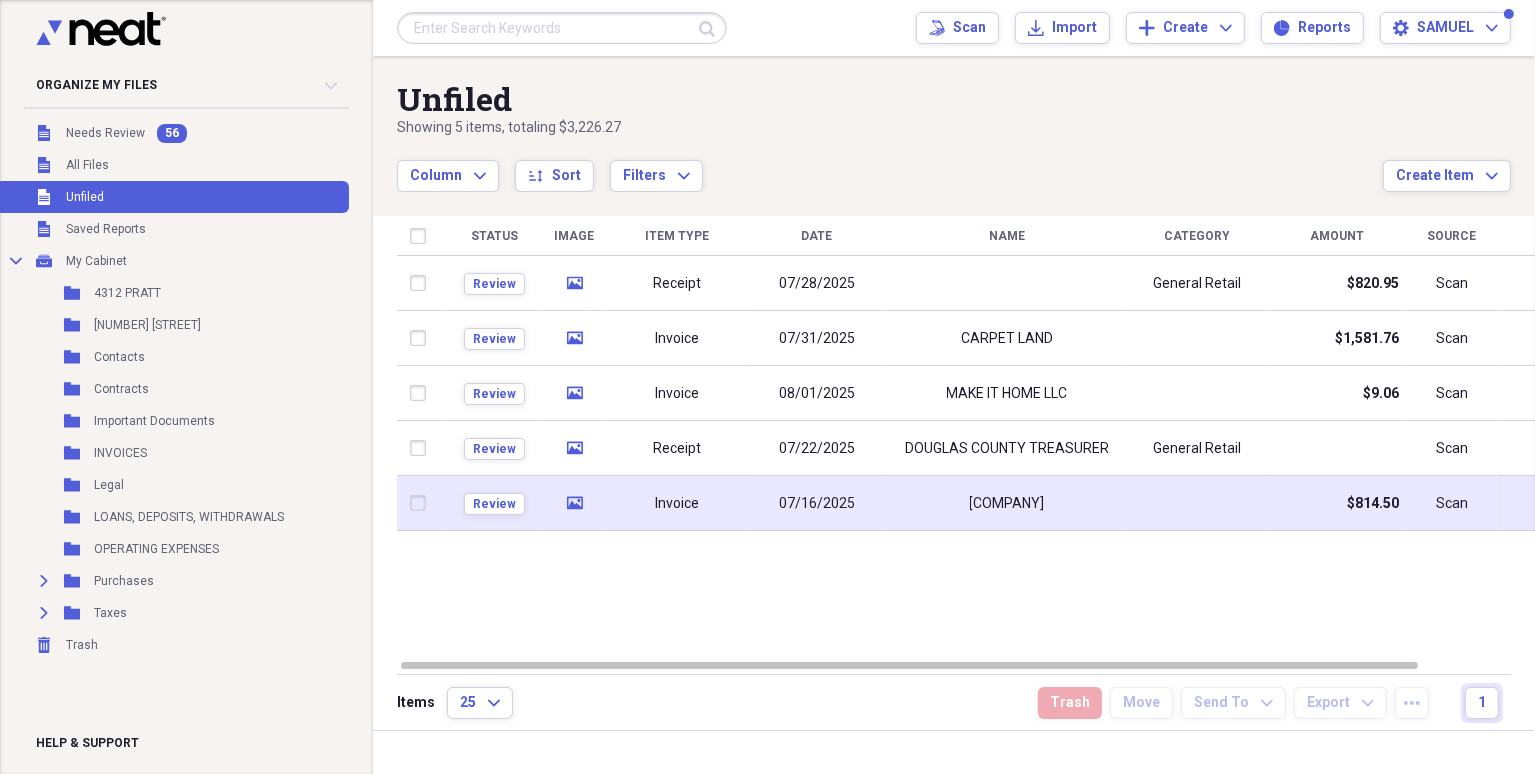 click on "[COMPANY]" at bounding box center [1007, 504] 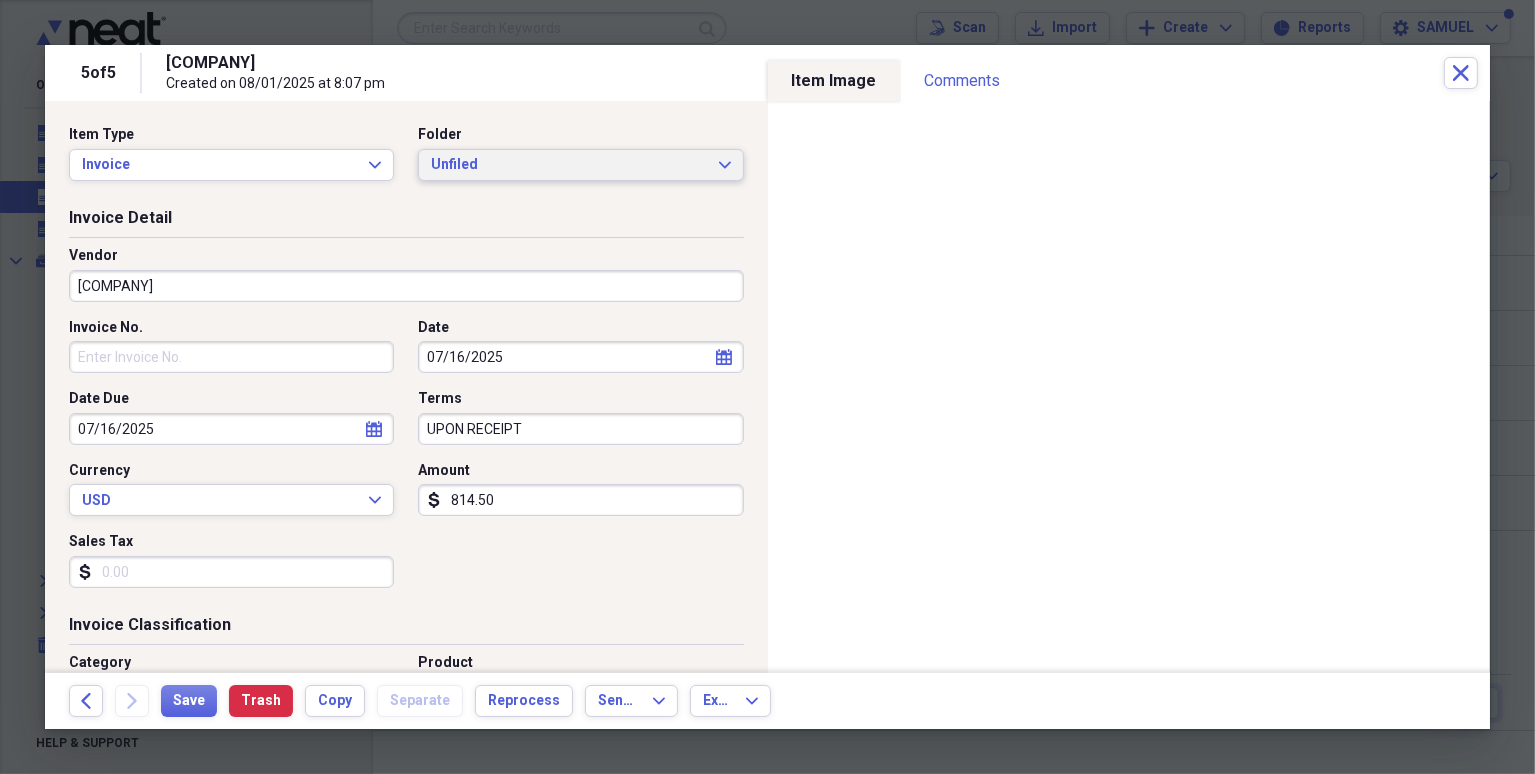 click on "Unfiled" at bounding box center [568, 165] 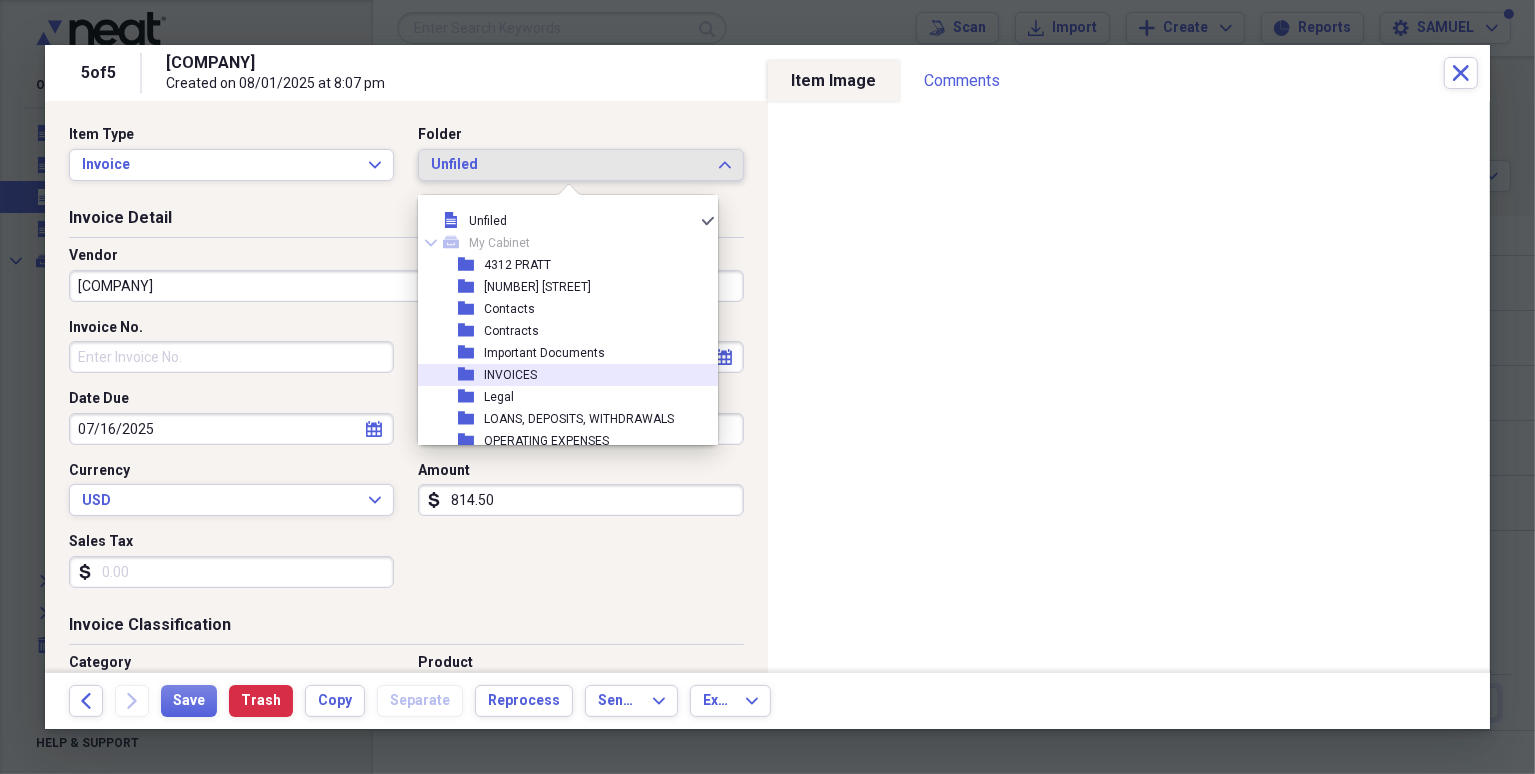 click on "folder INVOICES" at bounding box center (560, 375) 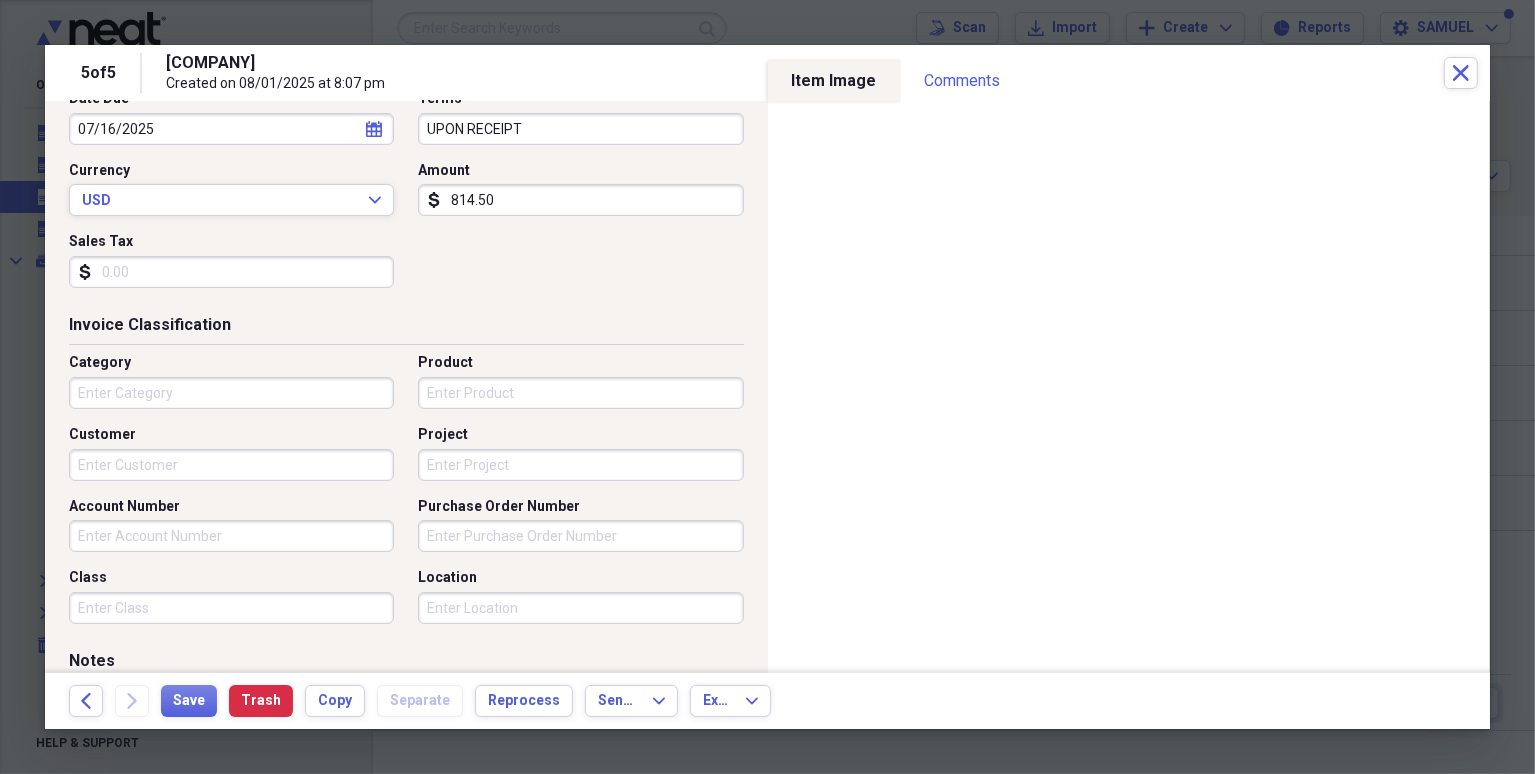 scroll, scrollTop: 600, scrollLeft: 0, axis: vertical 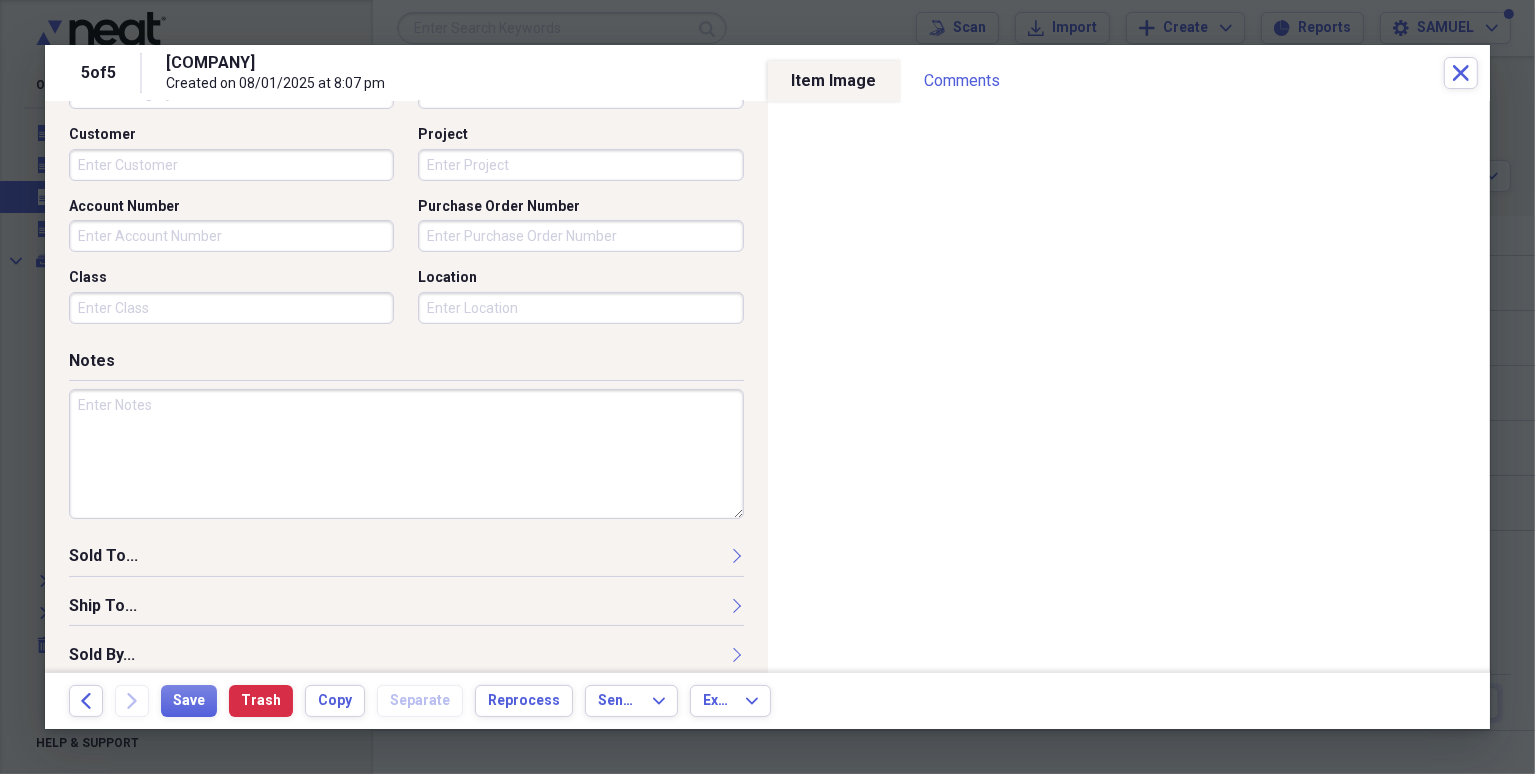 click at bounding box center (406, 454) 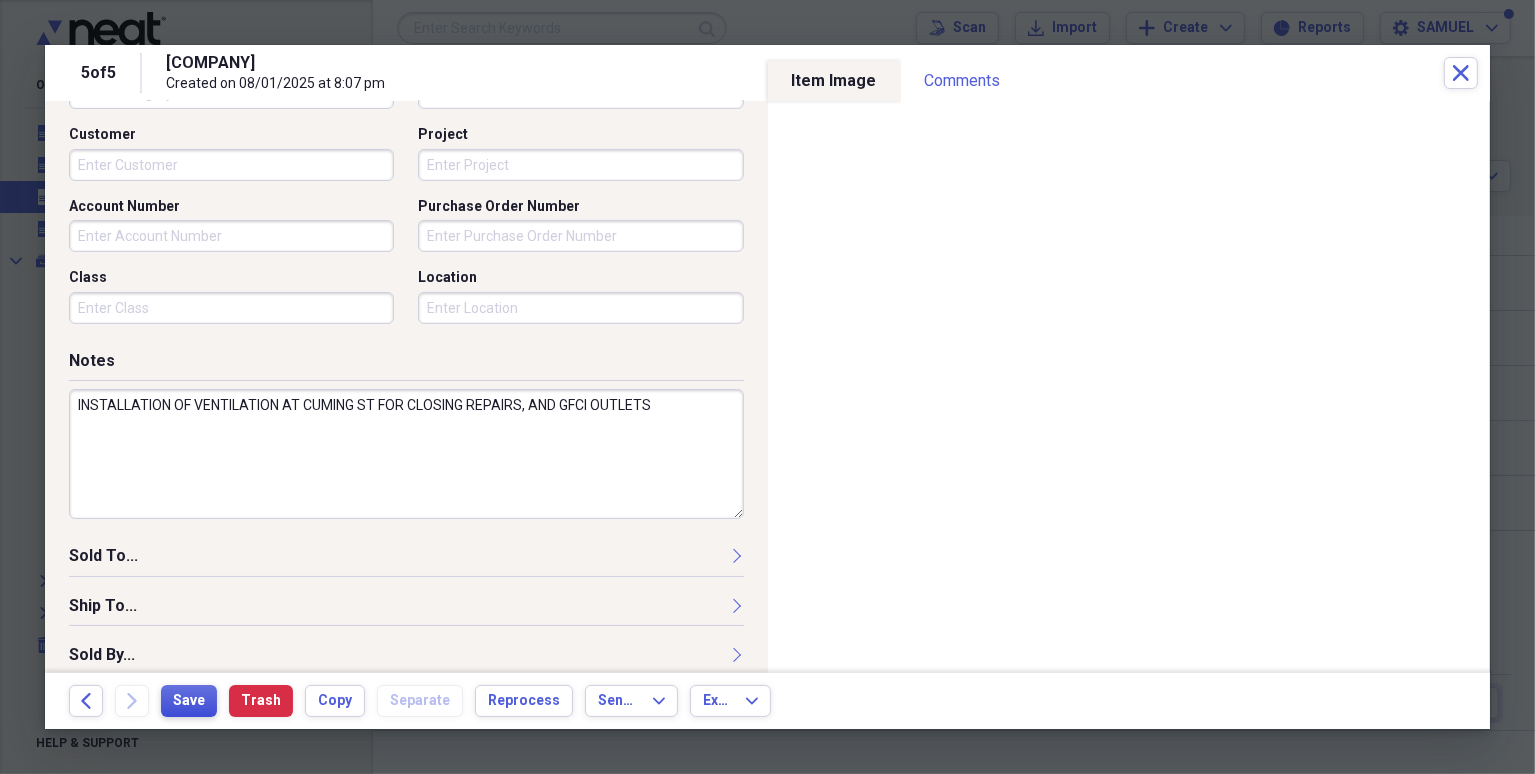 type on "INSTALLATION OF VENTILATION AT CUMING ST FOR CLOSING REPAIRS, AND GFCI OUTLETS" 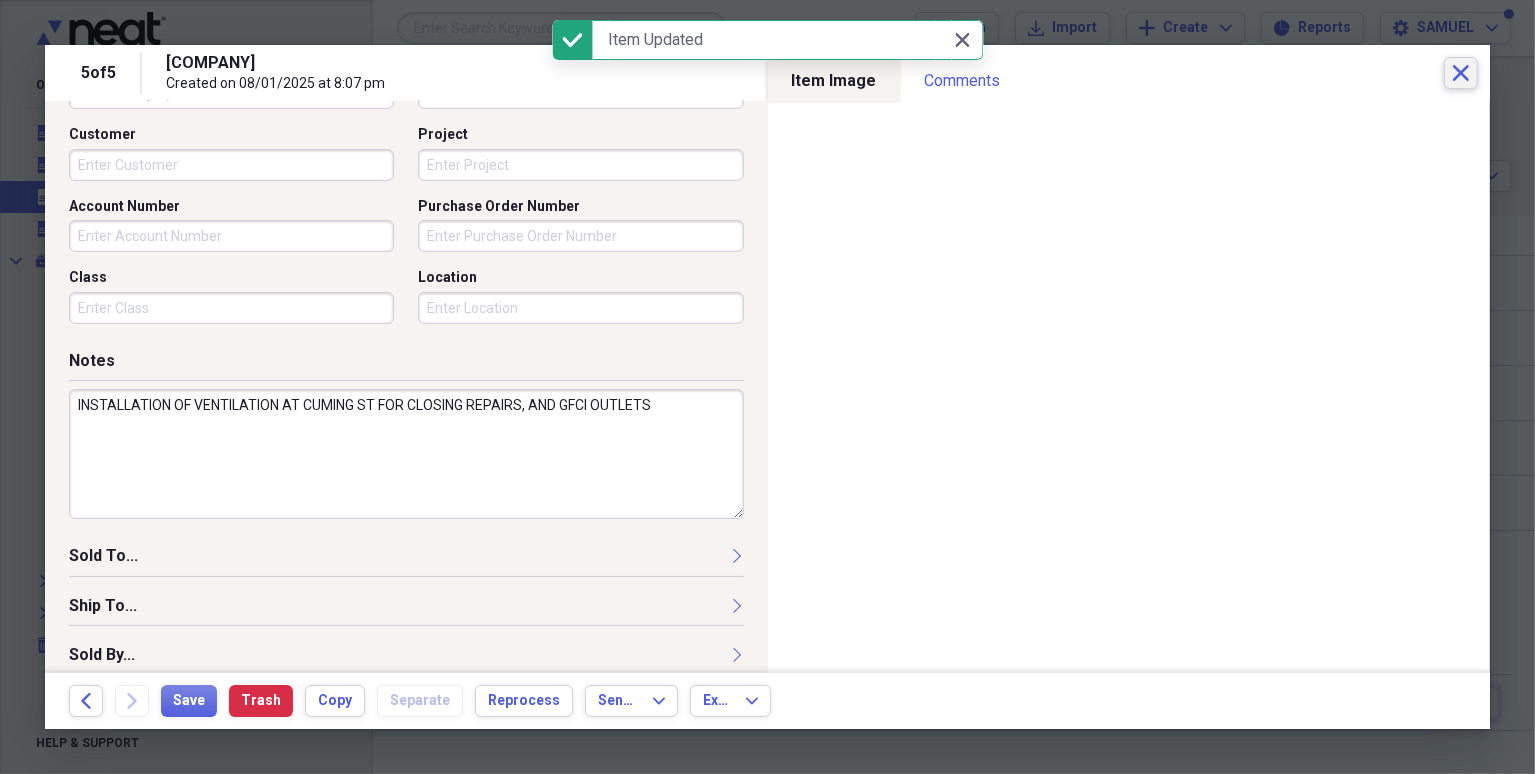click 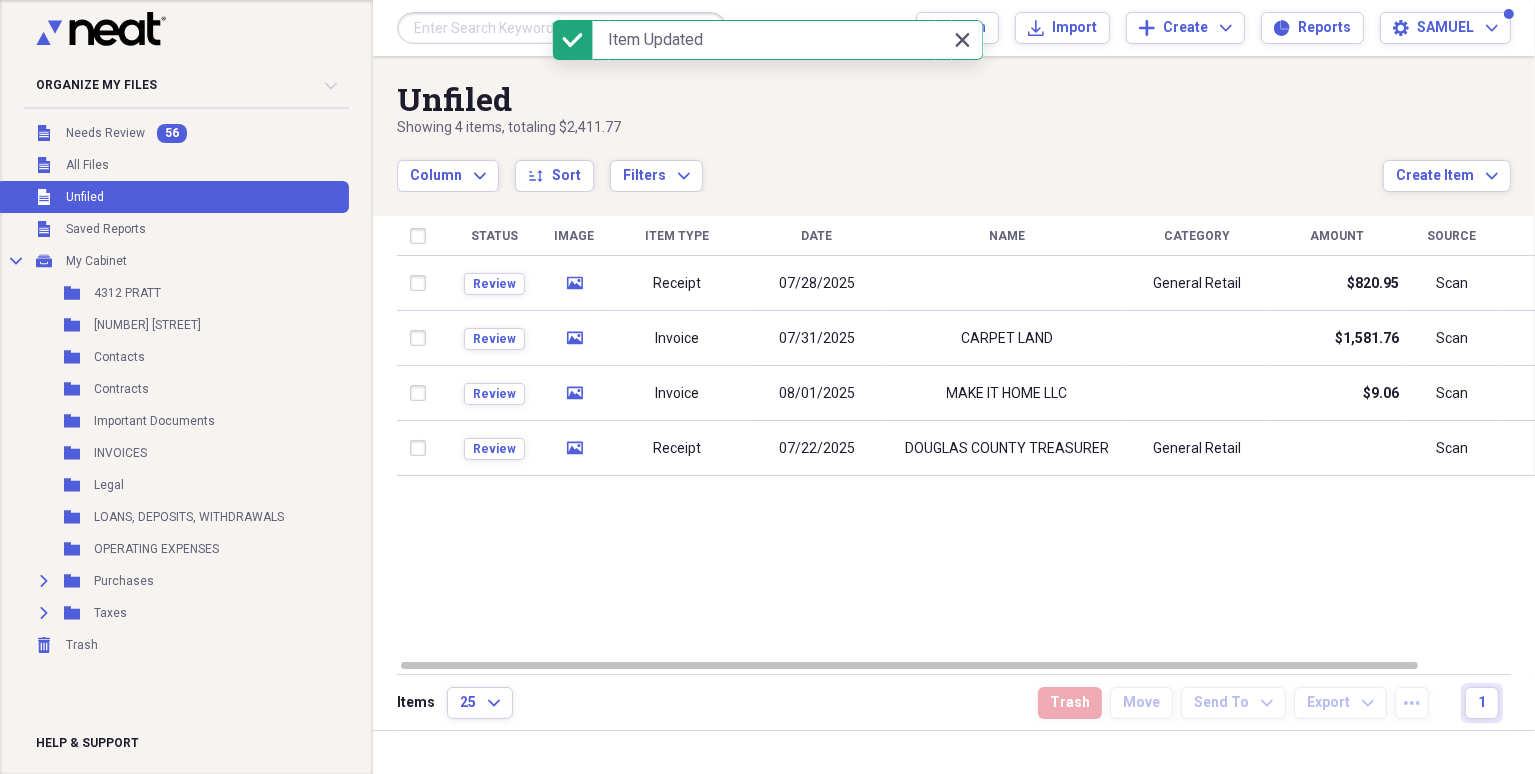 click on "Close Close" at bounding box center (963, 40) 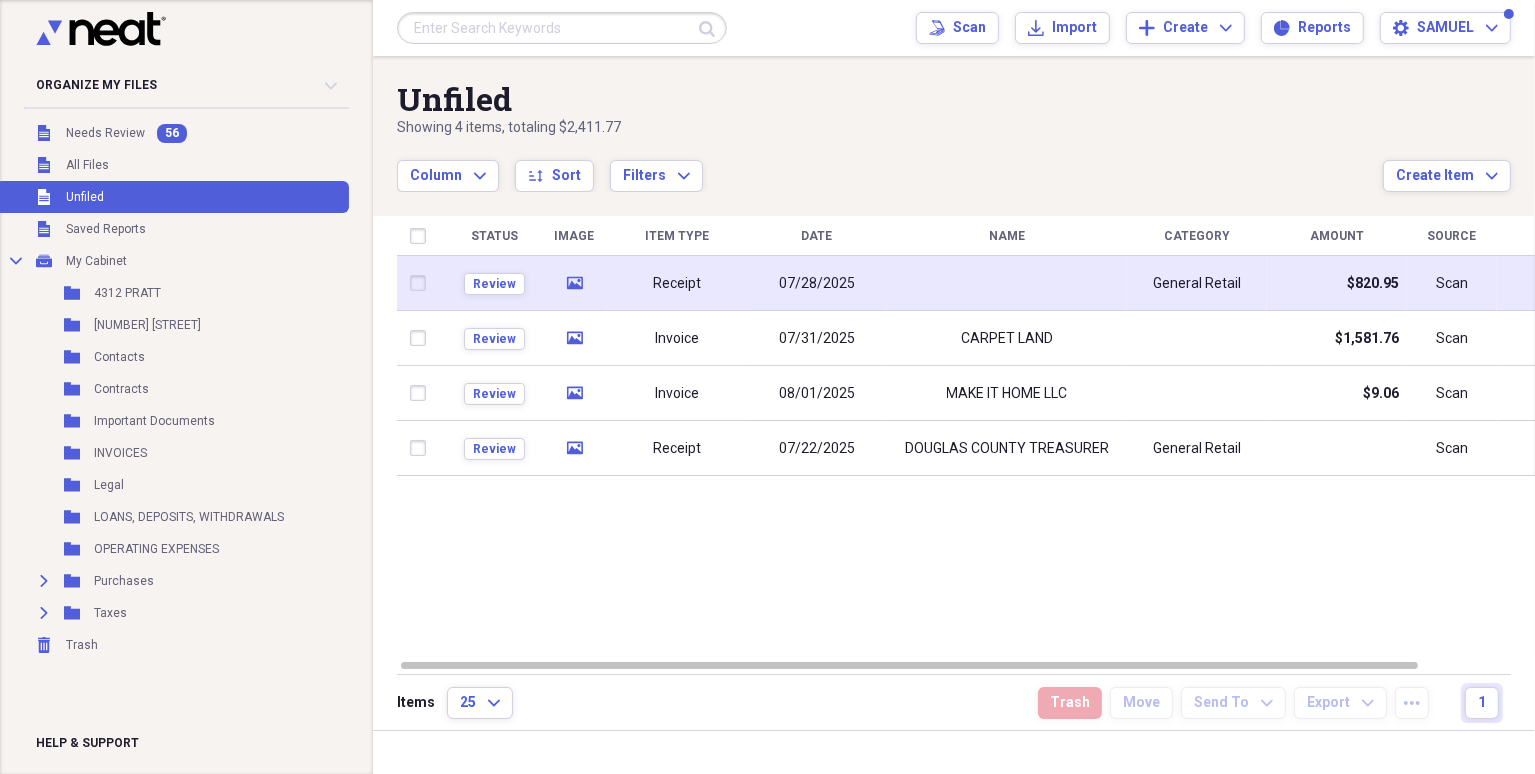 click at bounding box center (1007, 283) 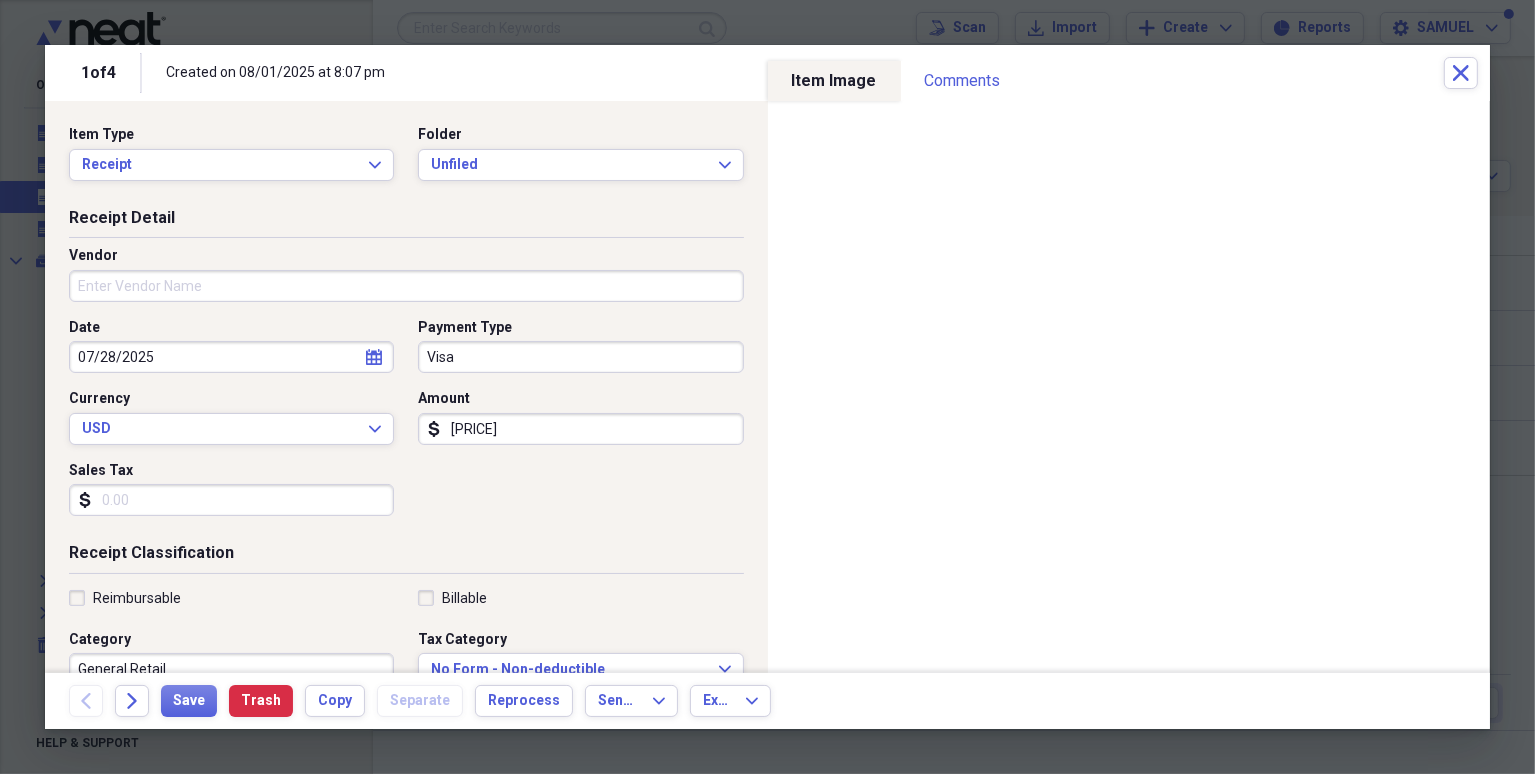 click on "Vendor" at bounding box center (406, 286) 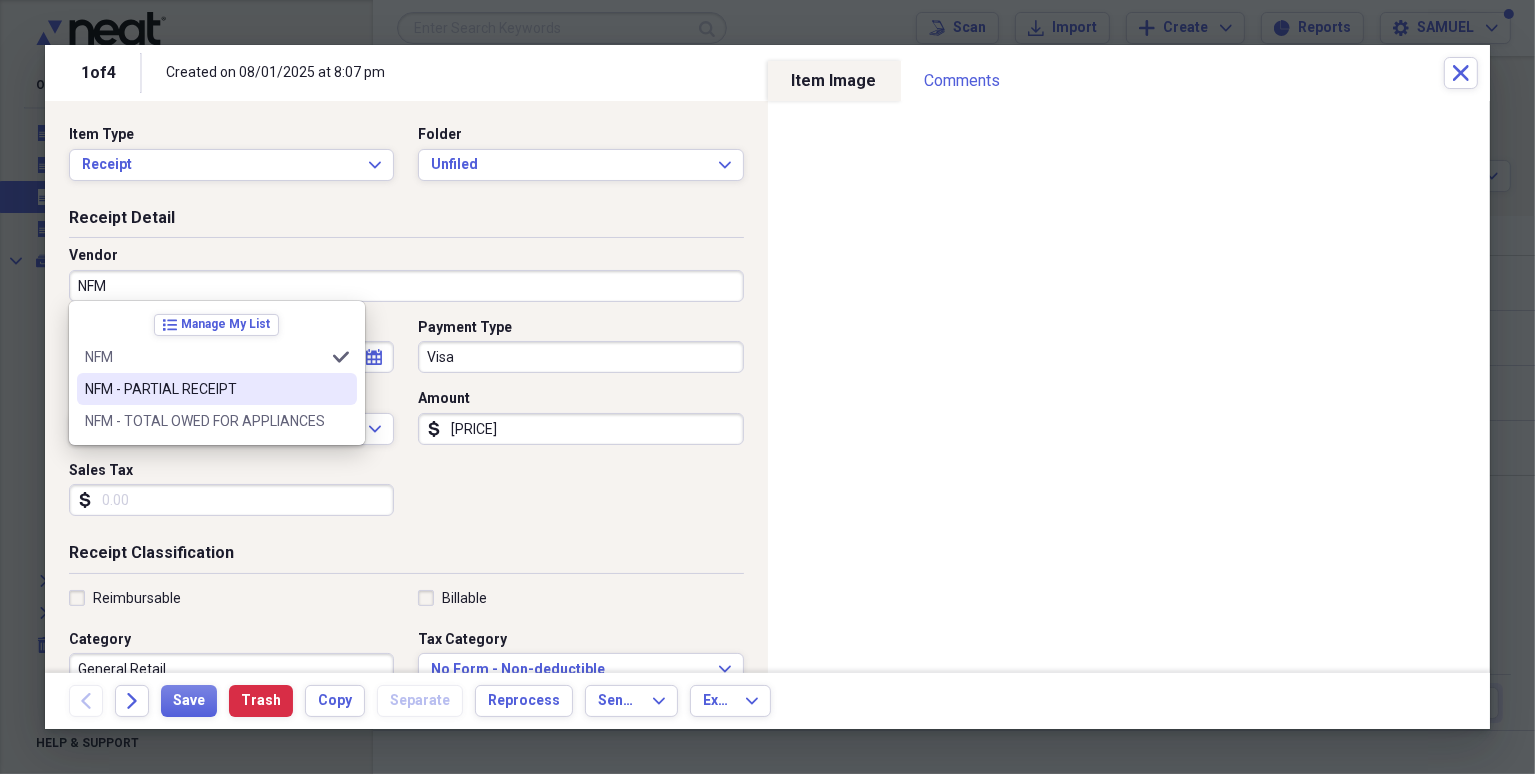click on "NFM - PARTIAL RECEIPT" at bounding box center (205, 389) 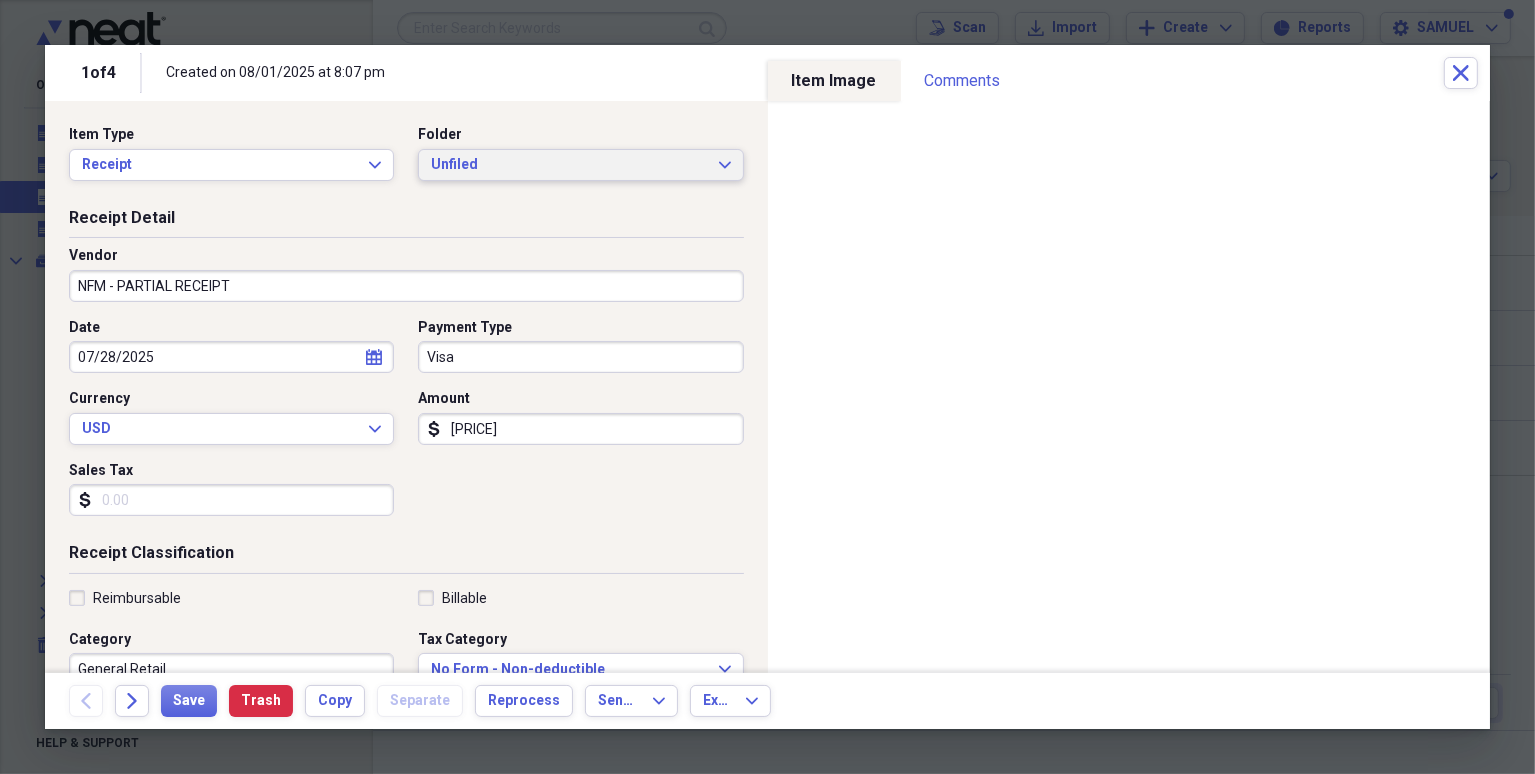 click on "Unfiled" at bounding box center (568, 165) 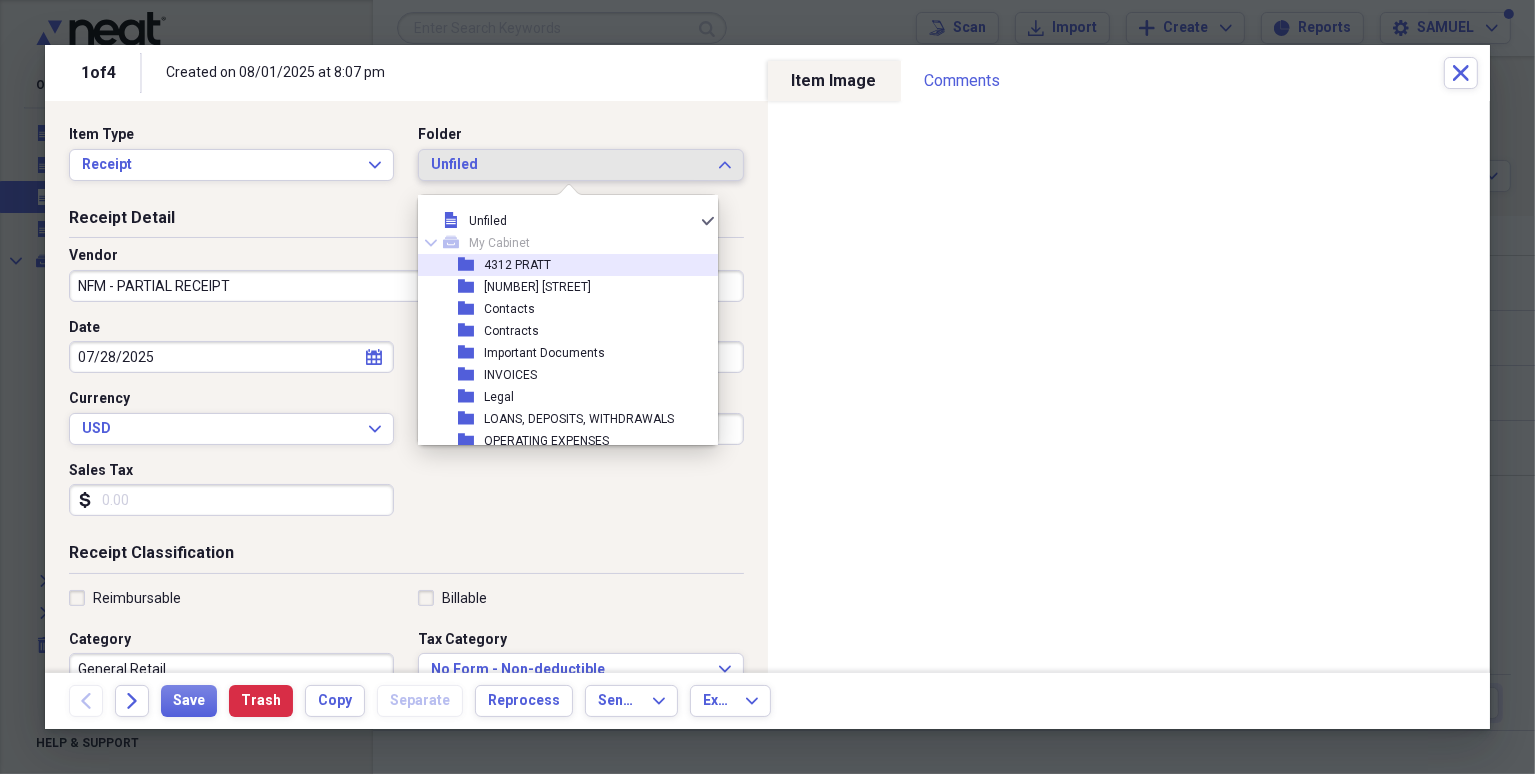 click on "folder [NUMBER] [STREET]" at bounding box center (560, 265) 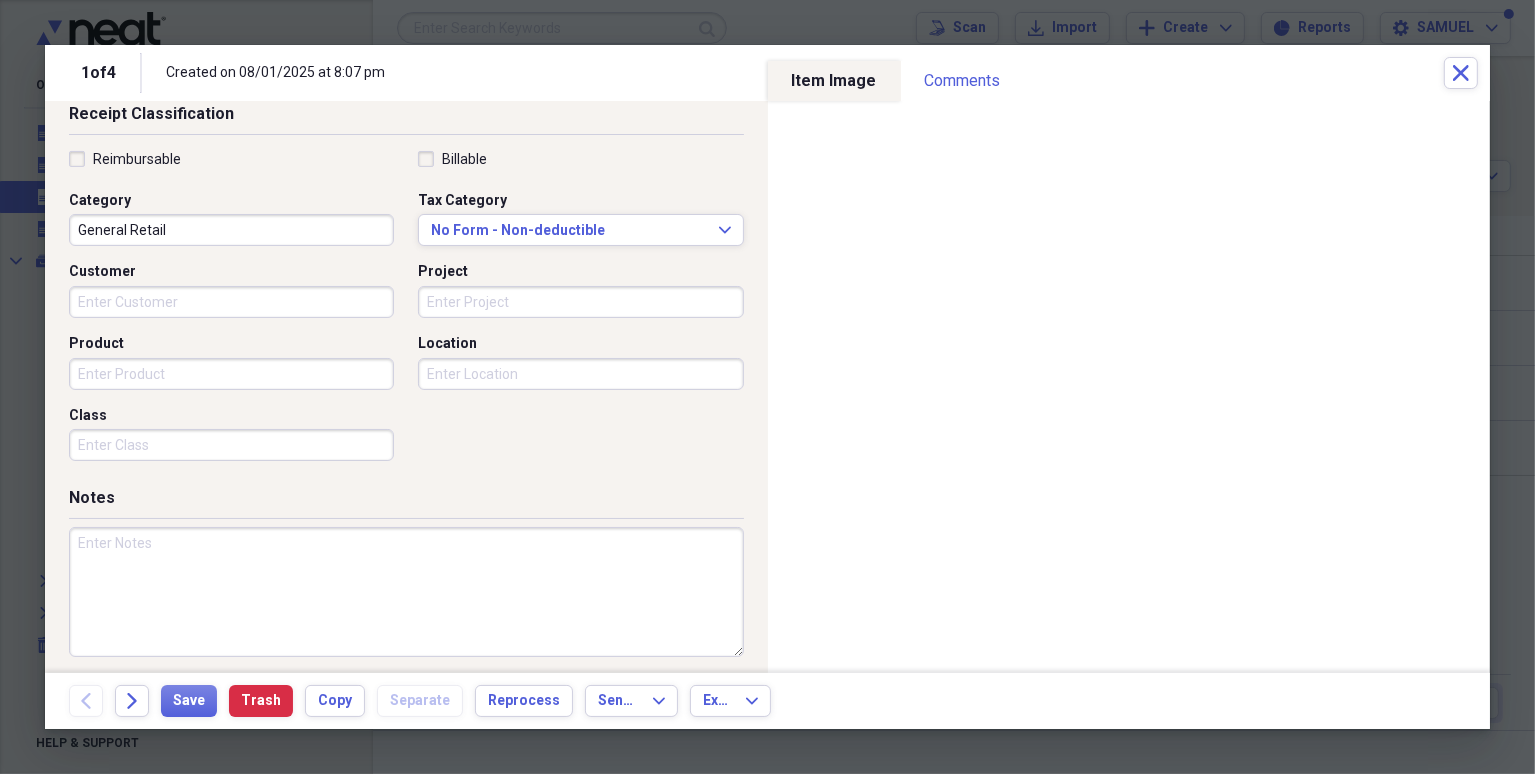 scroll, scrollTop: 440, scrollLeft: 0, axis: vertical 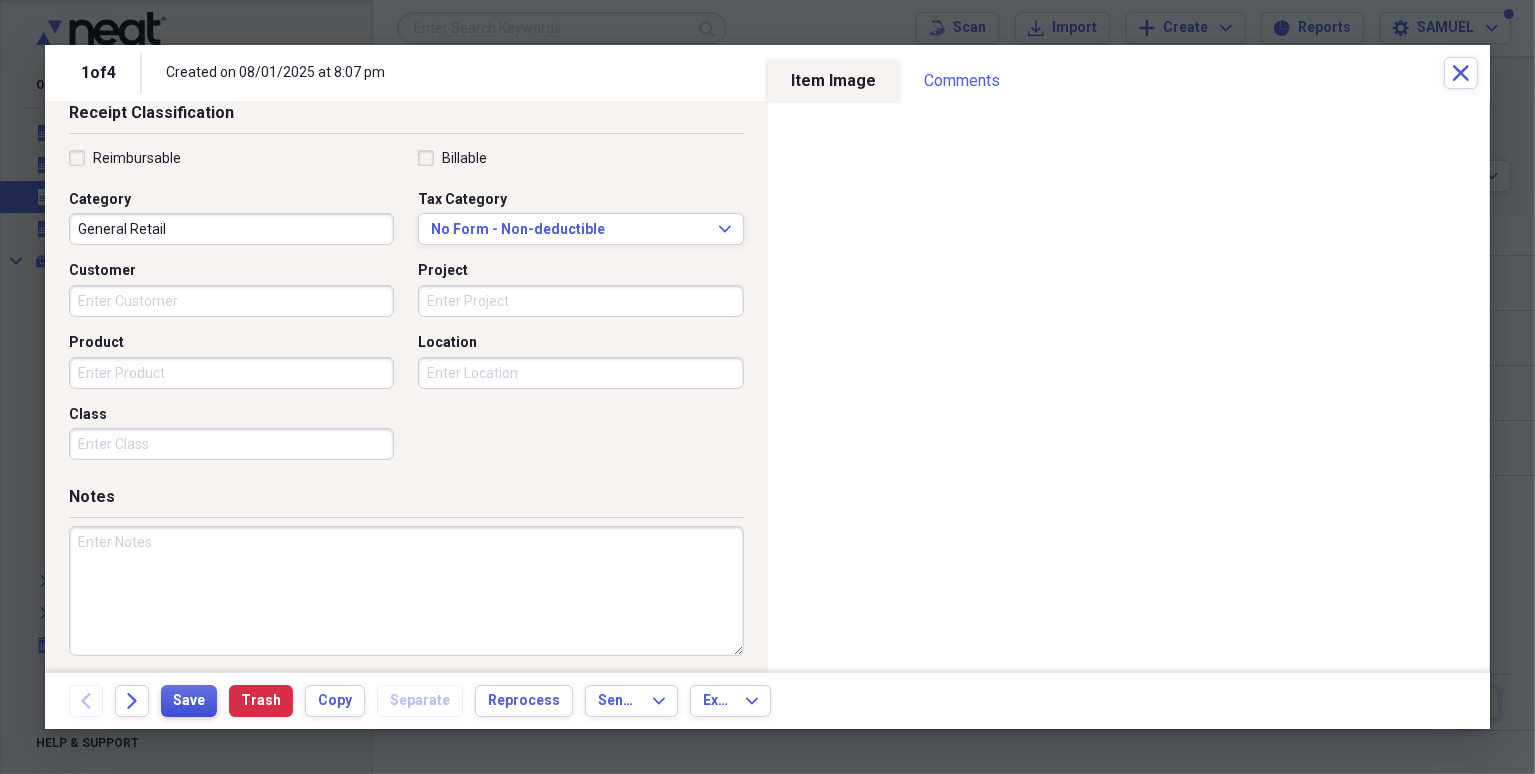click on "Save" at bounding box center (189, 701) 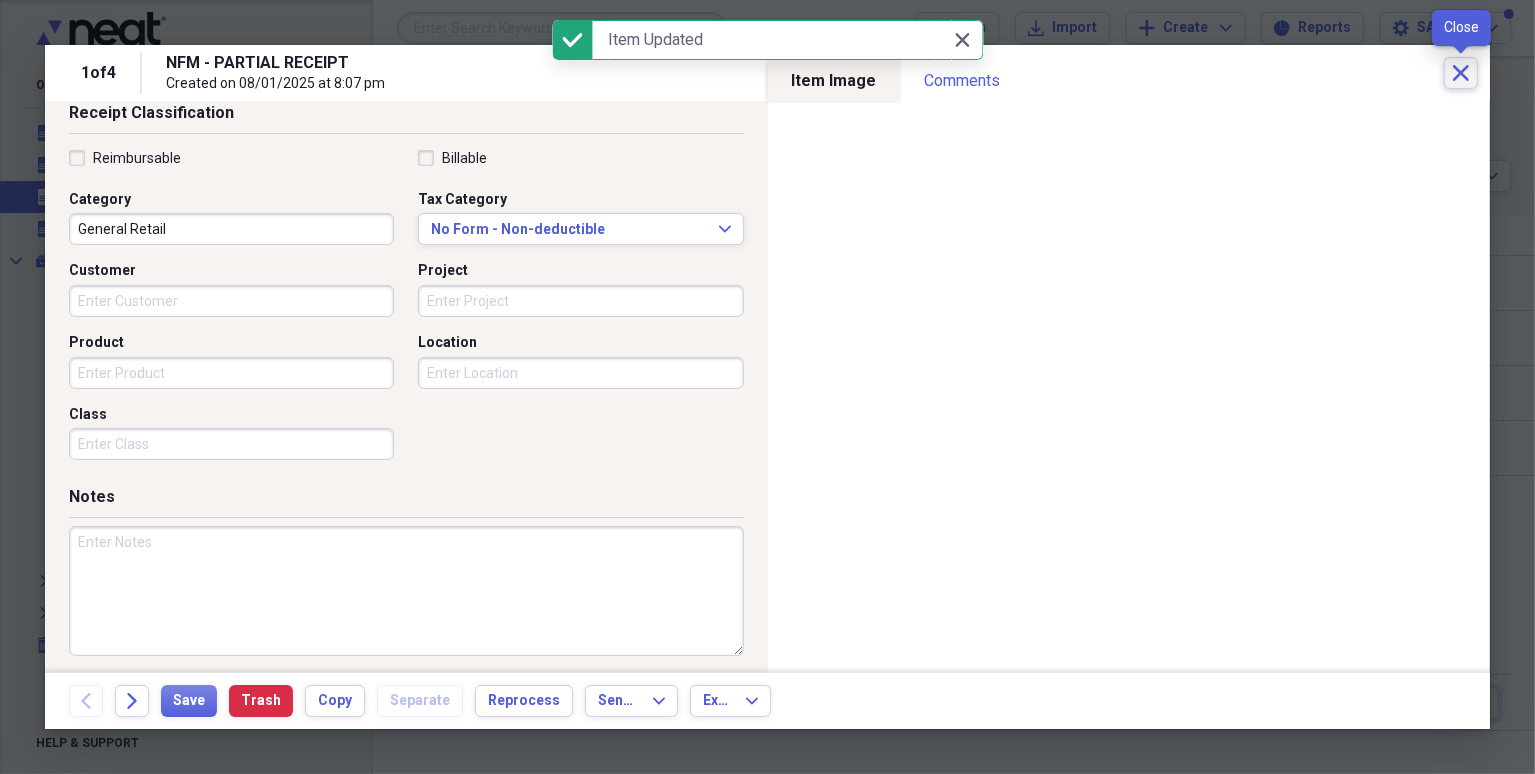 click 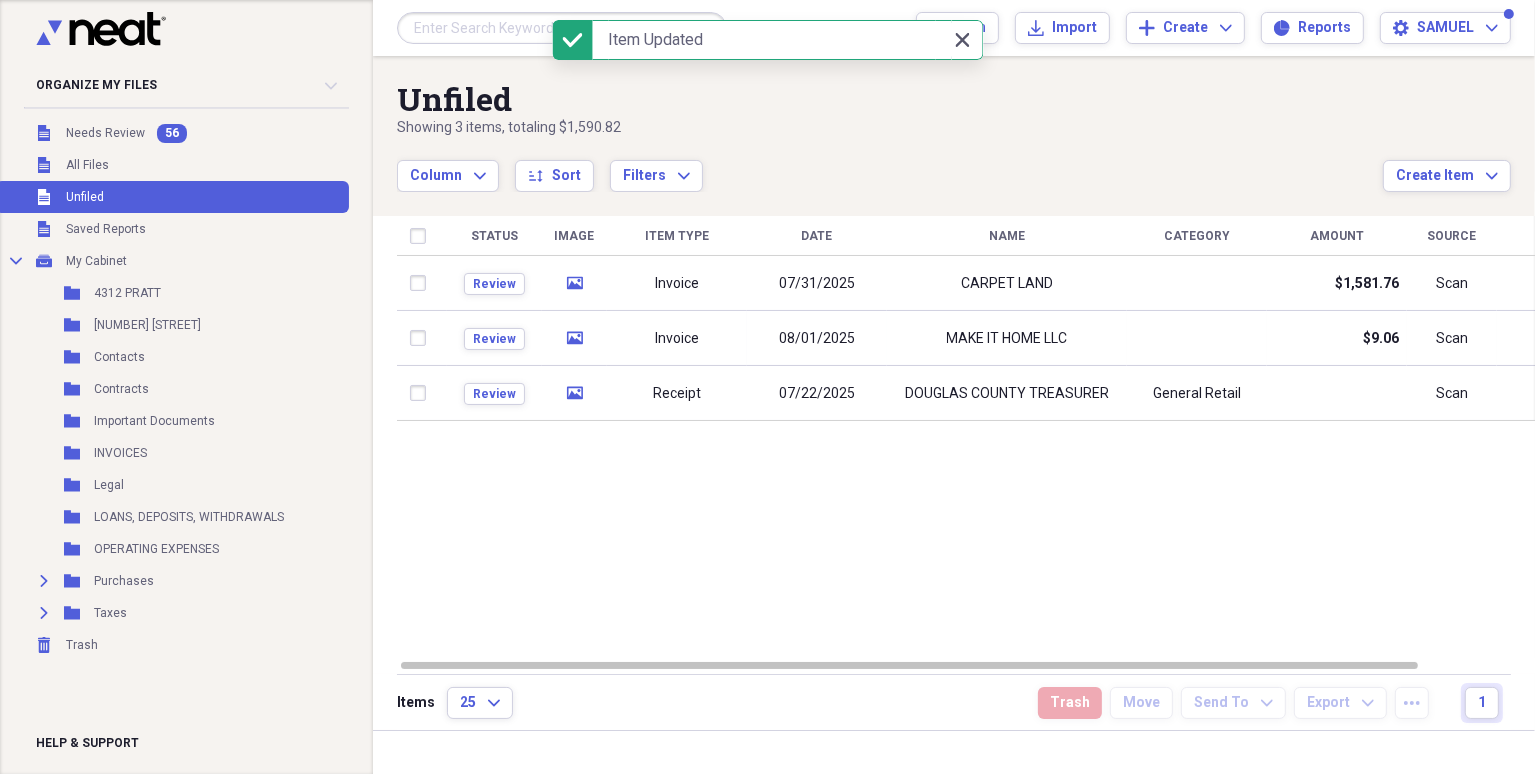 click on "Close" 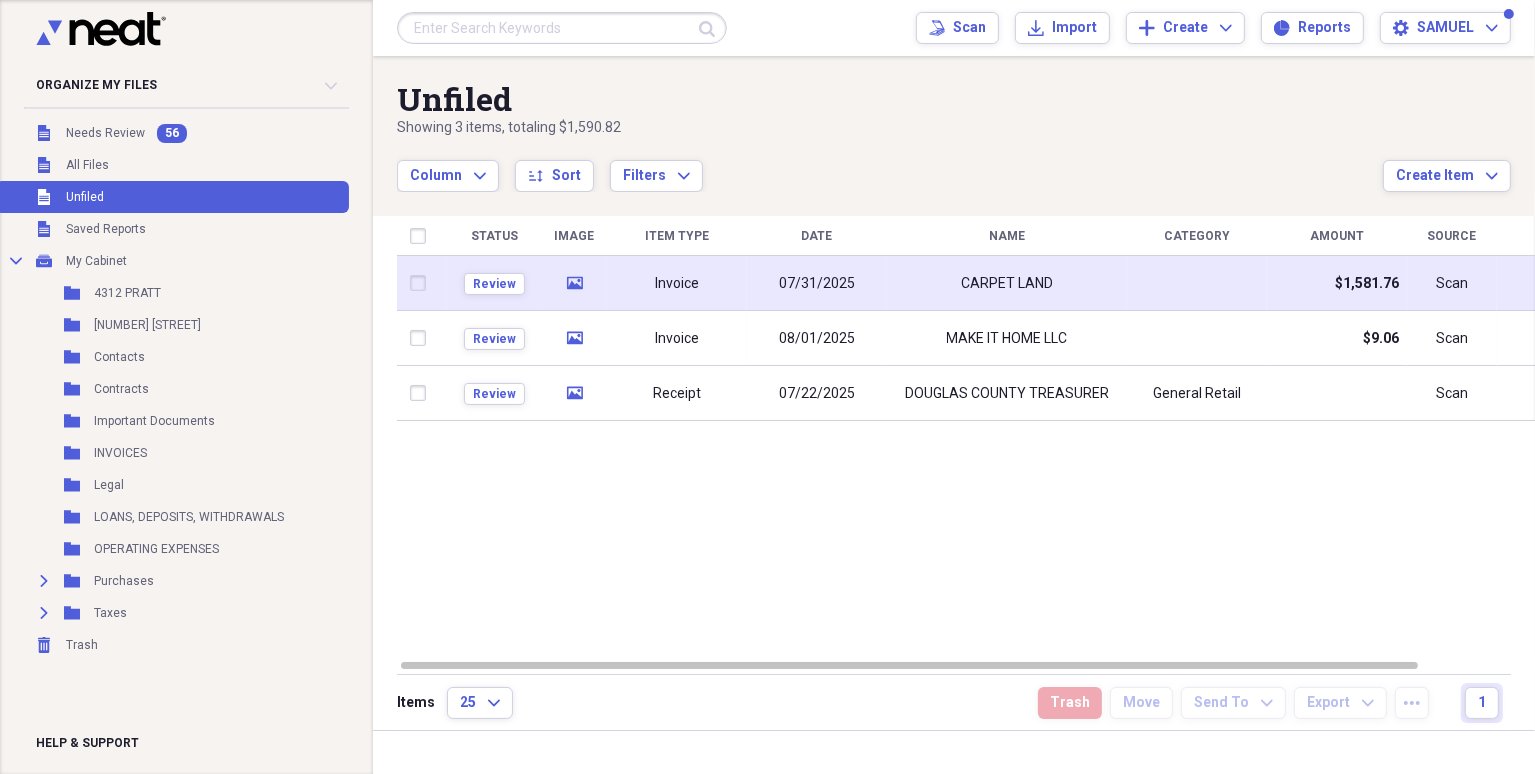 click on "CARPET LAND" at bounding box center [1007, 283] 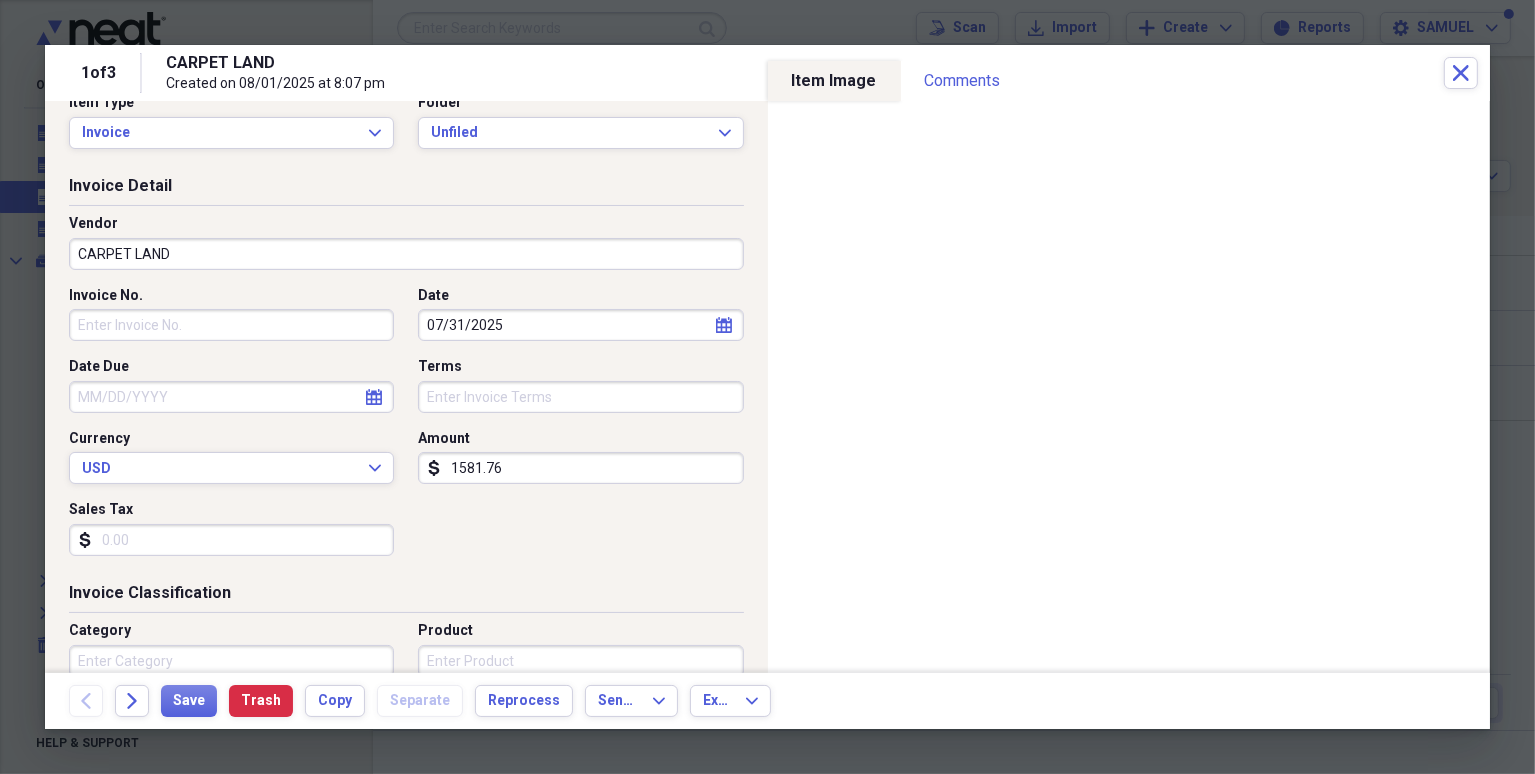 scroll, scrollTop: 0, scrollLeft: 0, axis: both 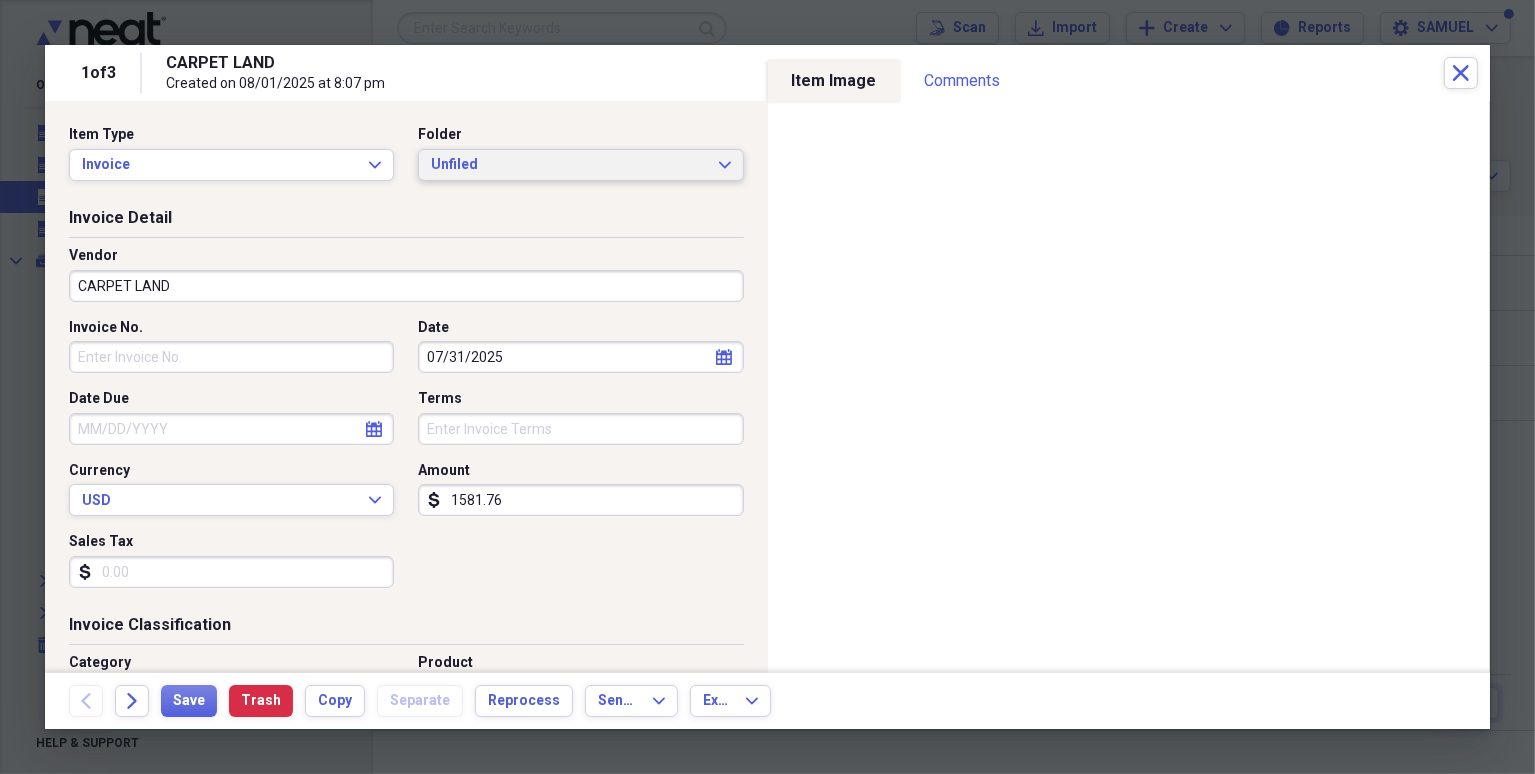 click on "Unfiled" at bounding box center (568, 165) 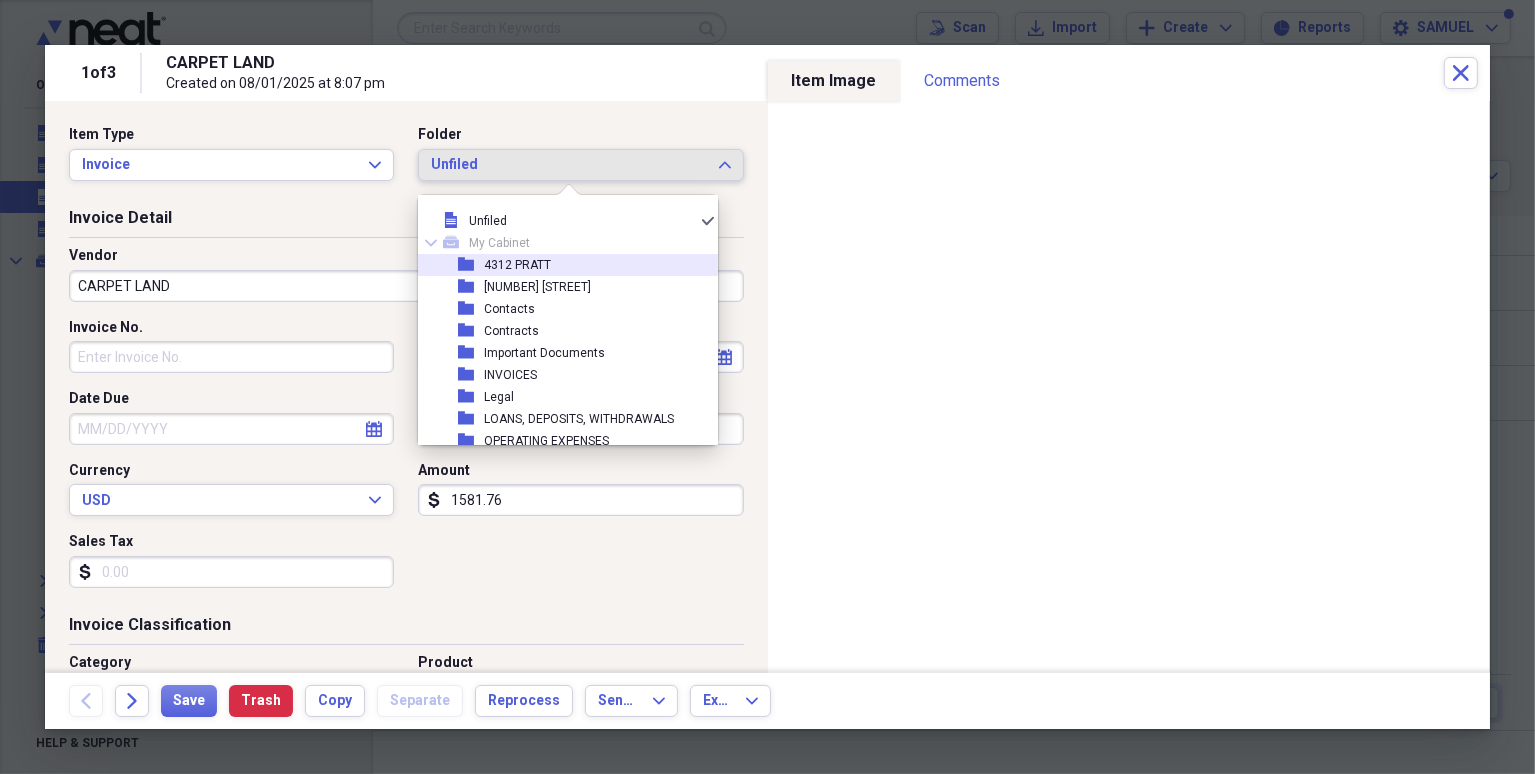 click on "folder [NUMBER] [STREET]" at bounding box center (560, 265) 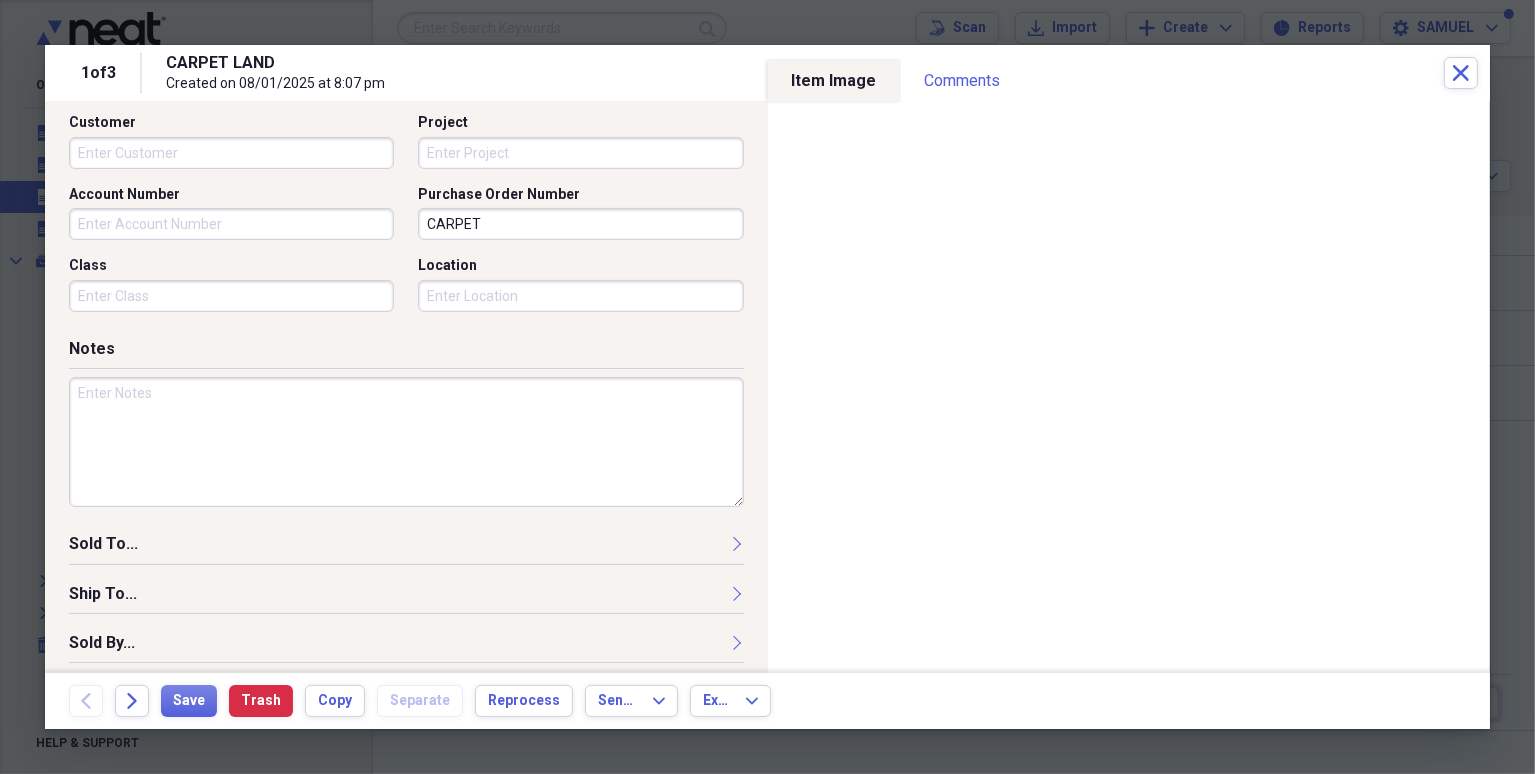 scroll, scrollTop: 612, scrollLeft: 0, axis: vertical 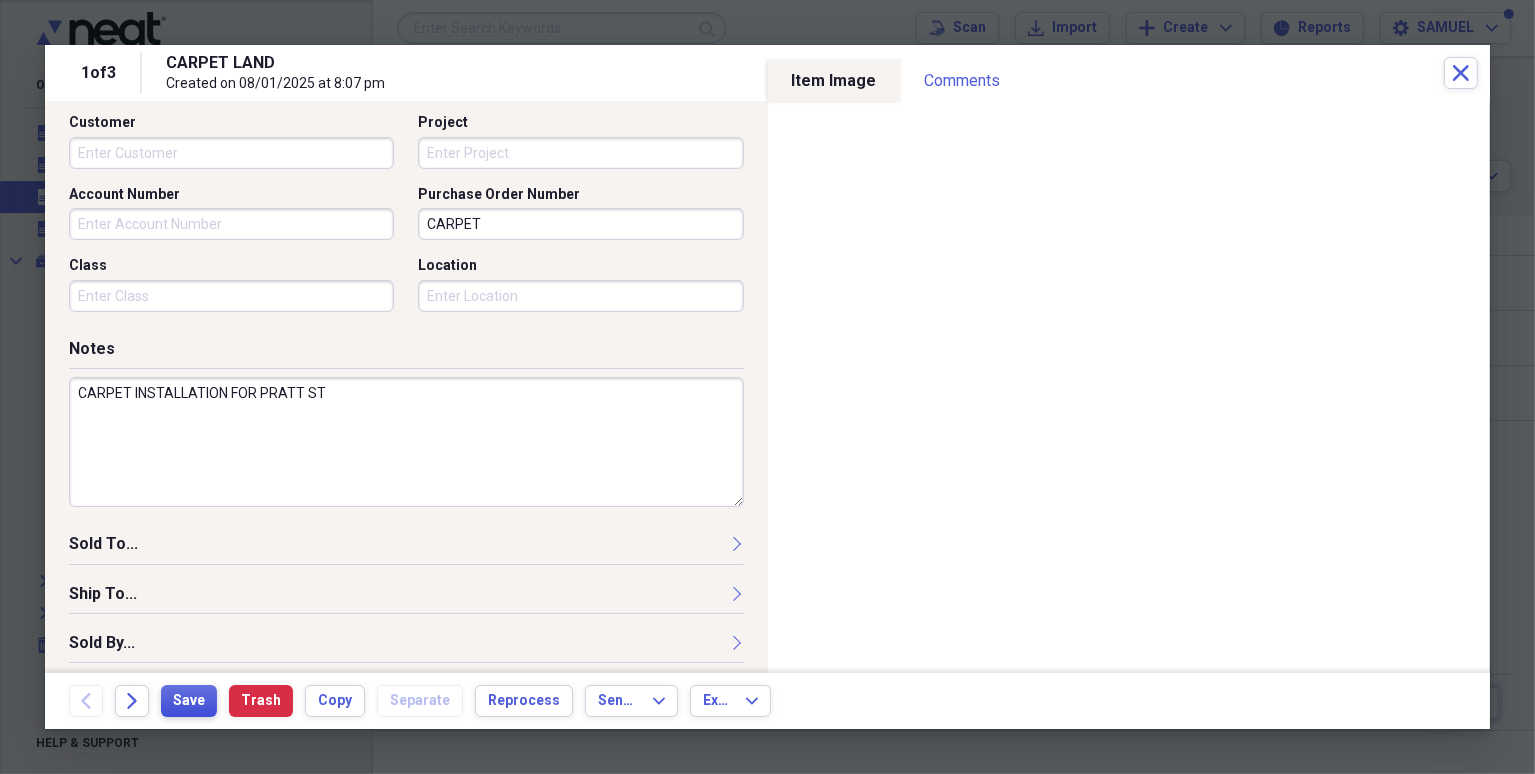 type on "CARPET INSTALLATION FOR PRATT ST" 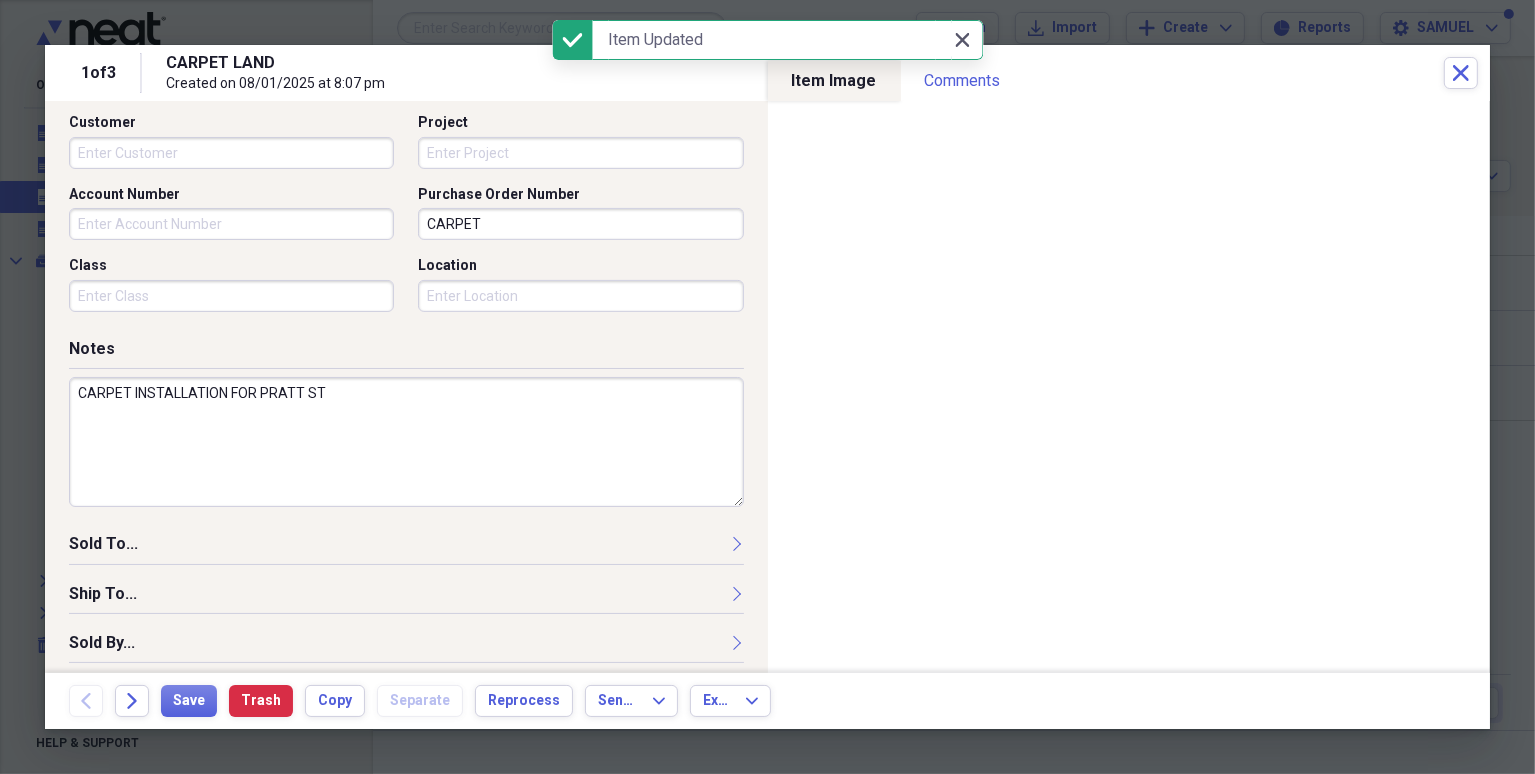 click 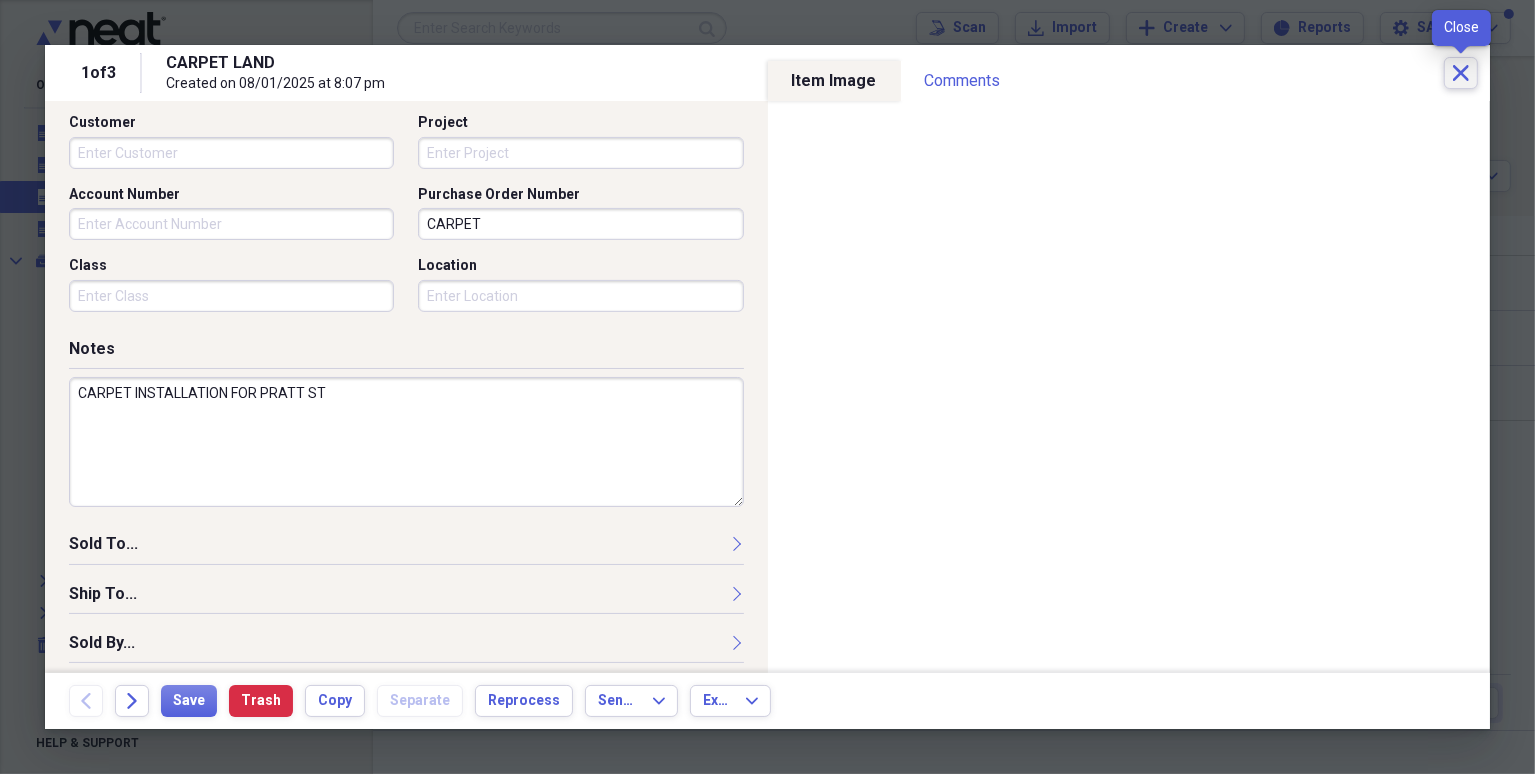 click on "Close" at bounding box center [1461, 73] 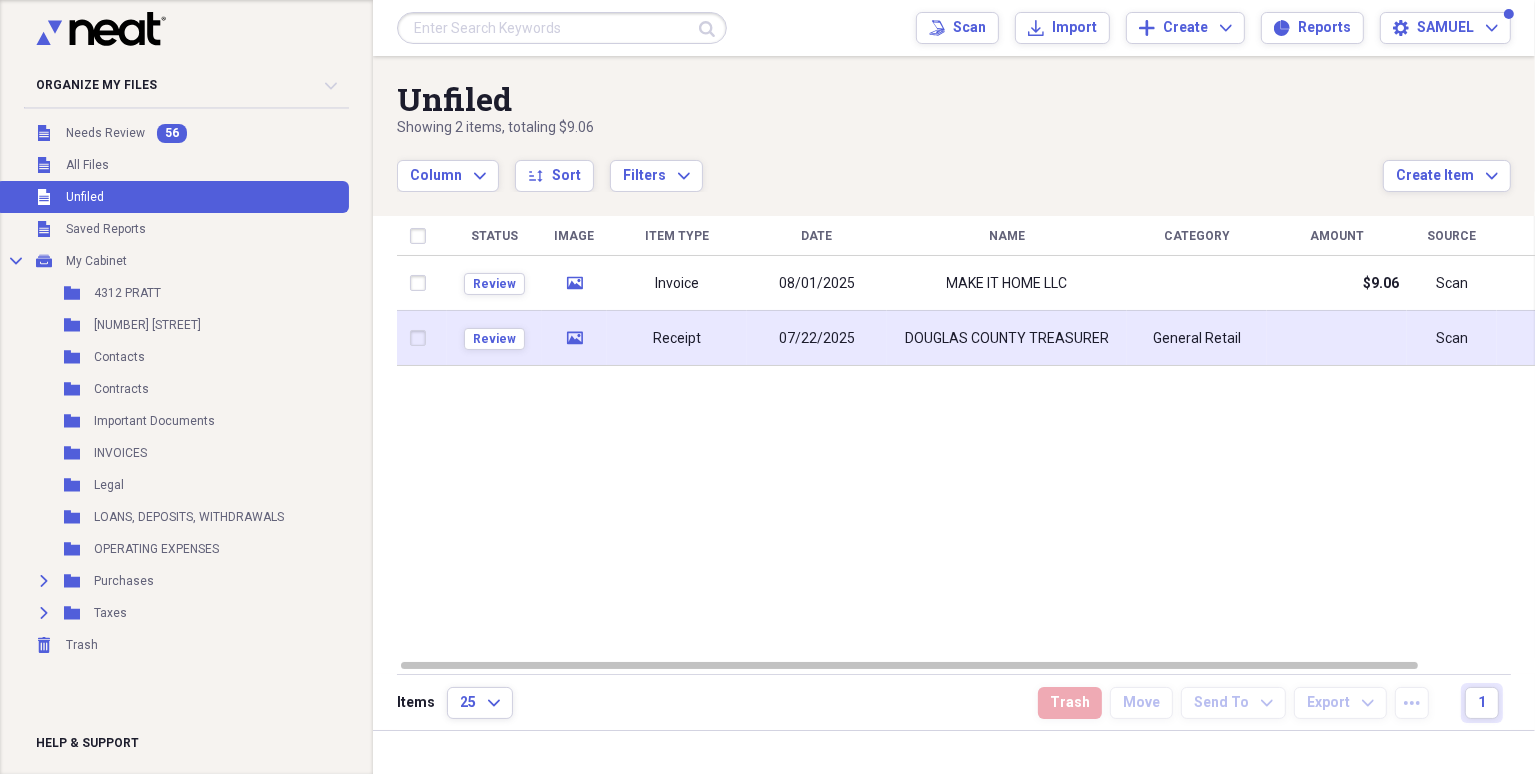 click on "DOUGLAS COUNTY TREASURER" at bounding box center (1007, 338) 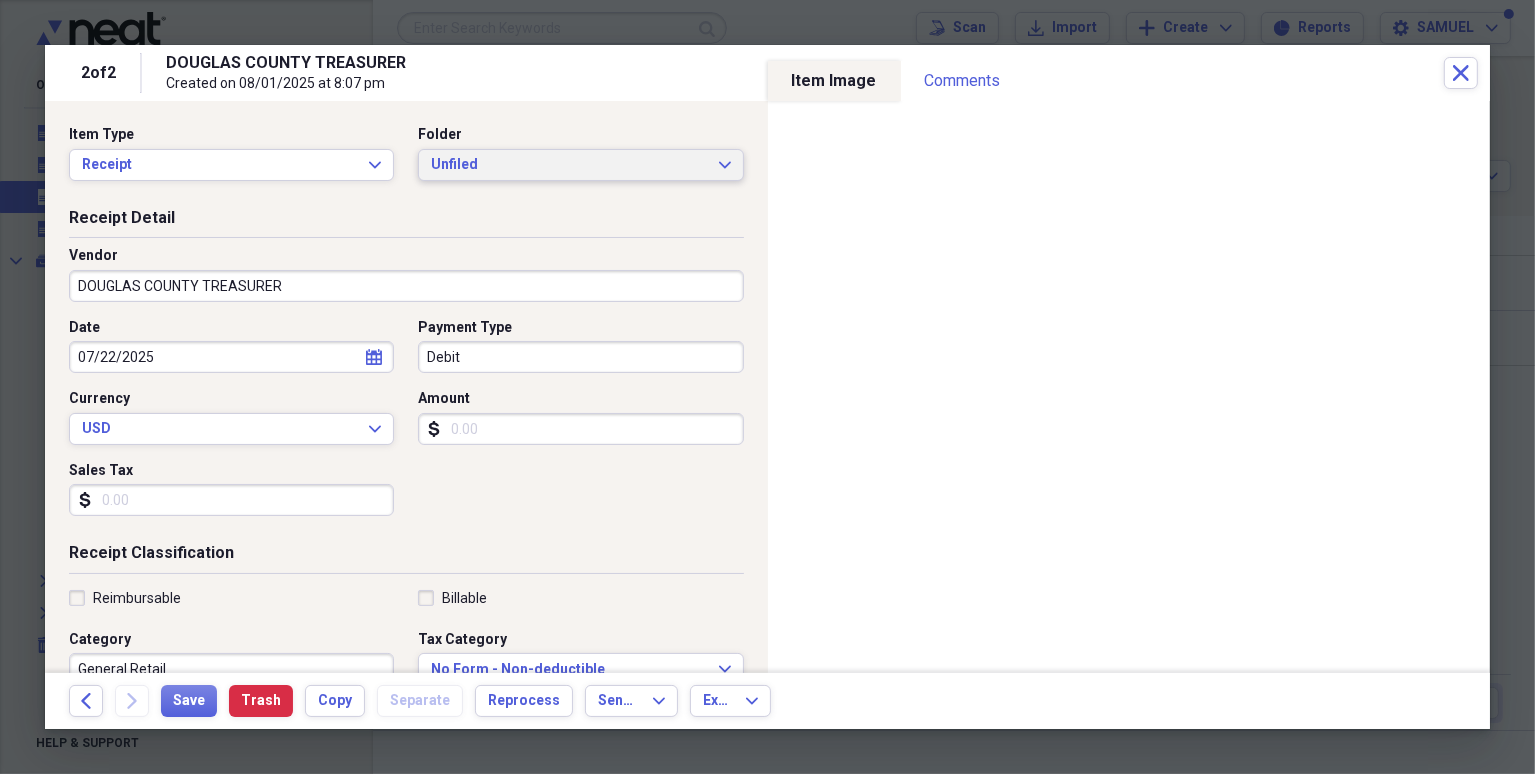 click on "Unfiled Expand" at bounding box center [580, 165] 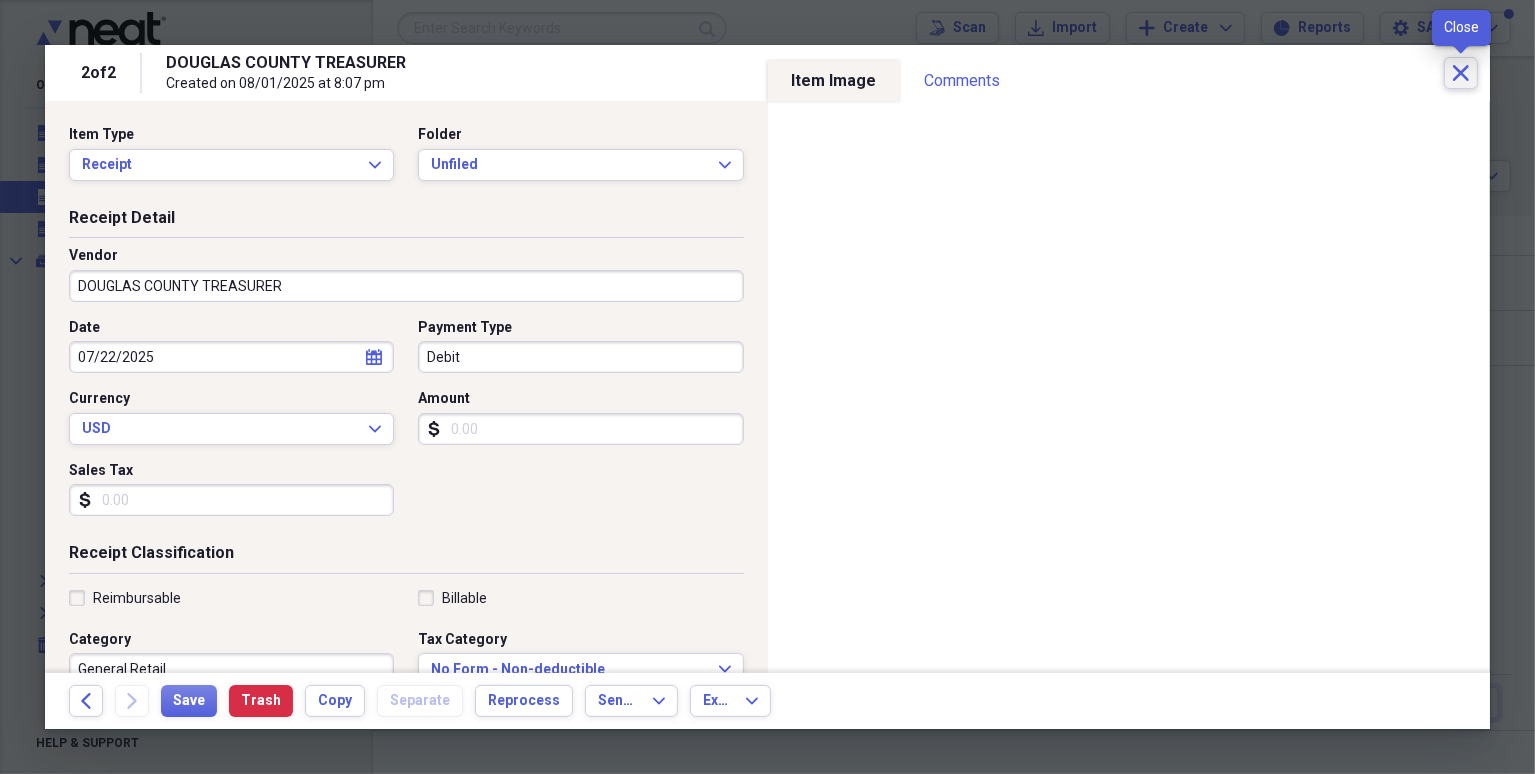 click on "Close" at bounding box center (1461, 73) 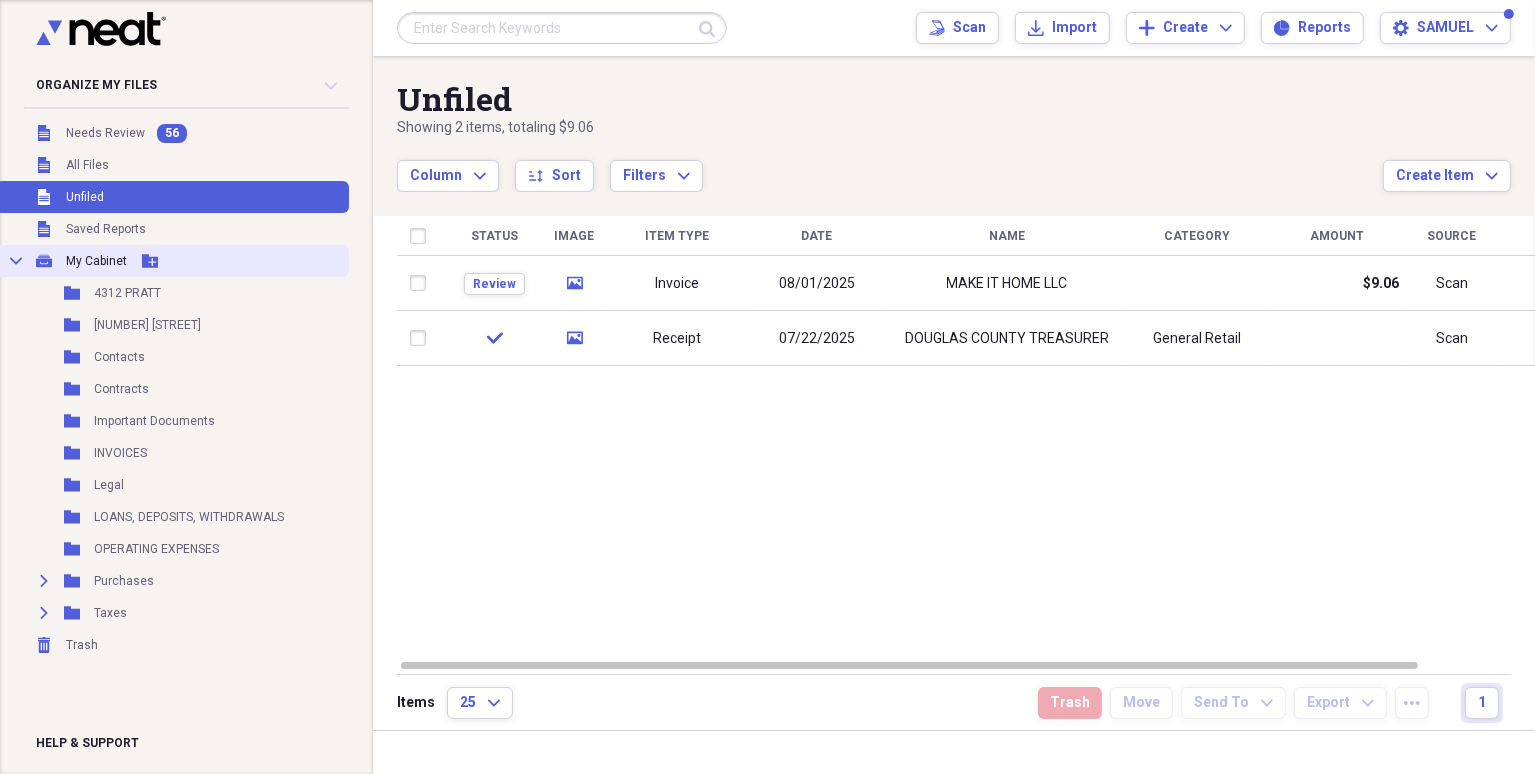 click 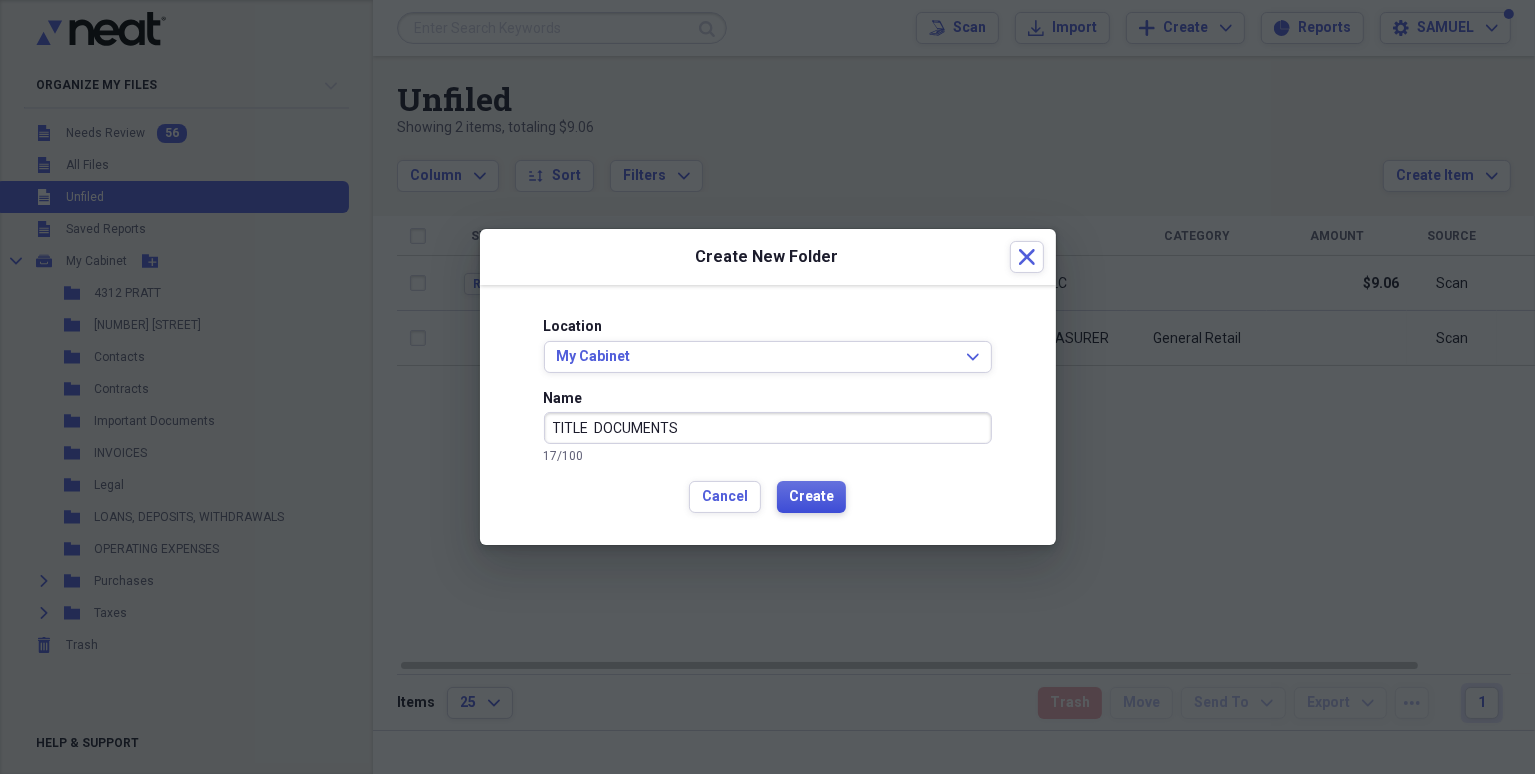 type on "TITLE  DOCUMENTS" 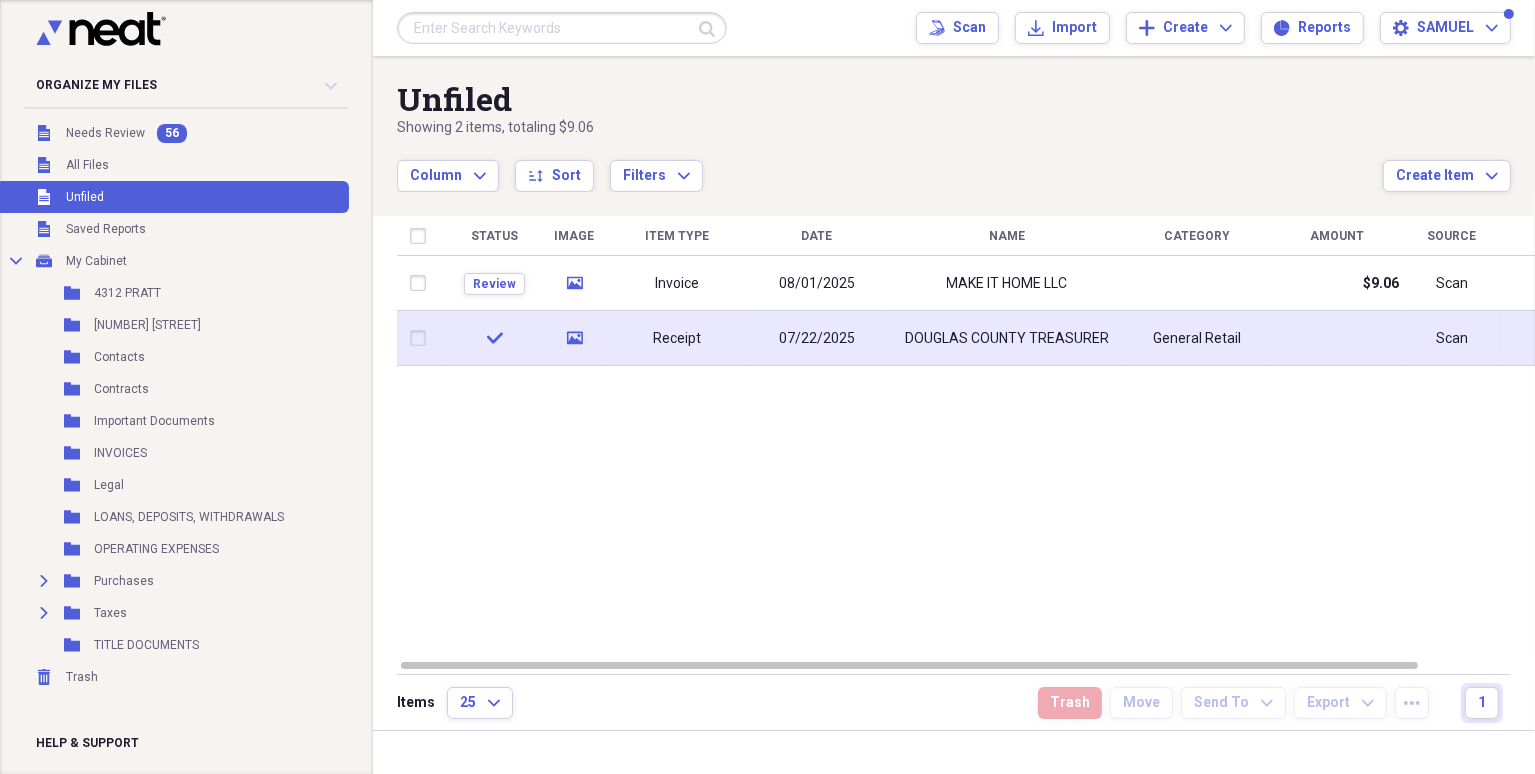 click on "DOUGLAS COUNTY TREASURER" at bounding box center (1007, 339) 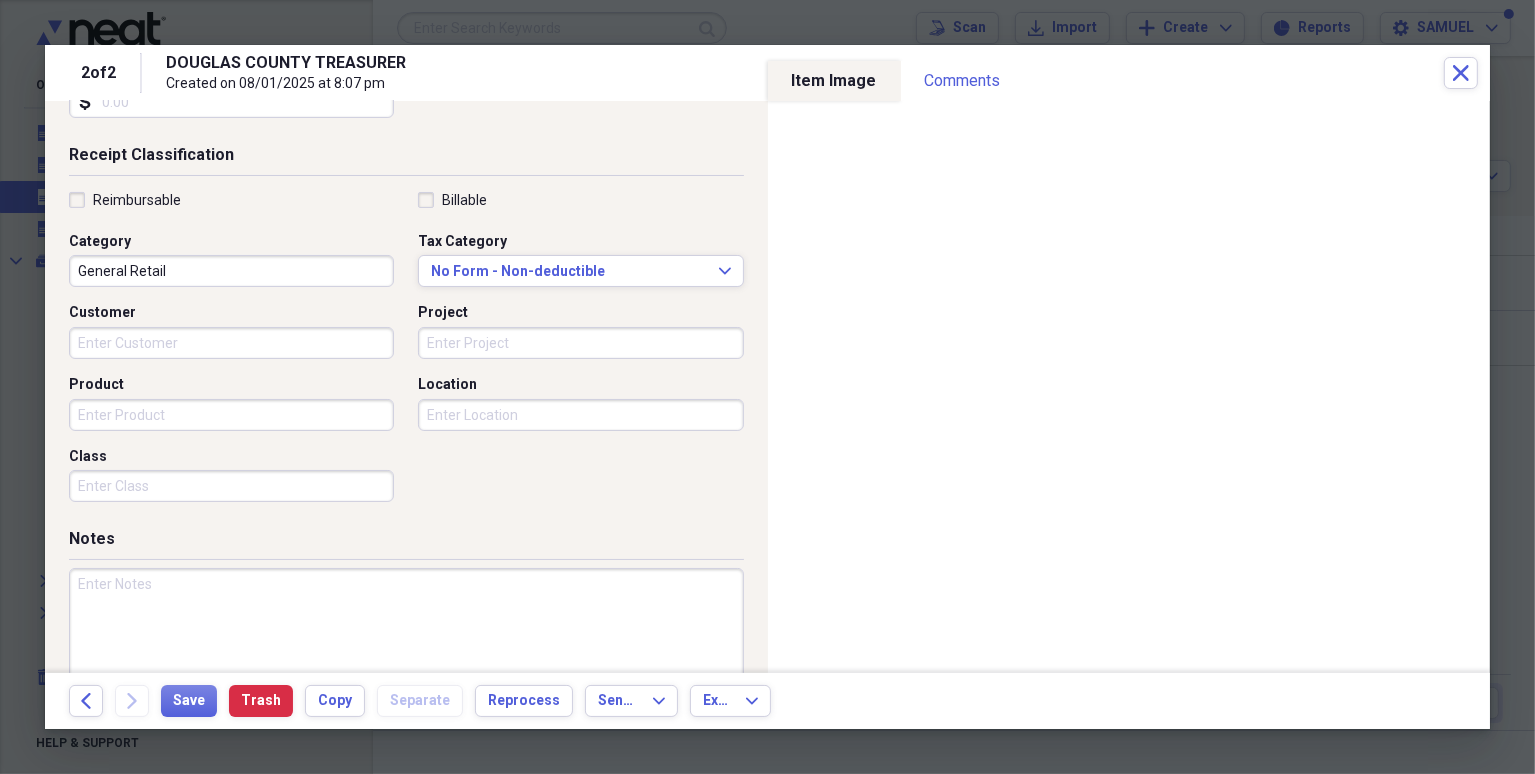 scroll, scrollTop: 440, scrollLeft: 0, axis: vertical 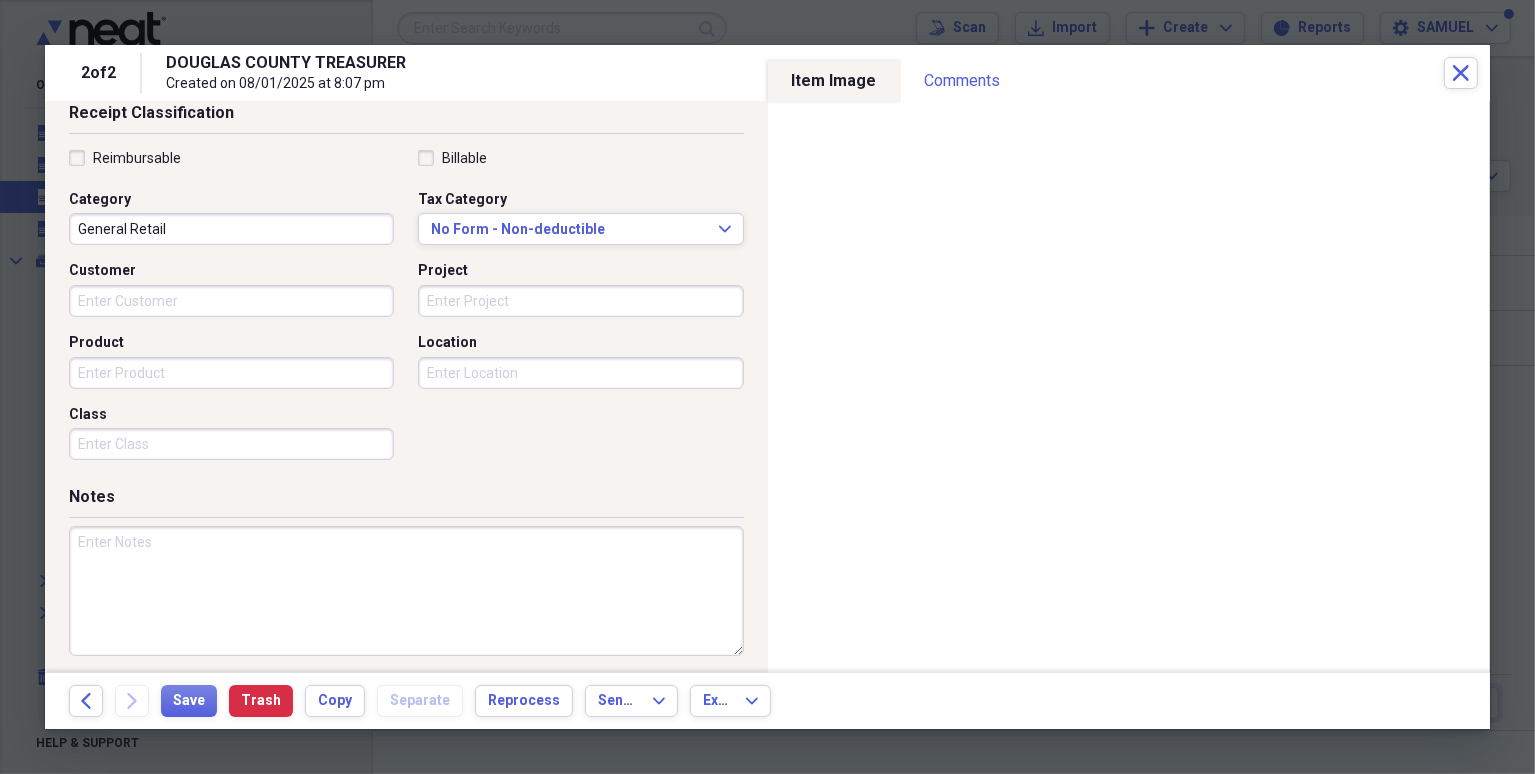type on "NEBRASKA TITLE COMPANY" 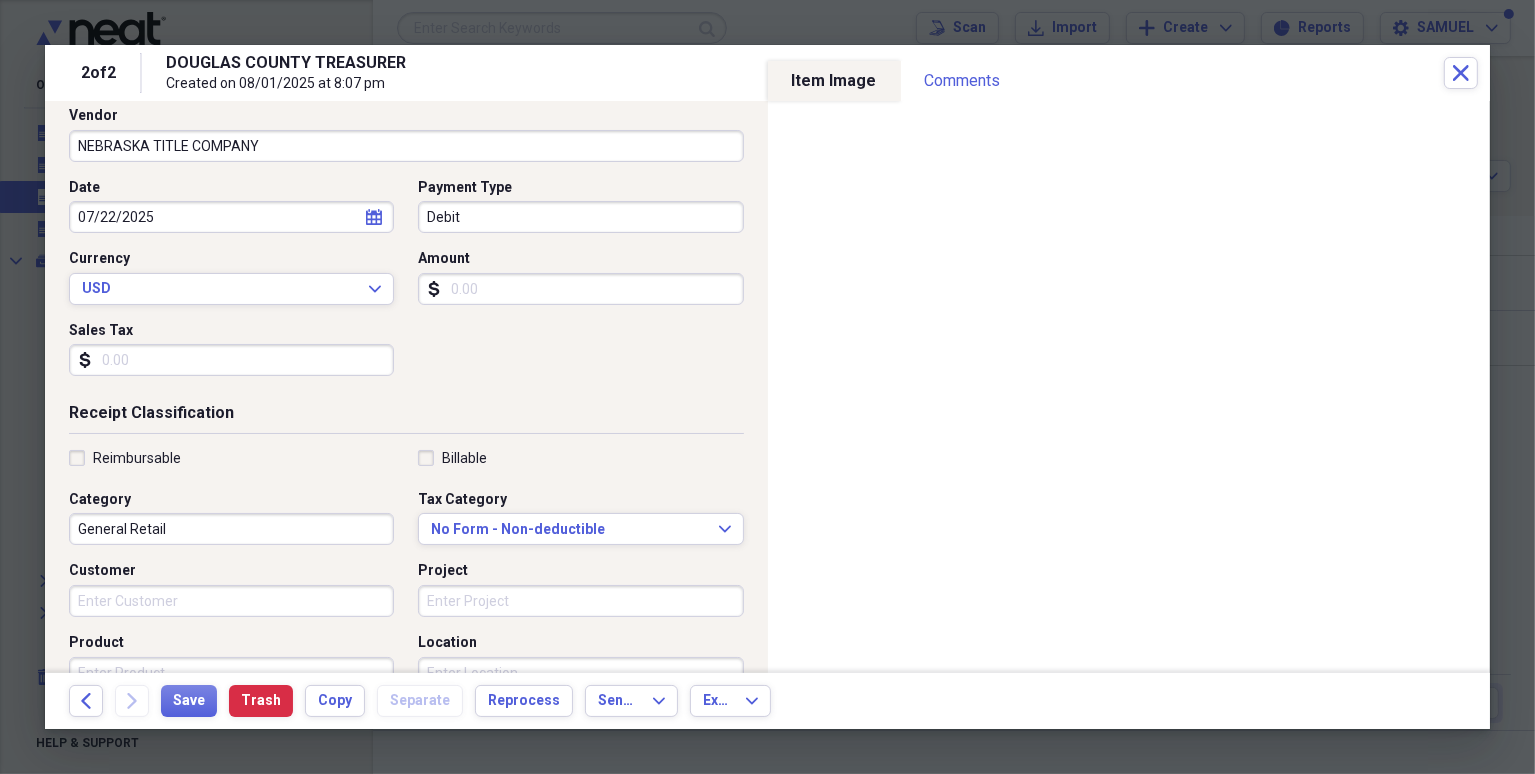 scroll, scrollTop: 0, scrollLeft: 0, axis: both 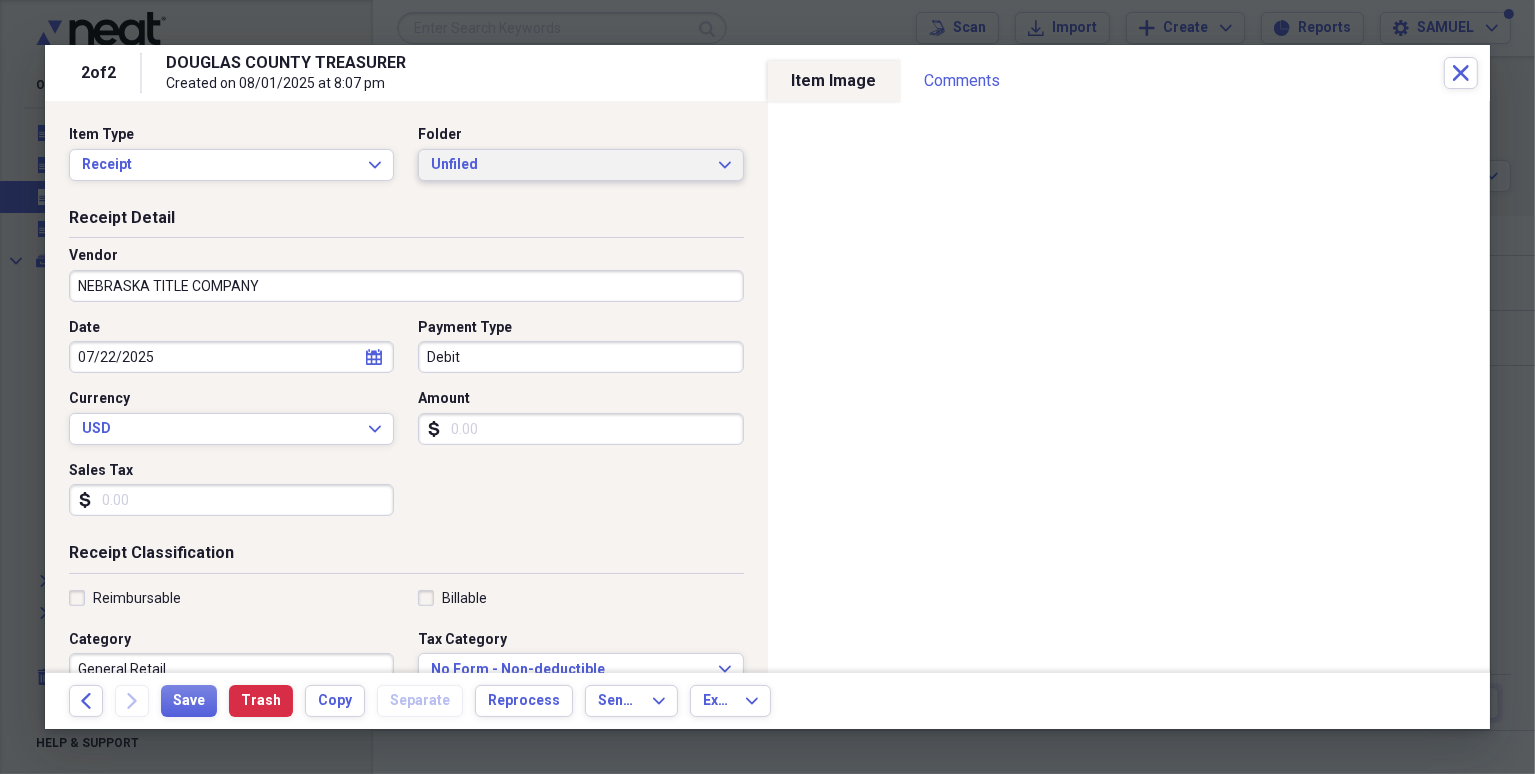 type on "SELLER PROCEEDS DOCUMENTS FOR SALE OF CUMING ST" 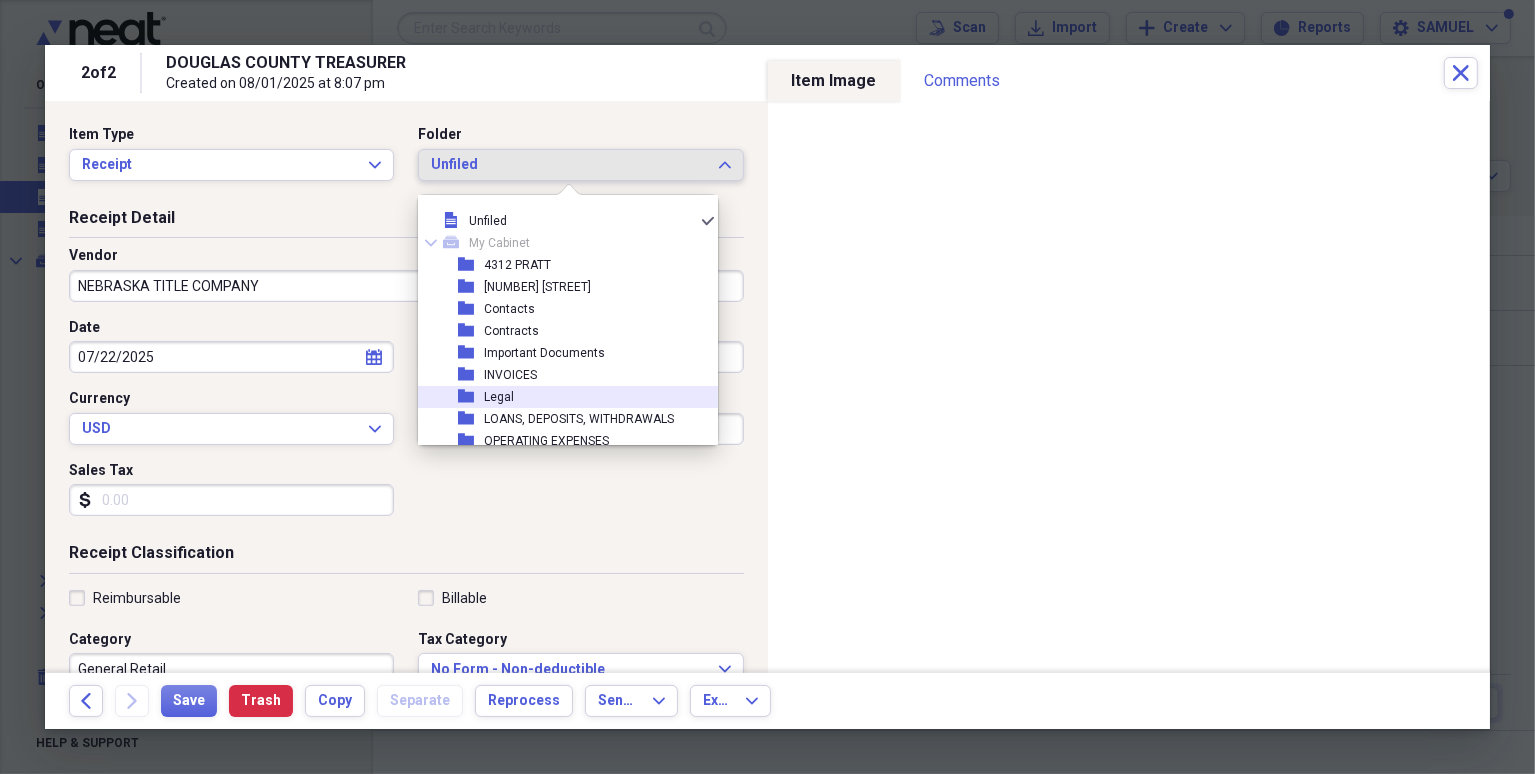 scroll, scrollTop: 94, scrollLeft: 0, axis: vertical 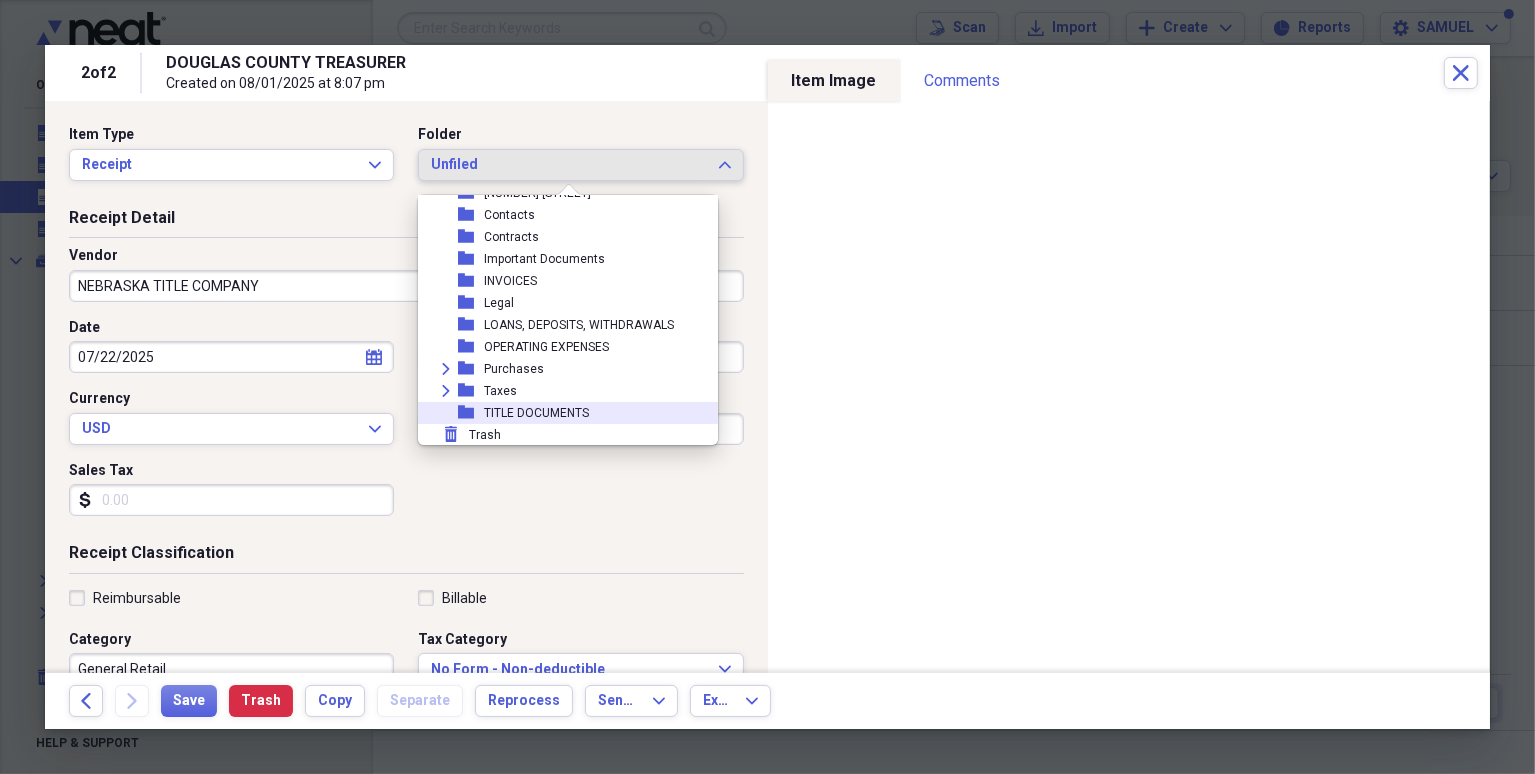 click on "folder TITLE  DOCUMENTS" at bounding box center [560, 413] 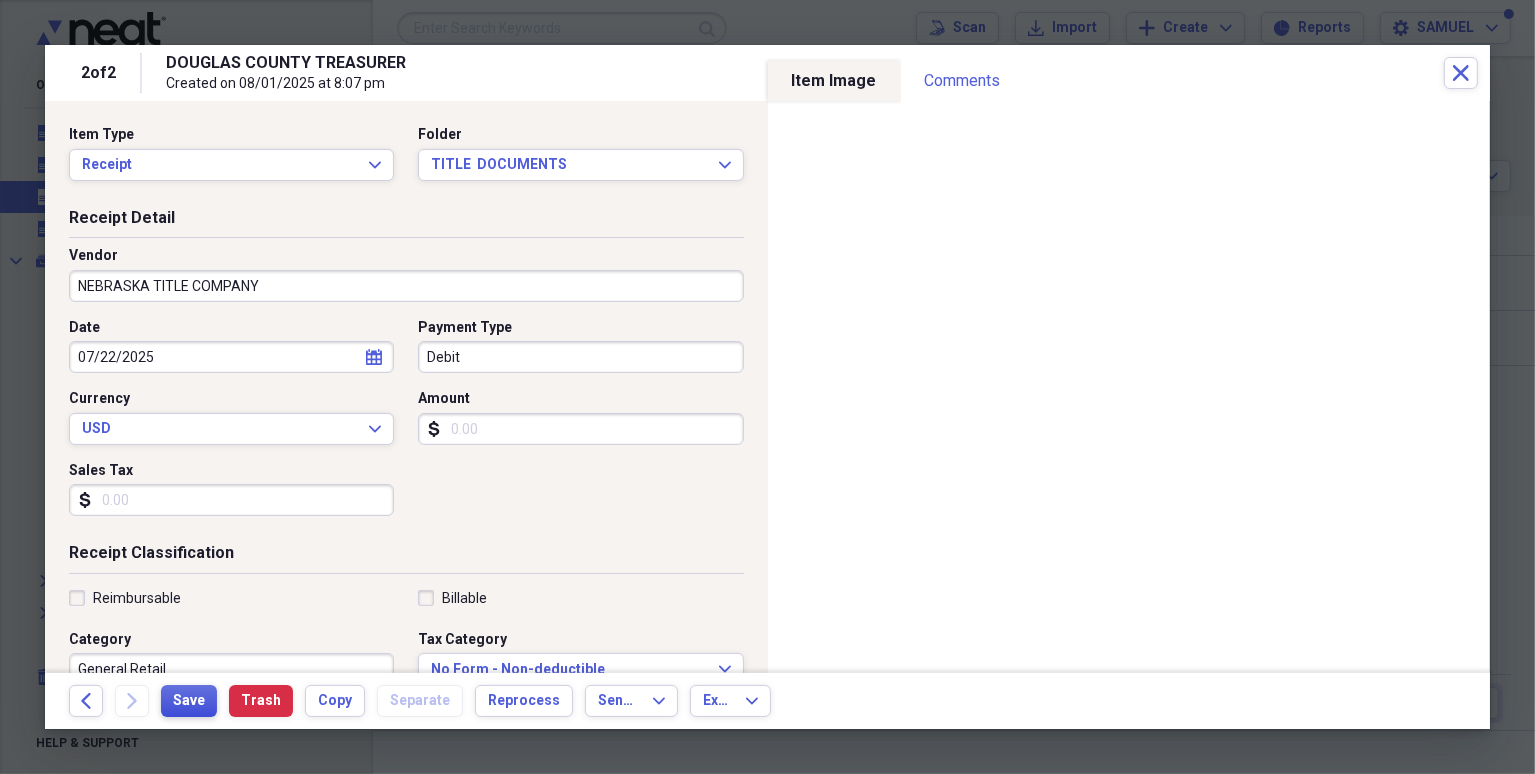 click on "Save" at bounding box center (189, 701) 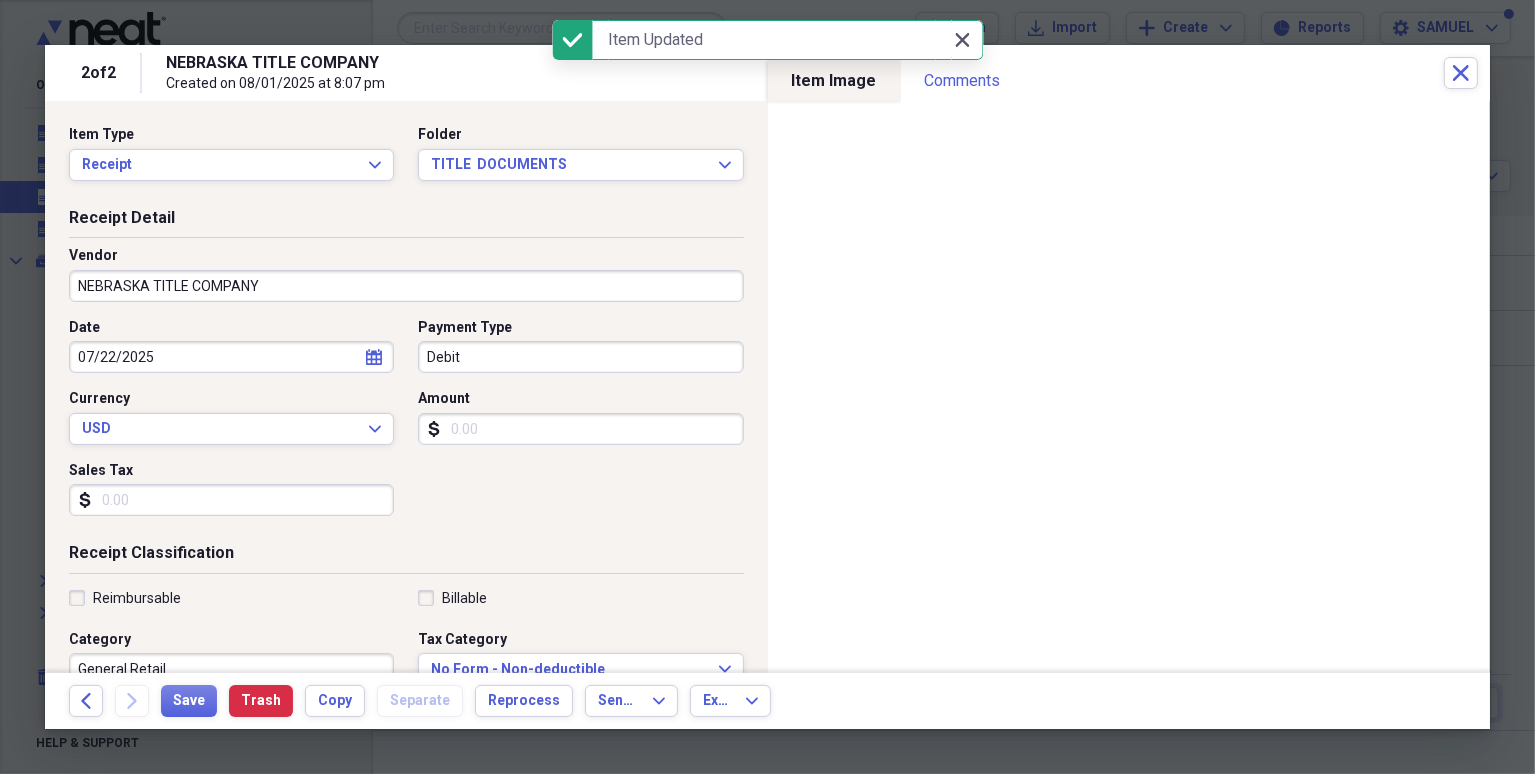 click 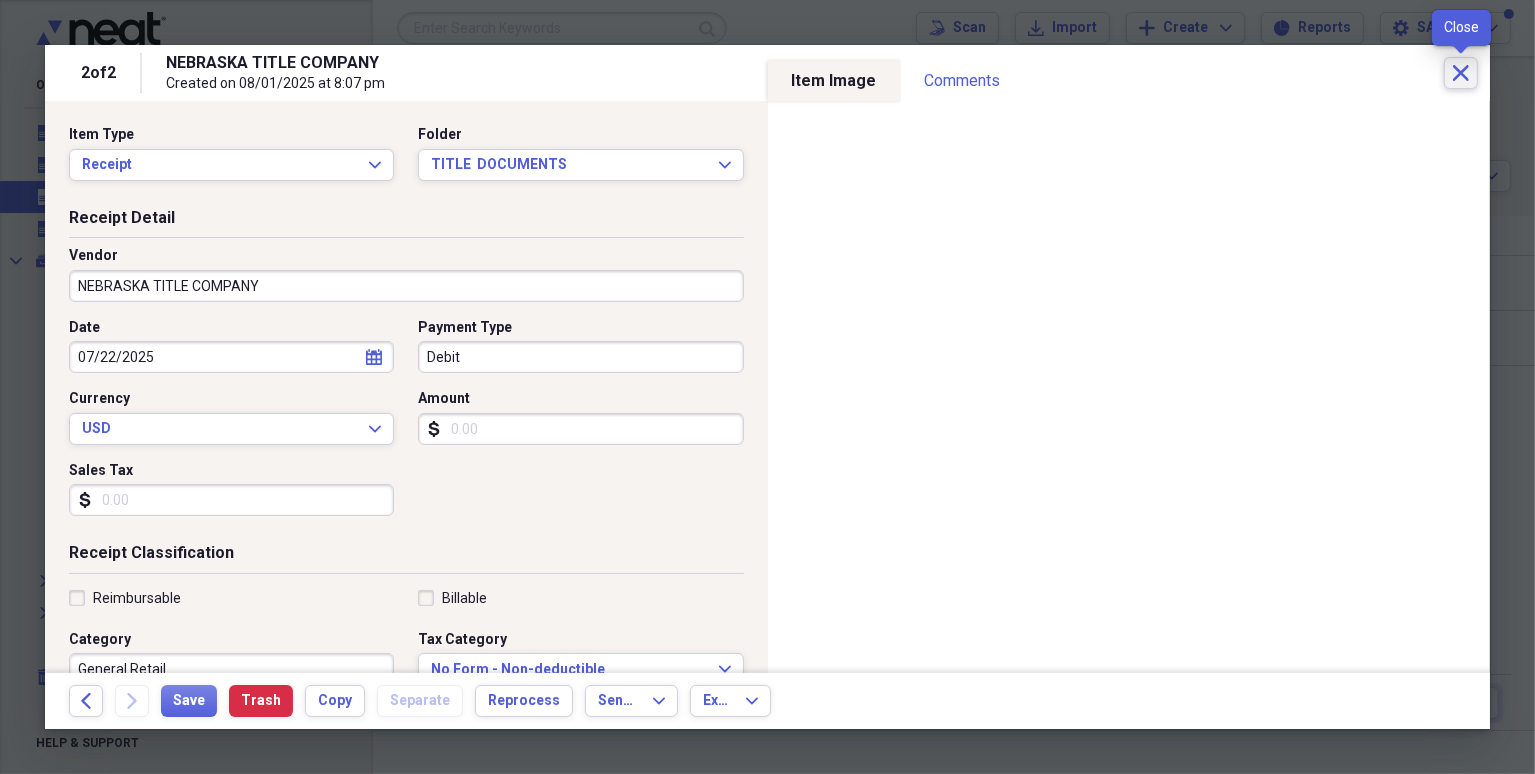 click 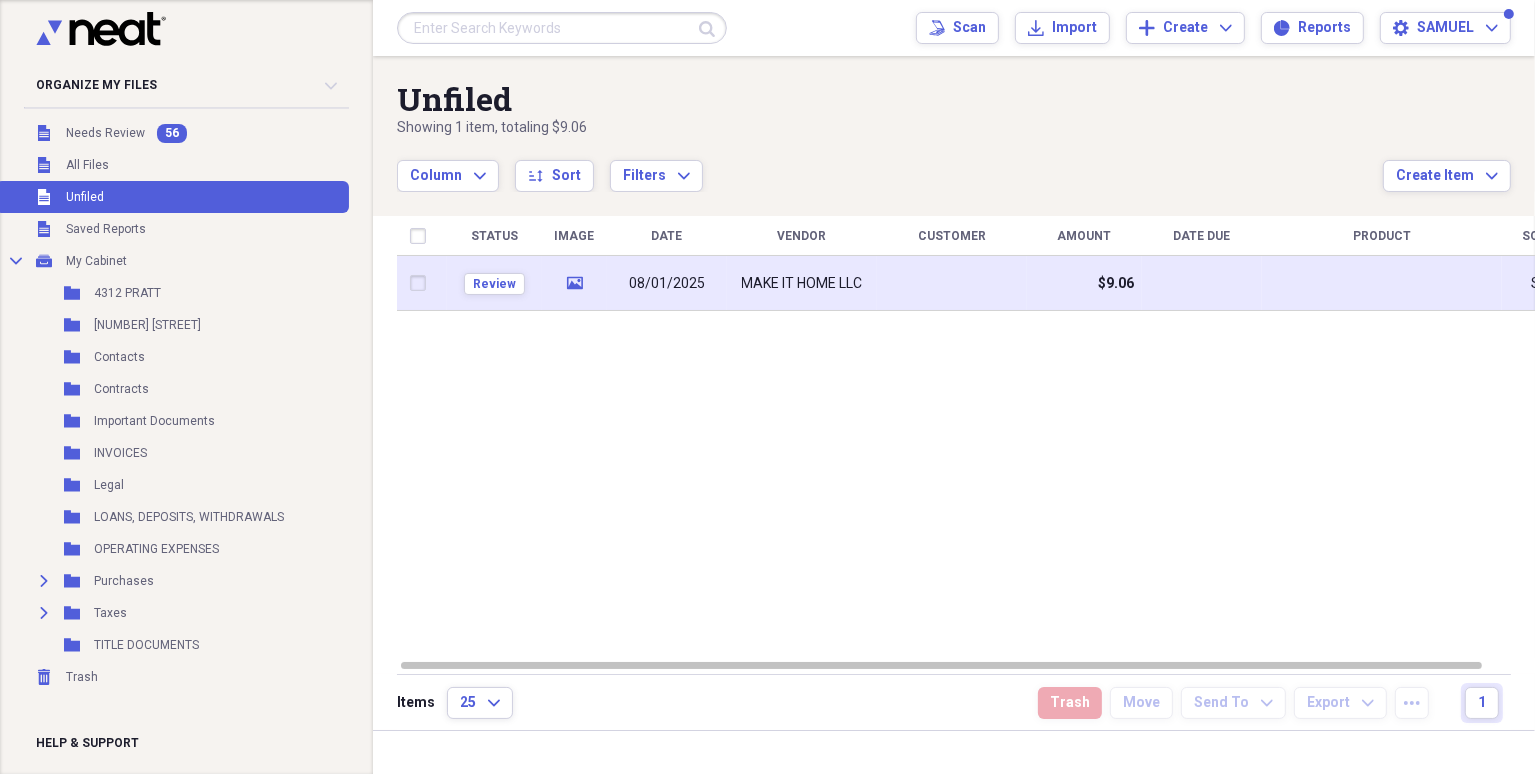 click at bounding box center [952, 283] 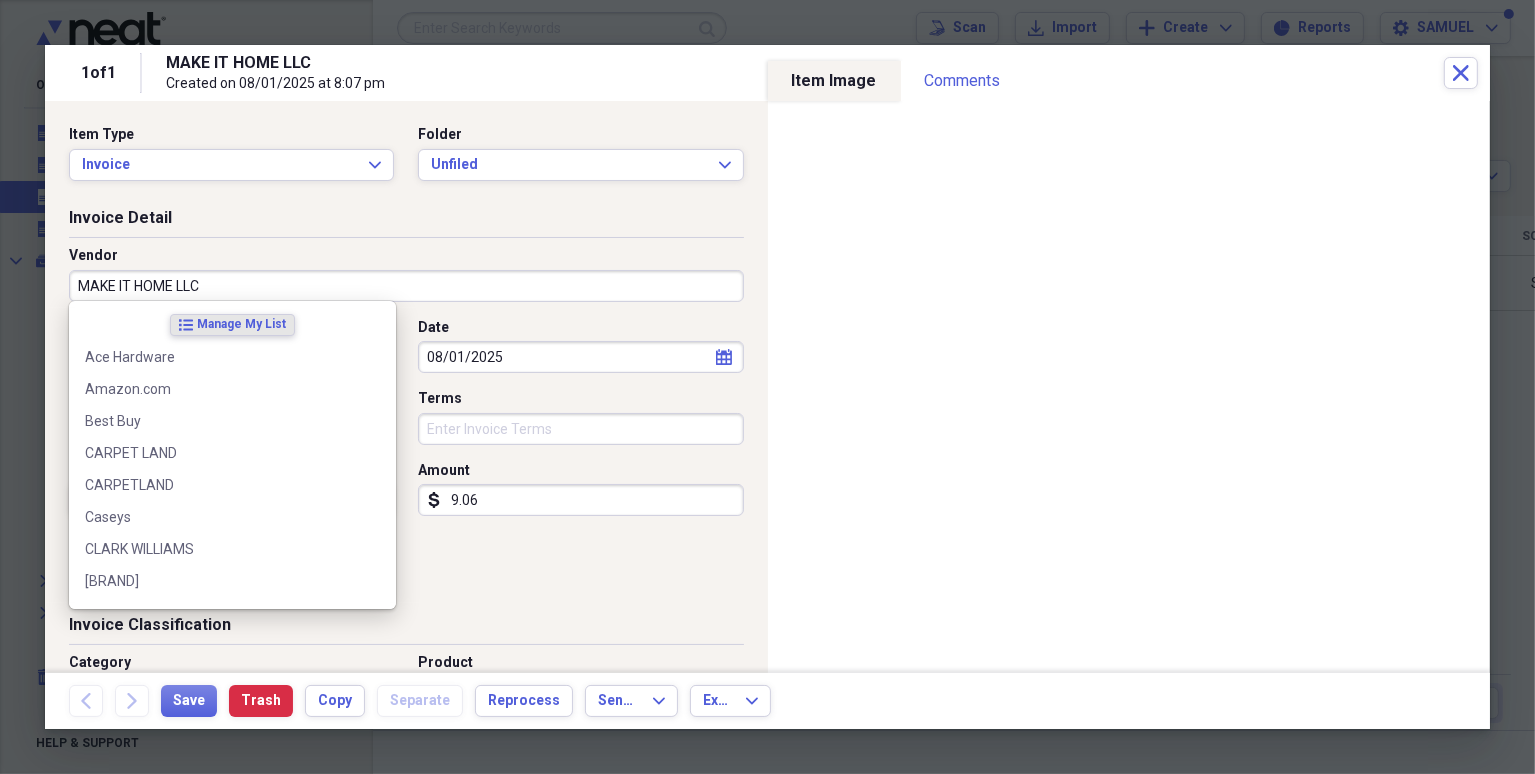 click on "MAKE IT HOME LLC" at bounding box center [406, 286] 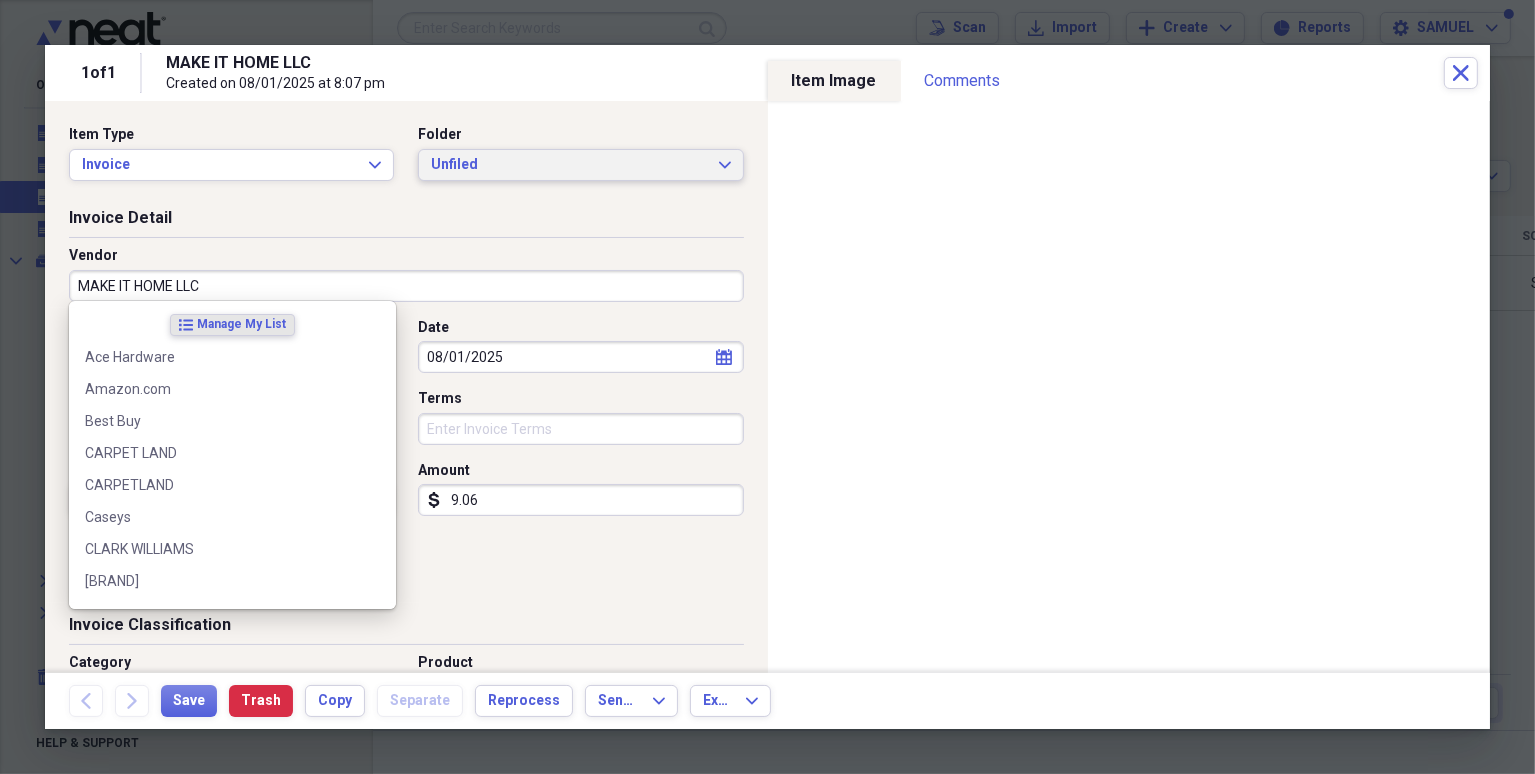 click on "Unfiled" at bounding box center [568, 165] 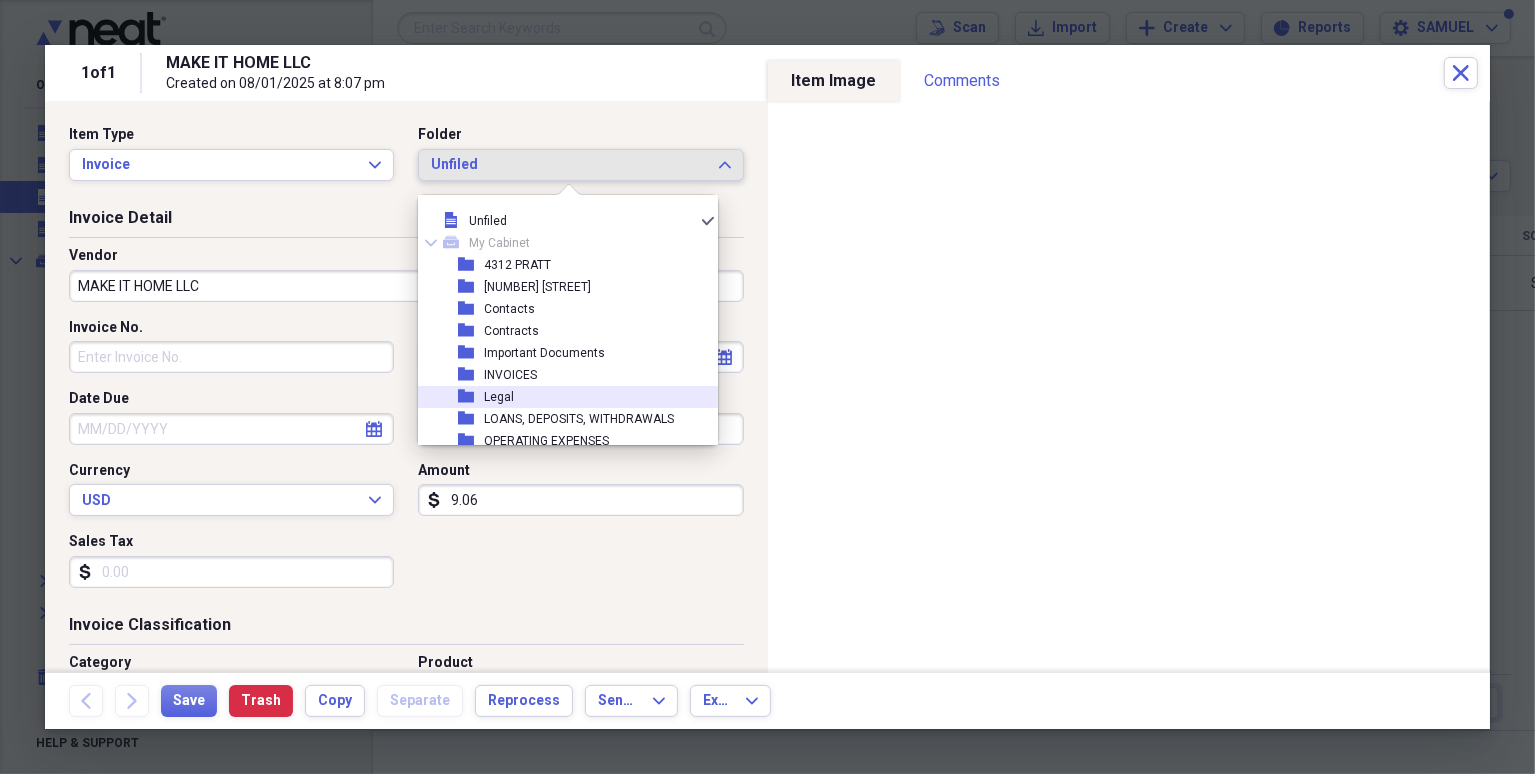 scroll, scrollTop: 94, scrollLeft: 0, axis: vertical 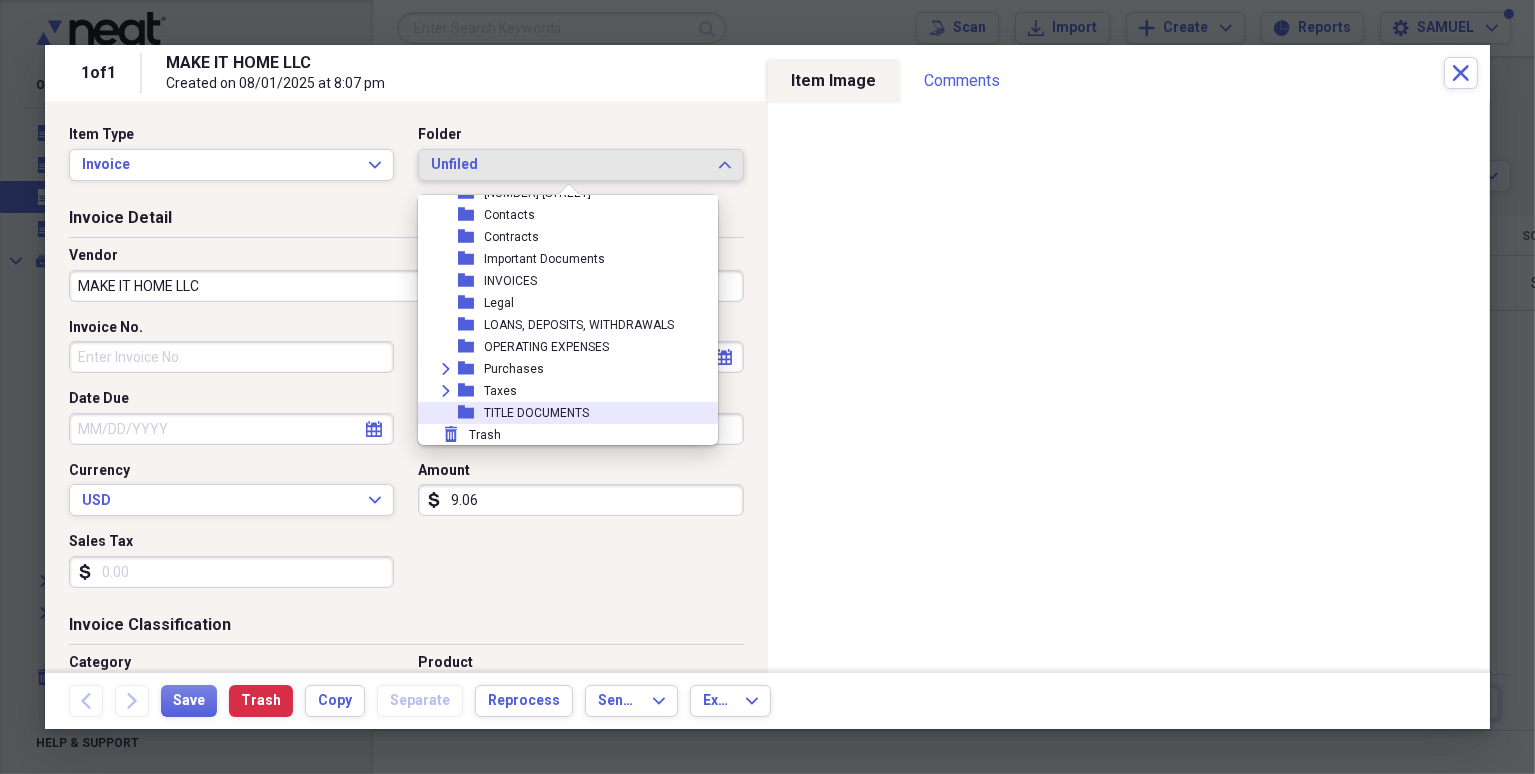 click on "TITLE  DOCUMENTS" at bounding box center (536, 413) 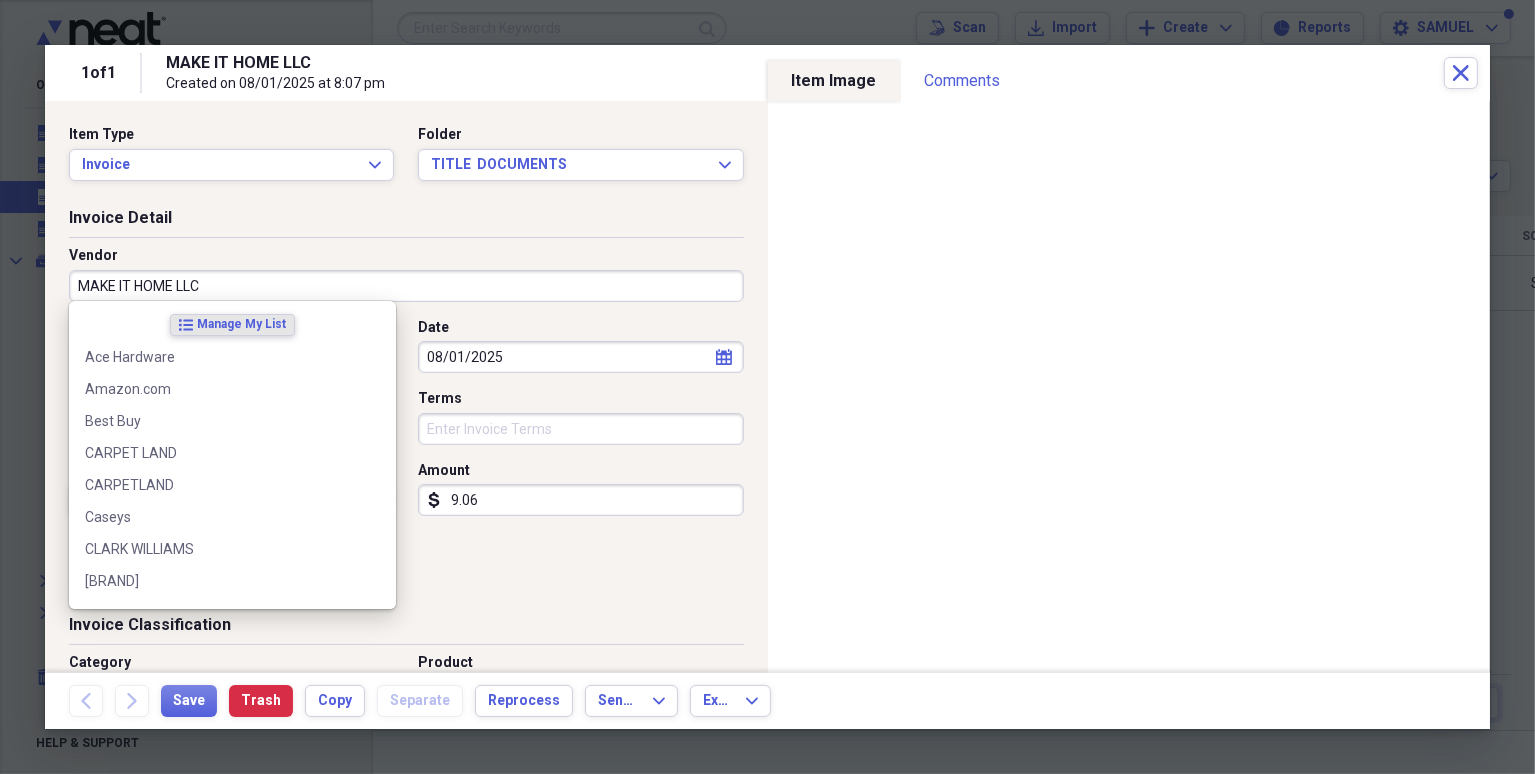 click on "MAKE IT HOME LLC" at bounding box center (406, 286) 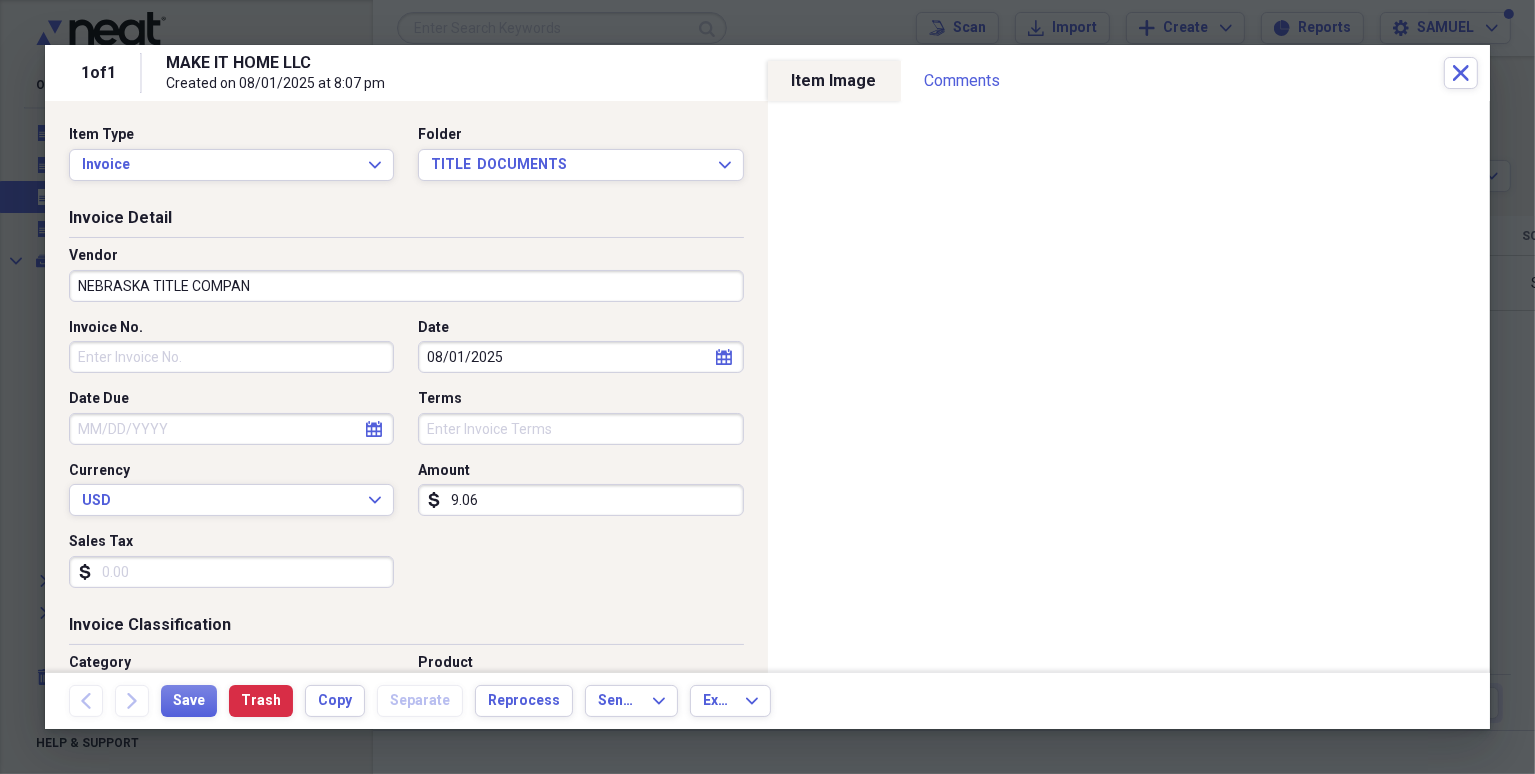 type on "NEBRASKA TITLE COMPANY" 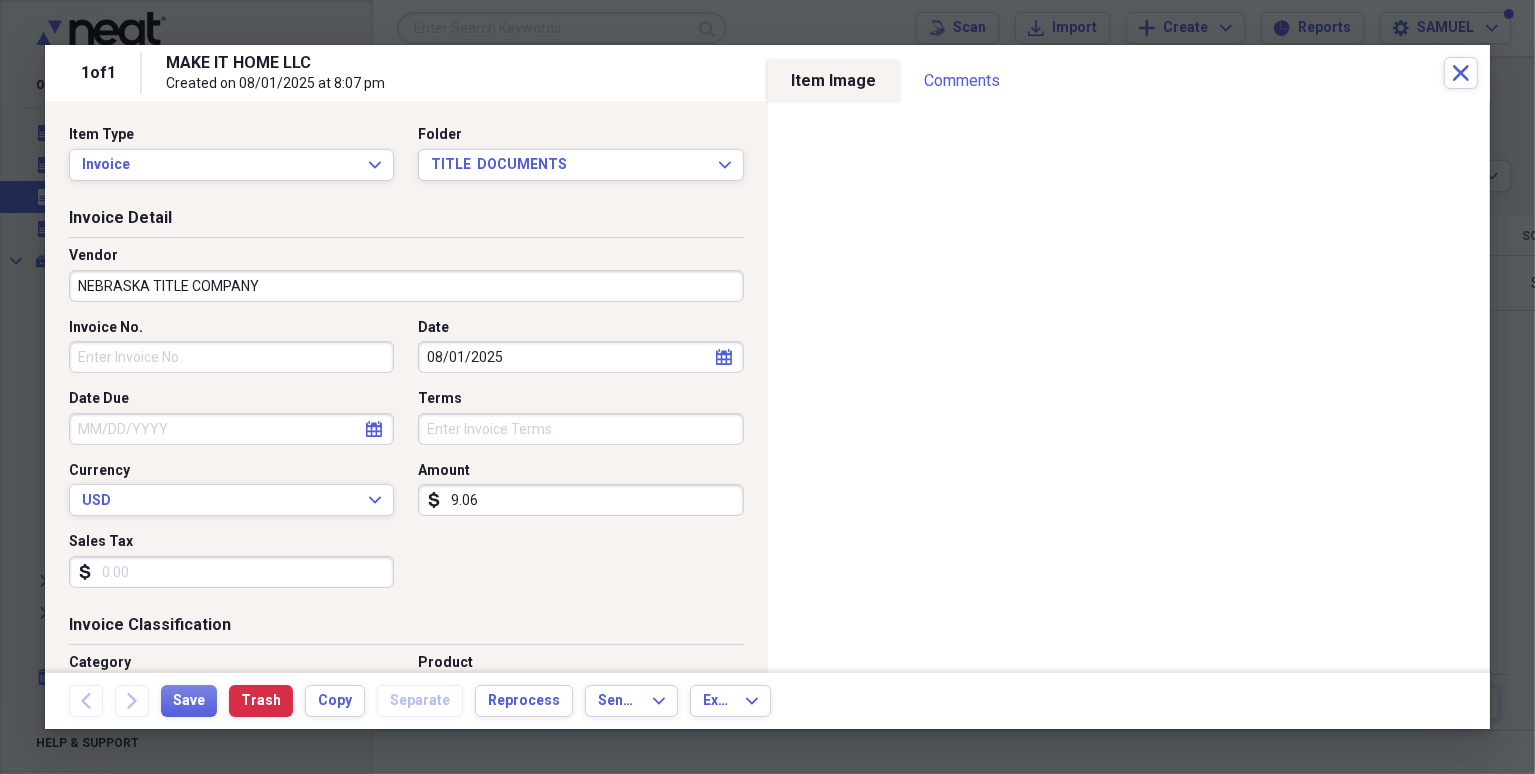 type on "General Retail" 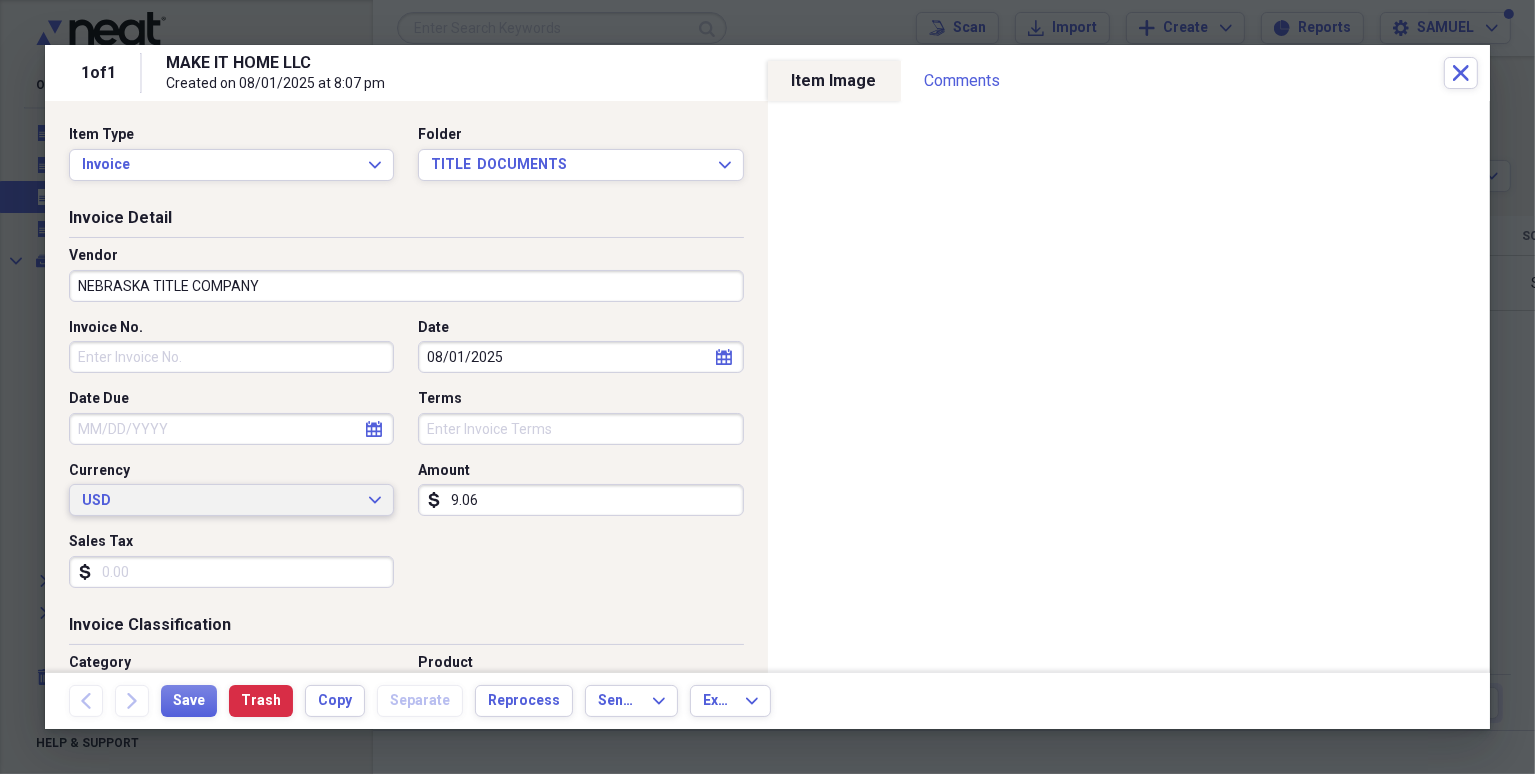 type on "9.06" 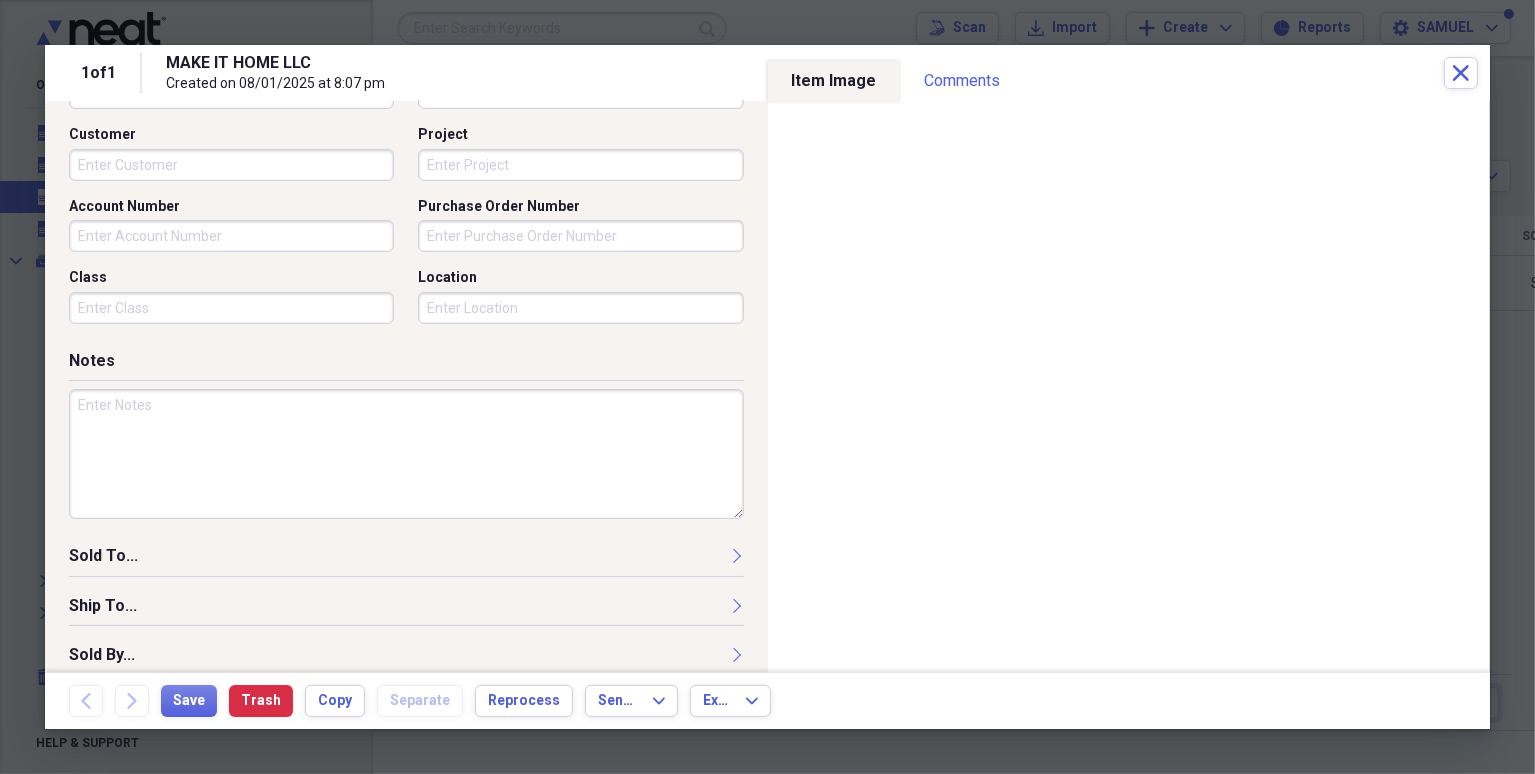 type 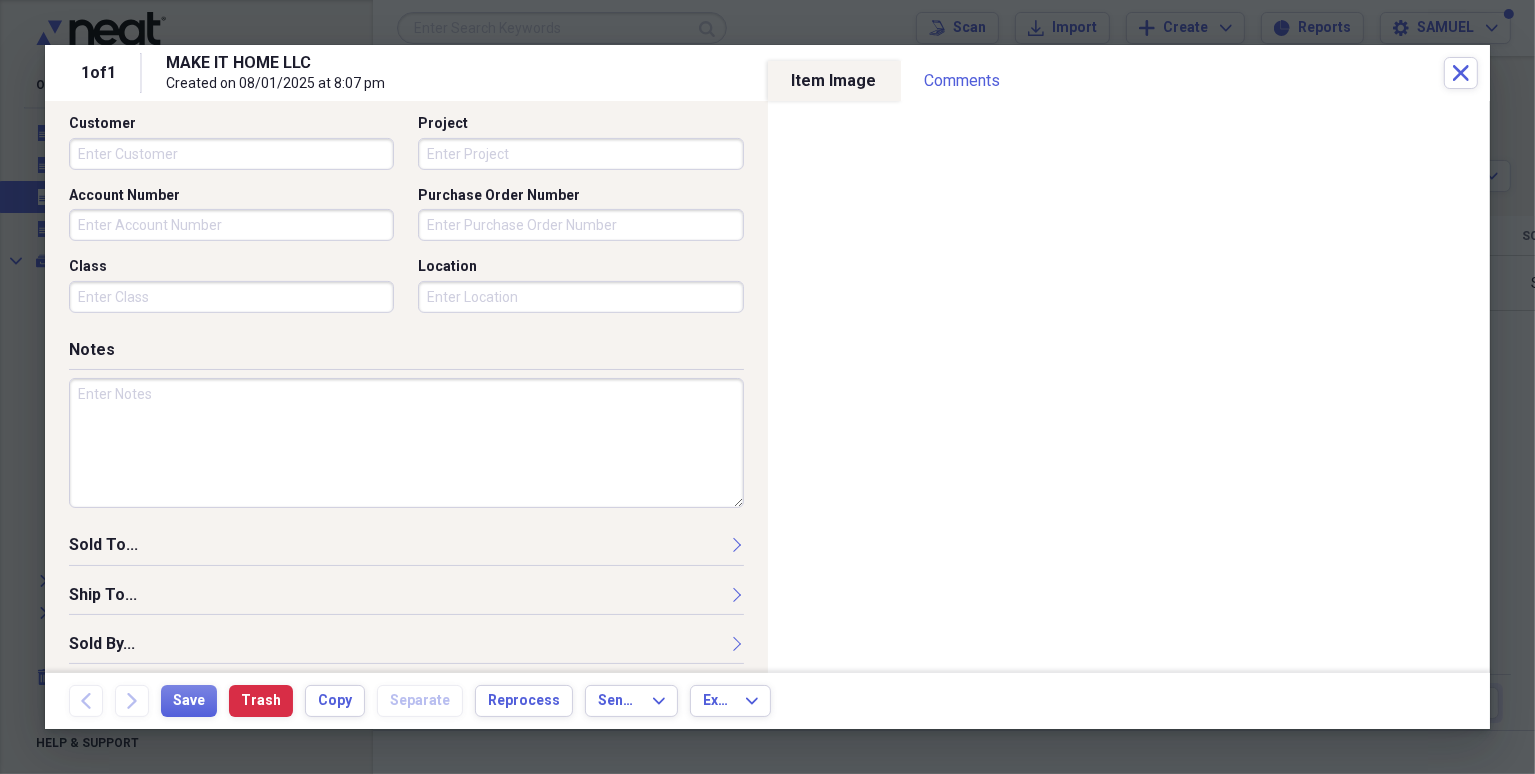 click at bounding box center [406, 443] 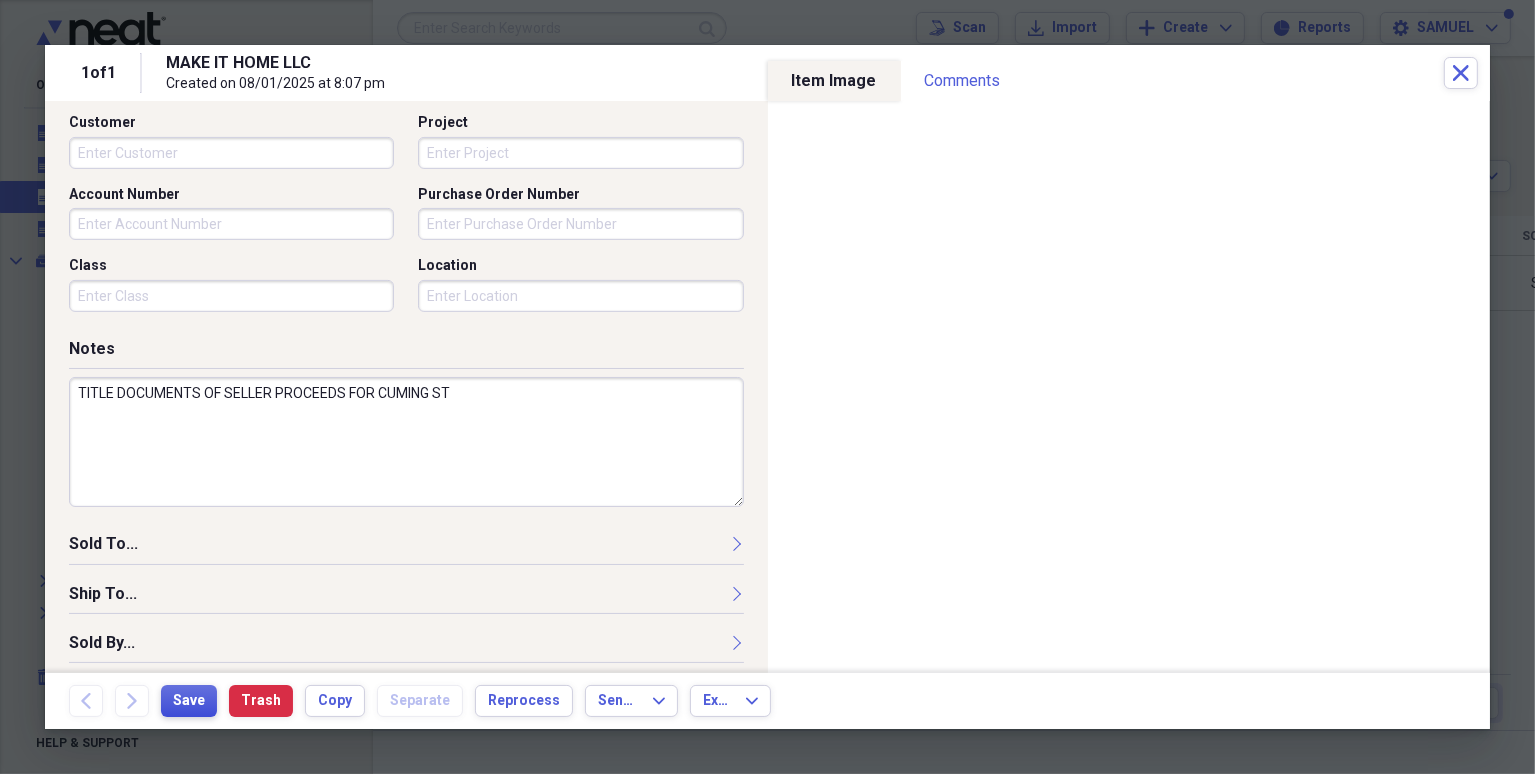 type on "TITLE DOCUMENTS OF SELLER PROCEEDS FOR CUMING ST" 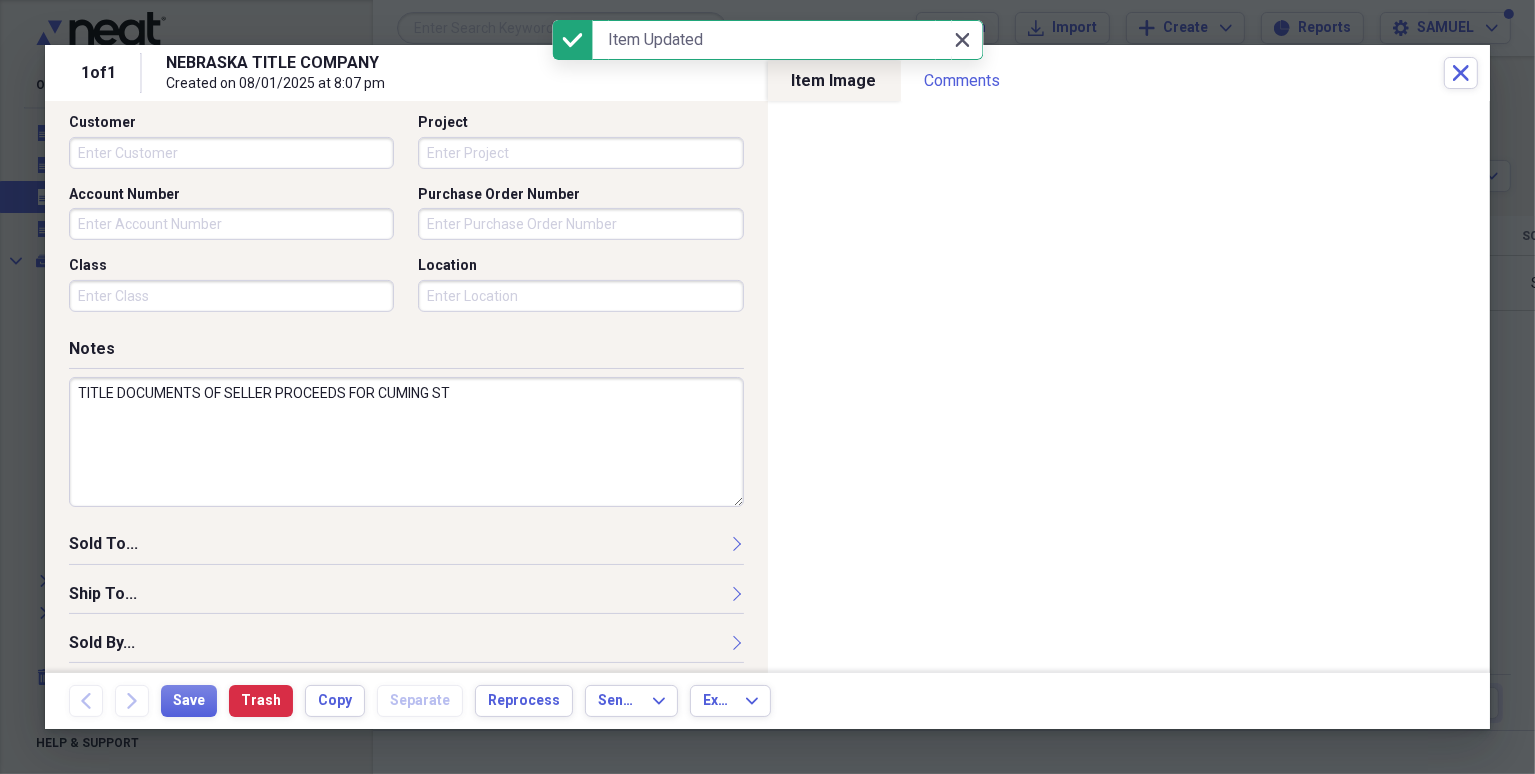 click 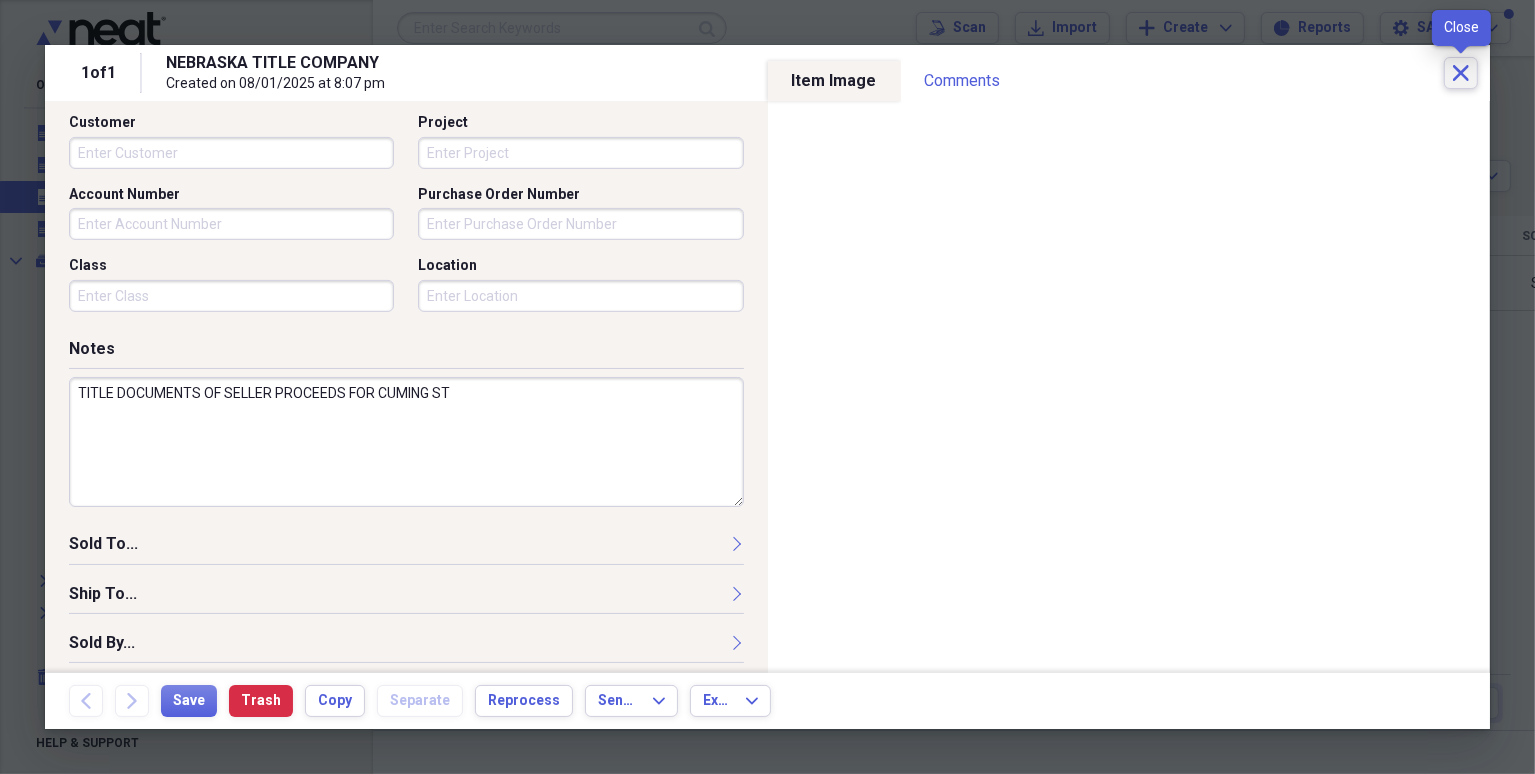 drag, startPoint x: 1451, startPoint y: 74, endPoint x: 1462, endPoint y: 51, distance: 25.495098 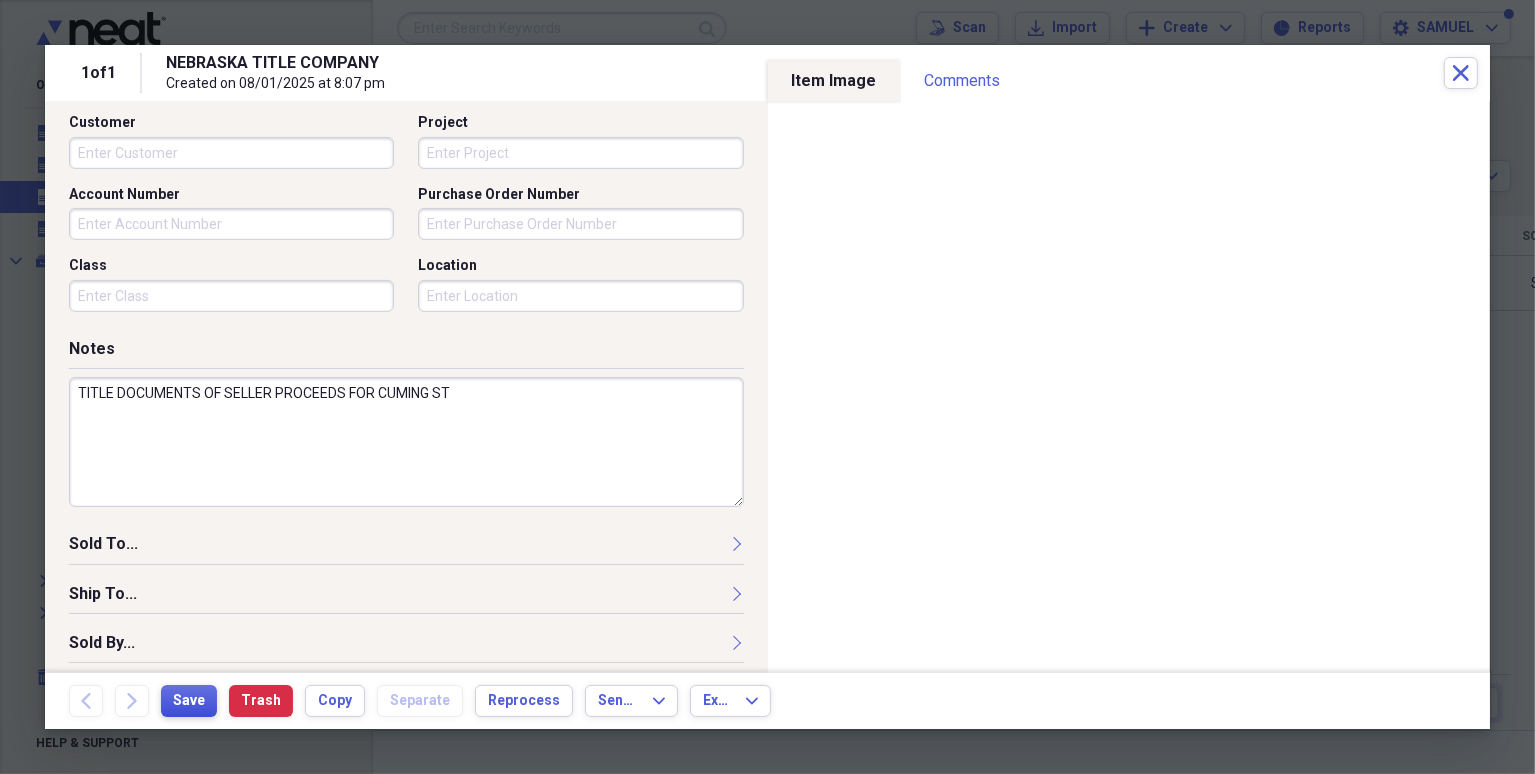 click on "Save" at bounding box center [189, 701] 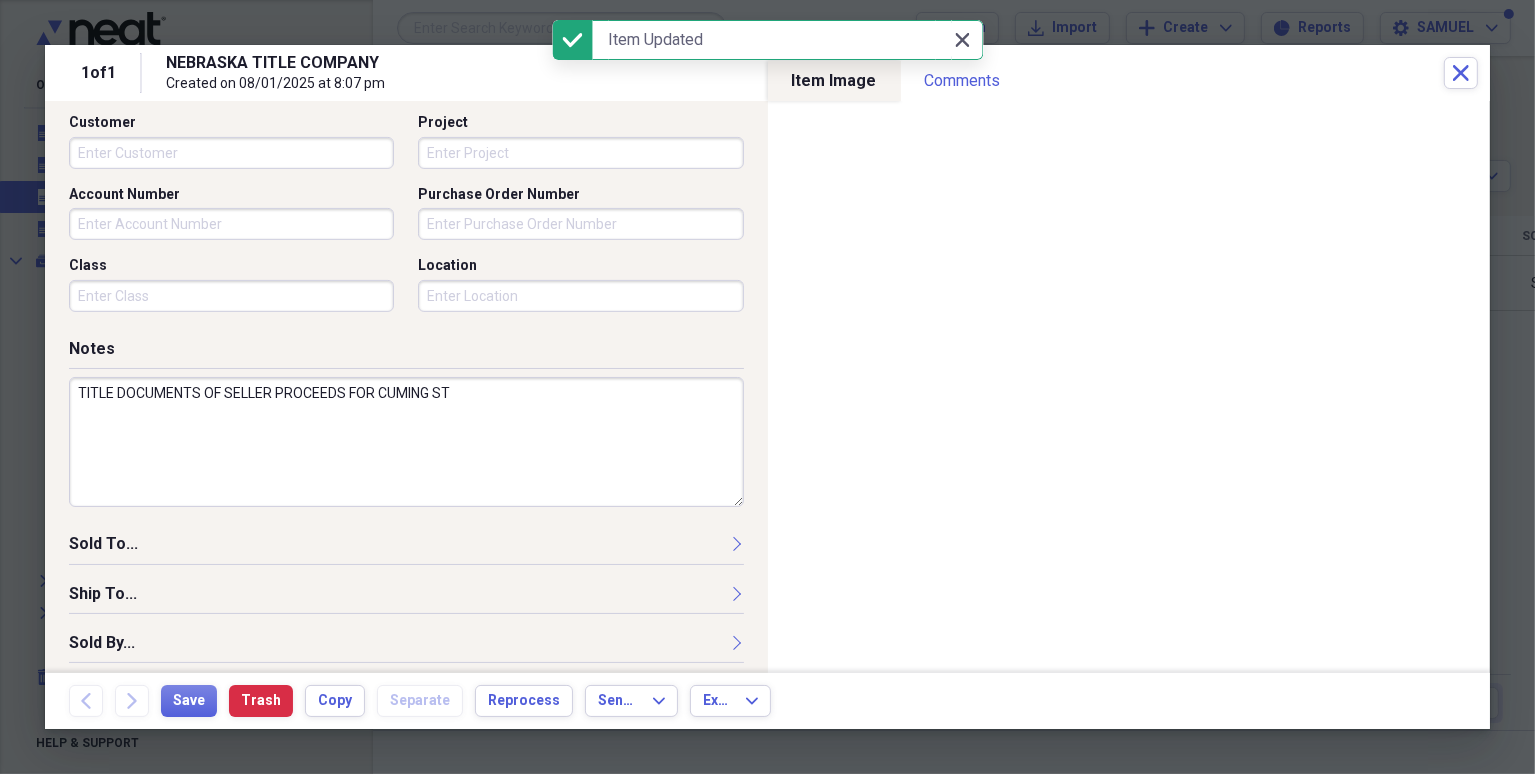 click on "Close" 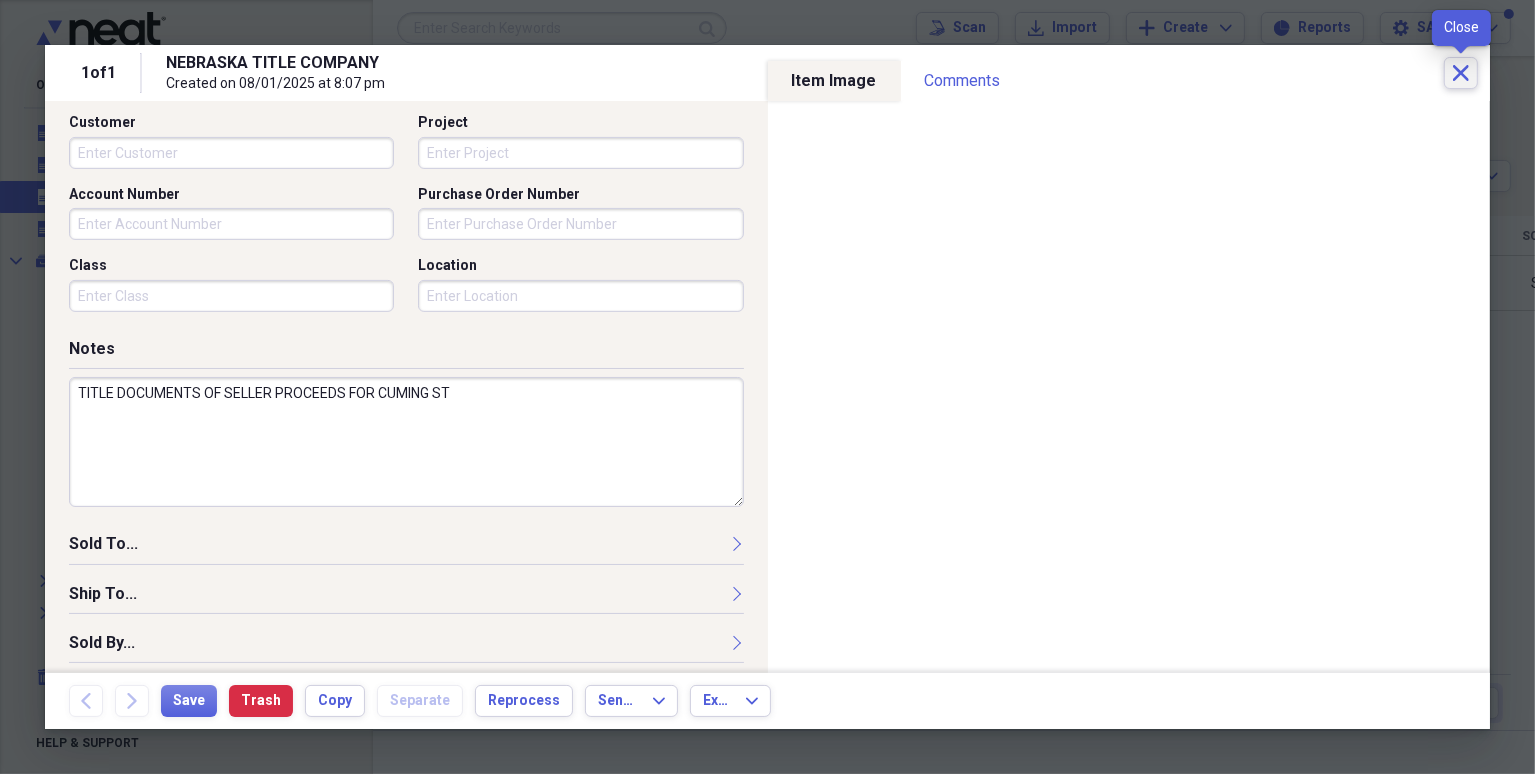 click on "Close" at bounding box center (1461, 73) 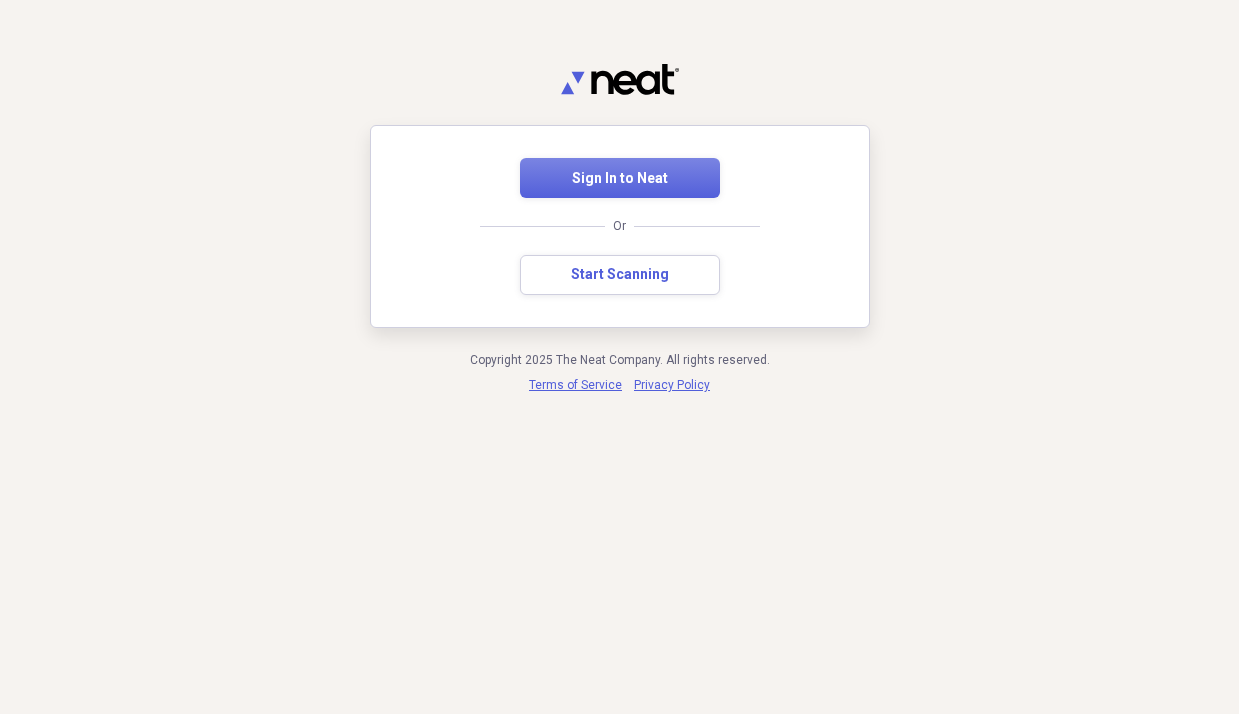 scroll, scrollTop: 0, scrollLeft: 0, axis: both 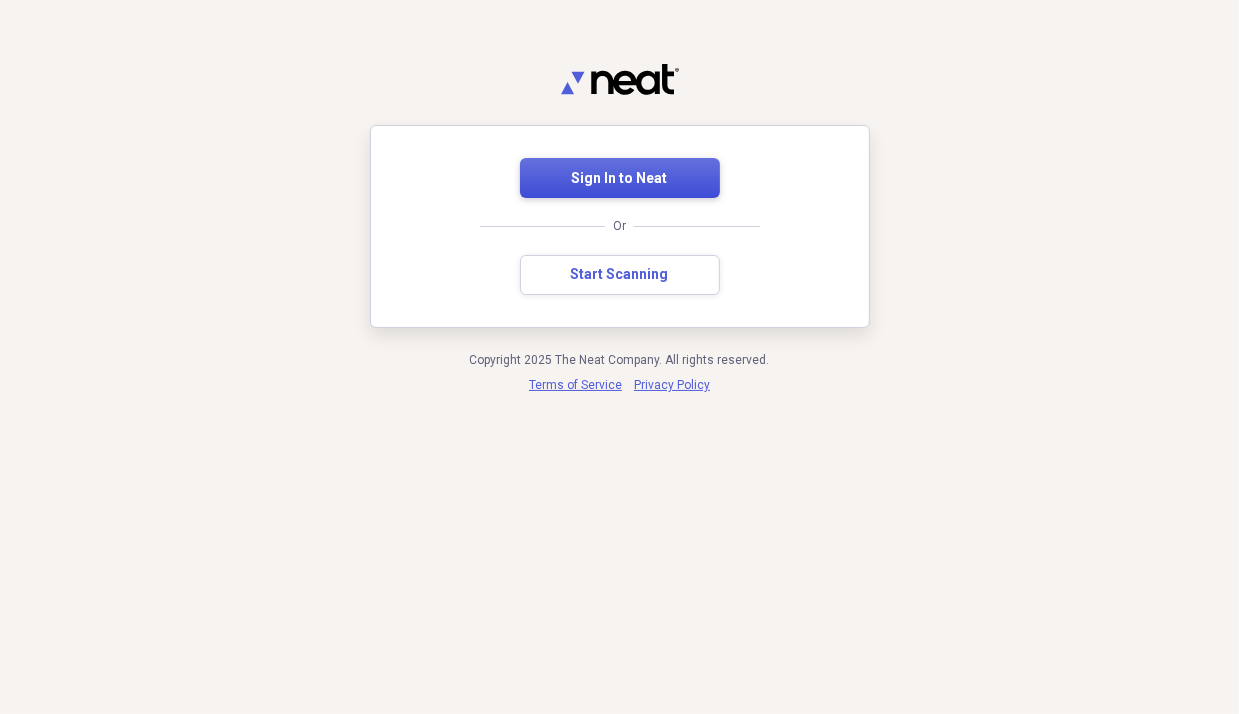 click on "Sign In to Neat" at bounding box center [620, 178] 